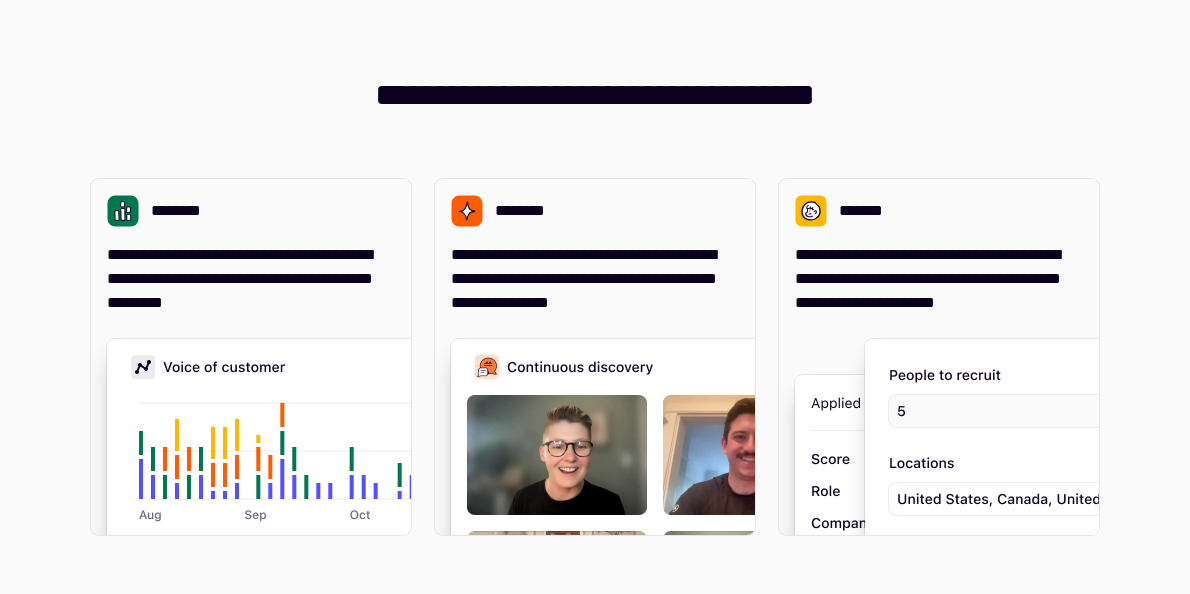 scroll, scrollTop: 0, scrollLeft: 0, axis: both 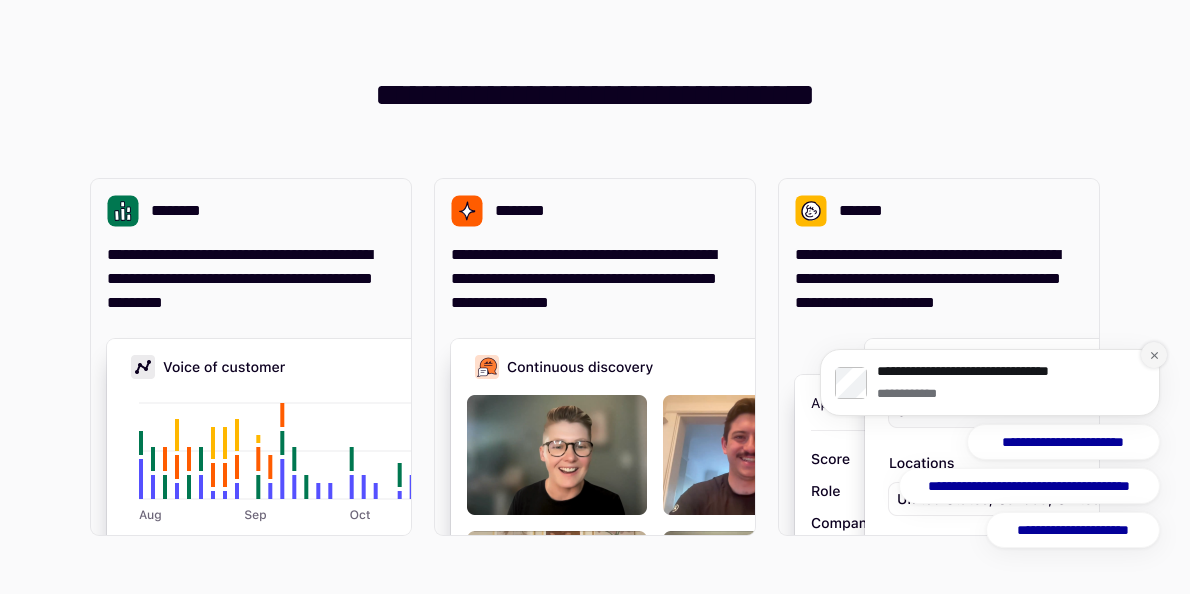 click 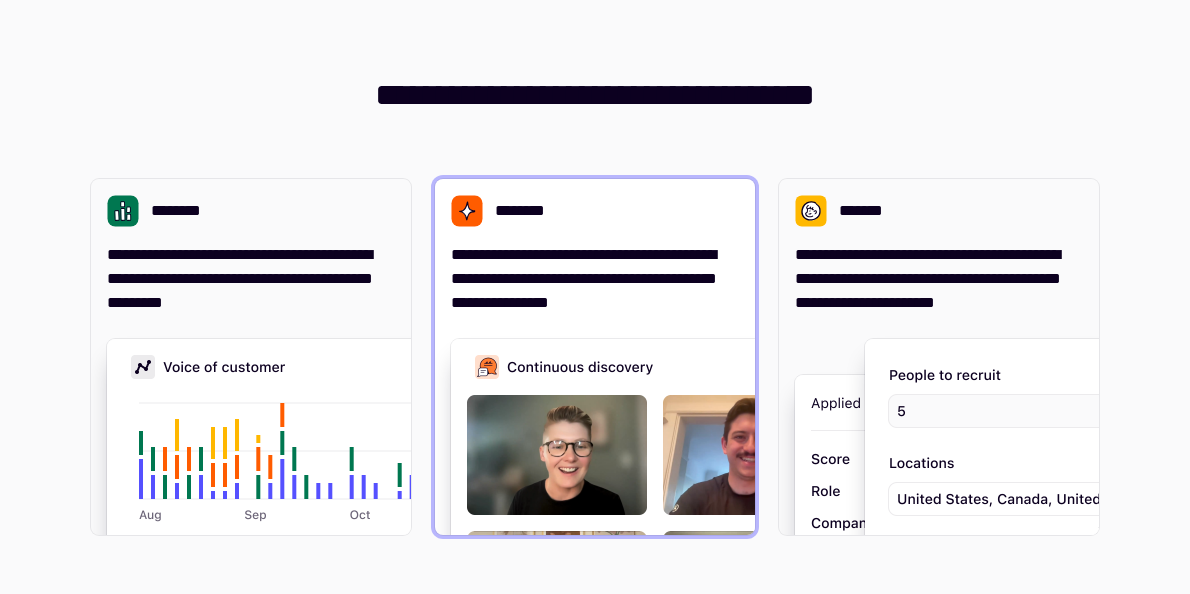 click on "********" at bounding box center (524, 211) 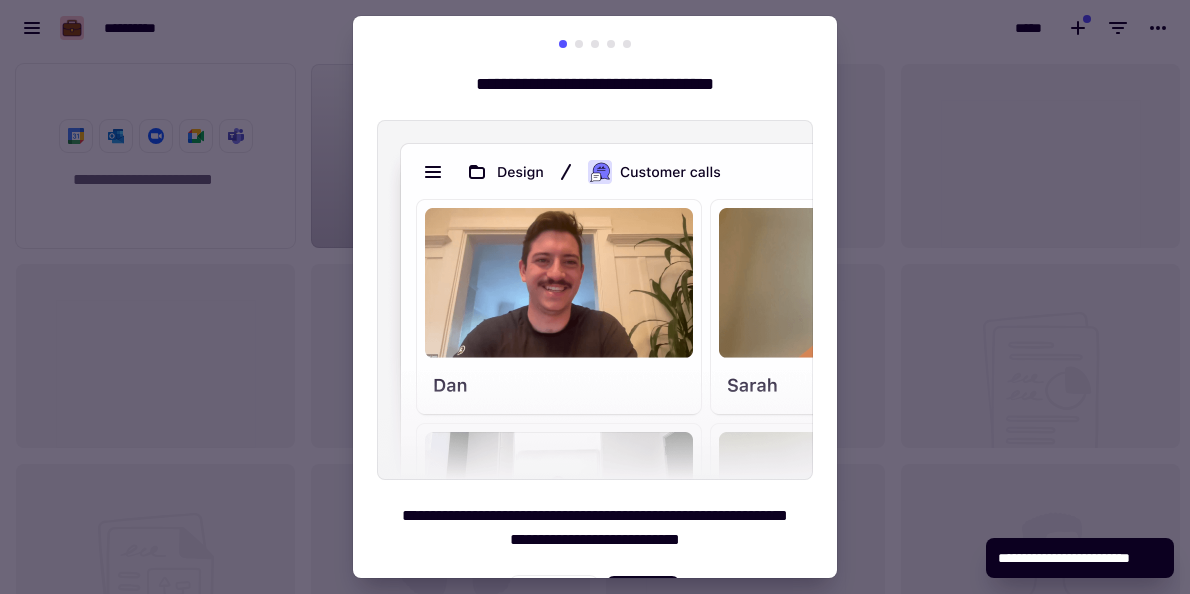scroll, scrollTop: 16, scrollLeft: 16, axis: both 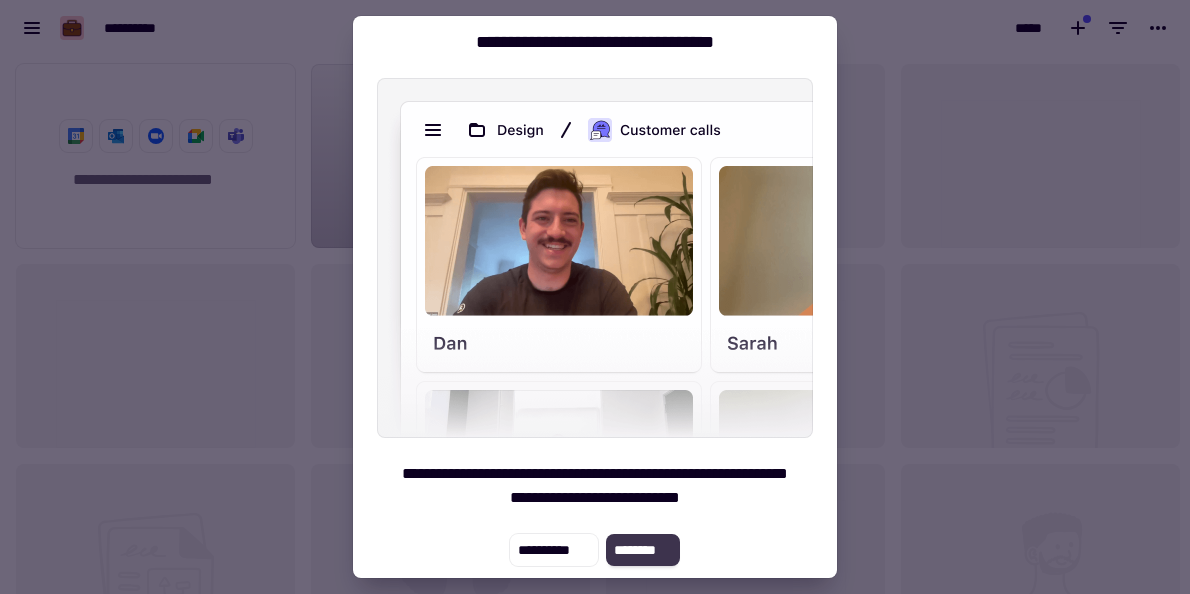 click on "********" 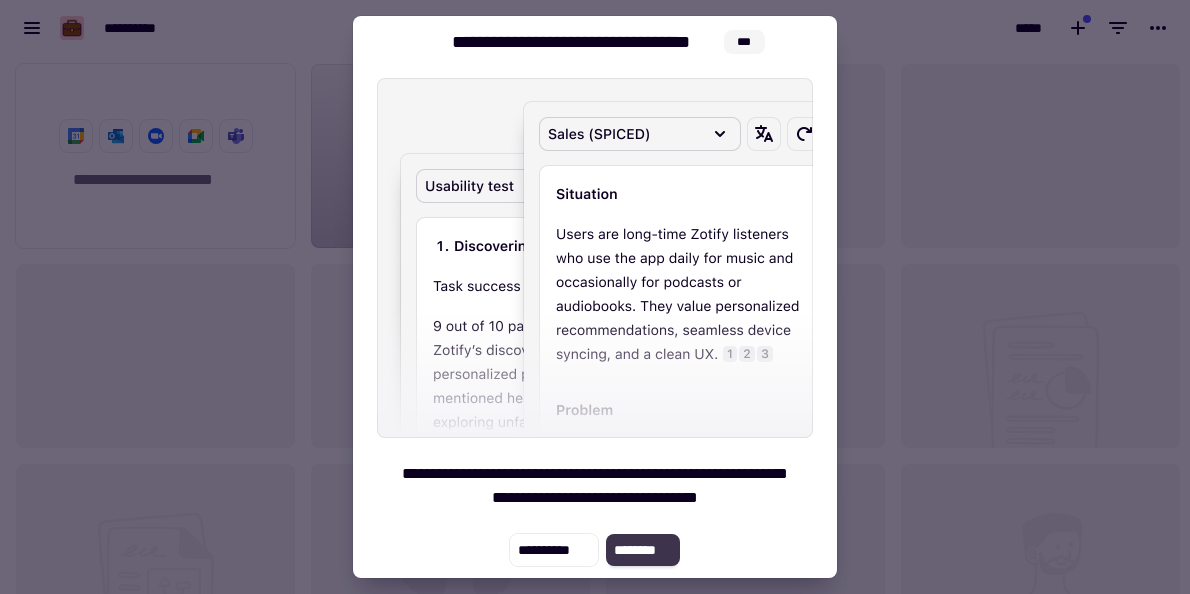 click on "********" 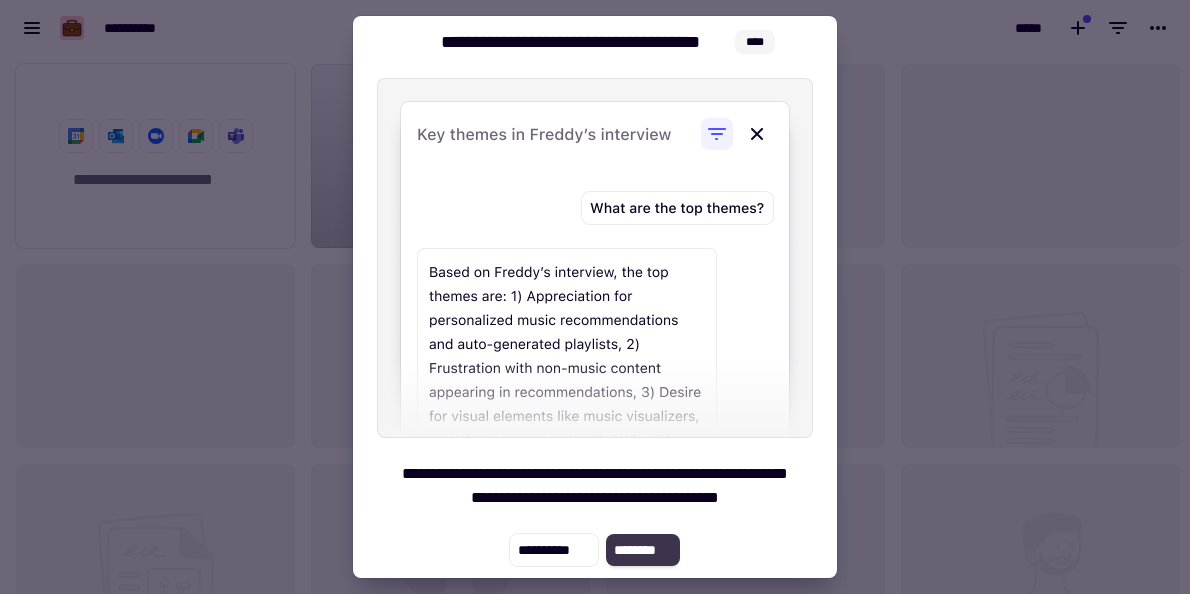 click on "********" 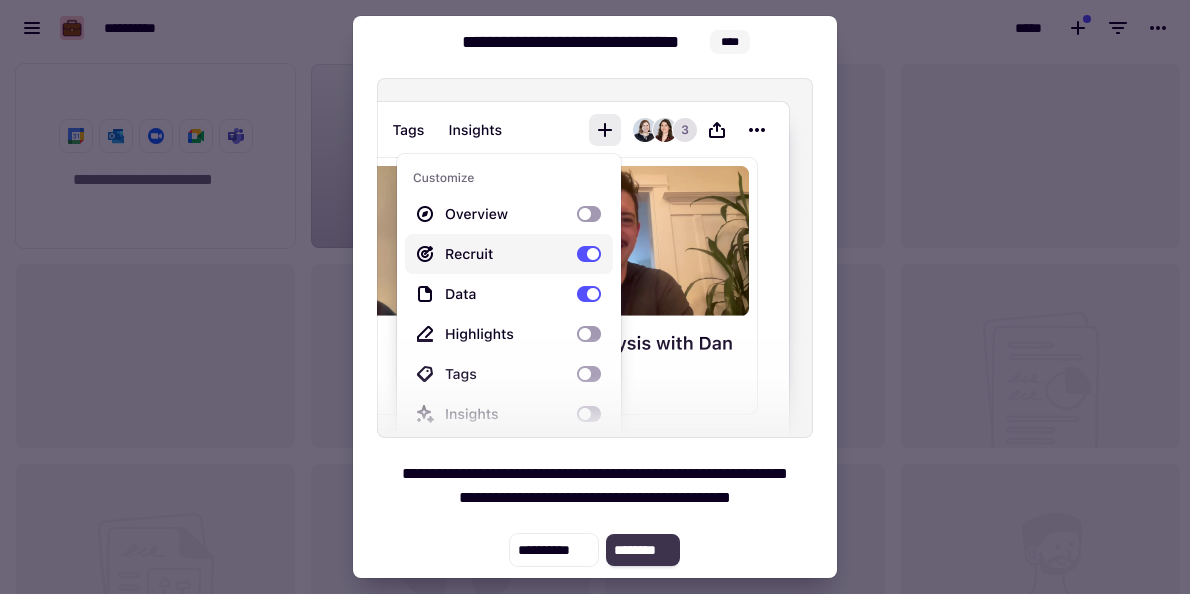 click on "********" 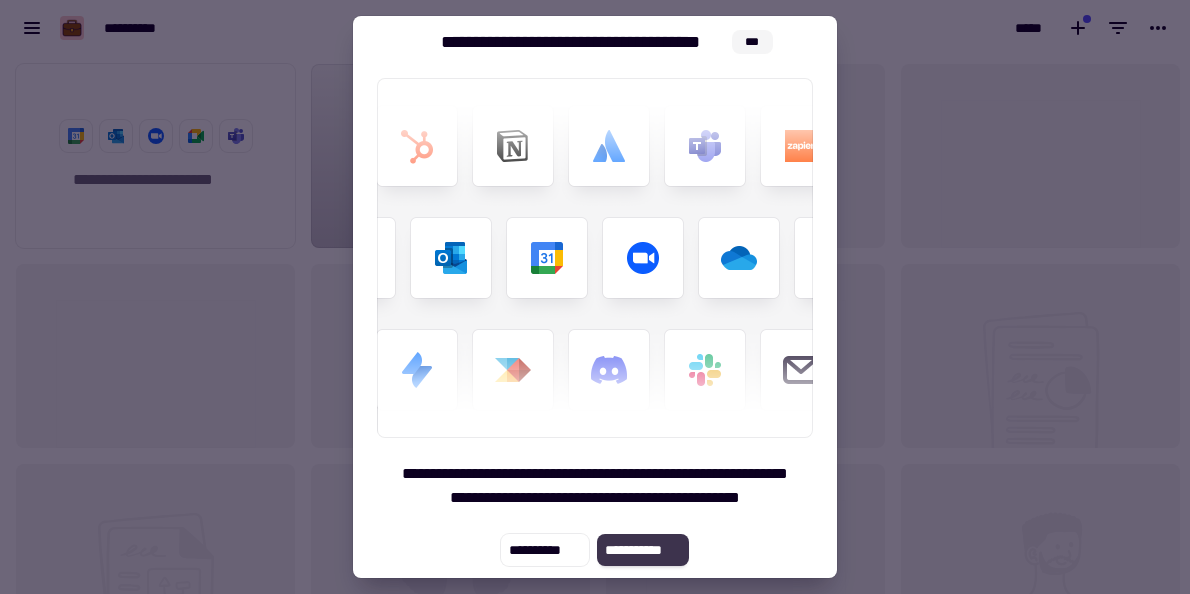 click on "**********" 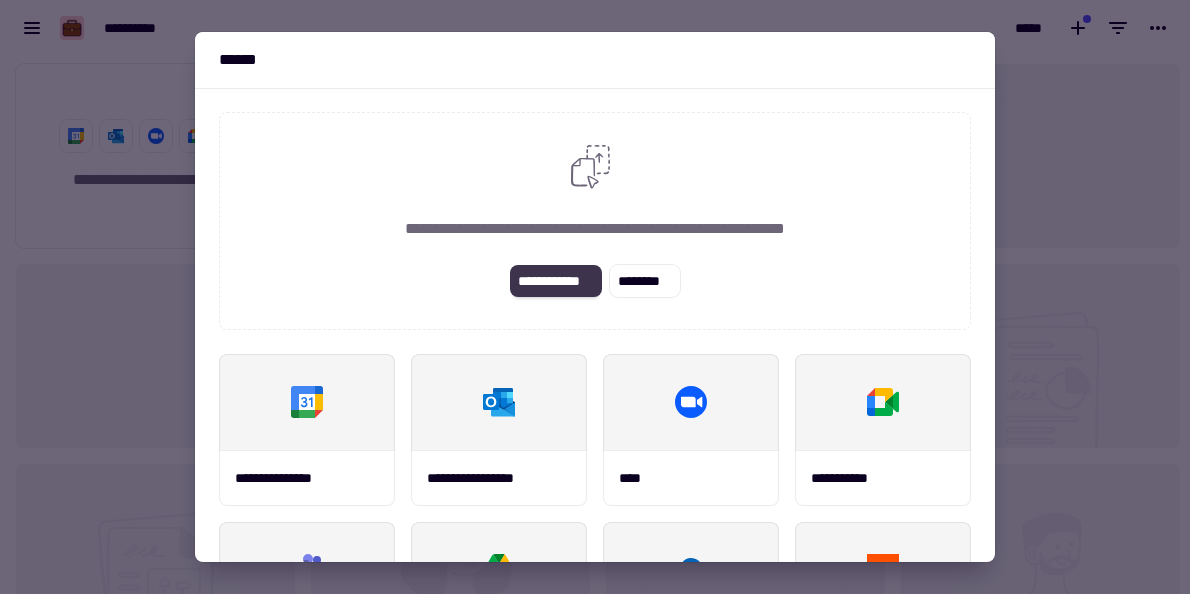 click on "**********" 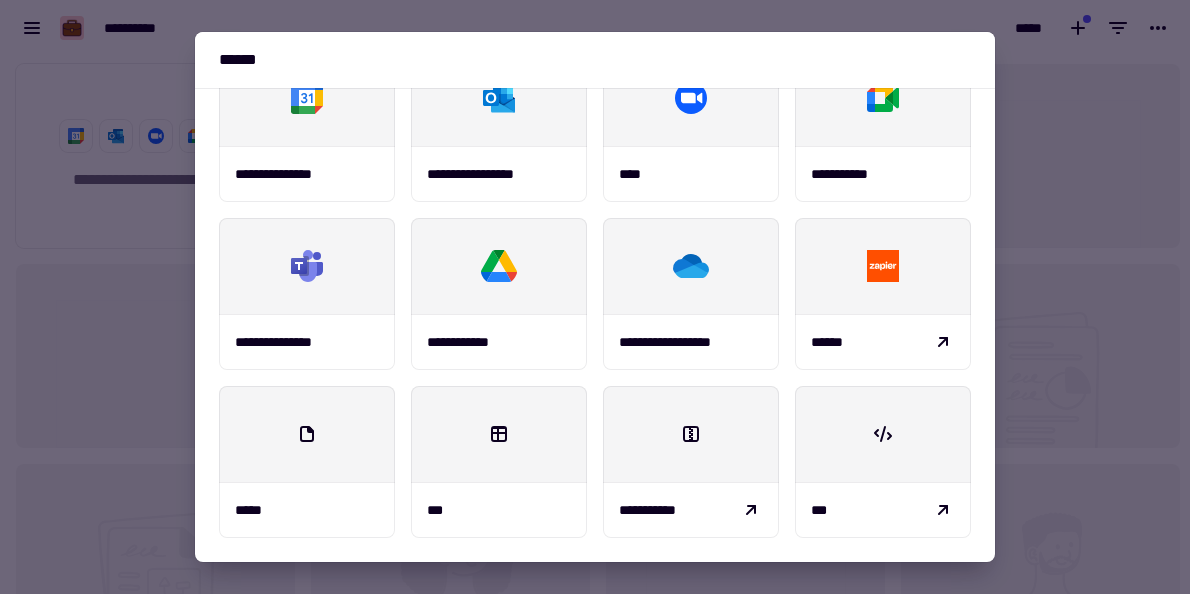 scroll, scrollTop: 0, scrollLeft: 0, axis: both 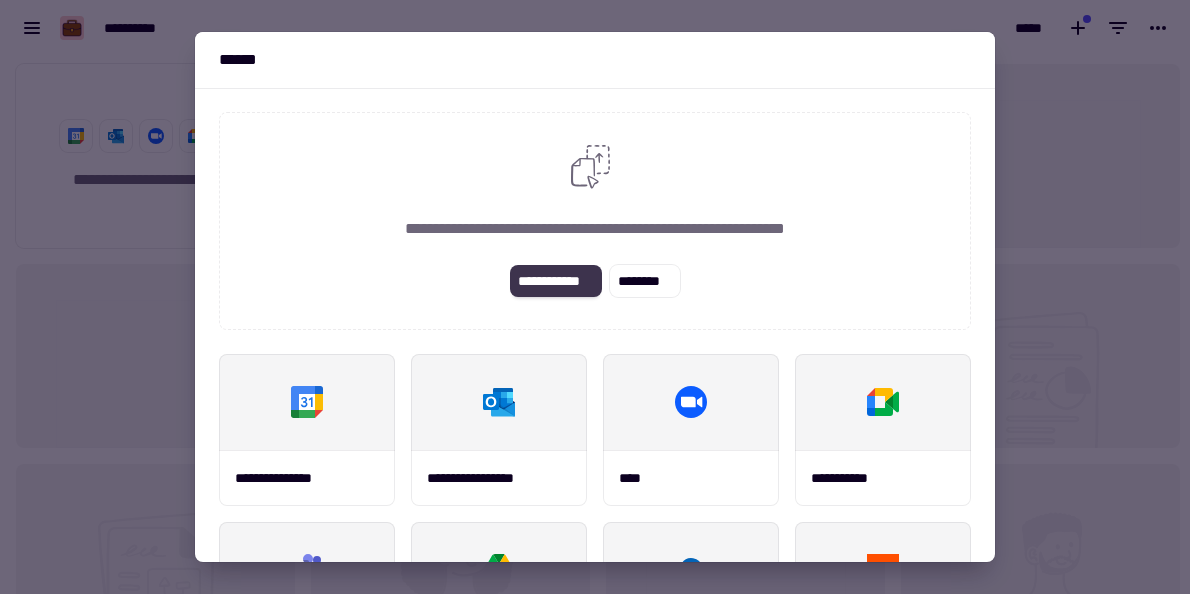 click on "**********" 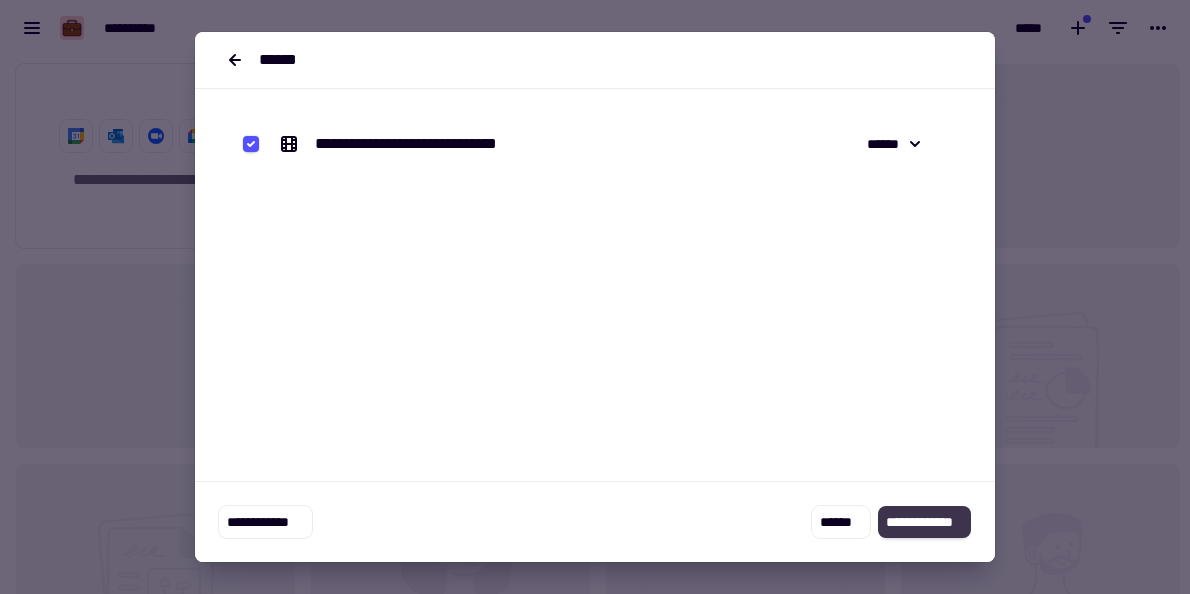 click on "**********" 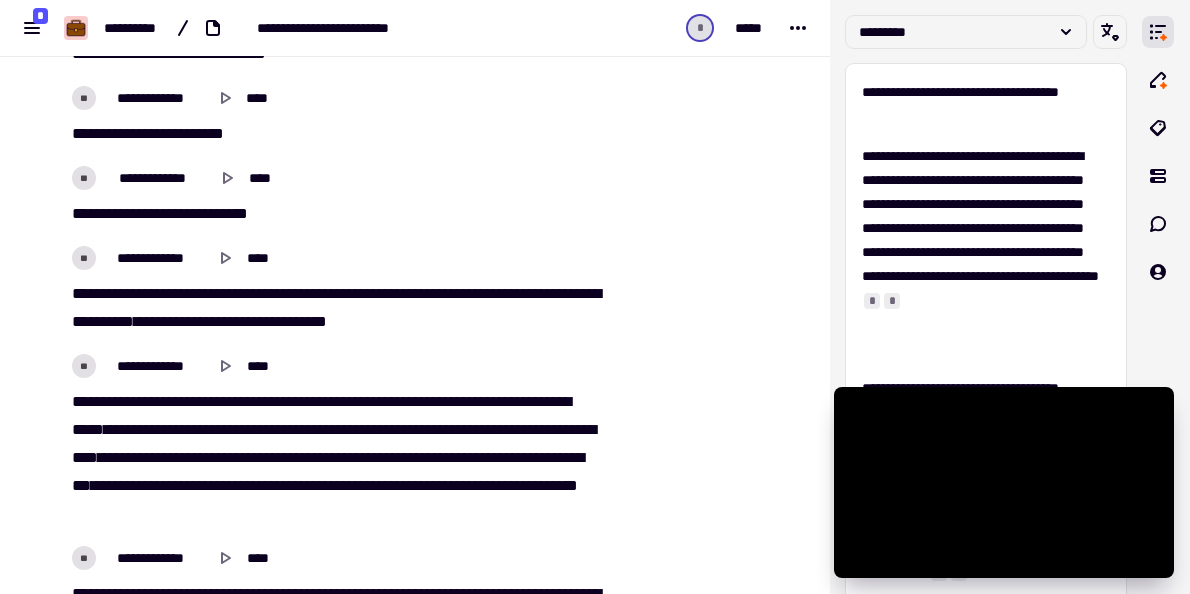 scroll, scrollTop: 1775, scrollLeft: 0, axis: vertical 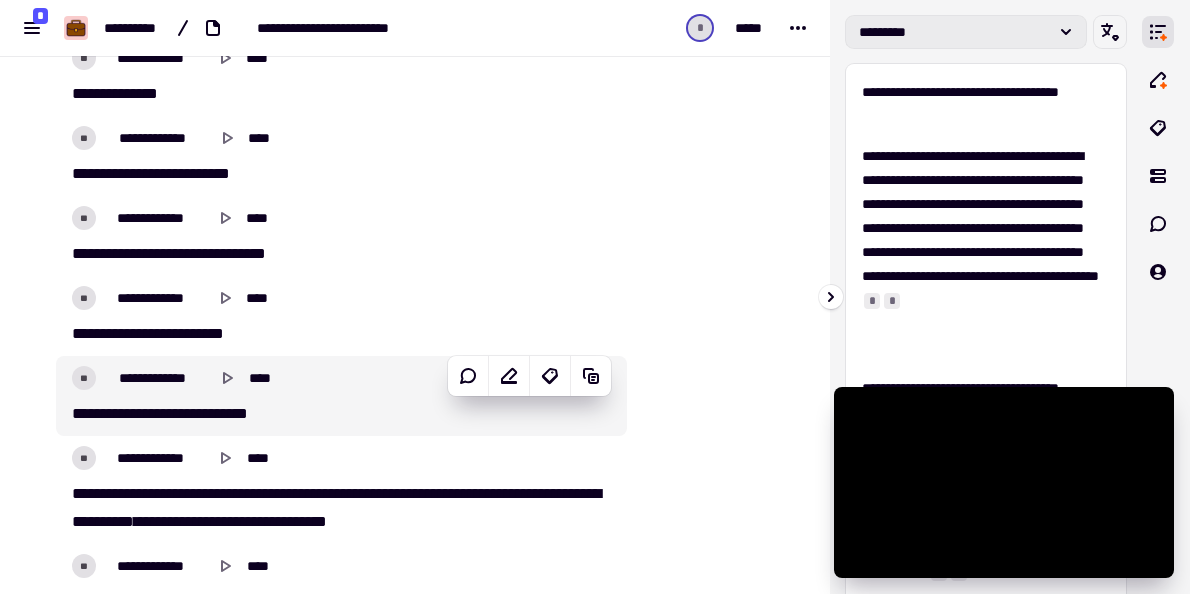 click 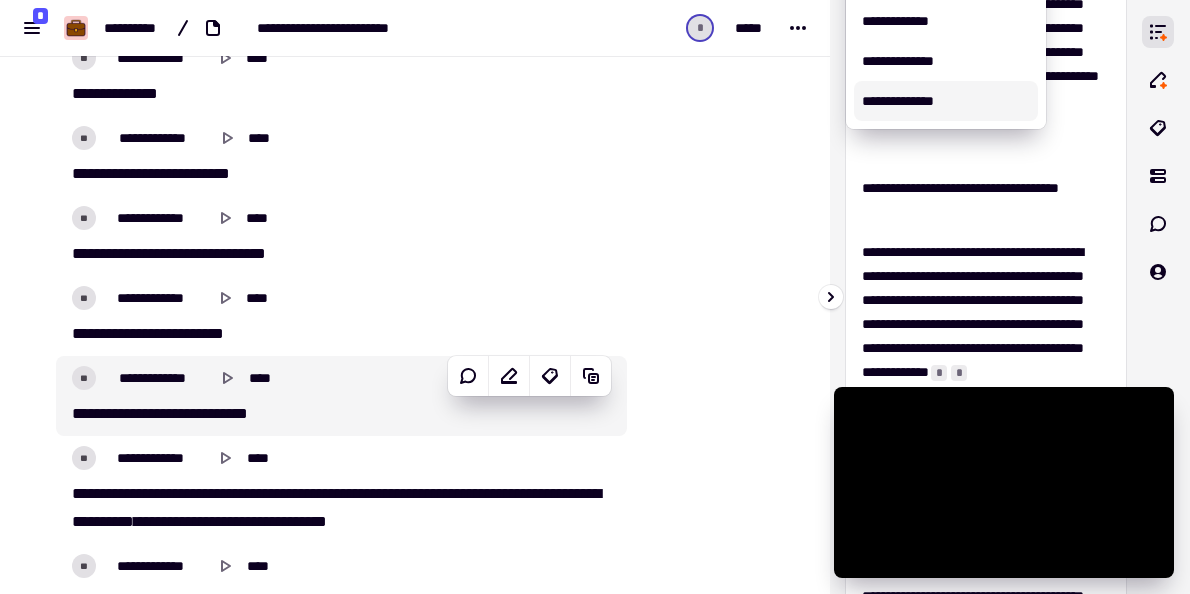 scroll, scrollTop: 0, scrollLeft: 0, axis: both 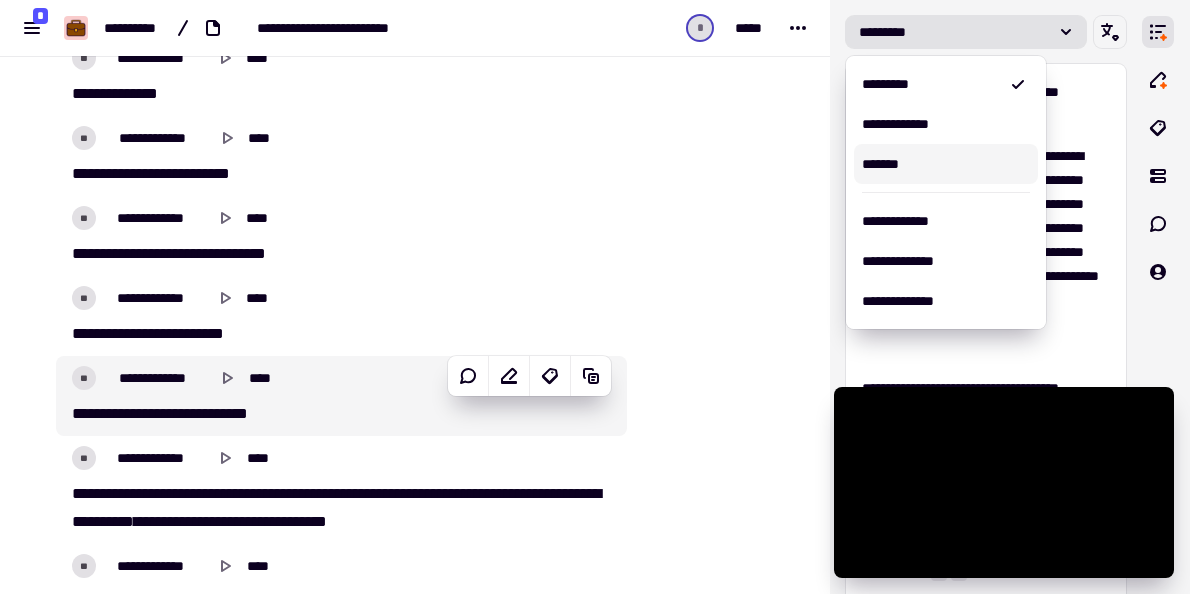 click at bounding box center [714, 17307] 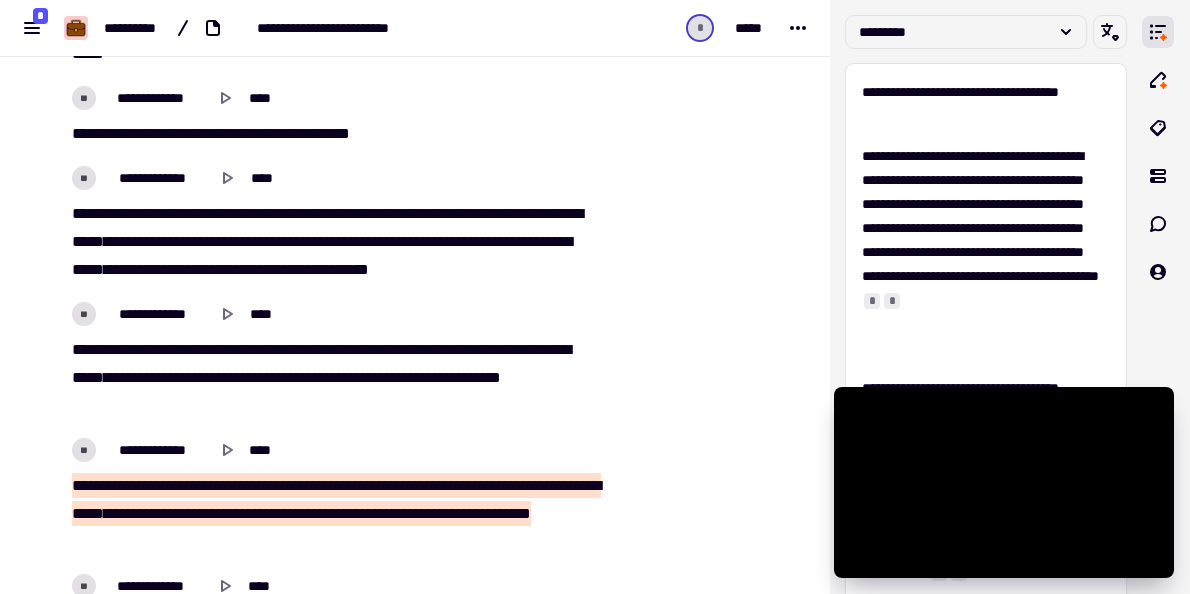 scroll, scrollTop: 4375, scrollLeft: 0, axis: vertical 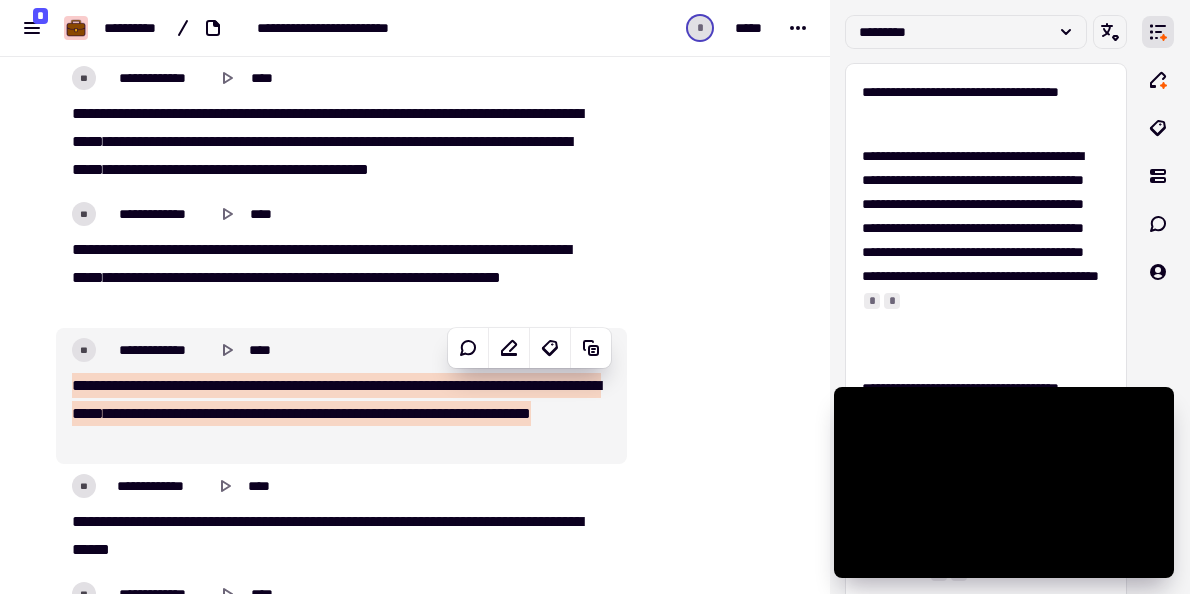 click at bounding box center [714, 14407] 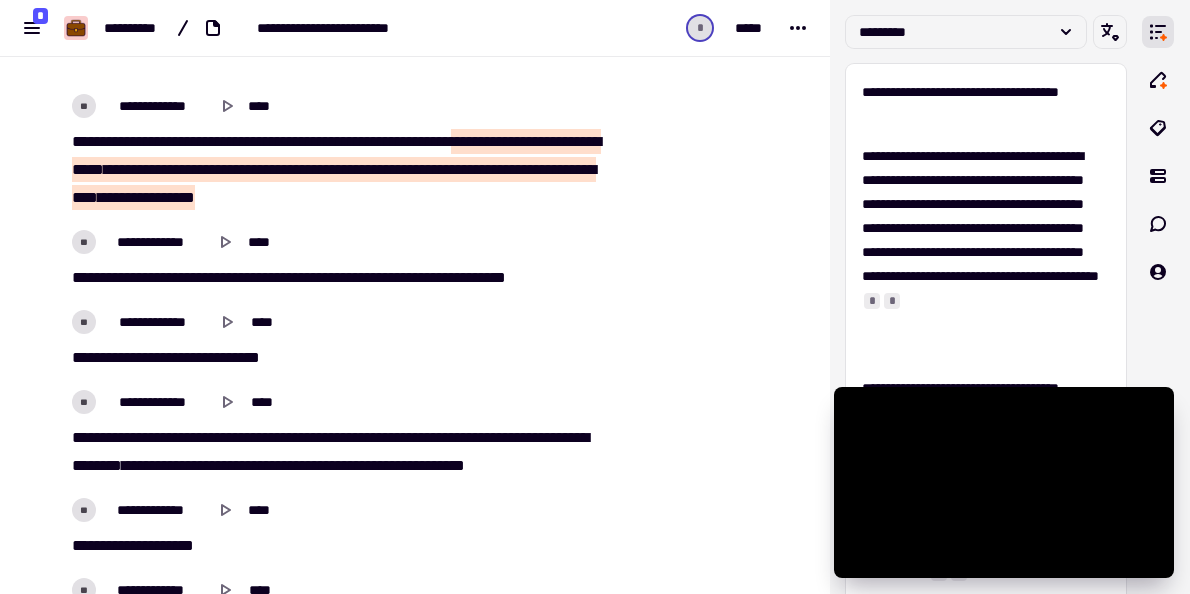 scroll, scrollTop: 3575, scrollLeft: 0, axis: vertical 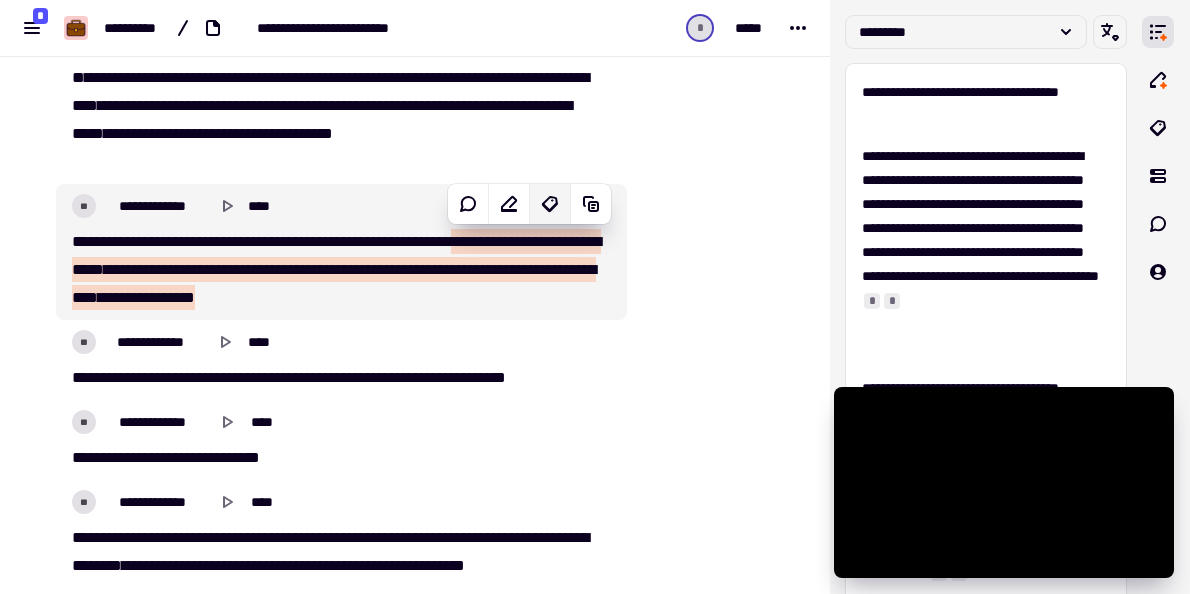 click 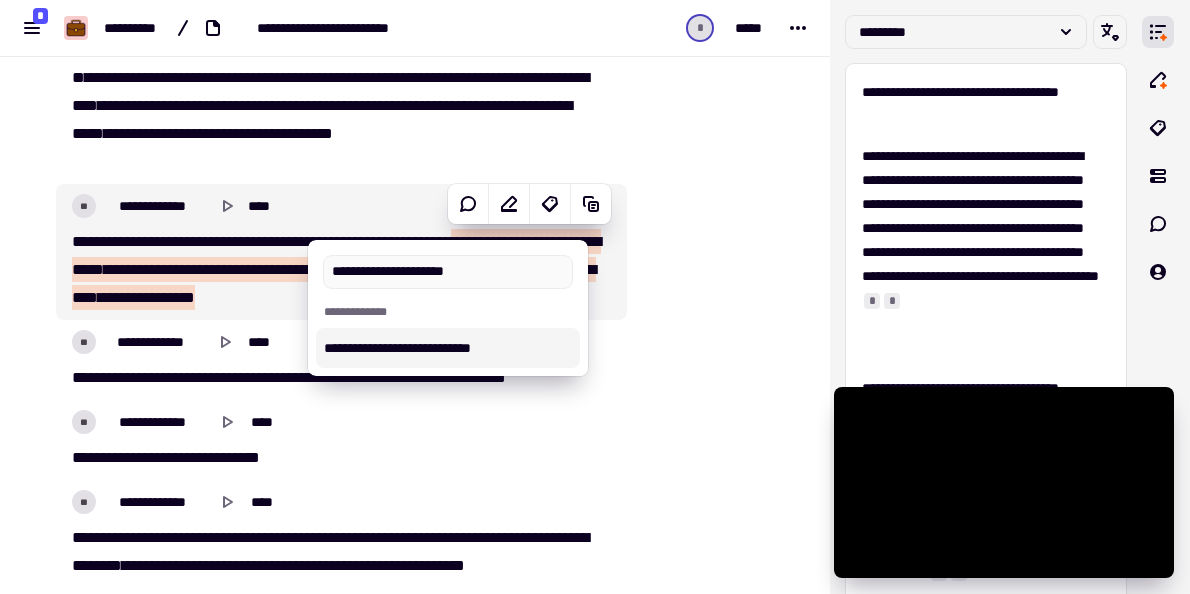 type on "**********" 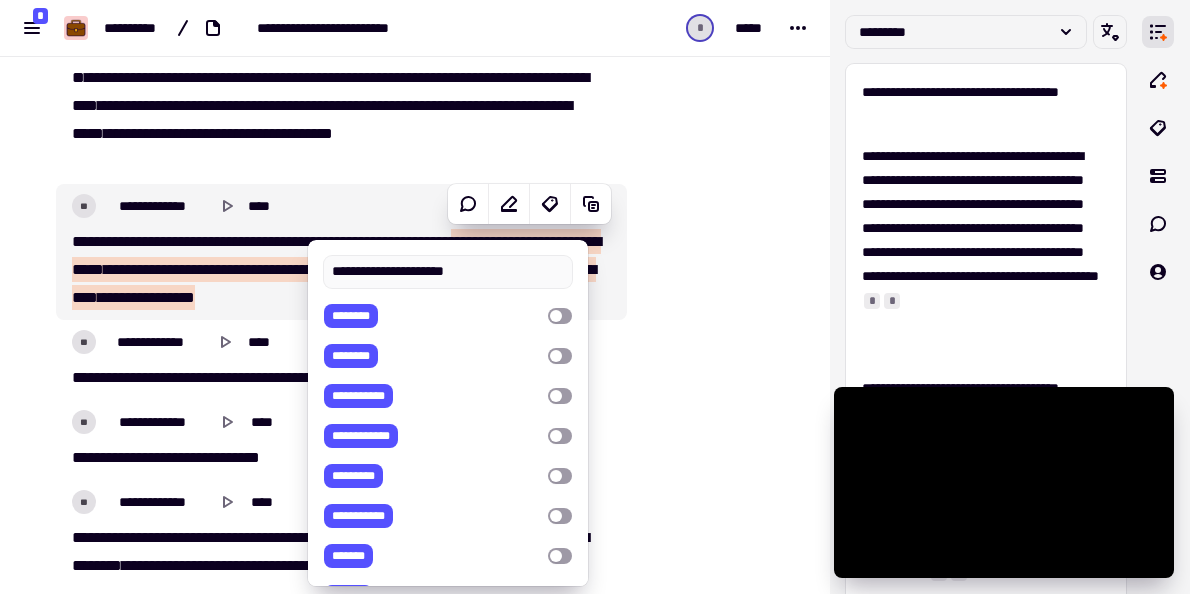 type 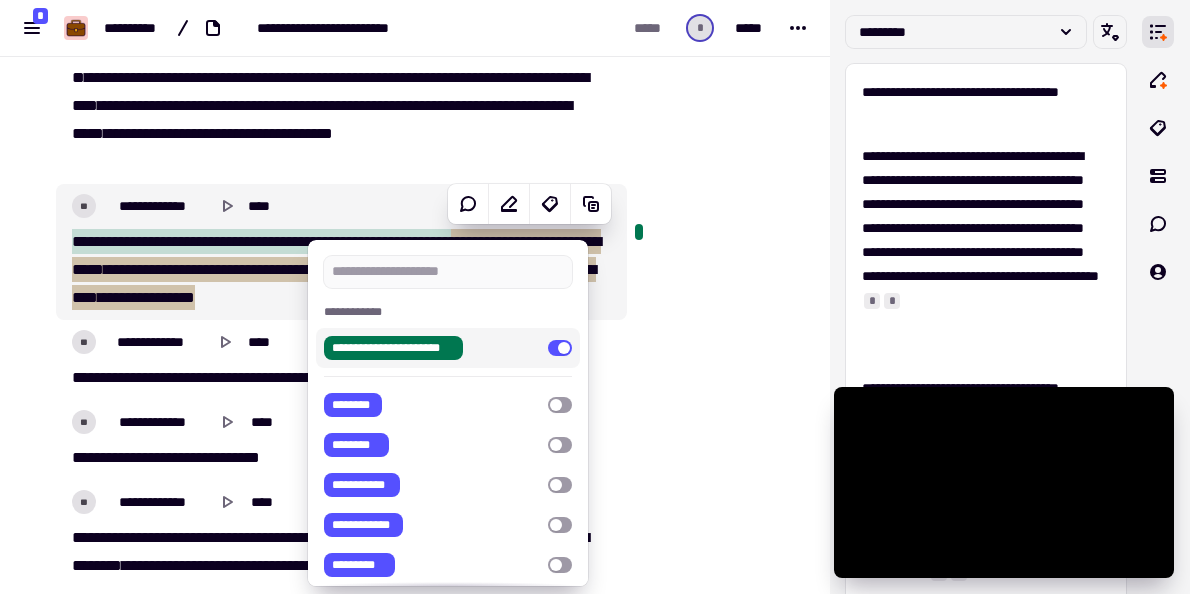 click on "**********" at bounding box center (415, 15198) 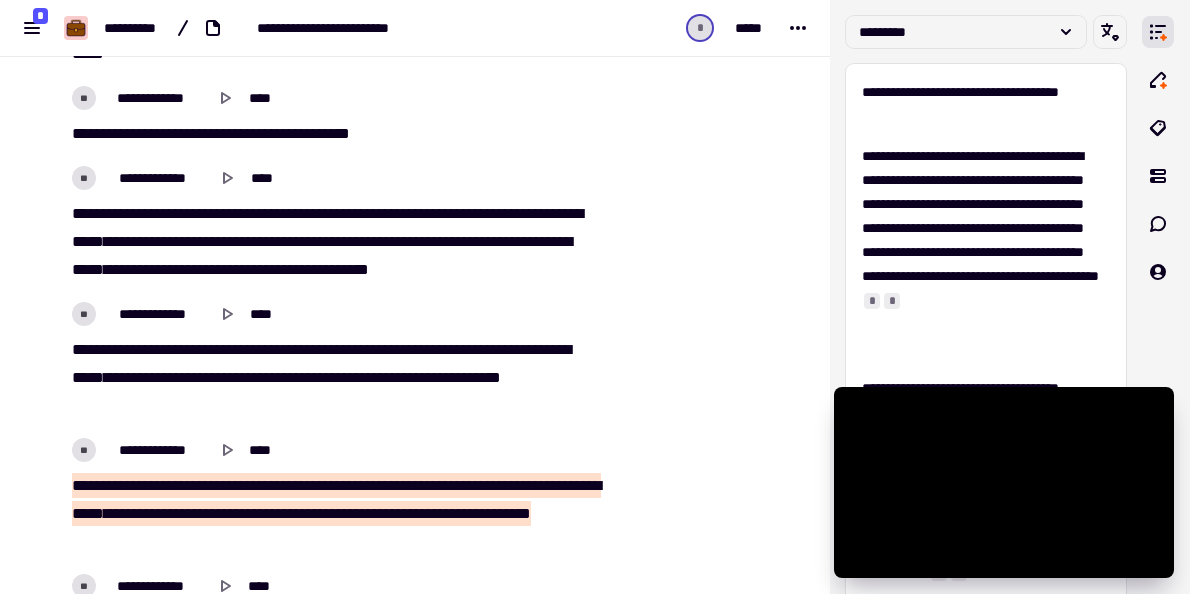 scroll, scrollTop: 4375, scrollLeft: 0, axis: vertical 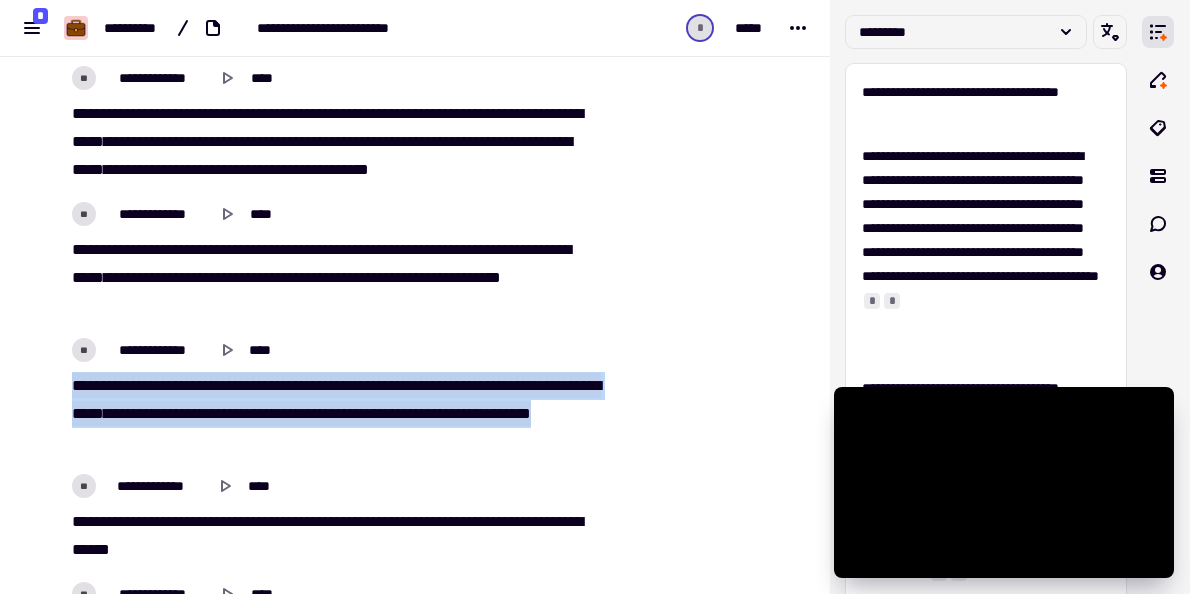 drag, startPoint x: 100, startPoint y: 401, endPoint x: 73, endPoint y: 380, distance: 34.20526 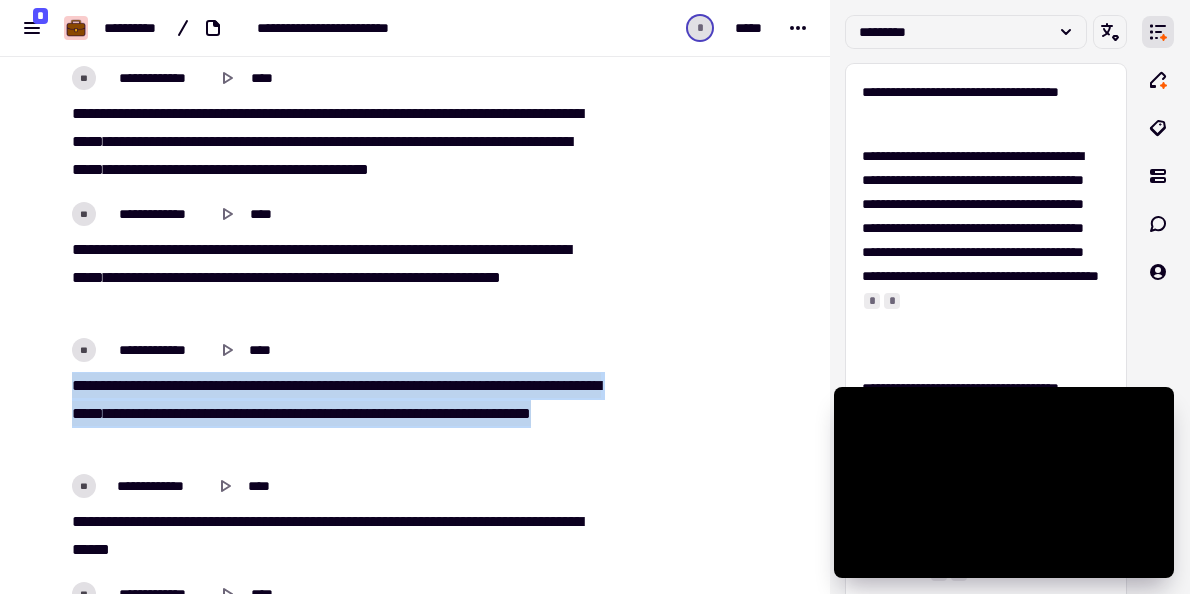copy on "**********" 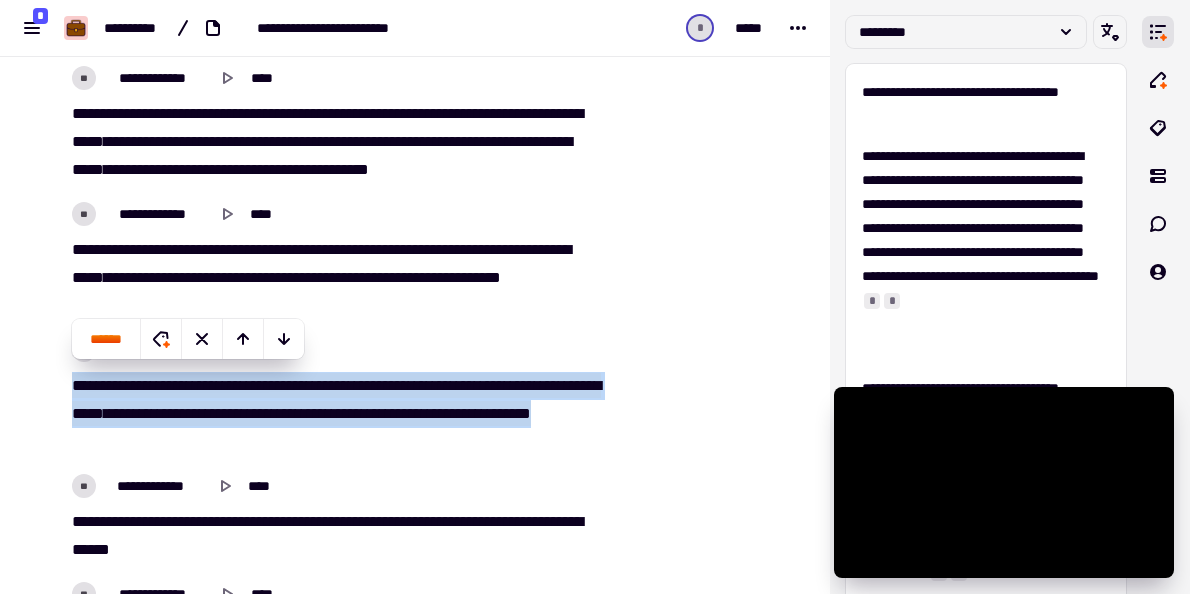 click on "**********" at bounding box center [336, 414] 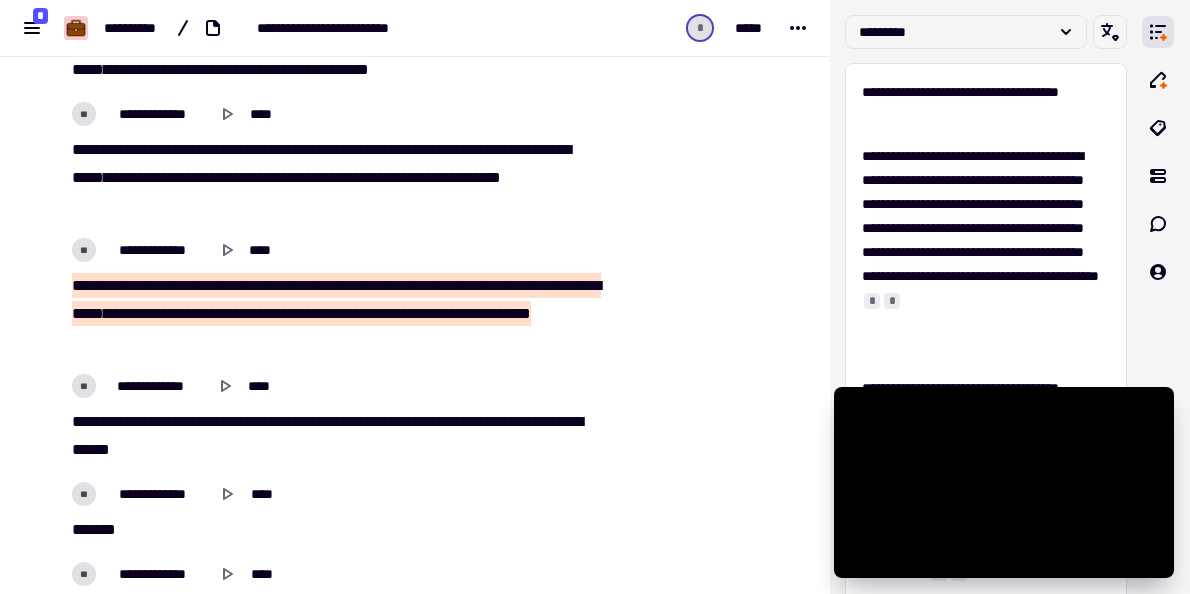 scroll, scrollTop: 4575, scrollLeft: 0, axis: vertical 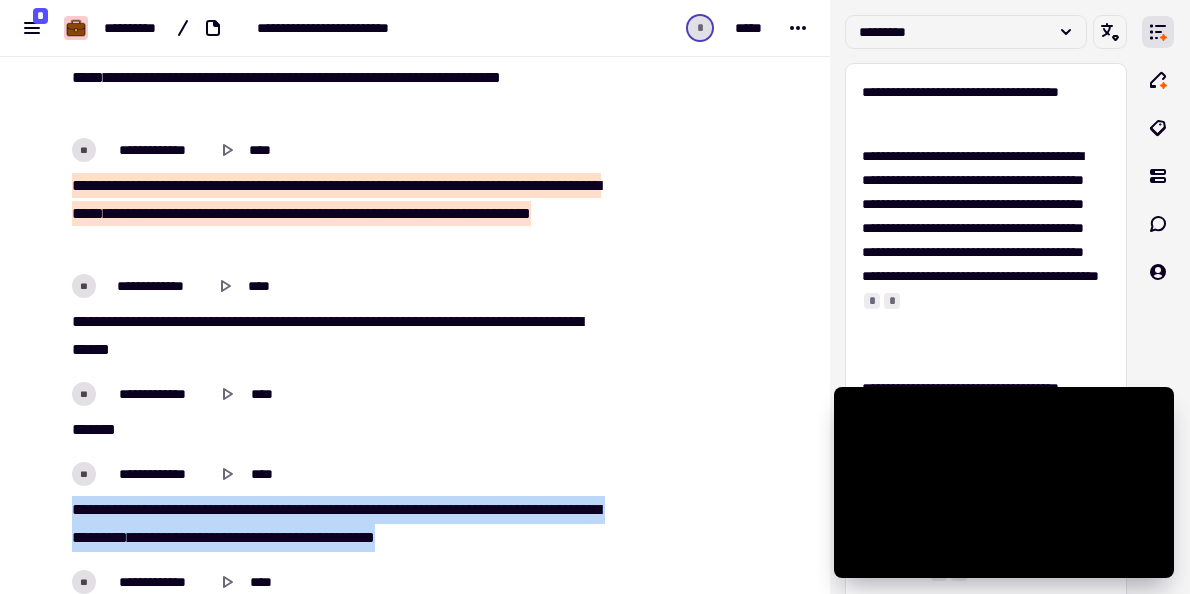 drag, startPoint x: 498, startPoint y: 537, endPoint x: 73, endPoint y: 507, distance: 426.0575 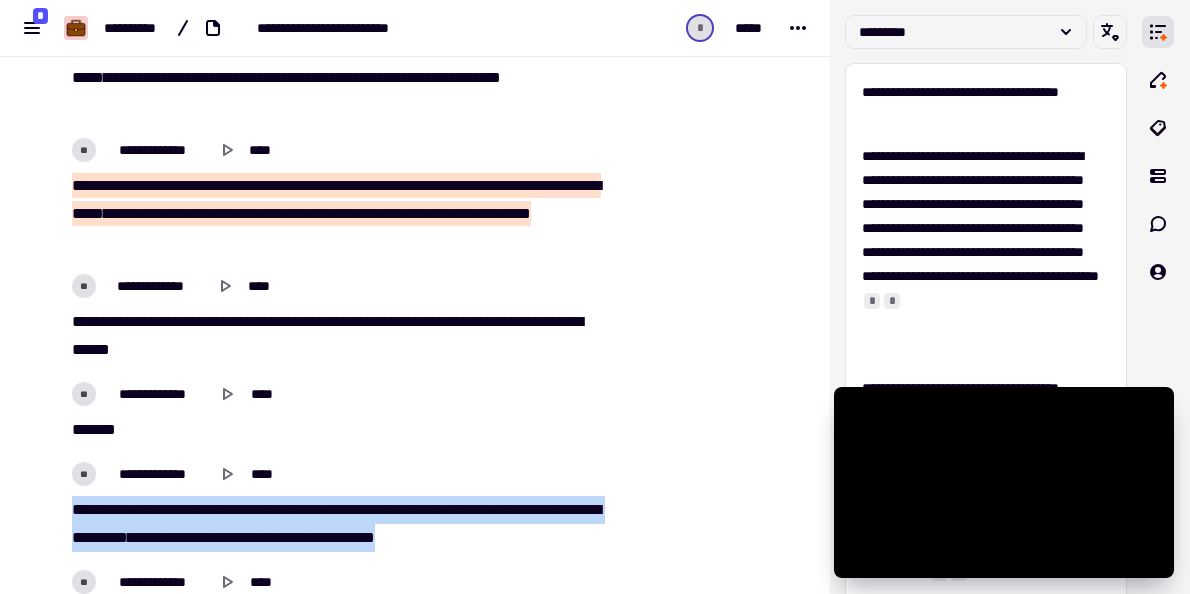 click on "***   *   ****   **   ******   **   *******   *****   ****   *********   **   ***   **   *   *****   *   ******   *******   *********   *****   *******   ******   **   *****   ****   ****" at bounding box center (336, 524) 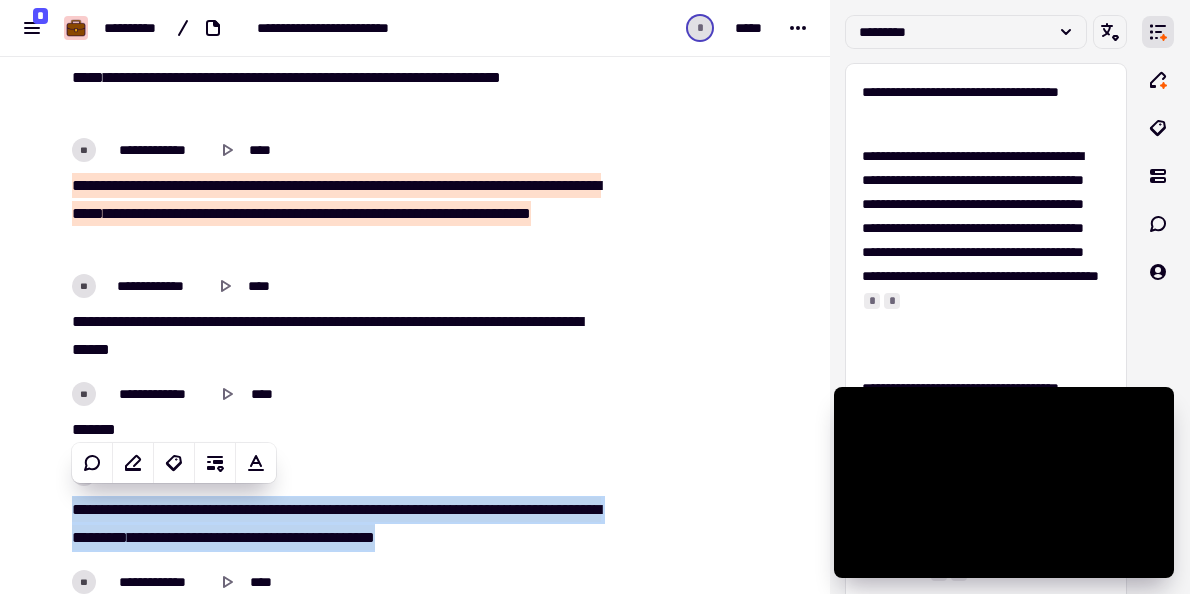 copy on "***   *   ****   **   ******   **   *******   *****   ****   *********   **   ***   **   *   *****   *   ******   *******   *********   *****   *******   ******   **   *****   ****   ****" 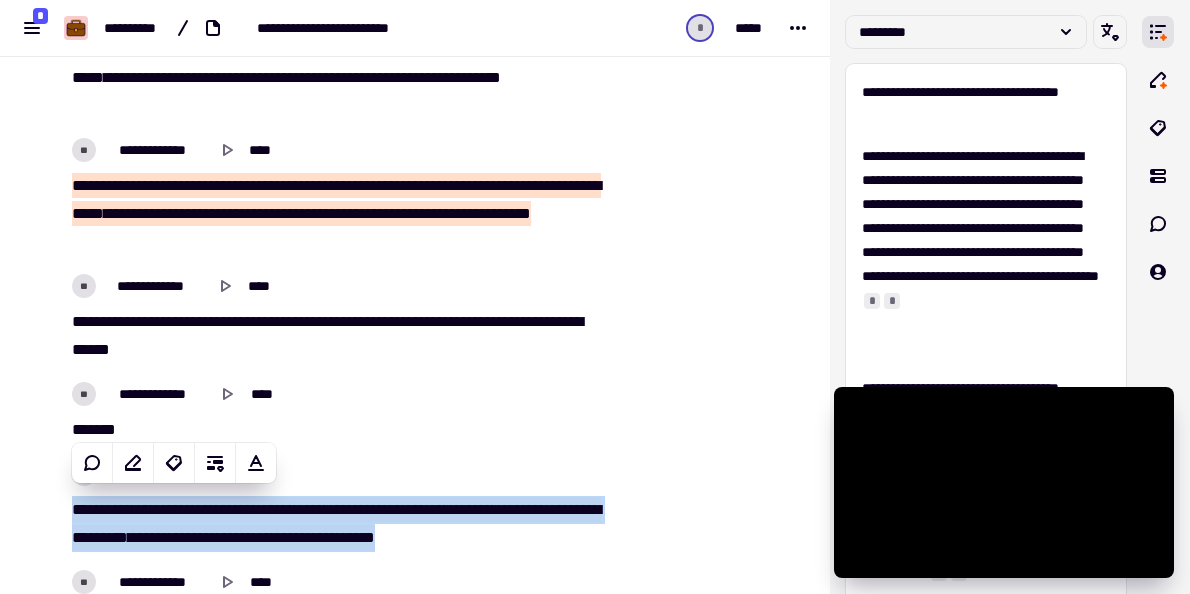 click at bounding box center [714, 14207] 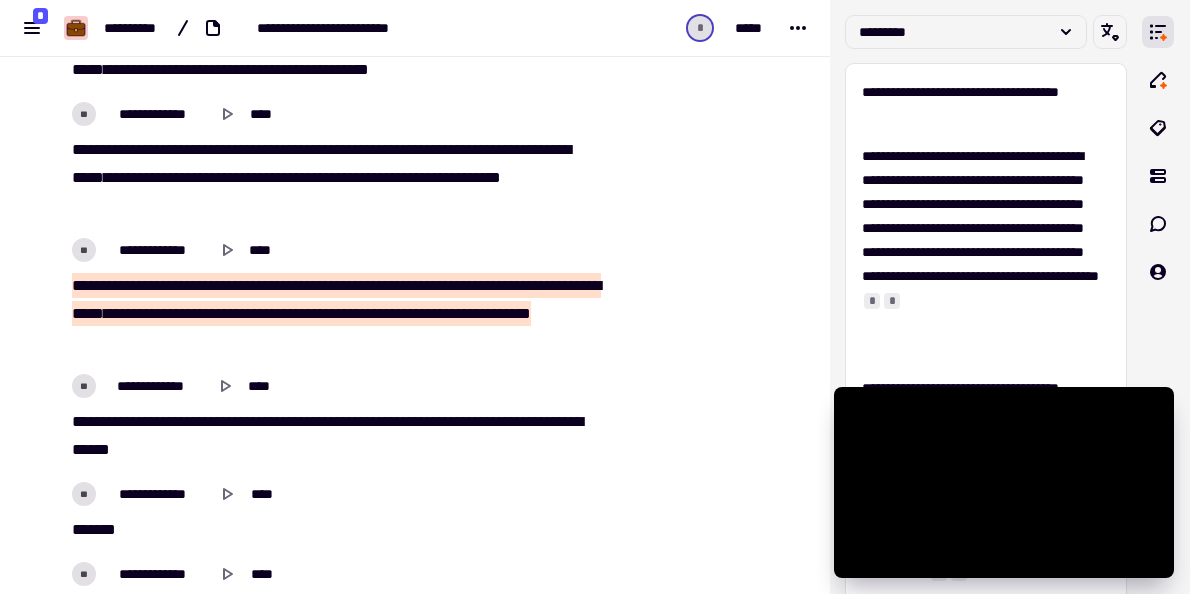 scroll, scrollTop: 4375, scrollLeft: 0, axis: vertical 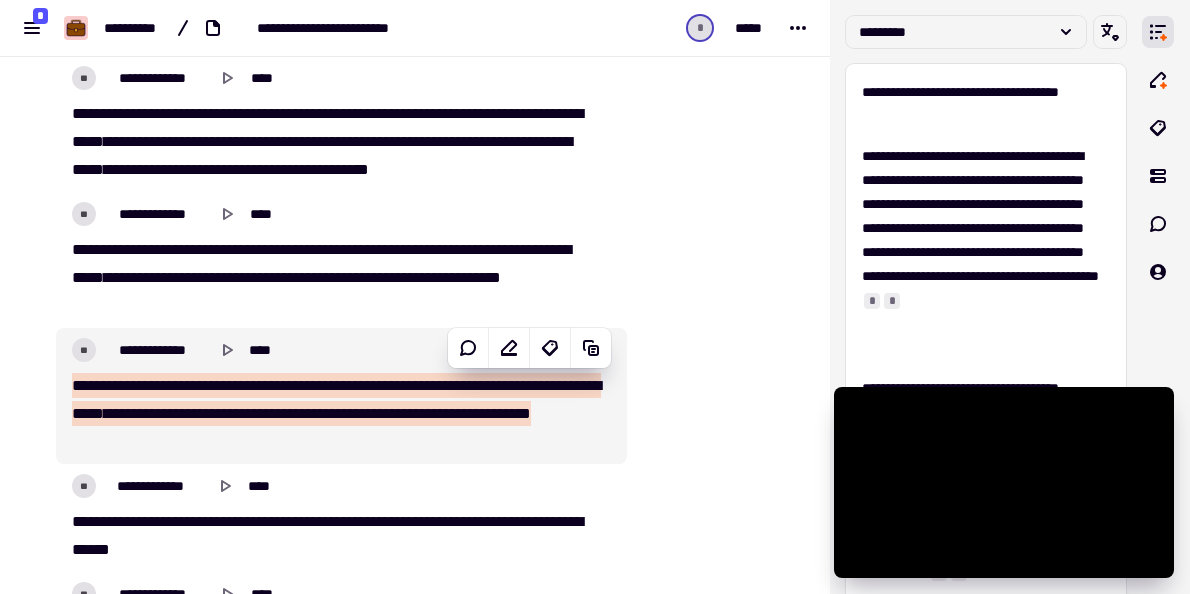 click at bounding box center (714, 14407) 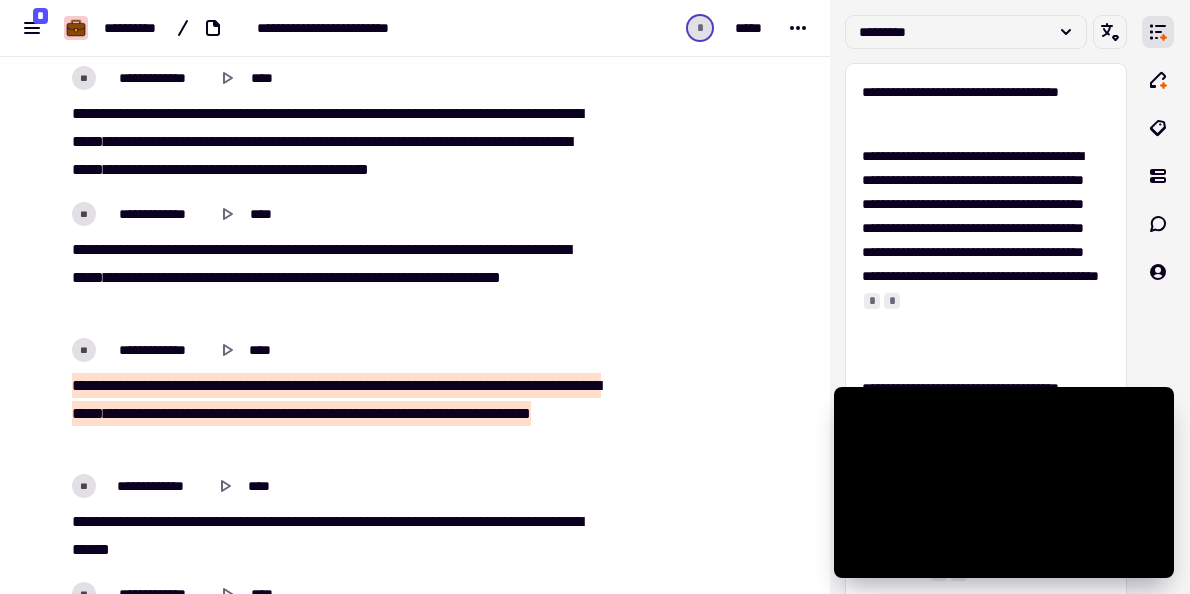 click on "**********" at bounding box center [336, 414] 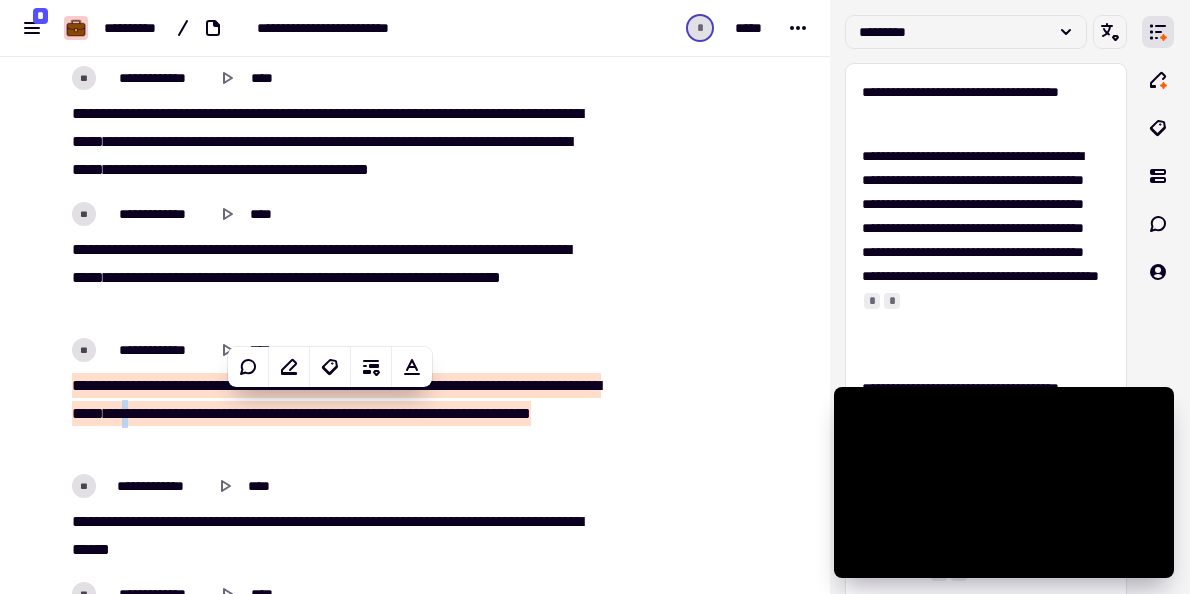 click on "**********" at bounding box center [336, 414] 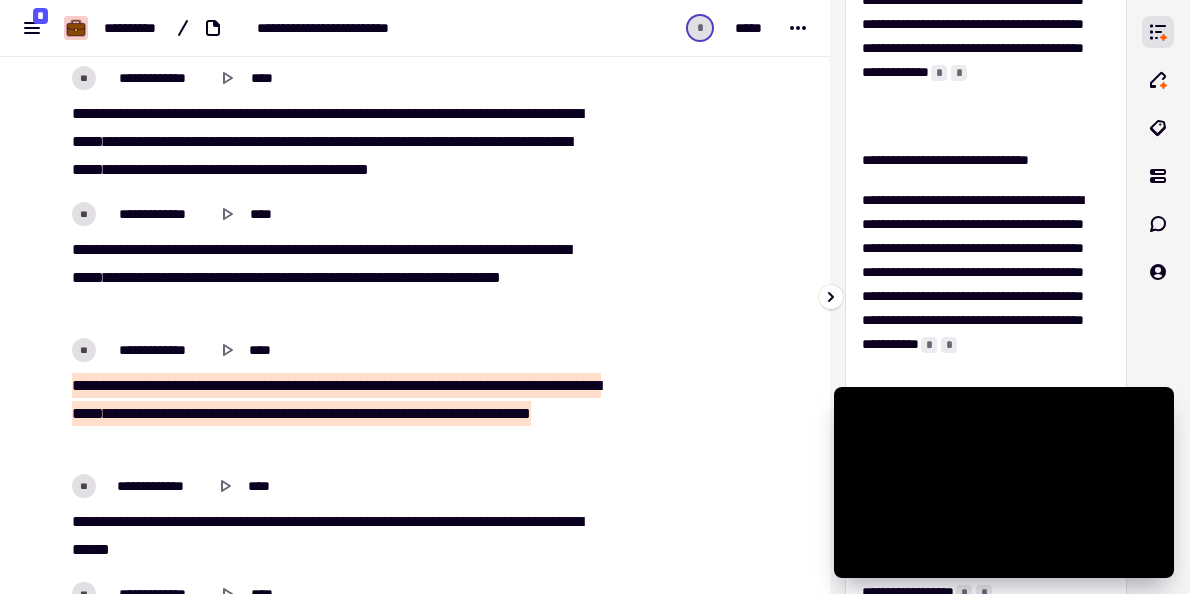 scroll, scrollTop: 781, scrollLeft: 0, axis: vertical 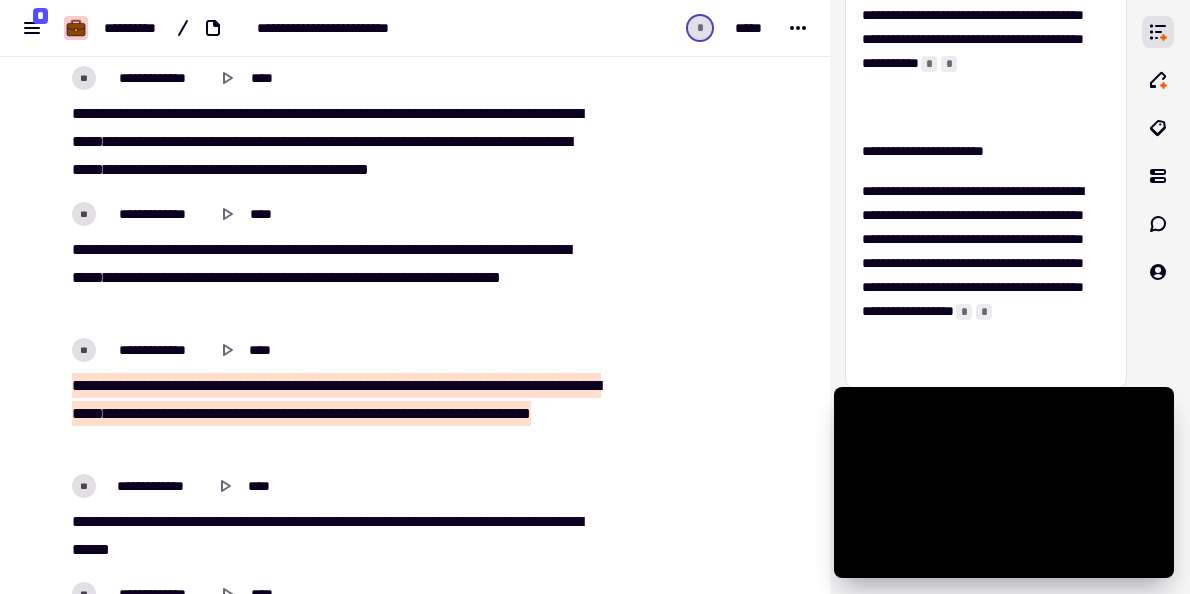 click at bounding box center (714, 14407) 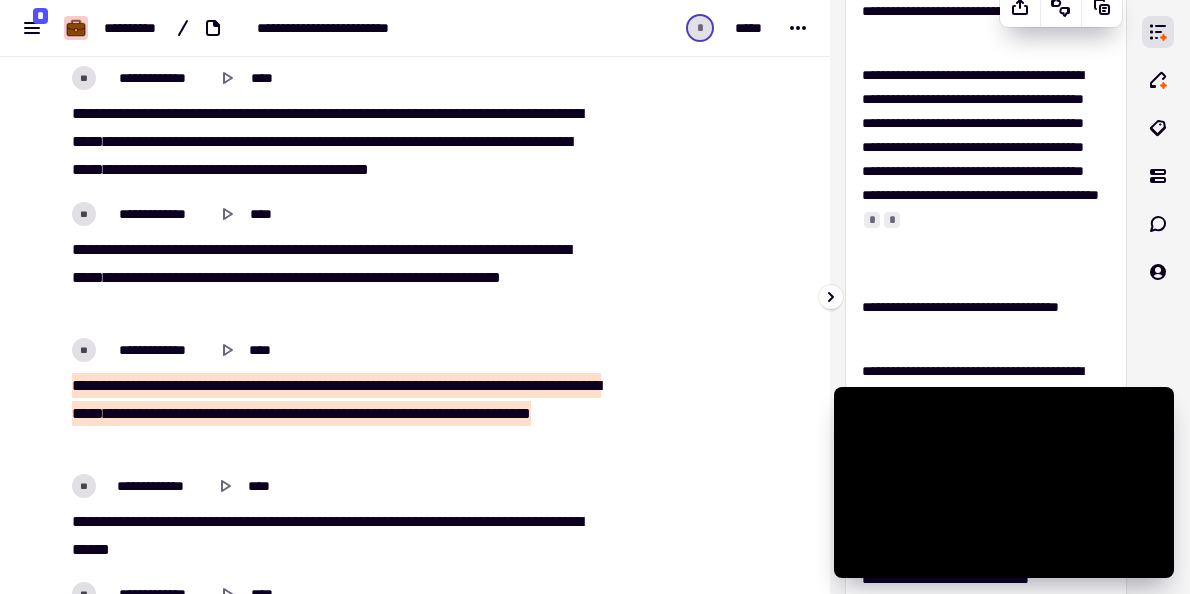 scroll, scrollTop: 0, scrollLeft: 0, axis: both 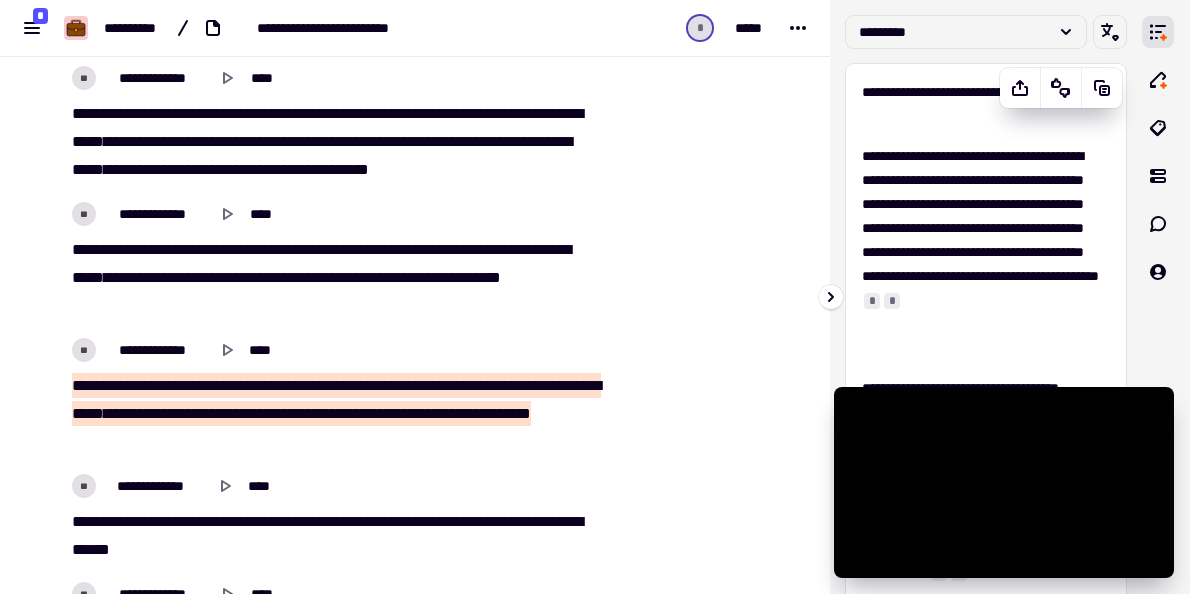 click on "*" at bounding box center (872, 301) 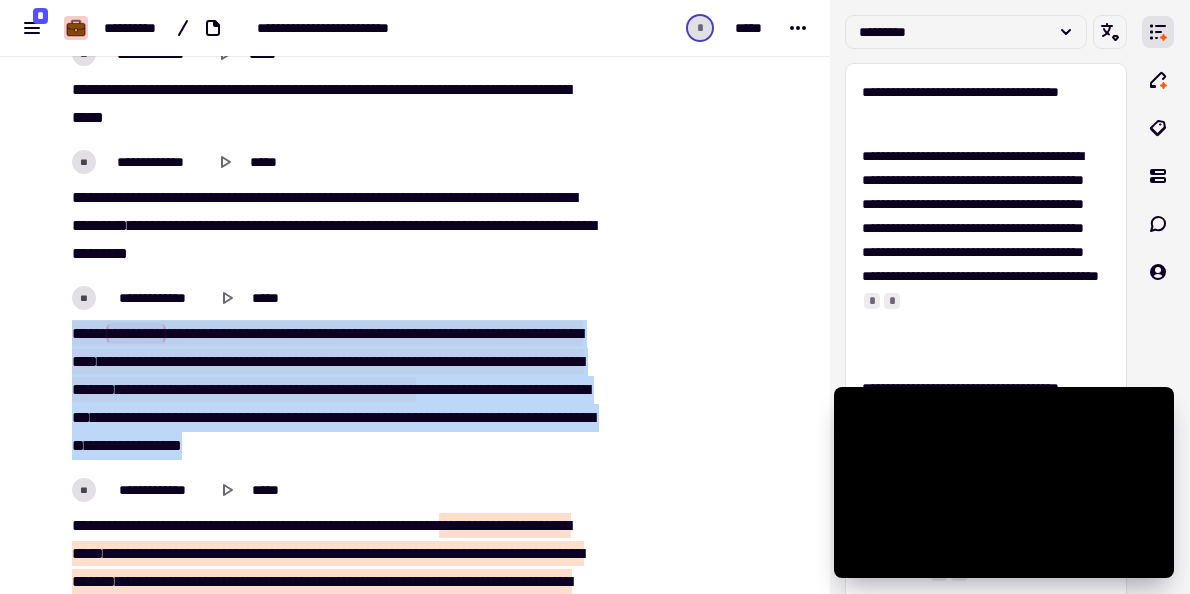drag, startPoint x: 438, startPoint y: 432, endPoint x: 34, endPoint y: 318, distance: 419.77612 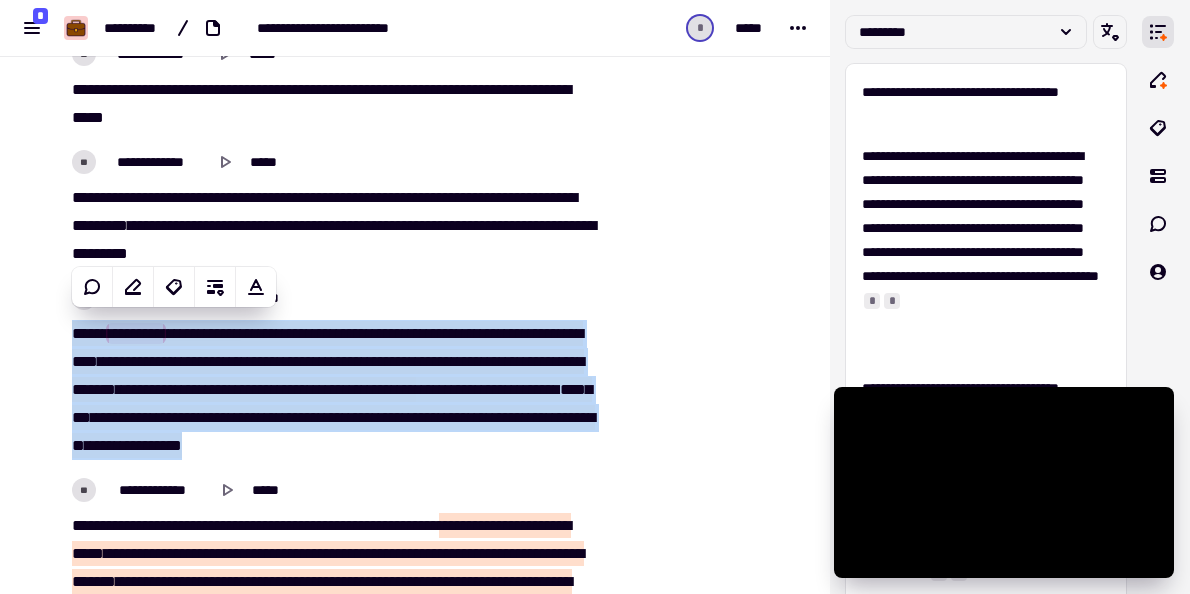 copy on "**********" 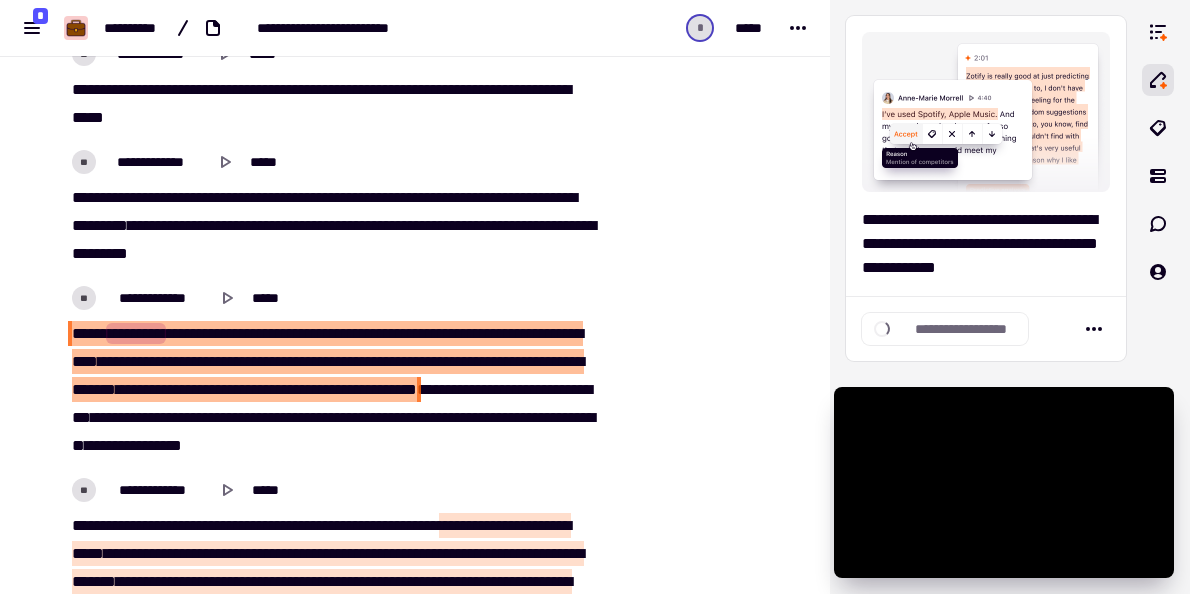 click on "***" at bounding box center [407, 389] 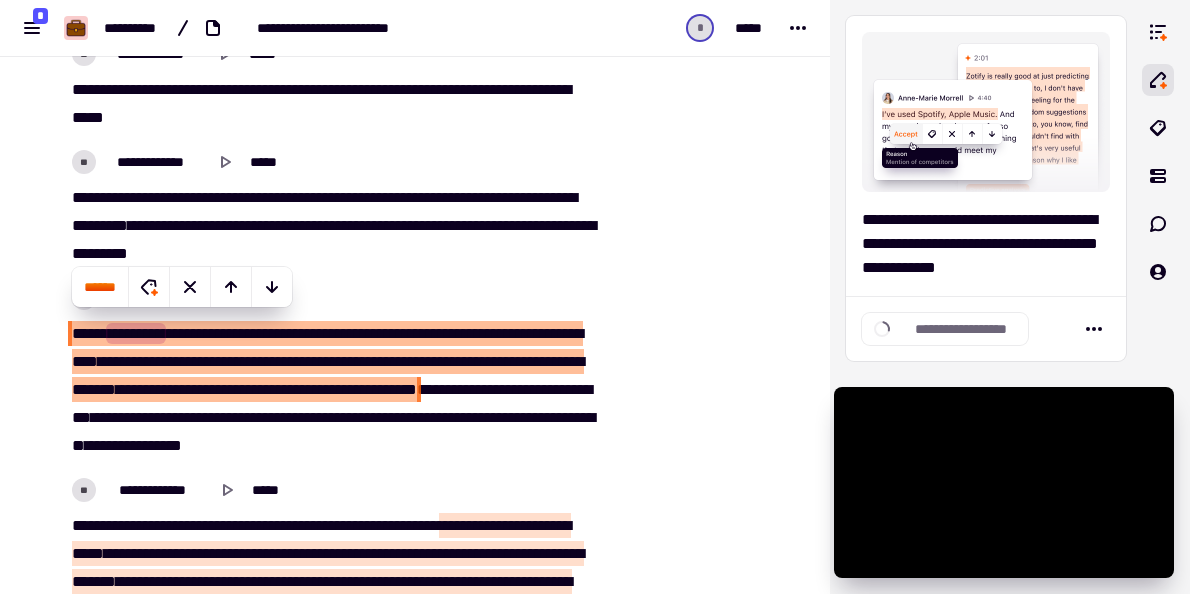 type on "*******" 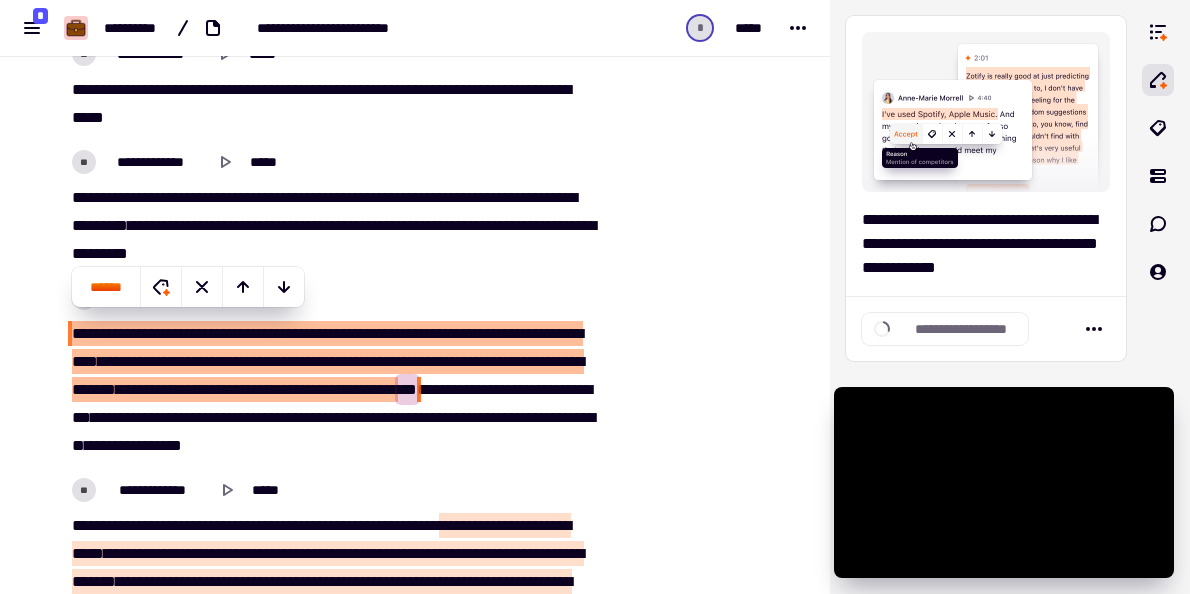 click at bounding box center (712, 1743) 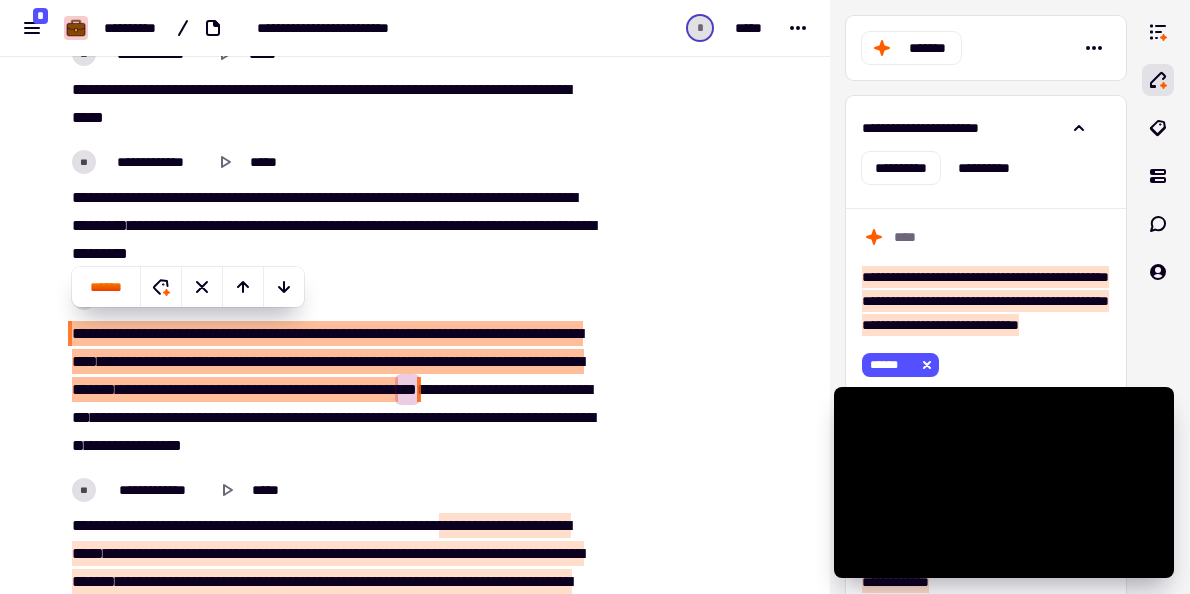 scroll, scrollTop: 3731, scrollLeft: 0, axis: vertical 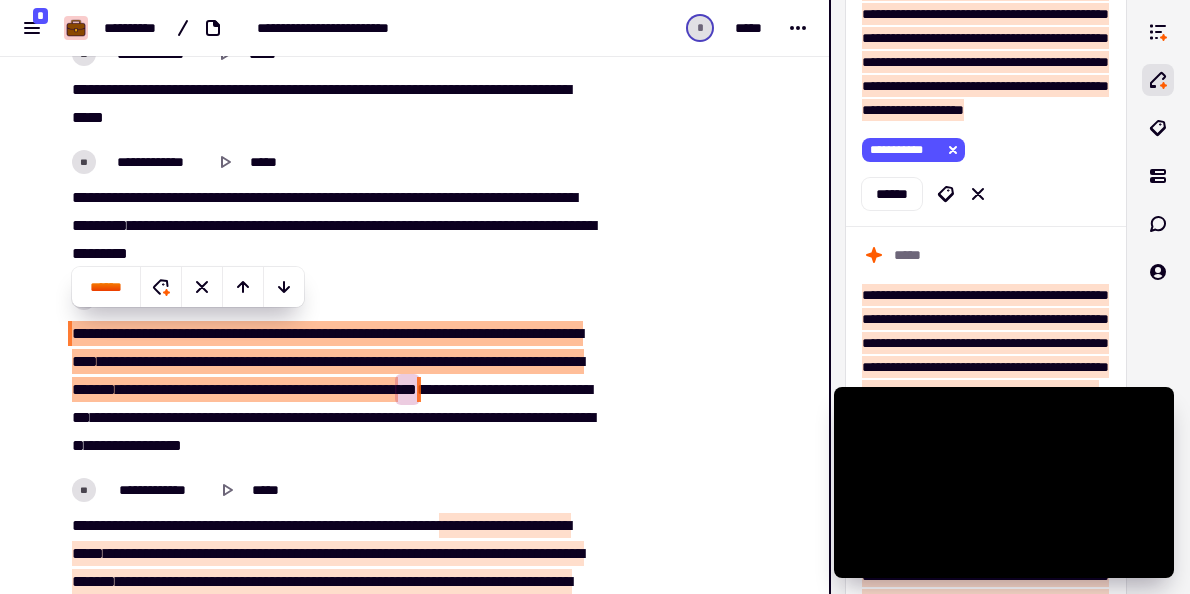 click at bounding box center (714, 1739) 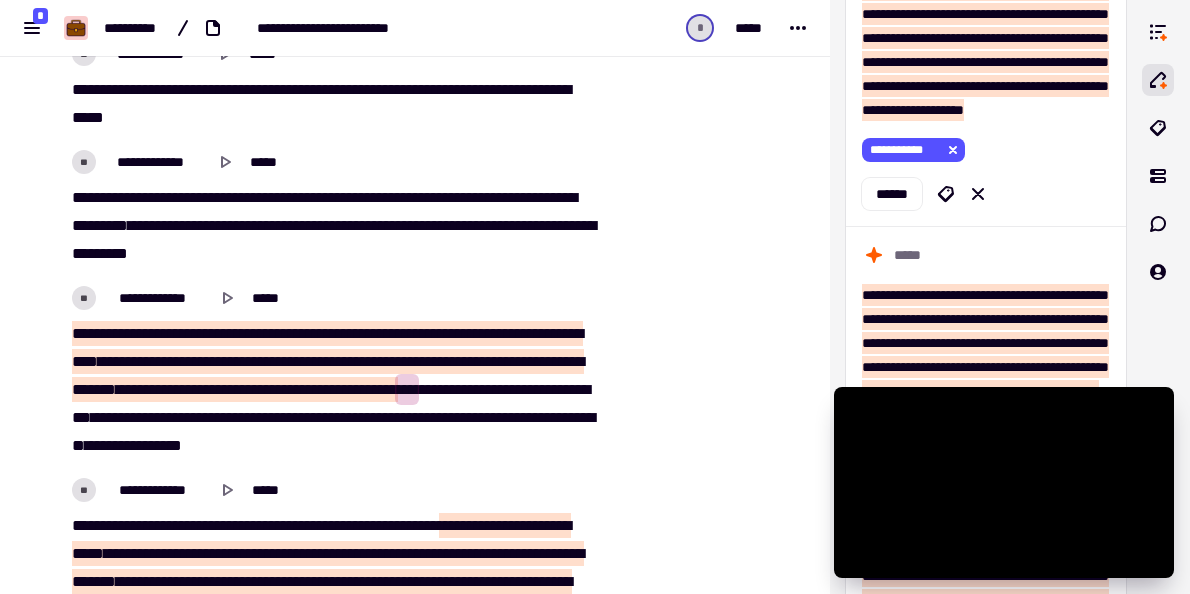 click at bounding box center (714, 1739) 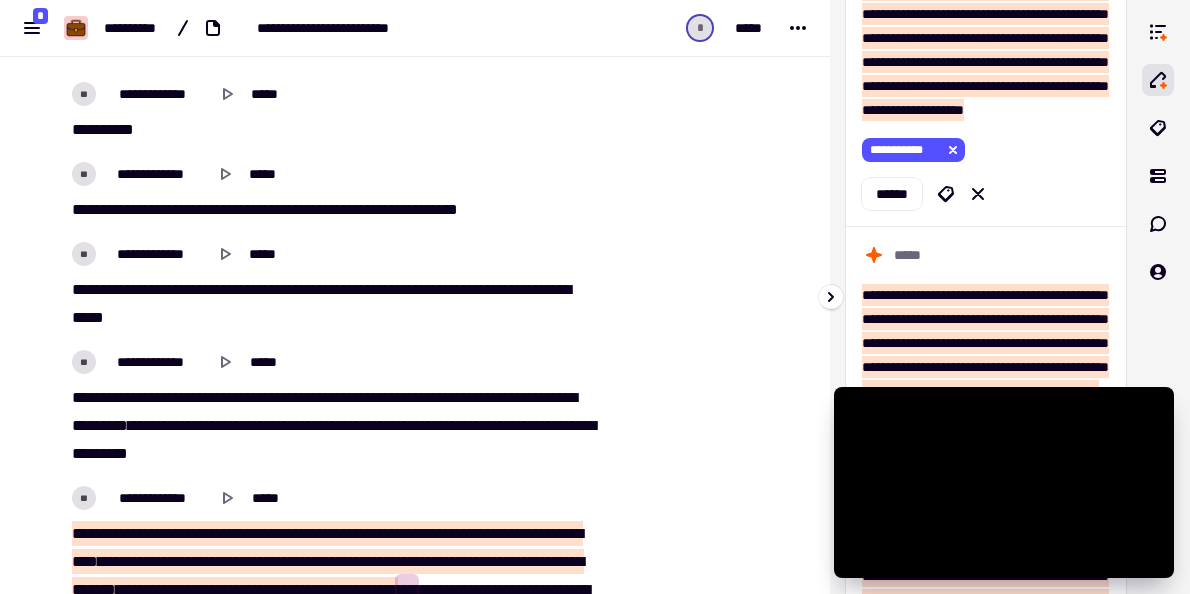 scroll, scrollTop: 16743, scrollLeft: 0, axis: vertical 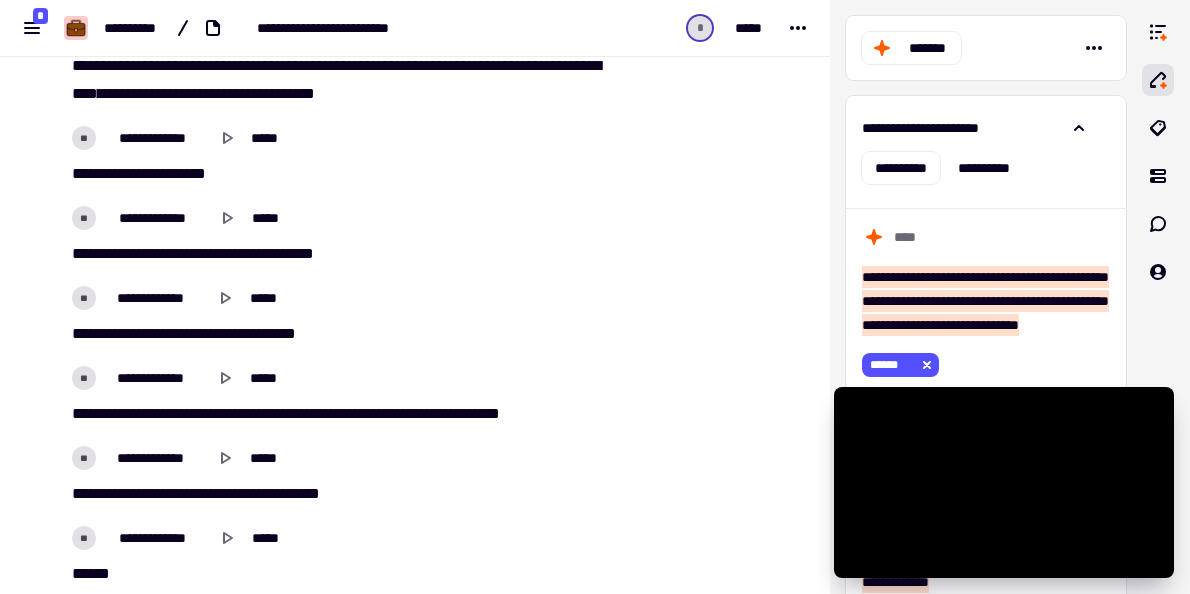 drag, startPoint x: 824, startPoint y: 226, endPoint x: 822, endPoint y: 169, distance: 57.035076 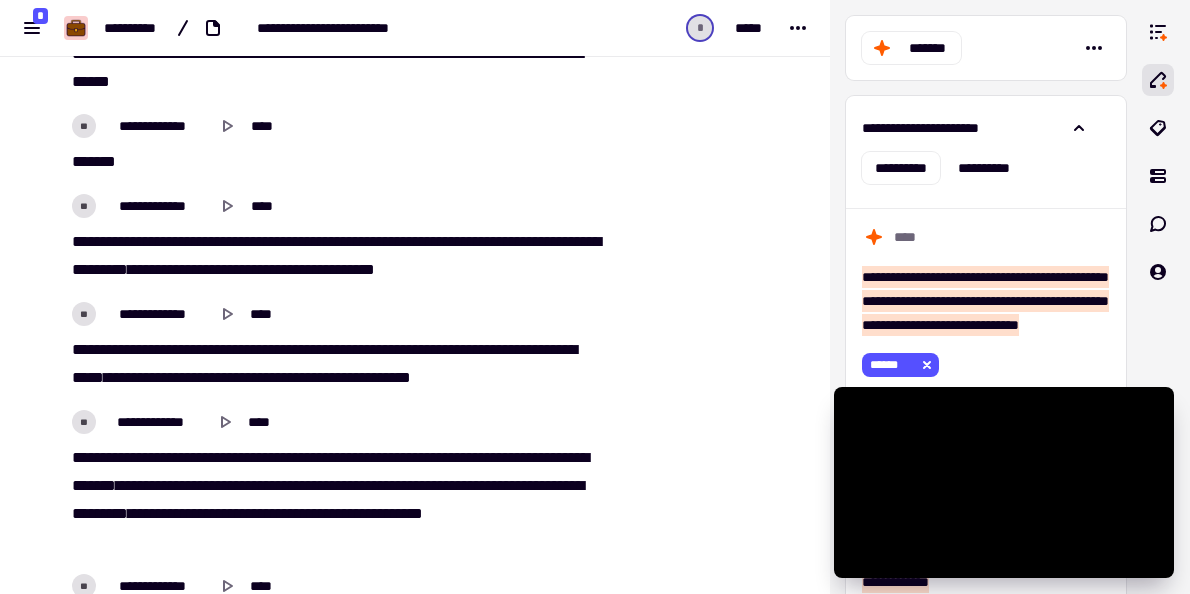 scroll, scrollTop: 4443, scrollLeft: 0, axis: vertical 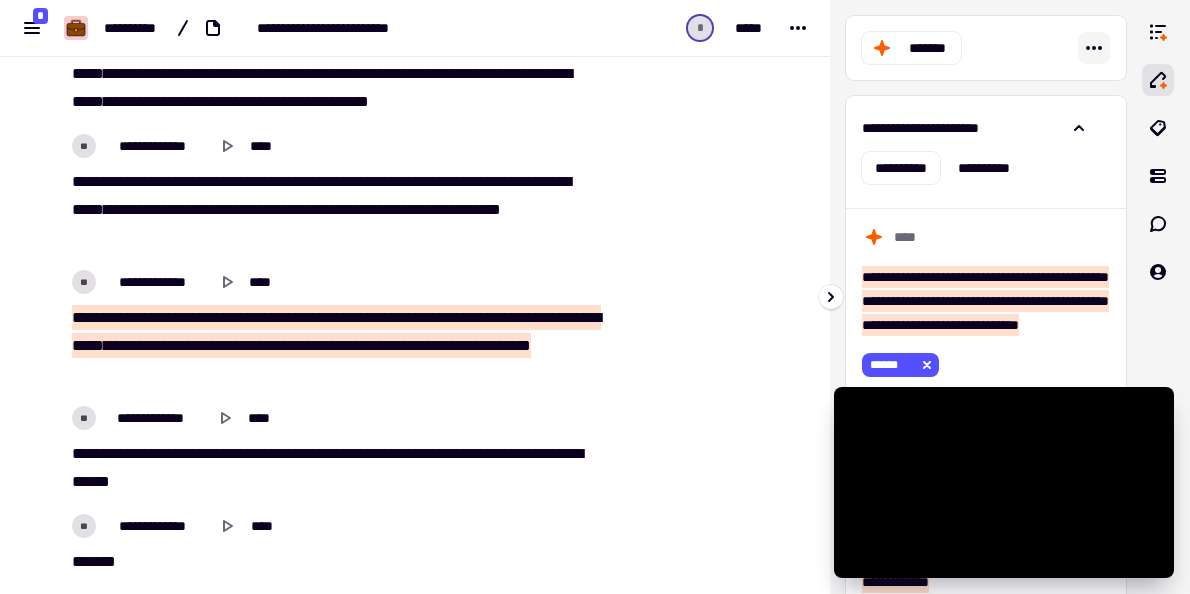 click 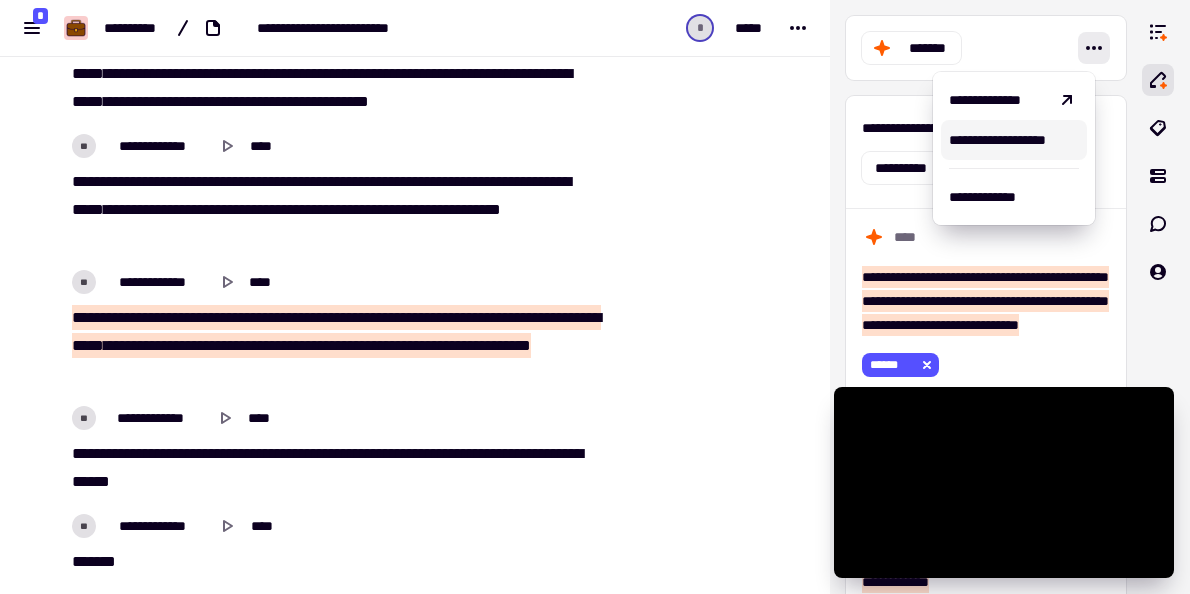 click at bounding box center [714, 14339] 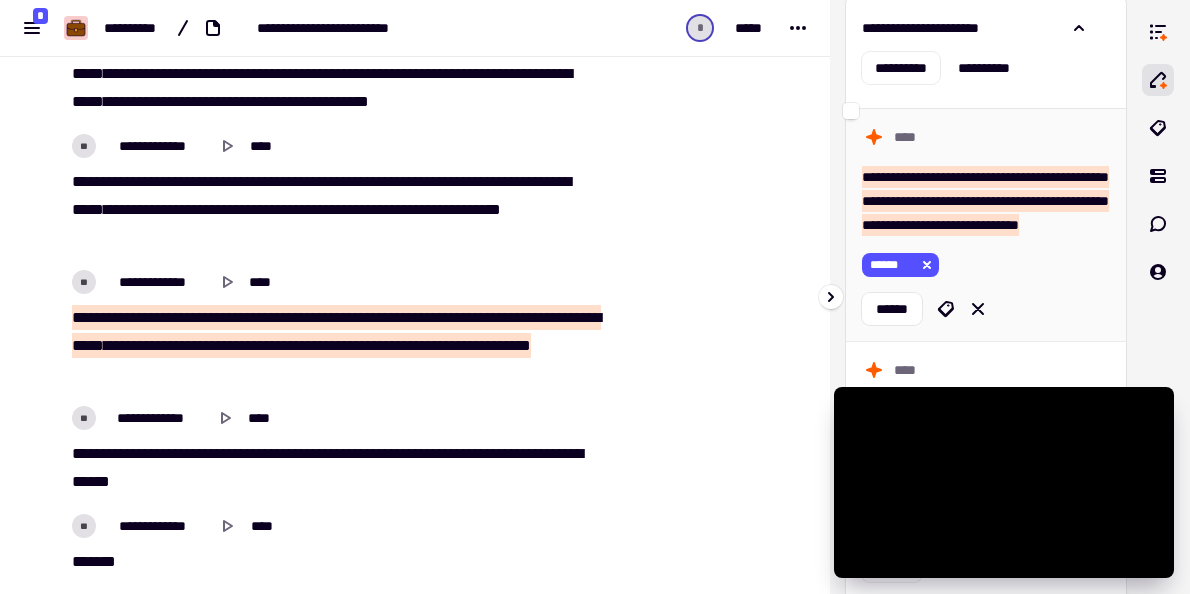scroll, scrollTop: 0, scrollLeft: 0, axis: both 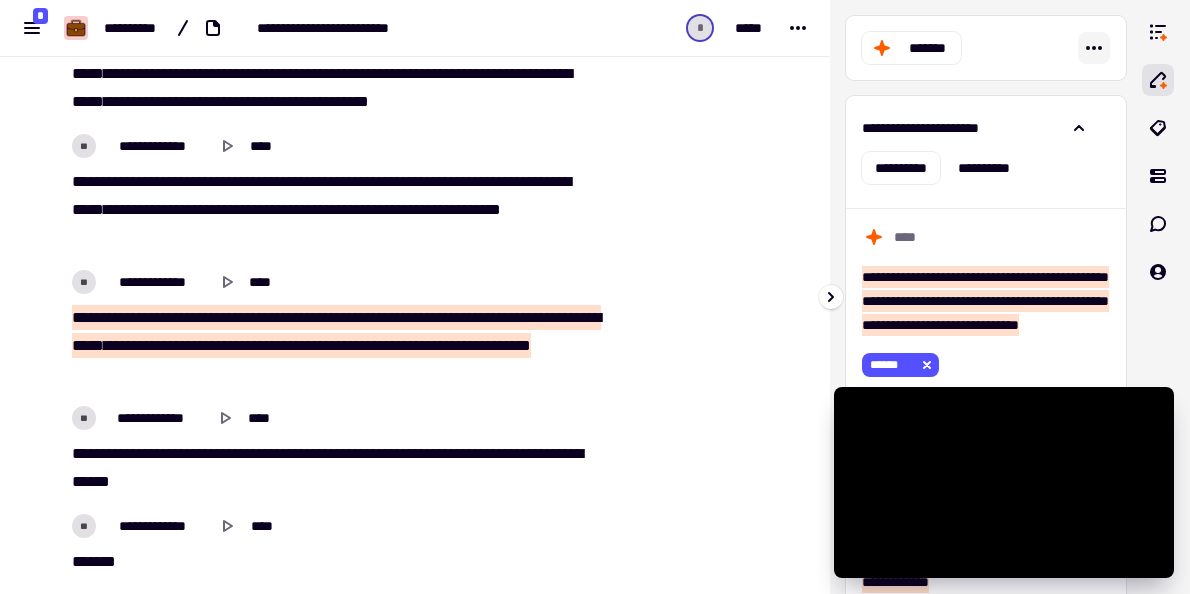 click 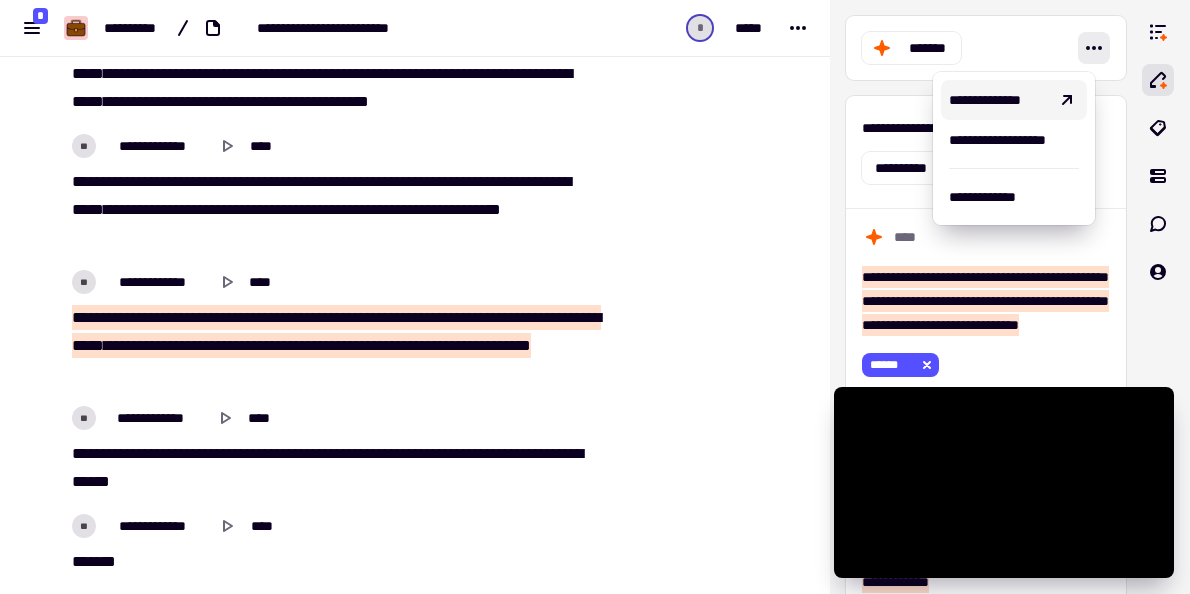 click at bounding box center [714, 14339] 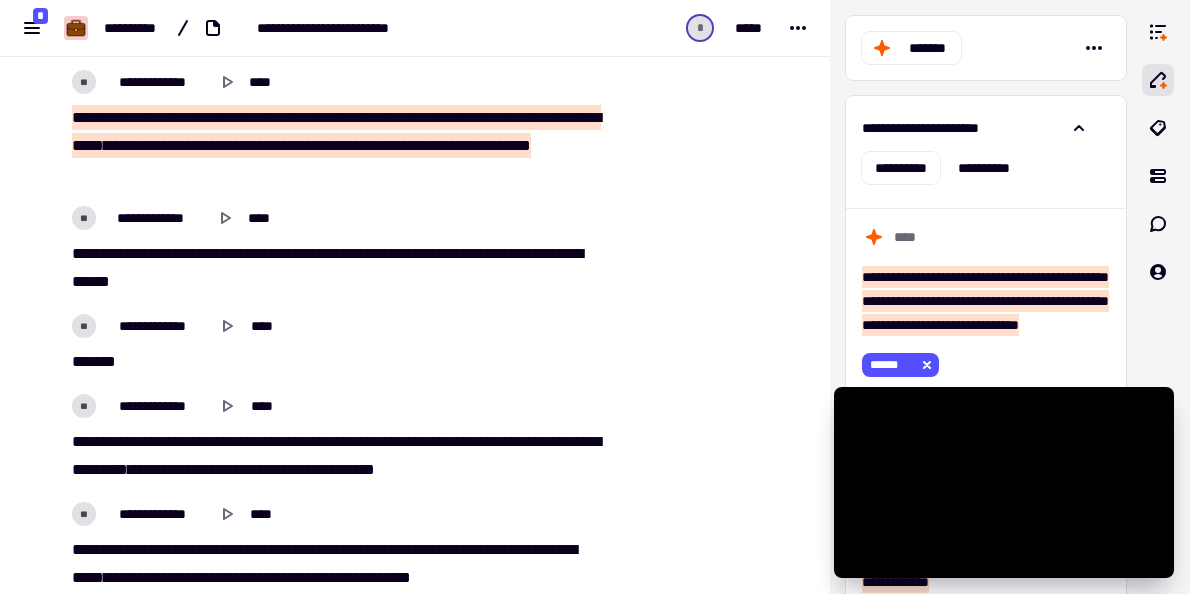 scroll, scrollTop: 4543, scrollLeft: 0, axis: vertical 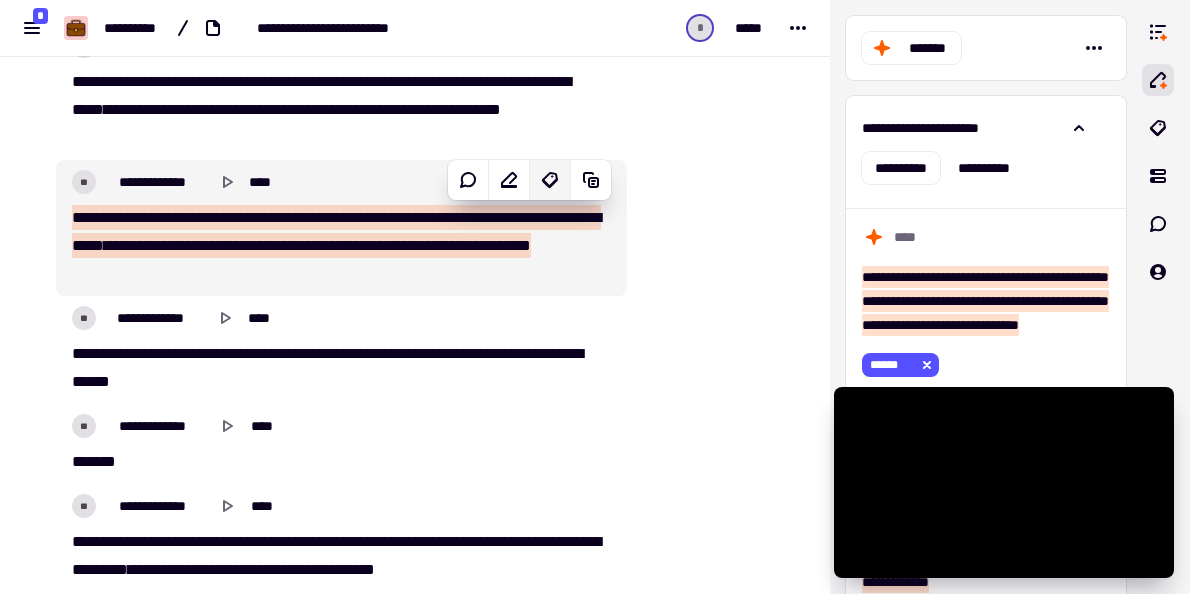 click 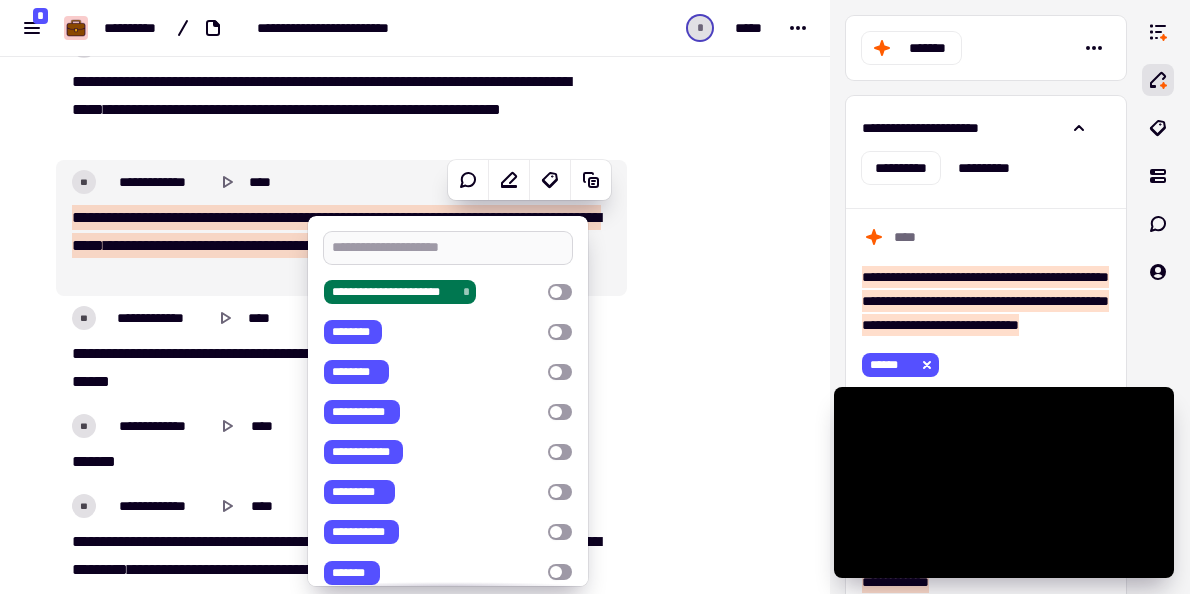 click at bounding box center (448, 248) 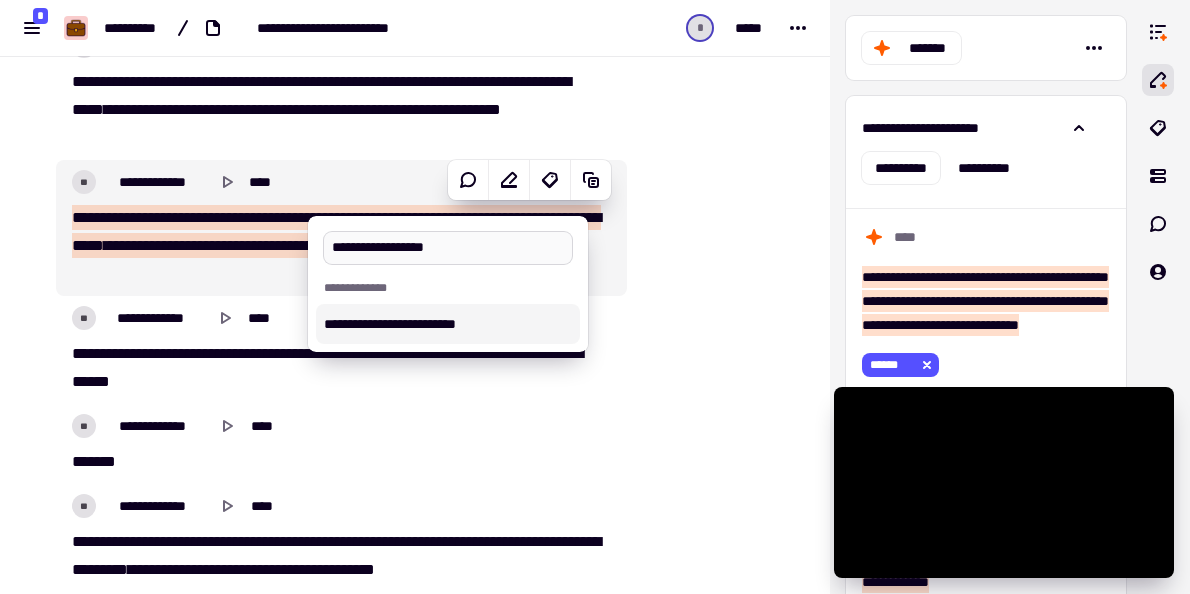 type on "**********" 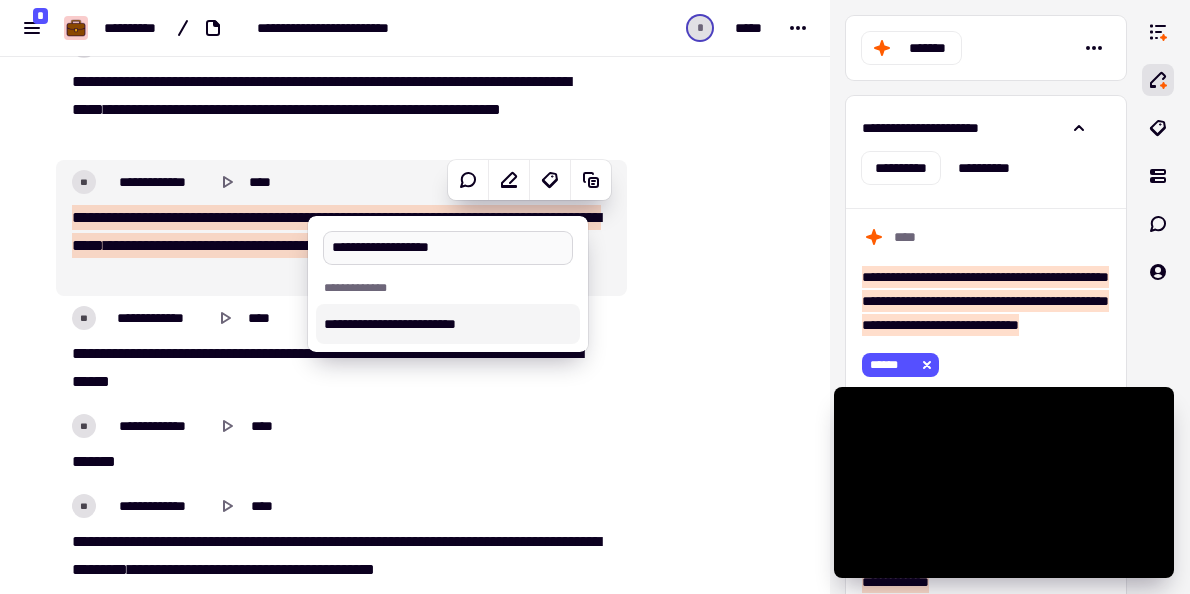 type 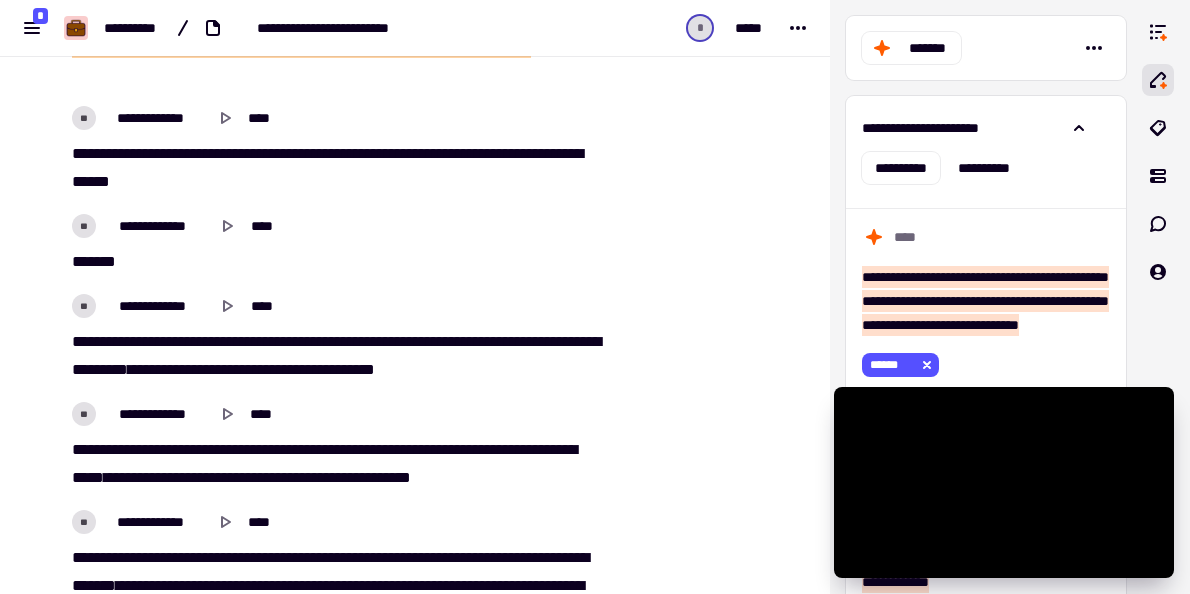 scroll, scrollTop: 4843, scrollLeft: 0, axis: vertical 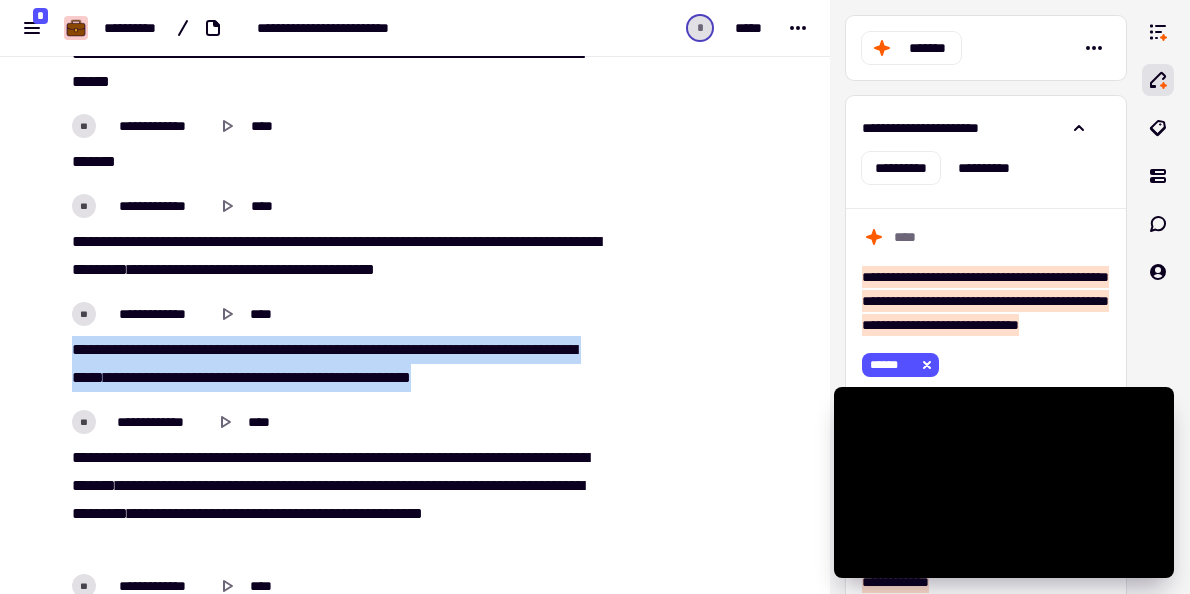 drag, startPoint x: 512, startPoint y: 372, endPoint x: 70, endPoint y: 340, distance: 443.15686 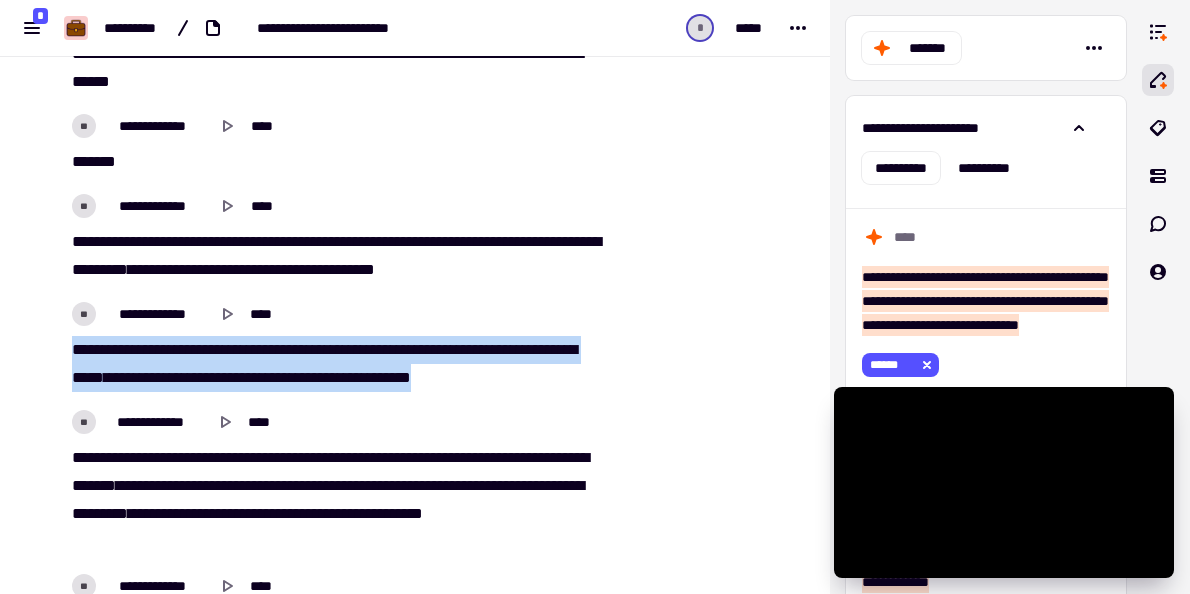 click on "**********" at bounding box center [336, 364] 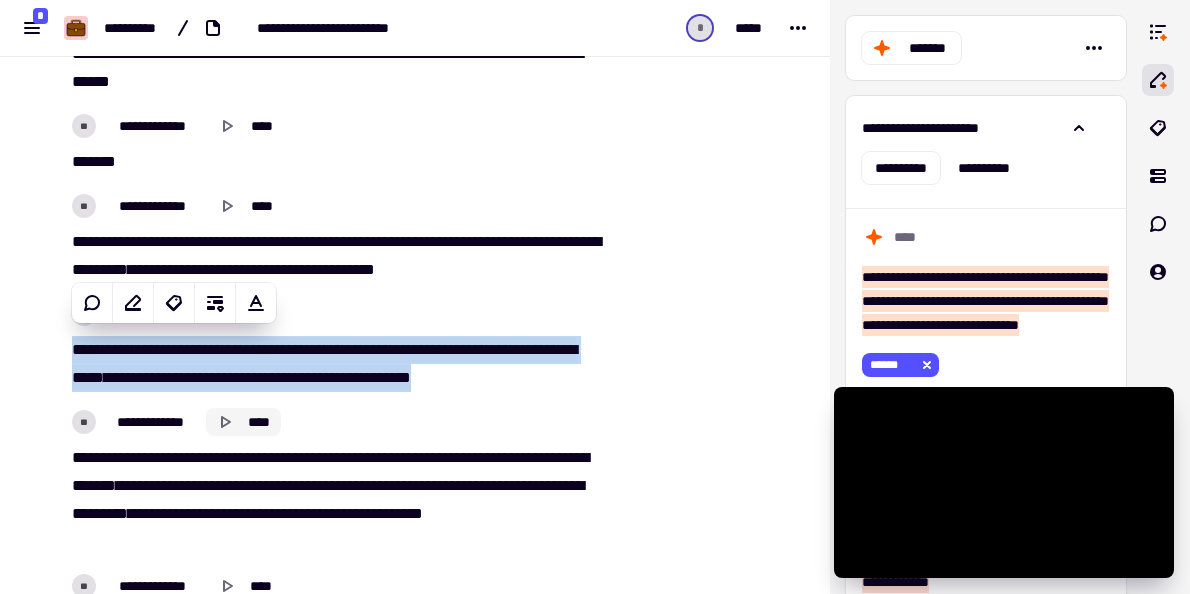 copy on "**********" 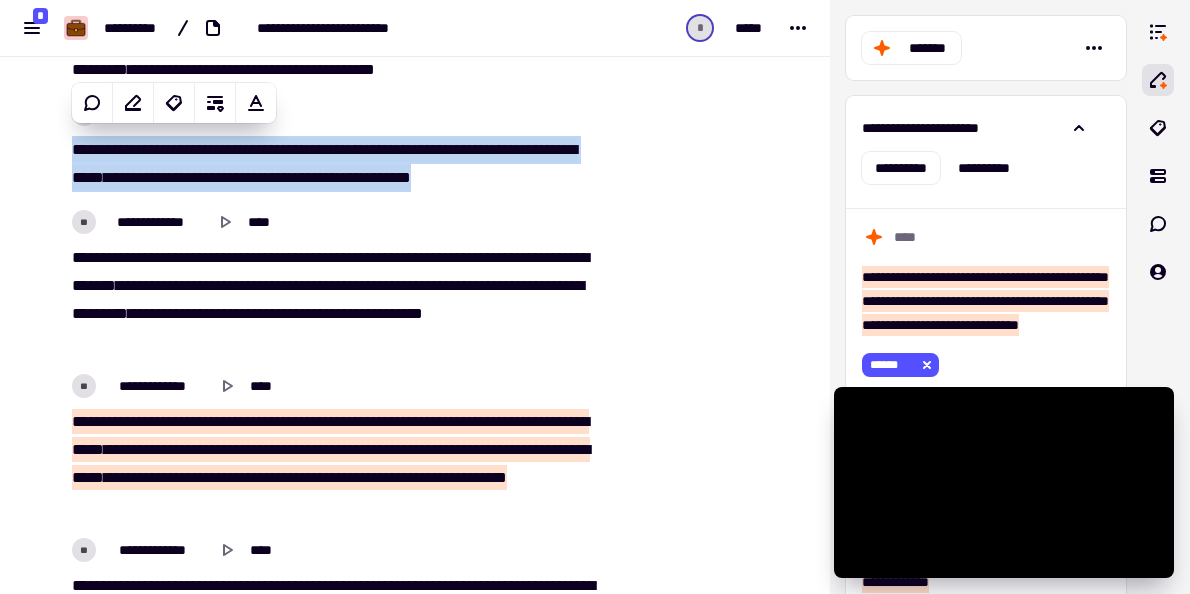 scroll, scrollTop: 5143, scrollLeft: 0, axis: vertical 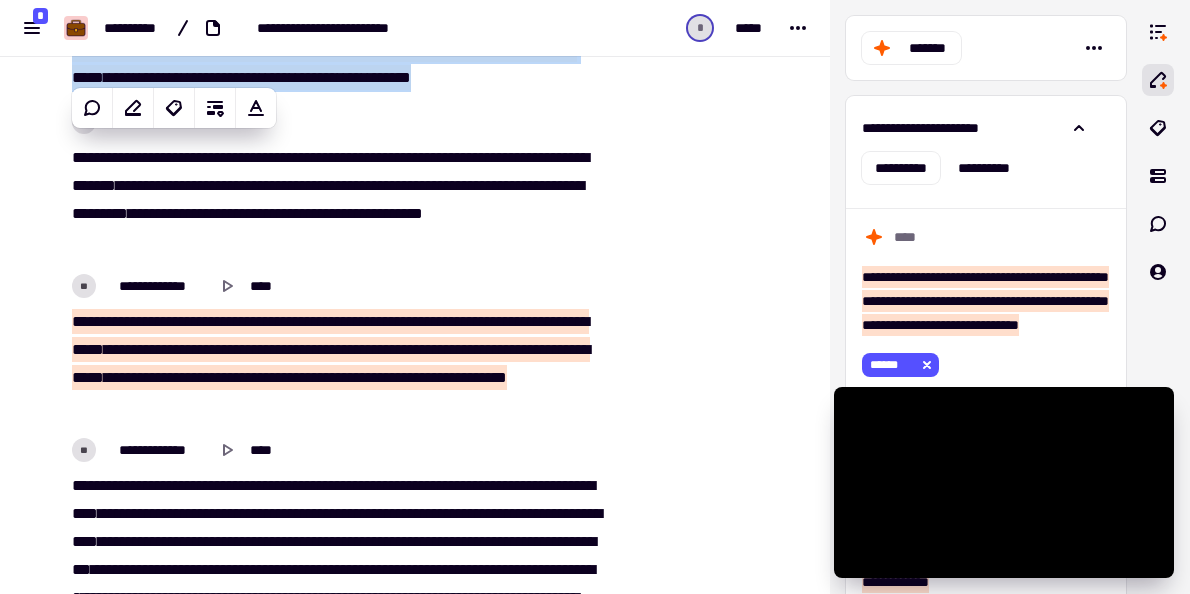 click on "*********" at bounding box center (323, 349) 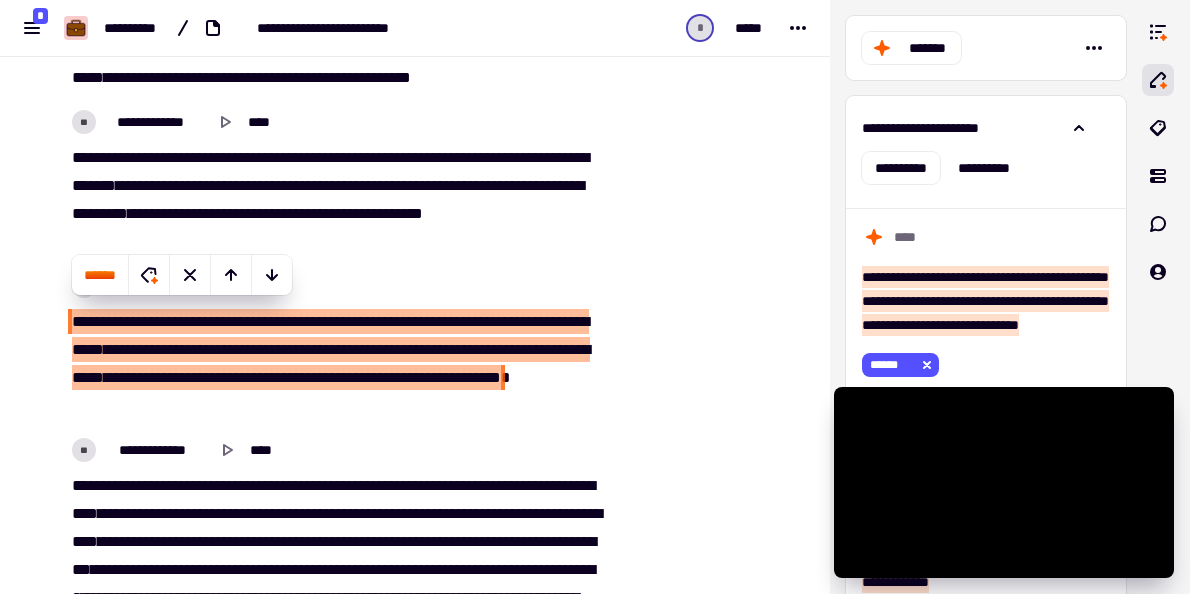 scroll, scrollTop: 746, scrollLeft: 0, axis: vertical 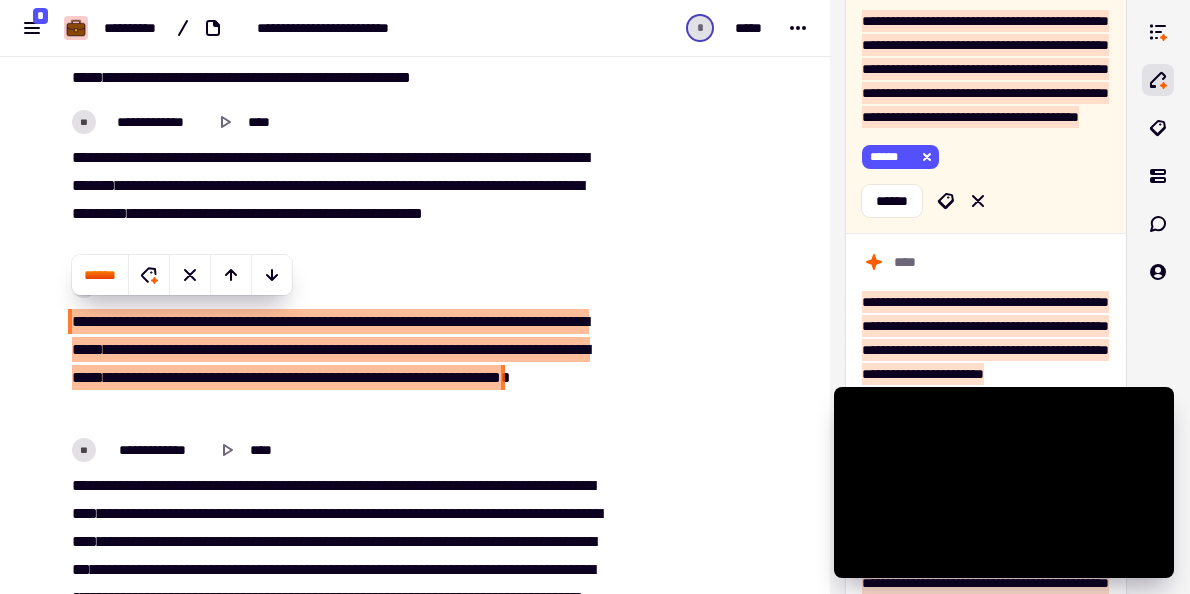 type on "******" 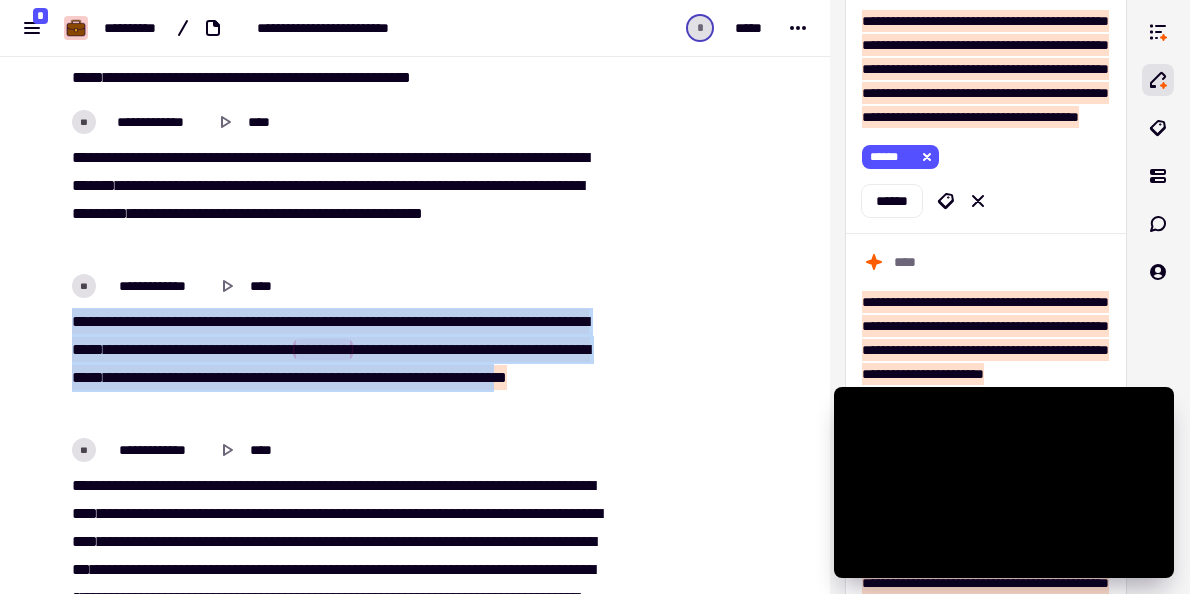 drag, startPoint x: 242, startPoint y: 400, endPoint x: 77, endPoint y: 312, distance: 187 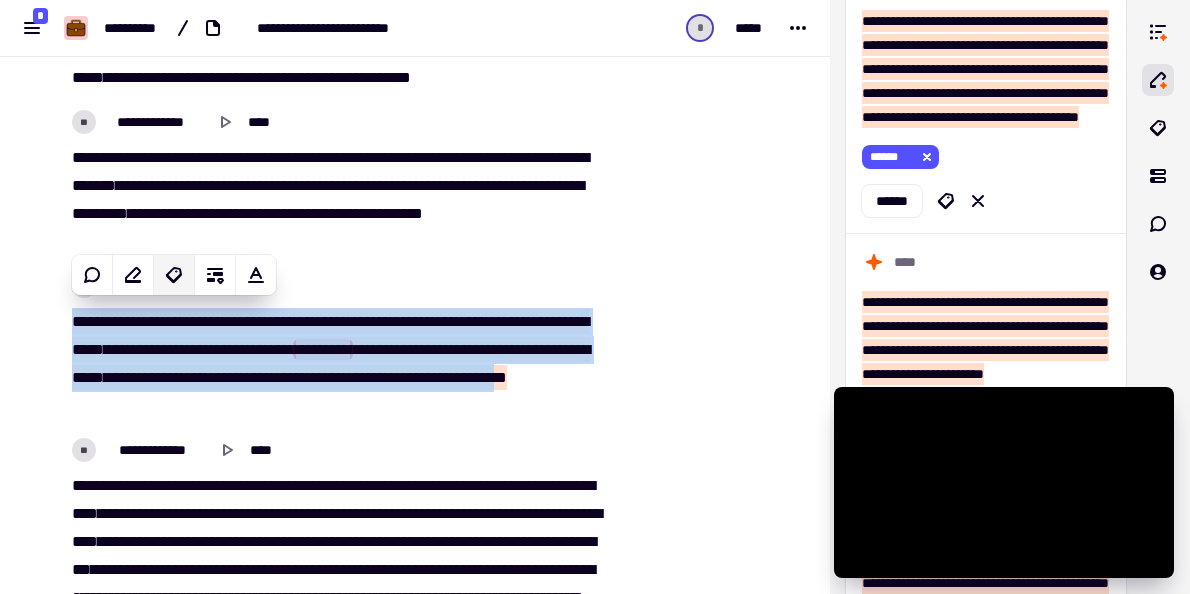 click 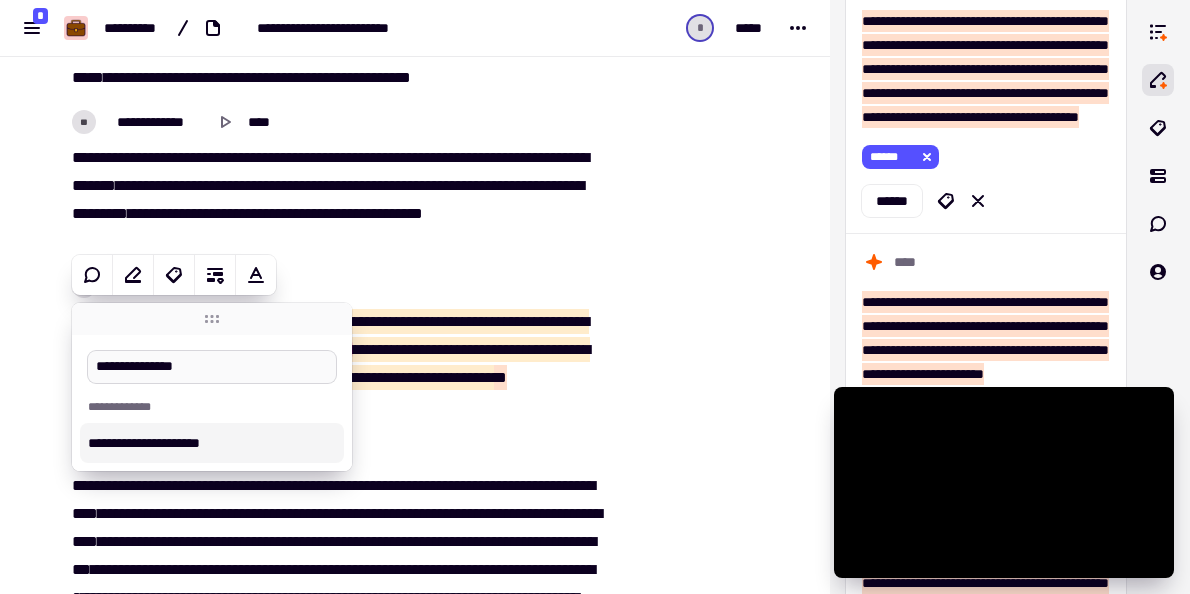 click on "**********" at bounding box center [212, 367] 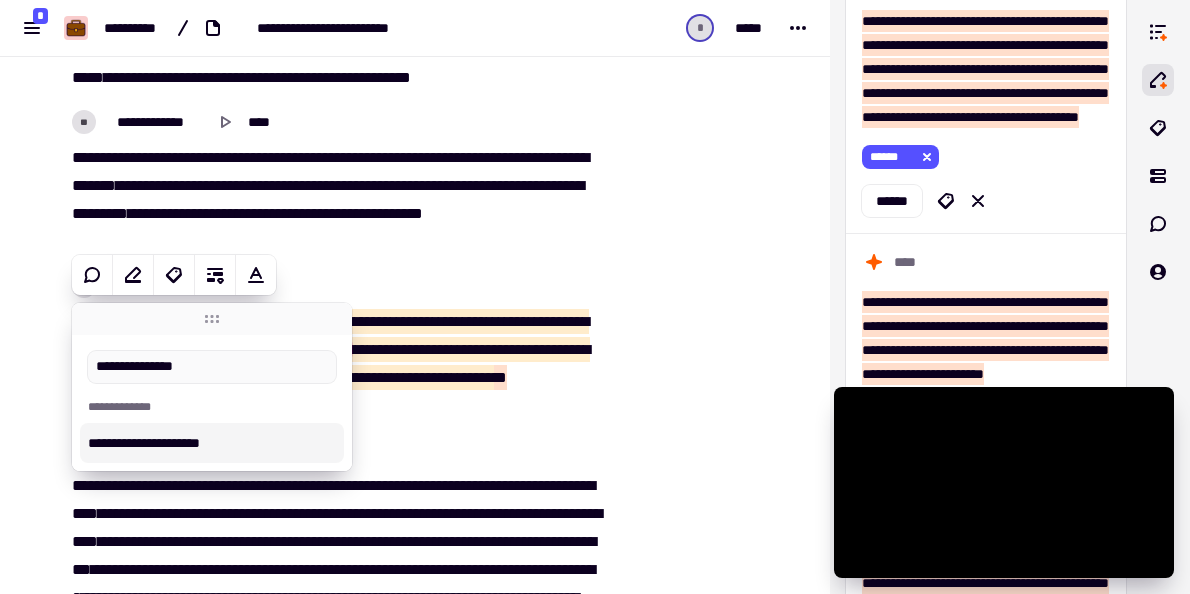 type on "**********" 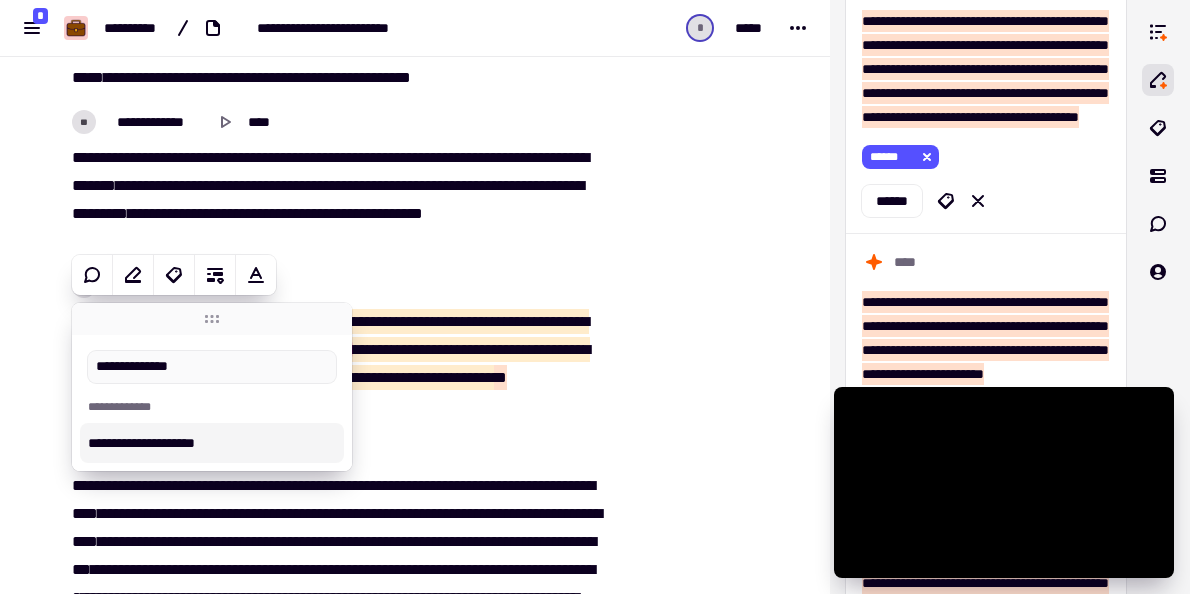 type 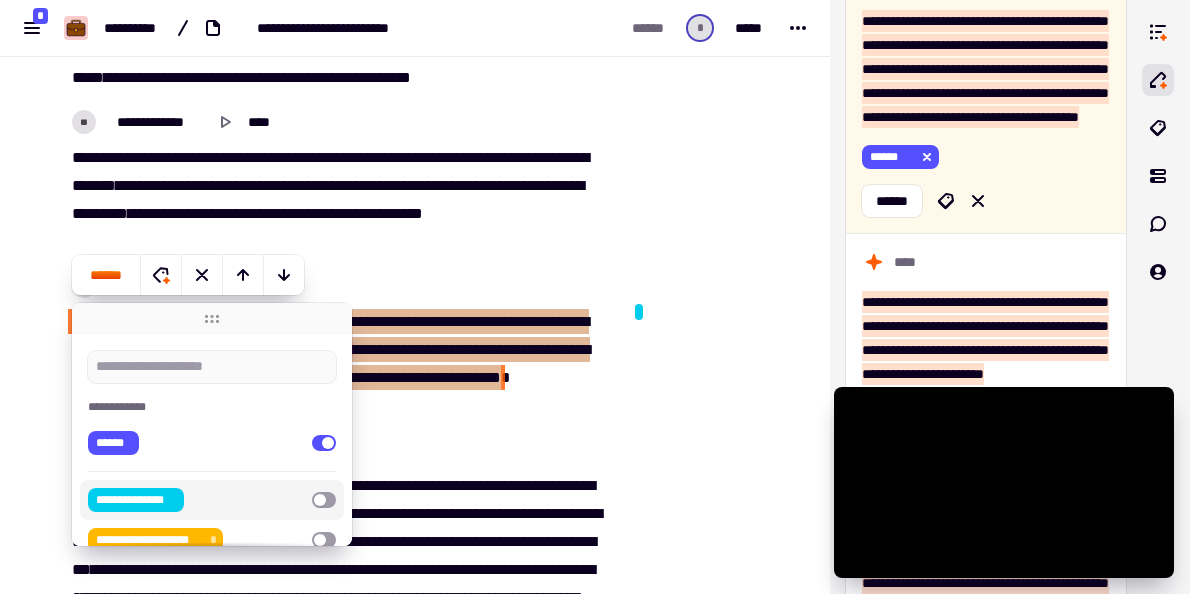 click at bounding box center (714, 13639) 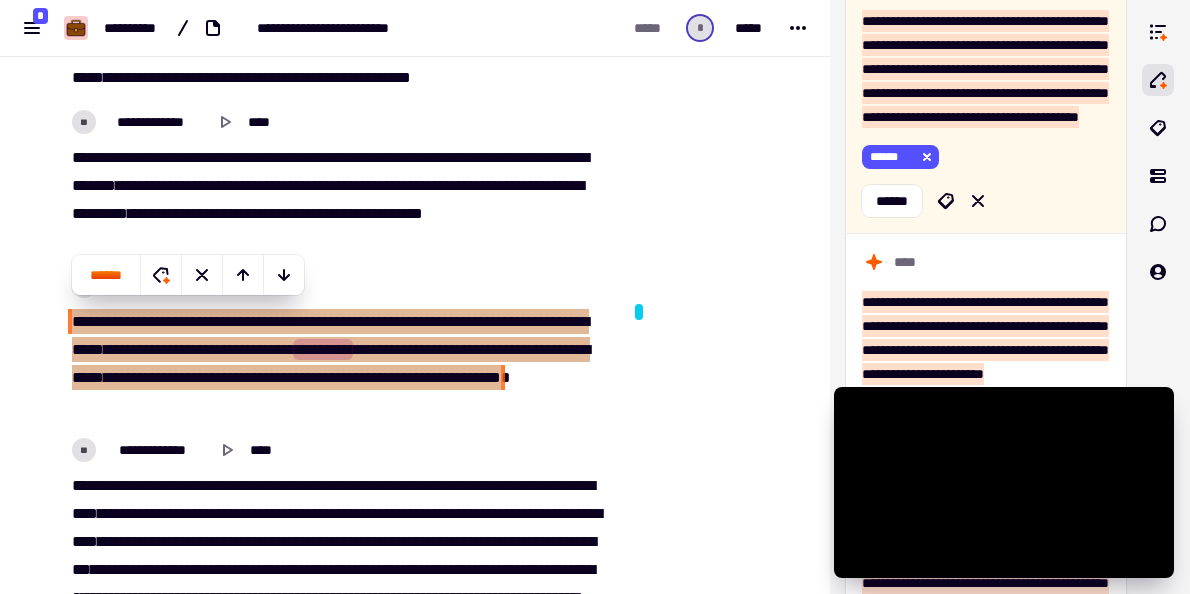 click at bounding box center (716, -2330) 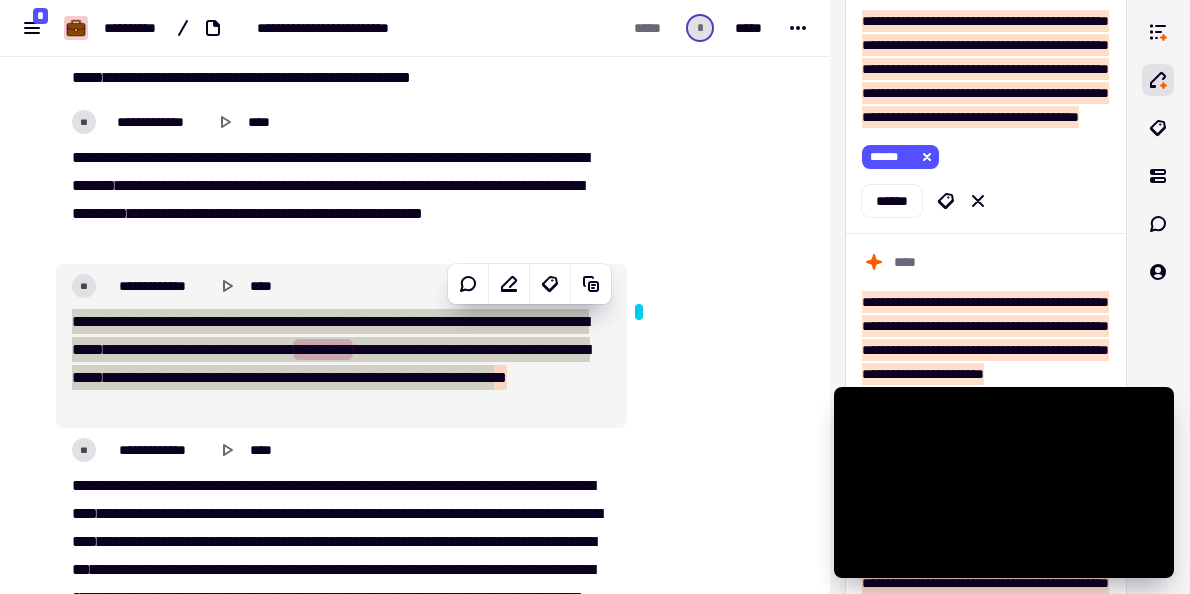 click on "******" at bounding box center [164, 377] 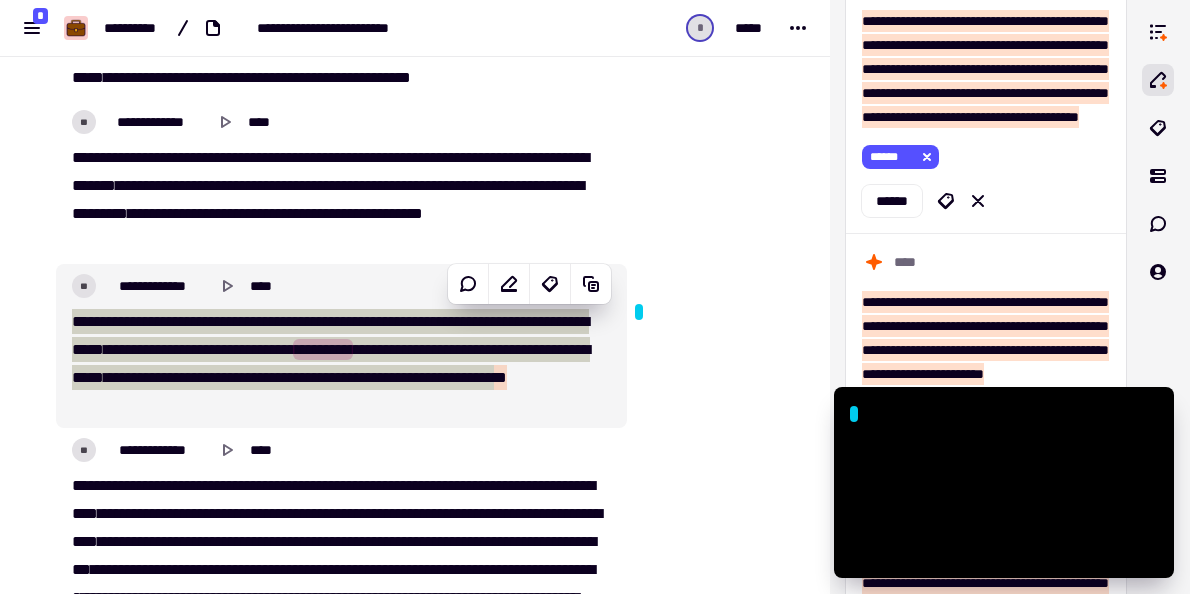 click on "*****" at bounding box center [293, 377] 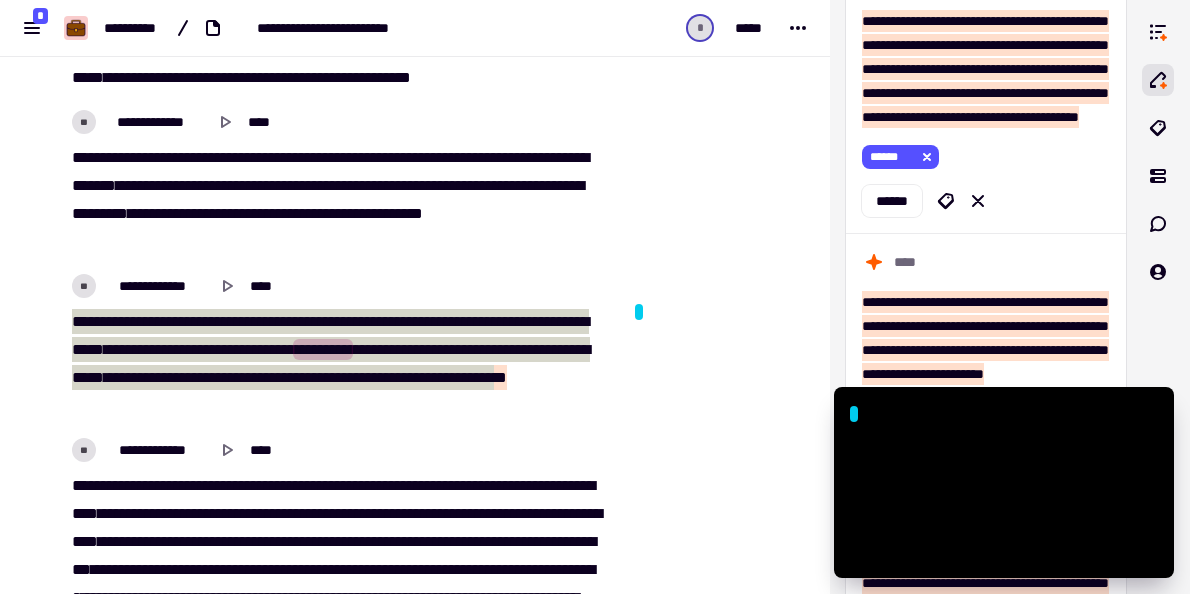 scroll, scrollTop: 5243, scrollLeft: 0, axis: vertical 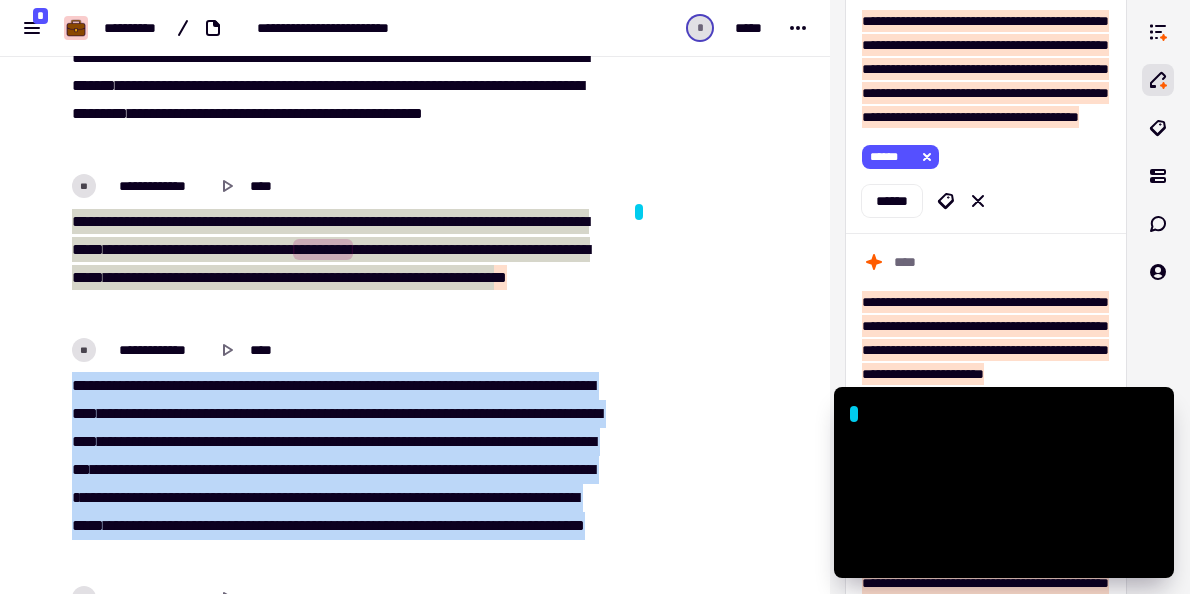 drag, startPoint x: 524, startPoint y: 551, endPoint x: 66, endPoint y: 383, distance: 487.84015 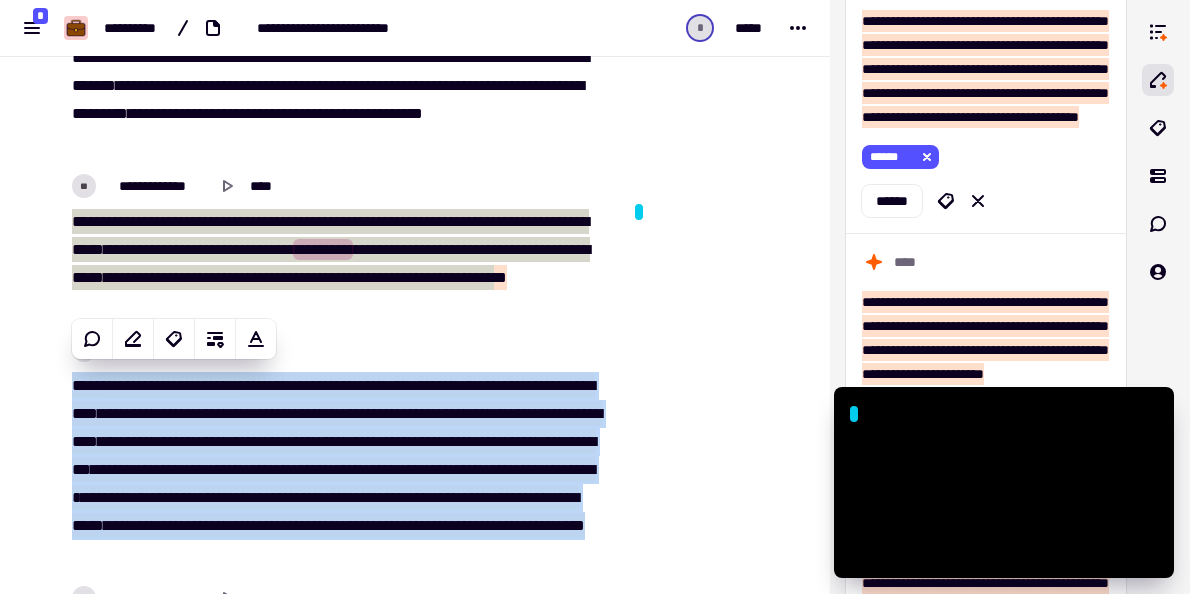 copy on "**********" 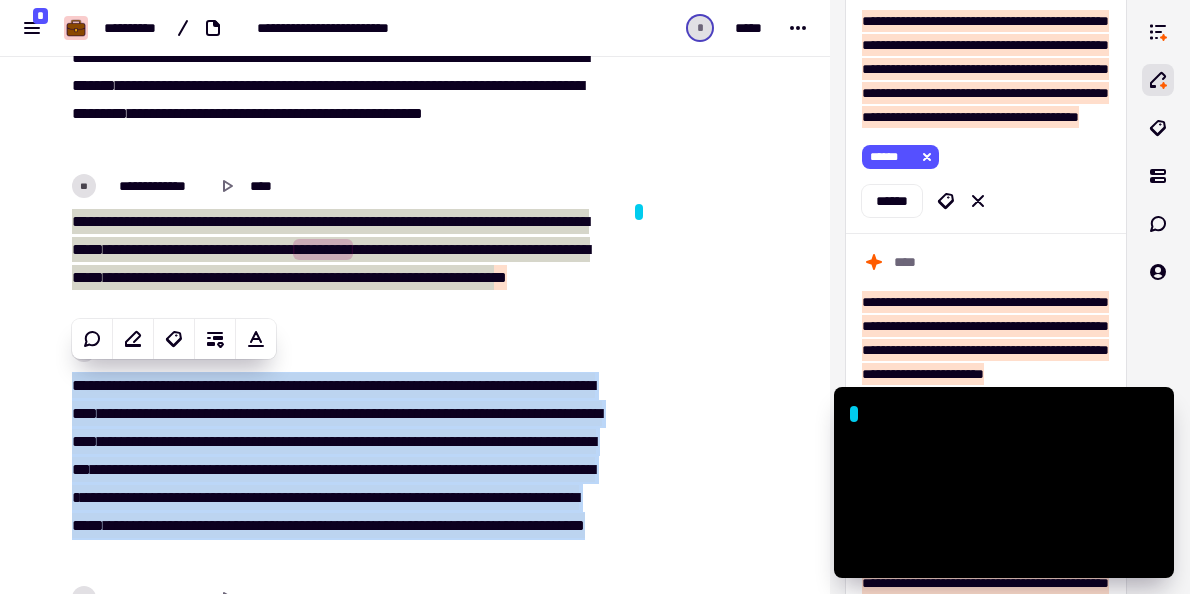 click on "****" at bounding box center (362, 441) 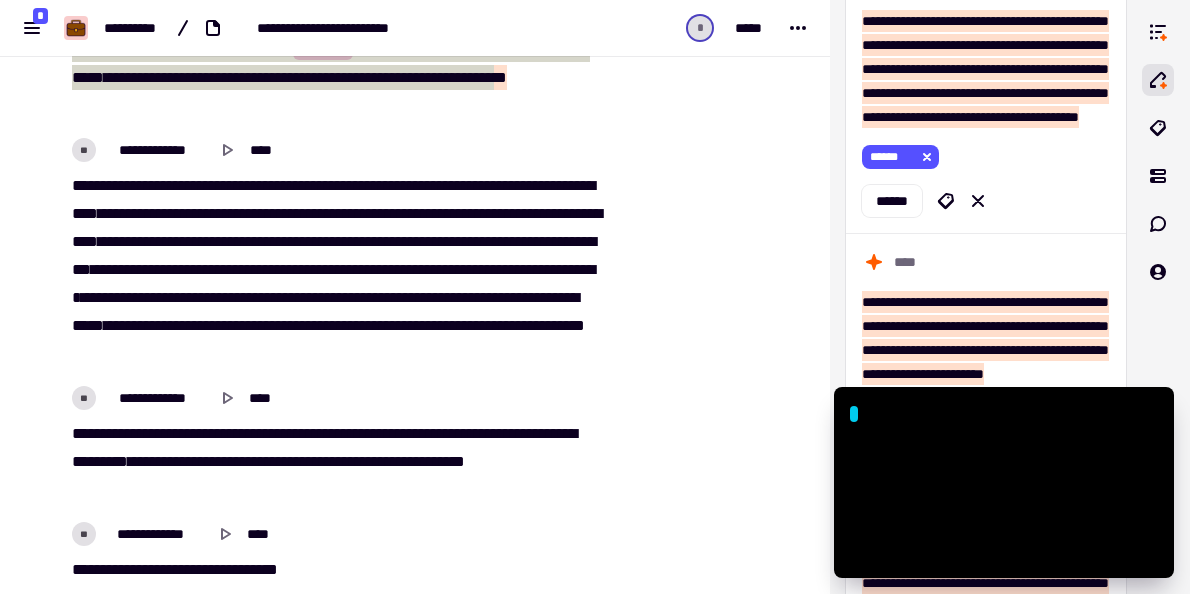 scroll, scrollTop: 5543, scrollLeft: 0, axis: vertical 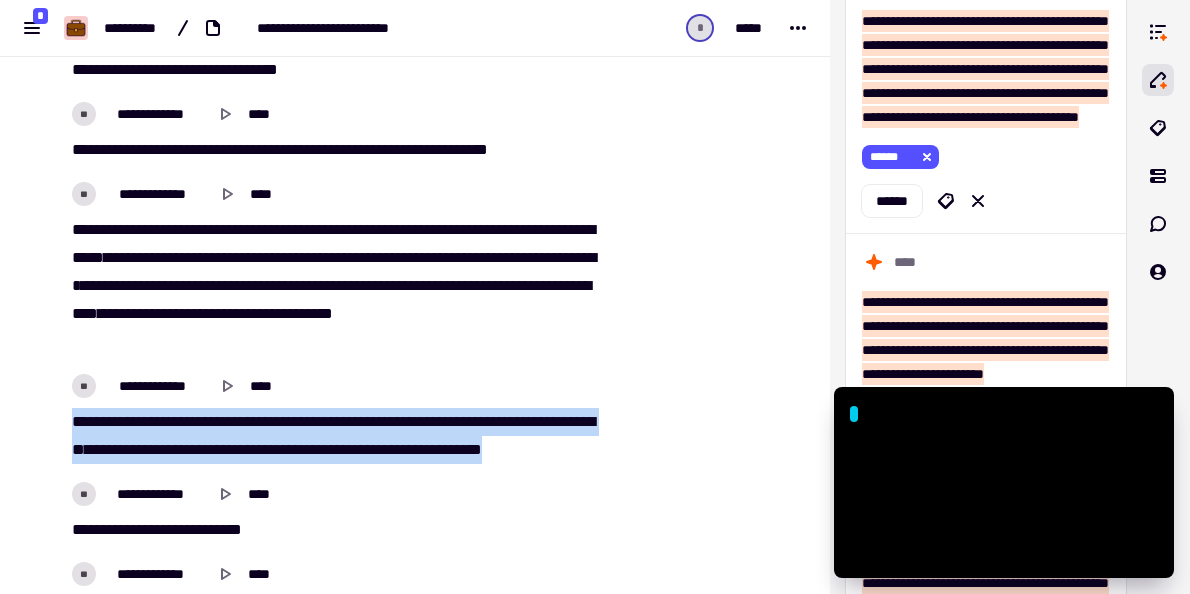 drag, startPoint x: 601, startPoint y: 443, endPoint x: 74, endPoint y: 424, distance: 527.3424 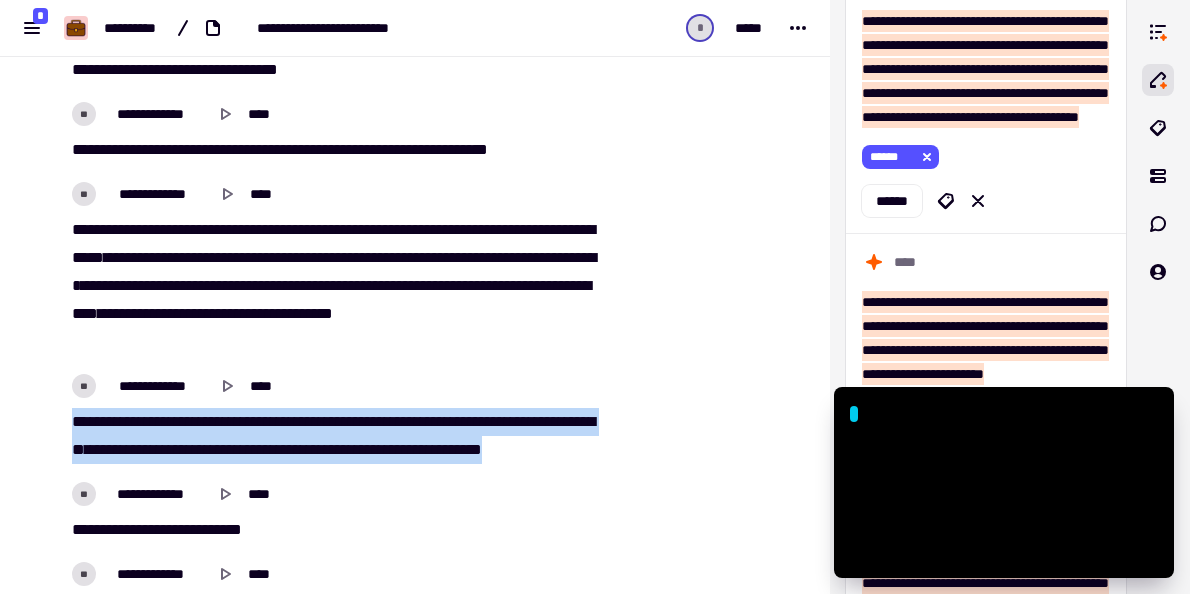 click on "**********" at bounding box center [336, 436] 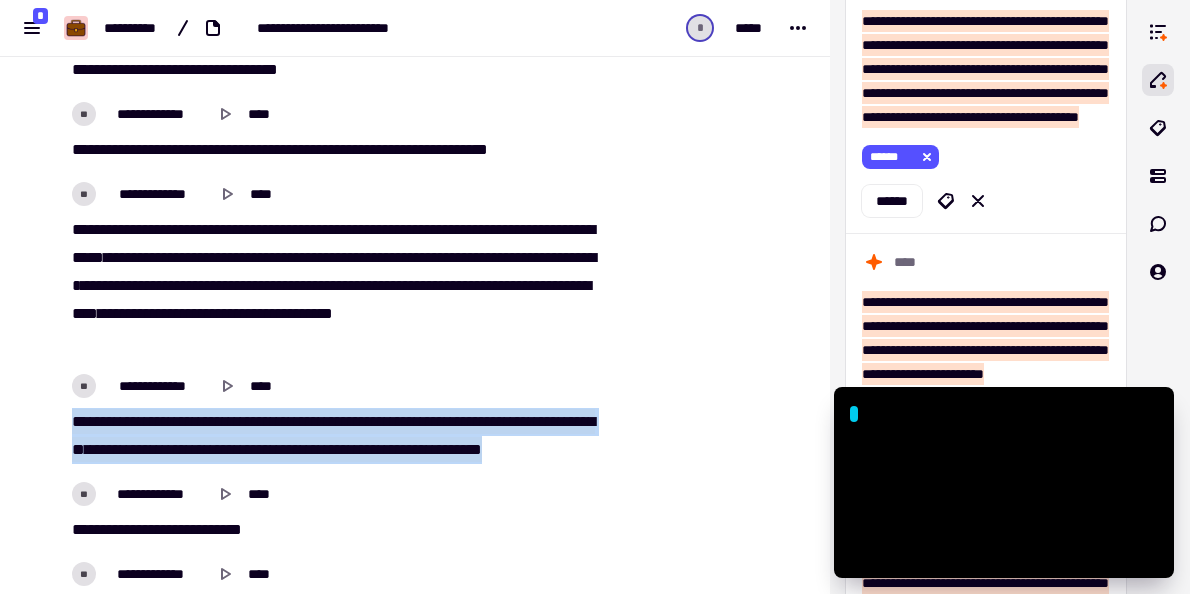 copy on "**********" 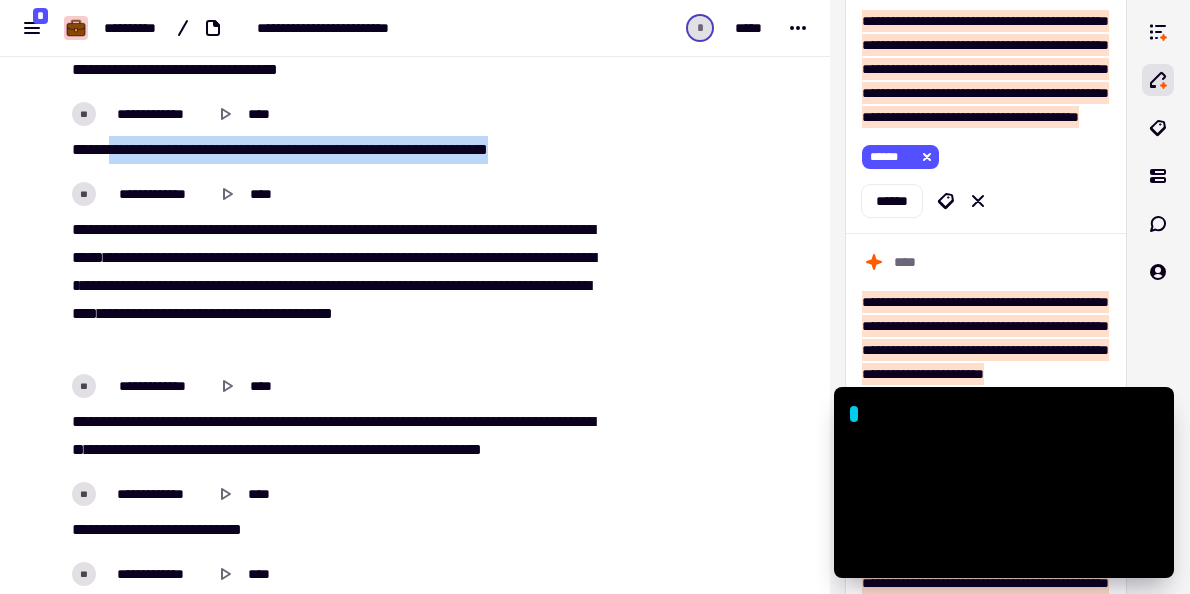 drag, startPoint x: 547, startPoint y: 146, endPoint x: 118, endPoint y: 145, distance: 429.00116 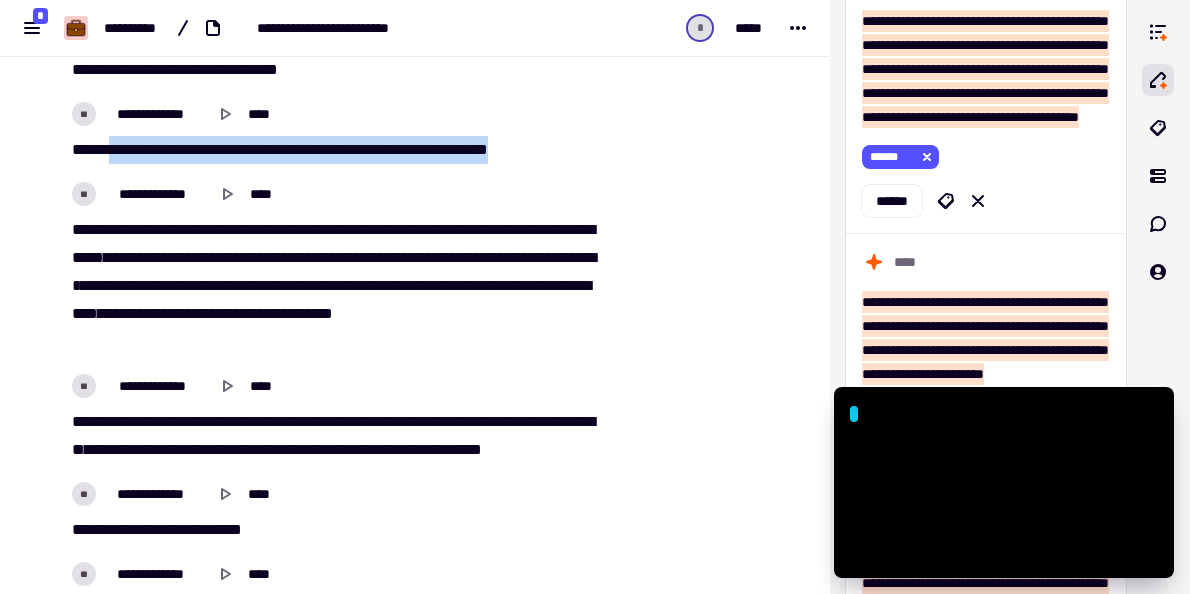click on "**********" at bounding box center [336, 150] 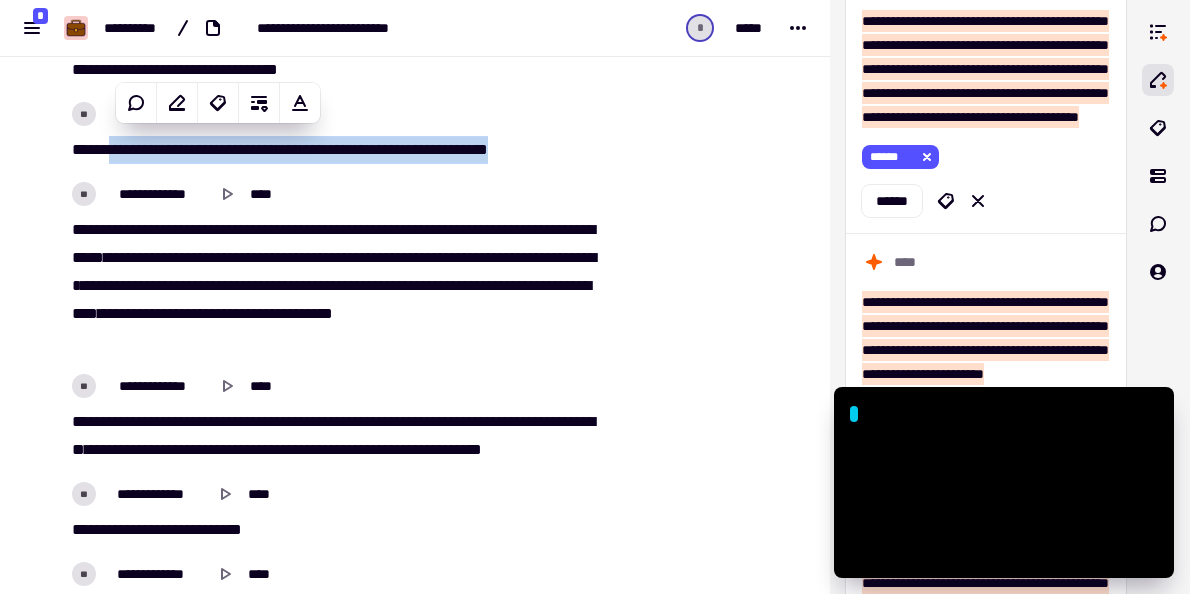 copy on "**********" 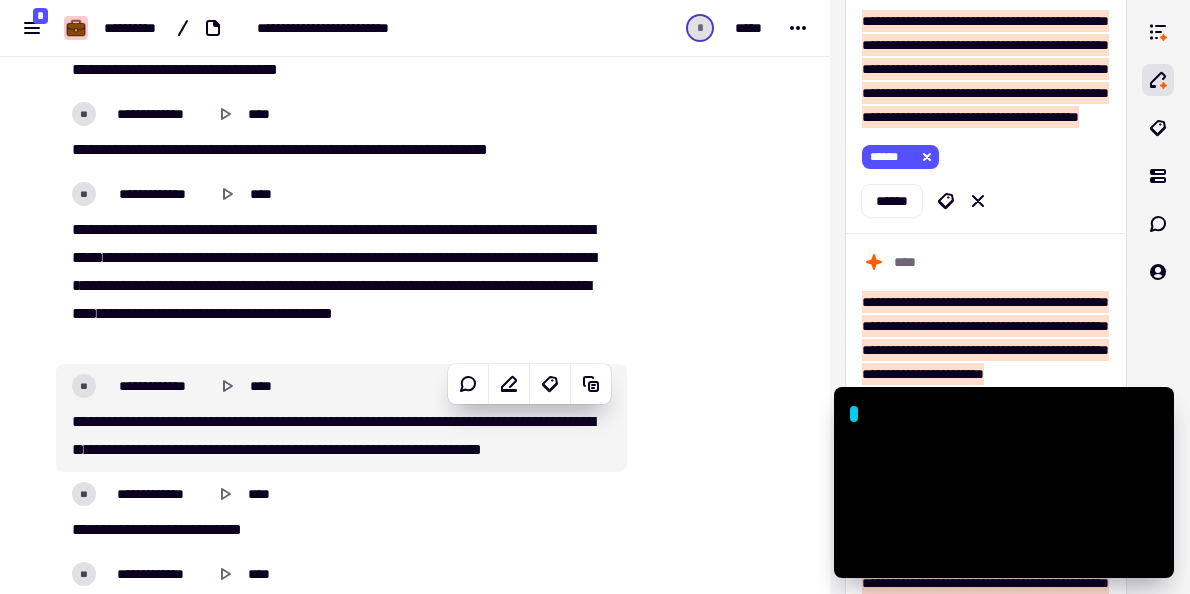 click at bounding box center (714, 12839) 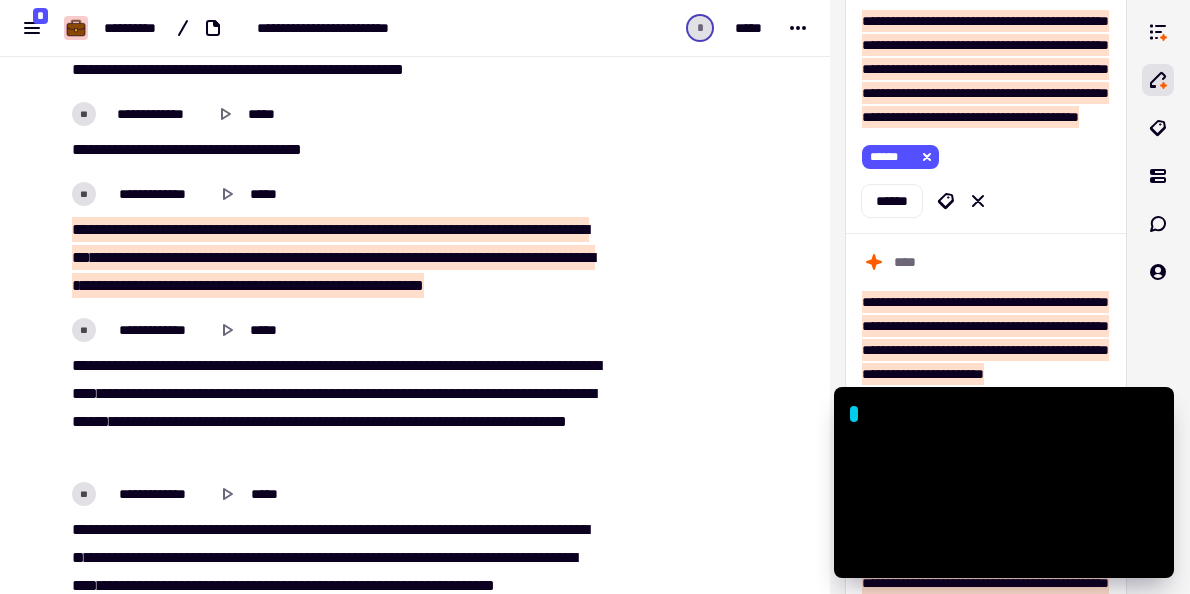 scroll, scrollTop: 8943, scrollLeft: 0, axis: vertical 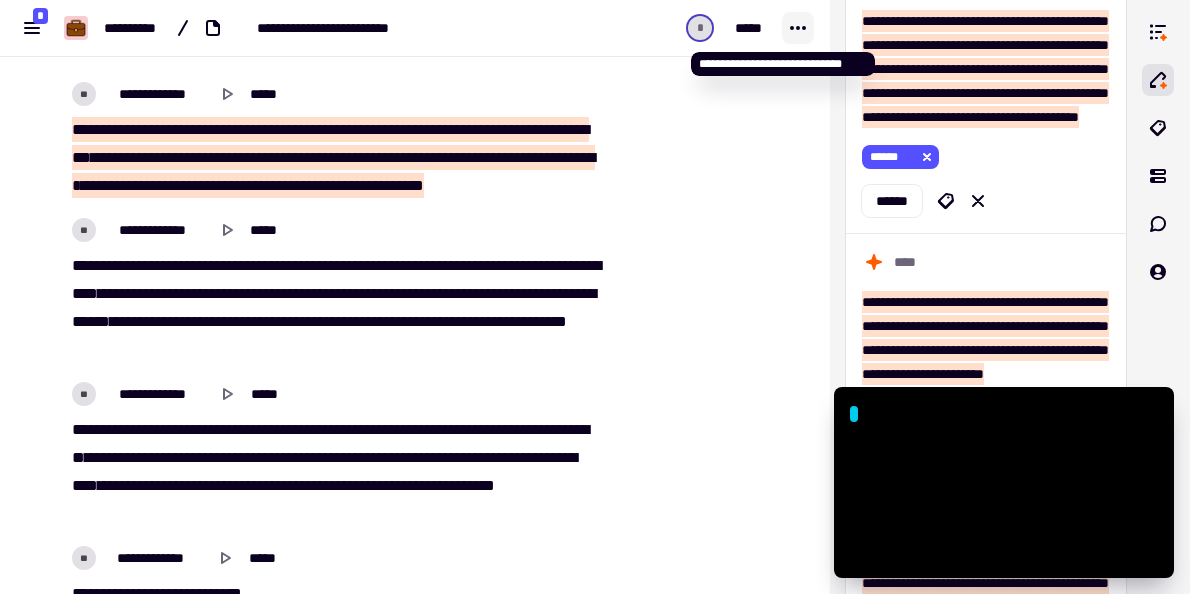click 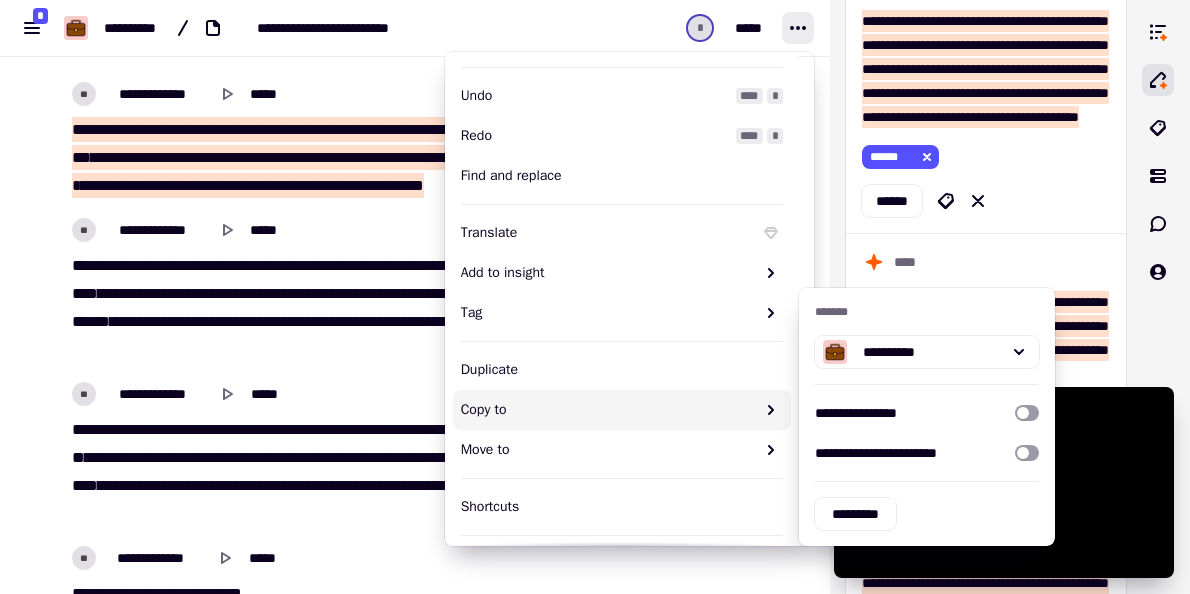 scroll, scrollTop: 0, scrollLeft: 0, axis: both 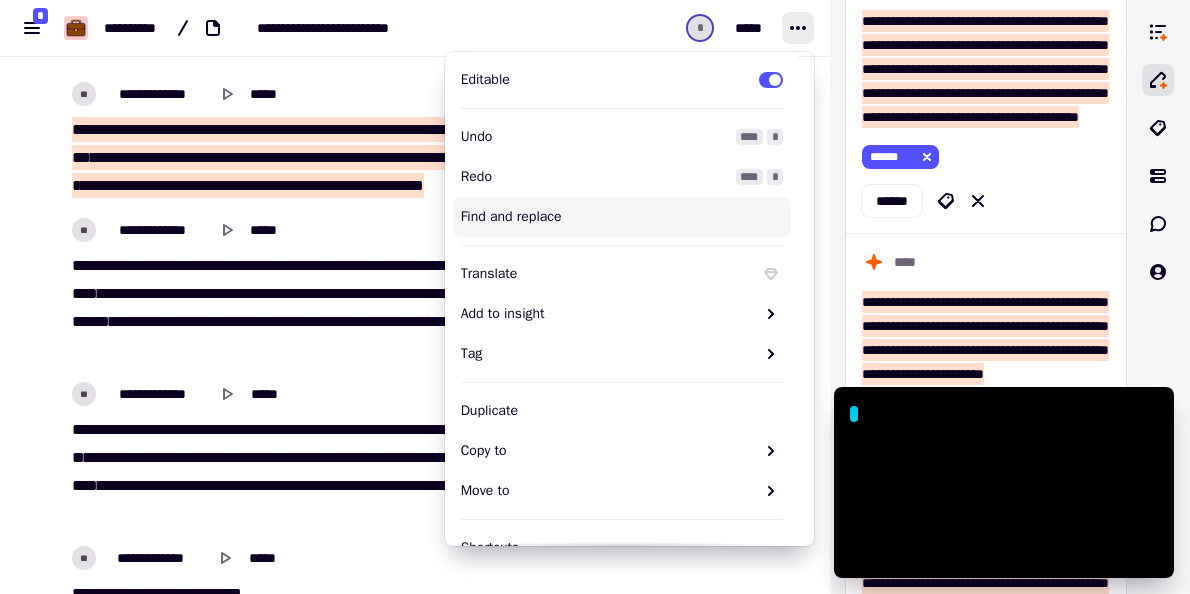 click on "* *****" at bounding box center (688, 28) 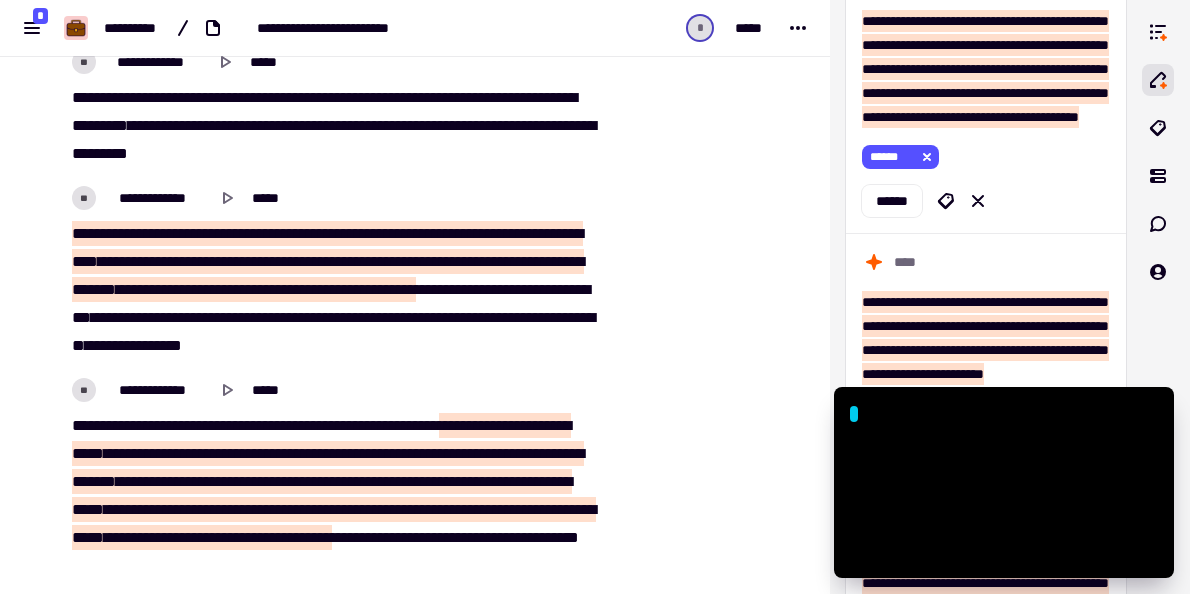 scroll, scrollTop: 17243, scrollLeft: 0, axis: vertical 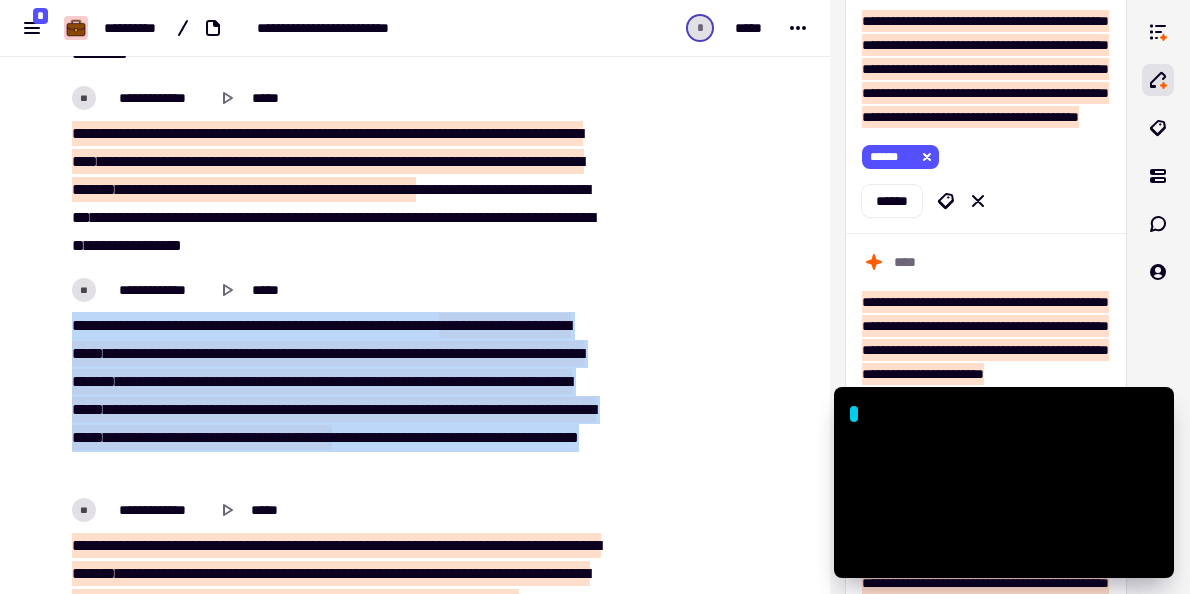 click on "**********" at bounding box center (336, 396) 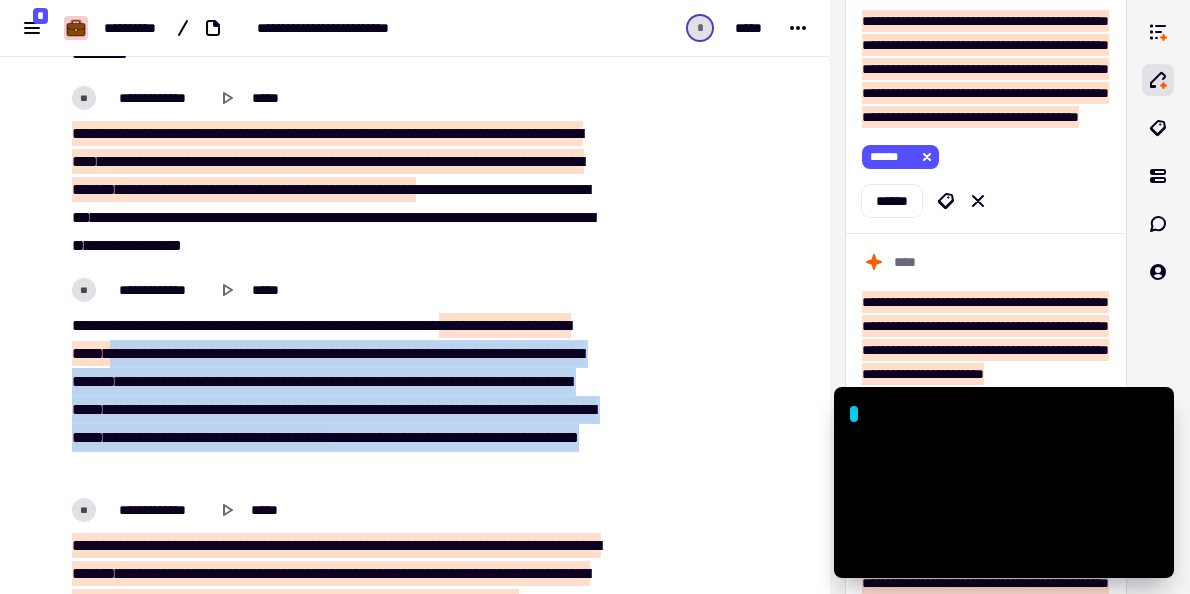 copy on "**********" 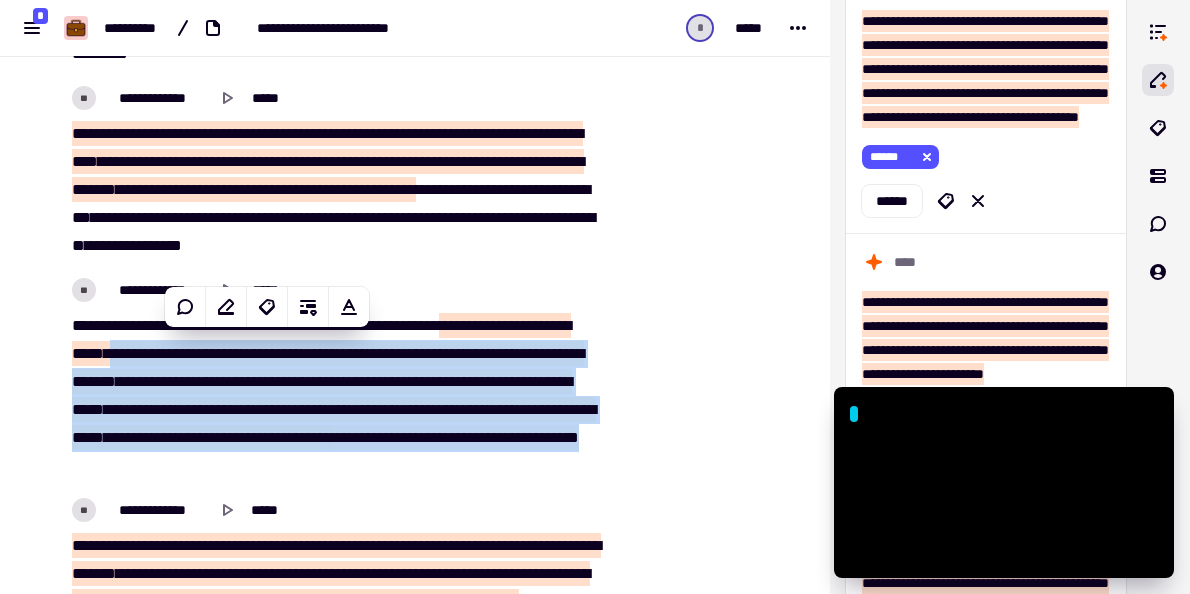 click at bounding box center (714, 1539) 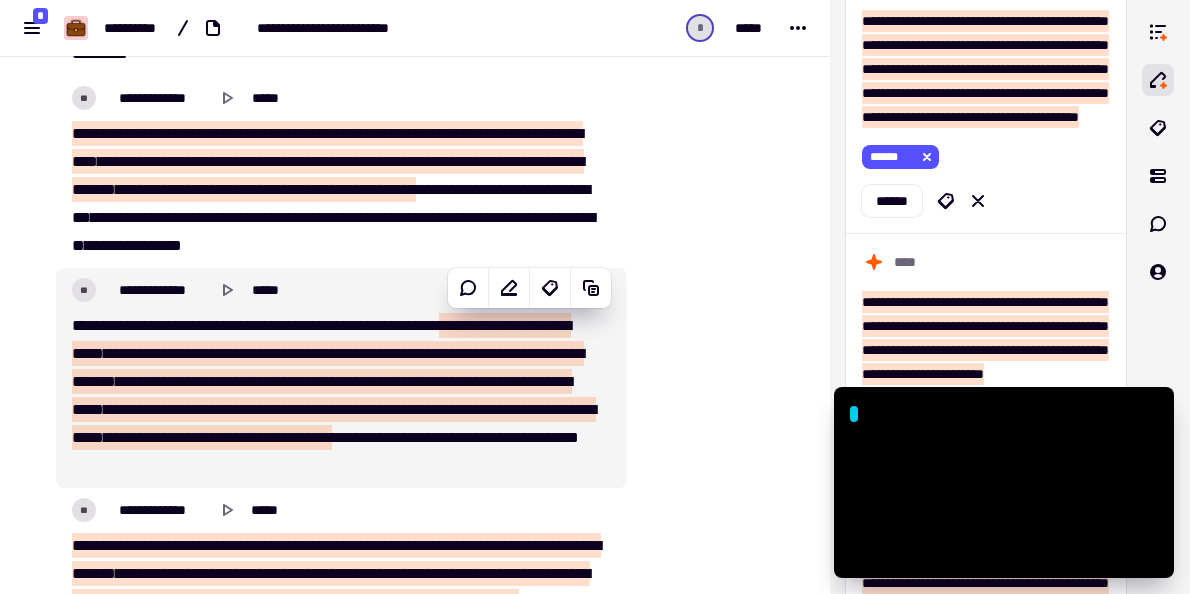click on "**********" at bounding box center (341, 378) 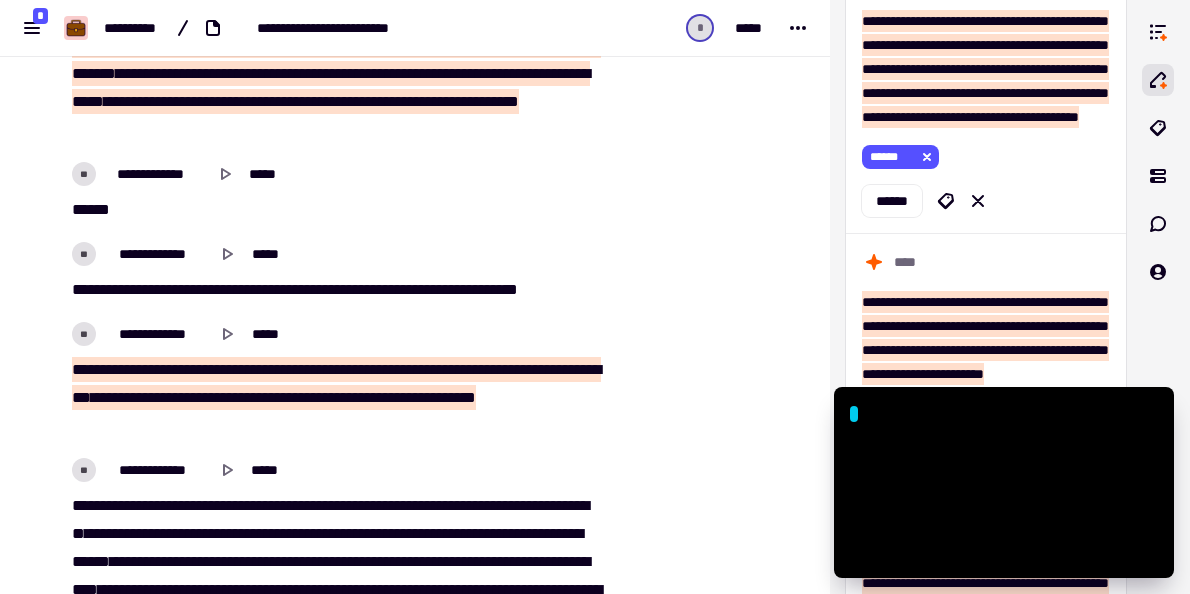 scroll, scrollTop: 17843, scrollLeft: 0, axis: vertical 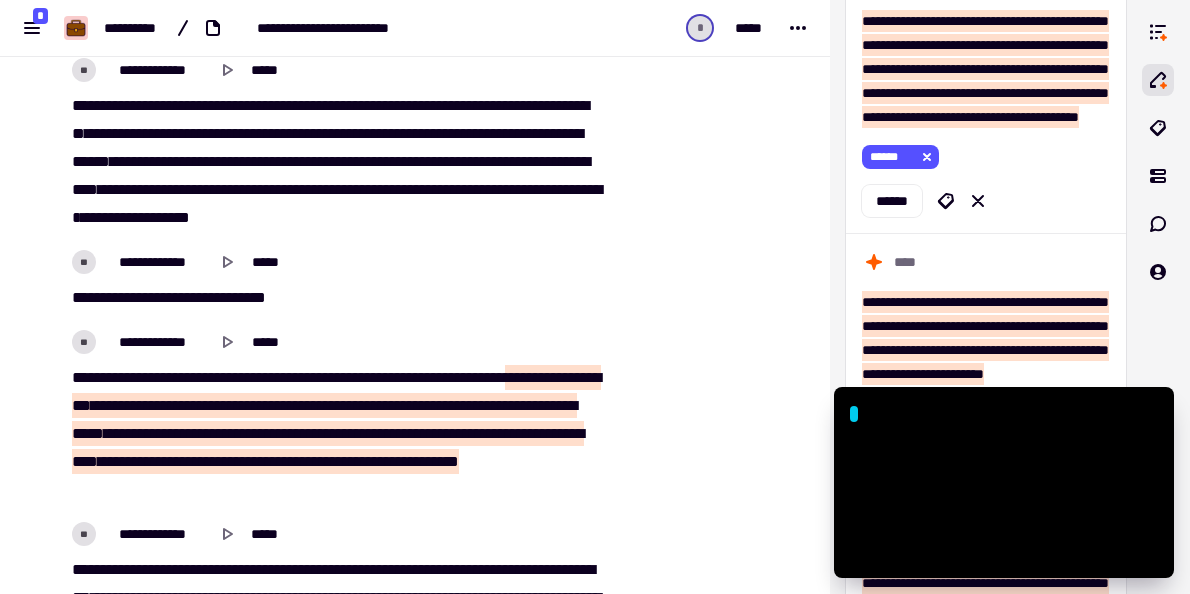 click on "**********" at bounding box center (336, 434) 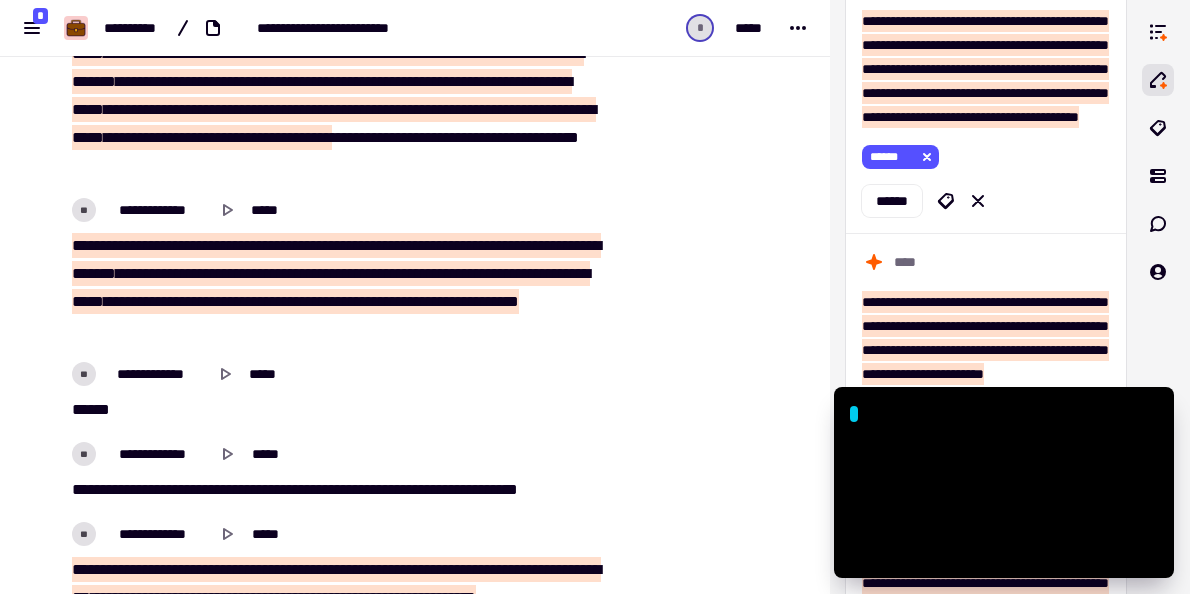 scroll, scrollTop: 17643, scrollLeft: 0, axis: vertical 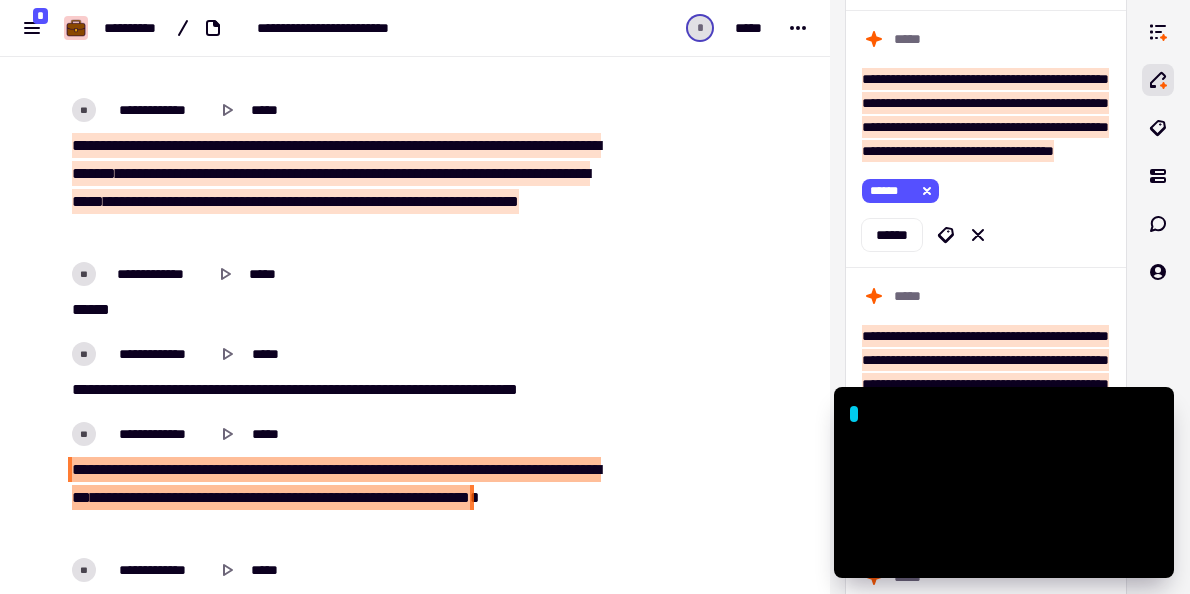 drag, startPoint x: 143, startPoint y: 520, endPoint x: 76, endPoint y: 474, distance: 81.27115 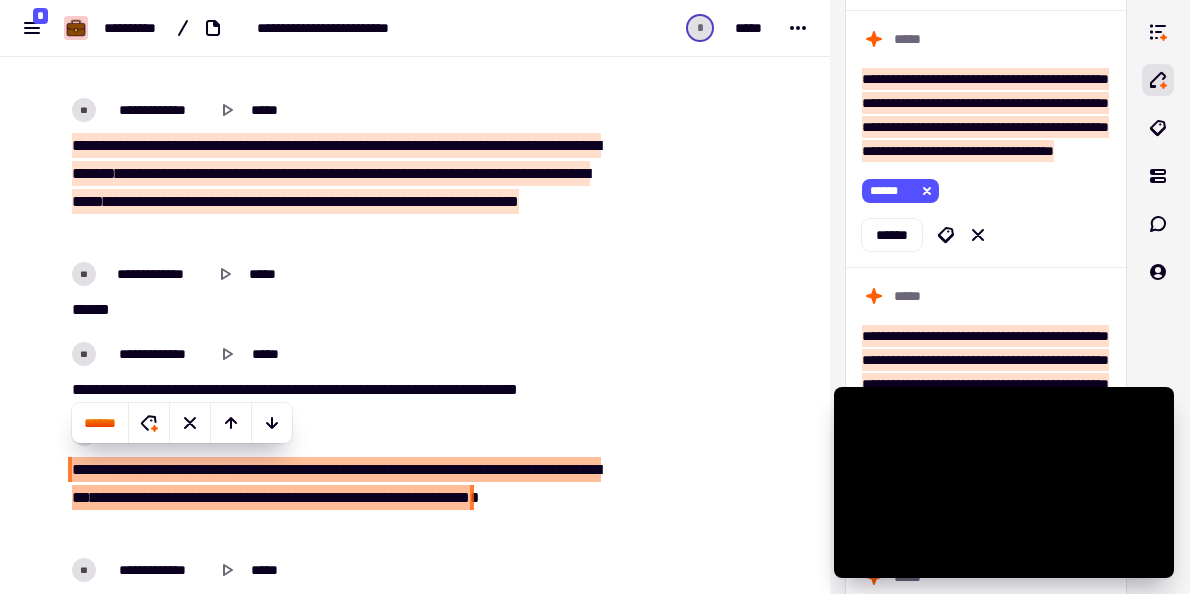 type on "*******" 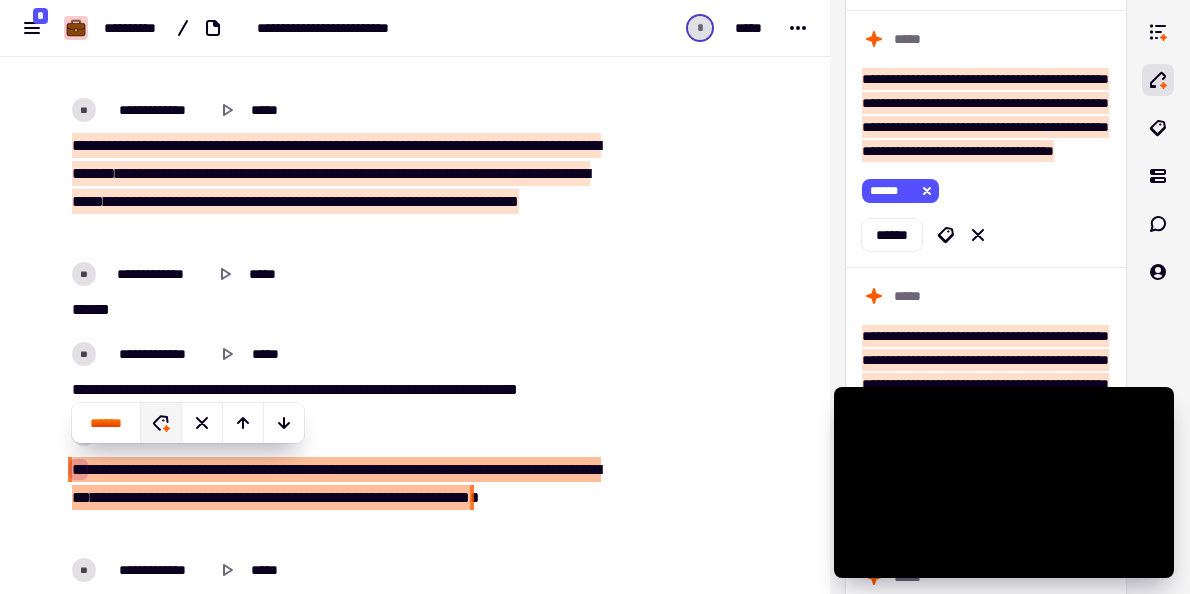 click 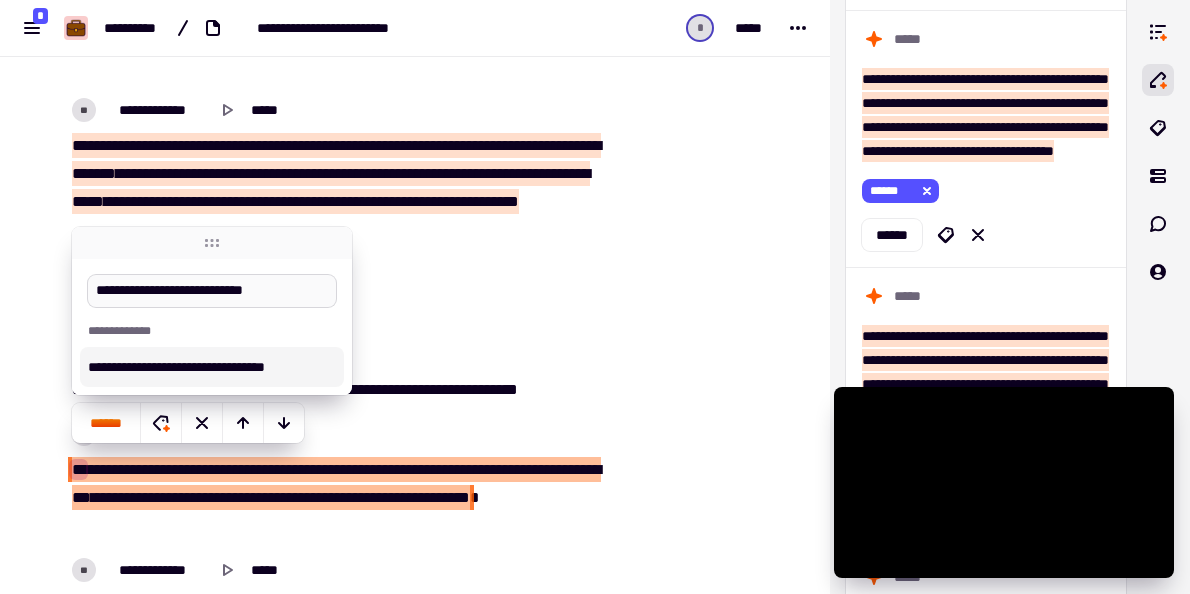 type on "**********" 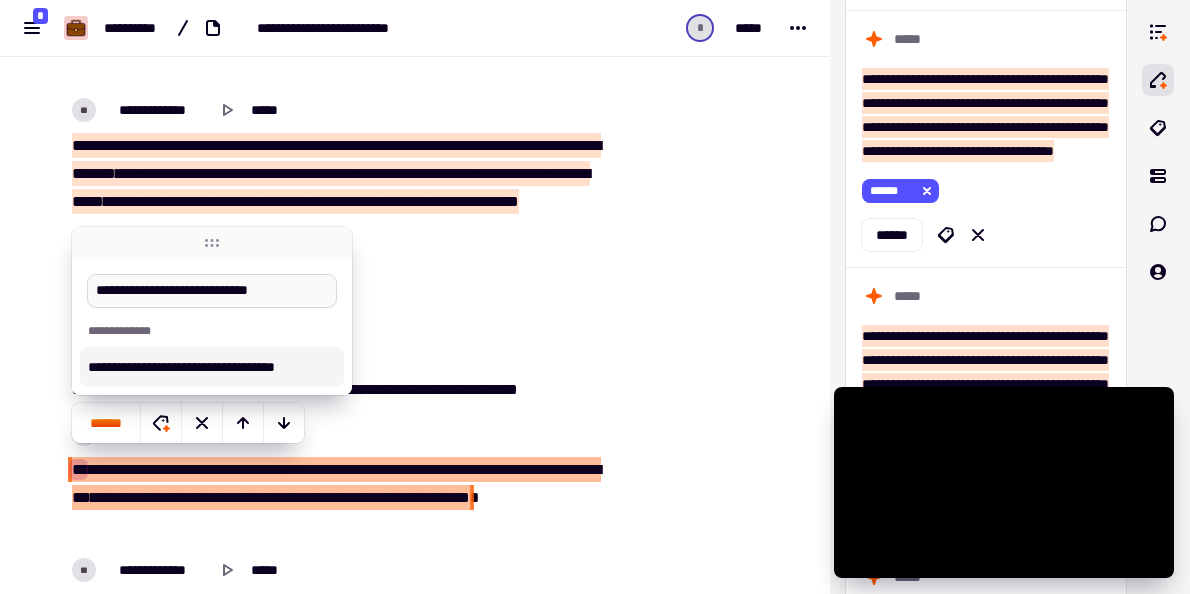 type 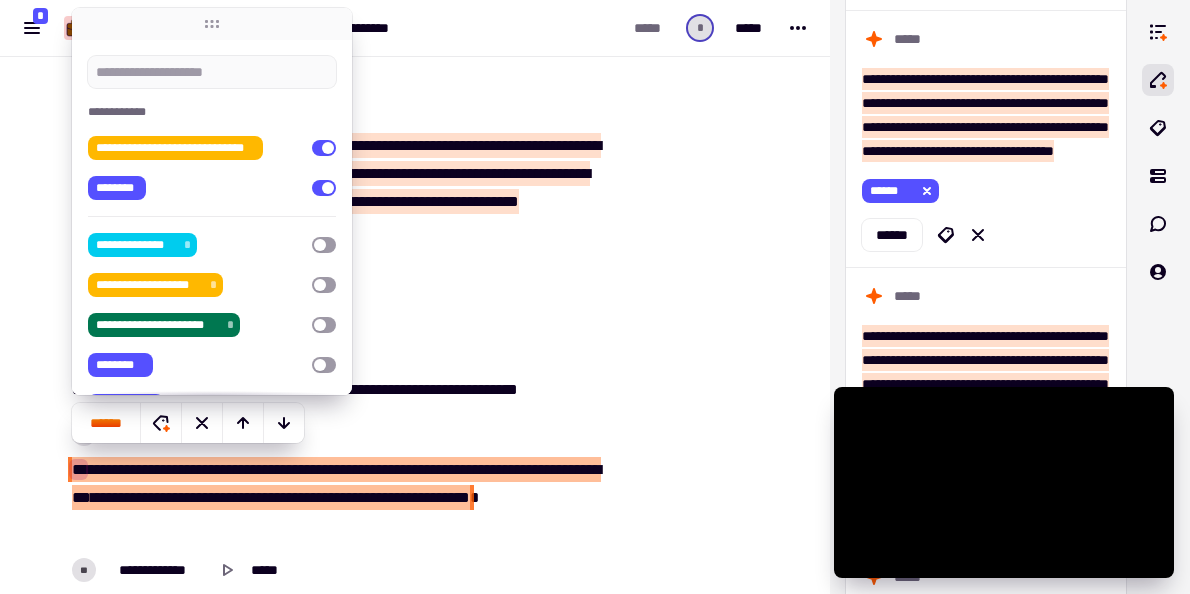 click at bounding box center (714, 1139) 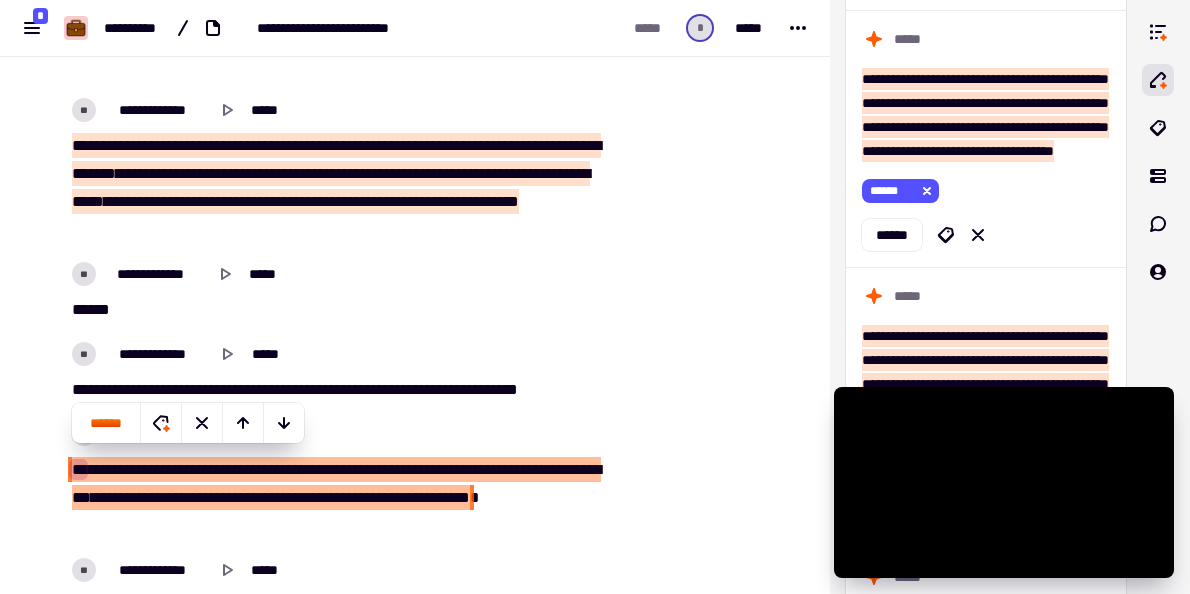 click at bounding box center (714, 1139) 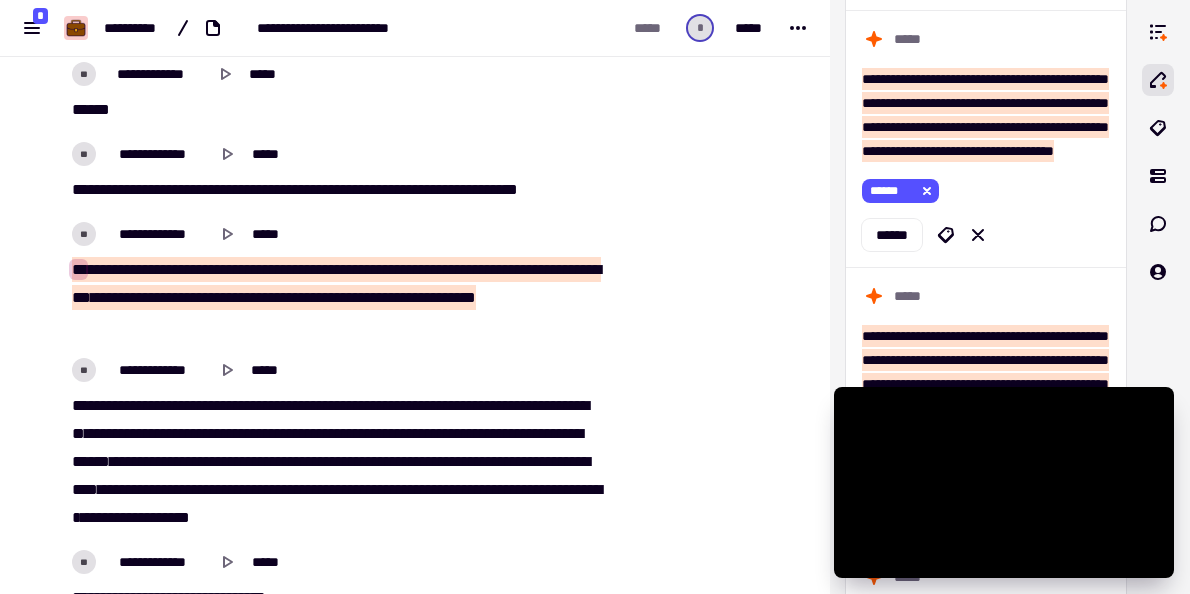 scroll, scrollTop: 17943, scrollLeft: 0, axis: vertical 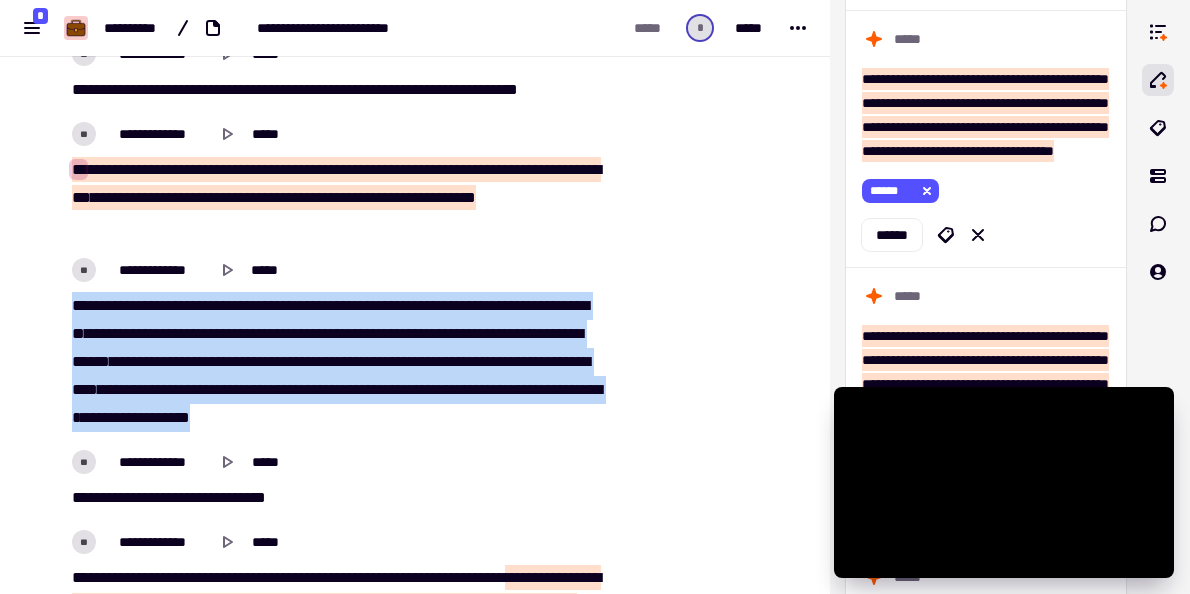 drag, startPoint x: 536, startPoint y: 413, endPoint x: 73, endPoint y: 303, distance: 475.8876 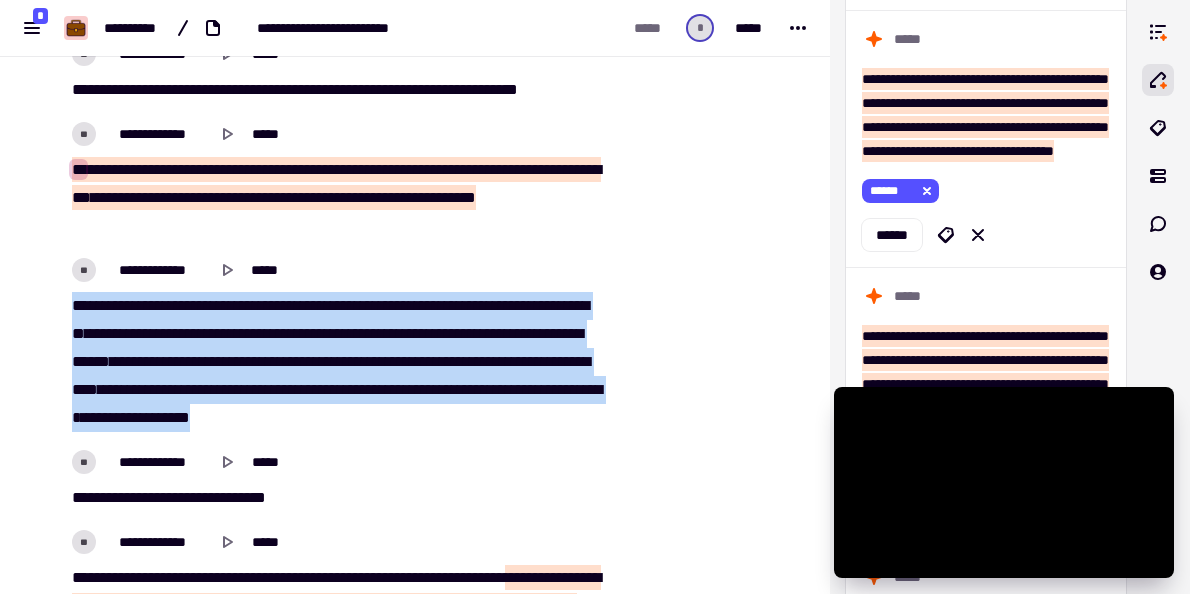 click on "***   *   ****   ****   *******   **   ***   ******   ****   ****   **   *****   ****   **   ****   ******   ****   ***   **   *****   ****   *******   ****   *****   ***   *****   **   *****   **   ****   *******   ****   ****   ******   ******   *******   ******   ***   *****   **   *****   **   ****   **   ****   ***   ****   ****   *   *****   ******   ****   ***   **   *****   *****   ****   ***   ****   ******   ******   ***   ****   **   *****   **   ****   ******   **   *   ****   ****   *   ****" at bounding box center (336, 362) 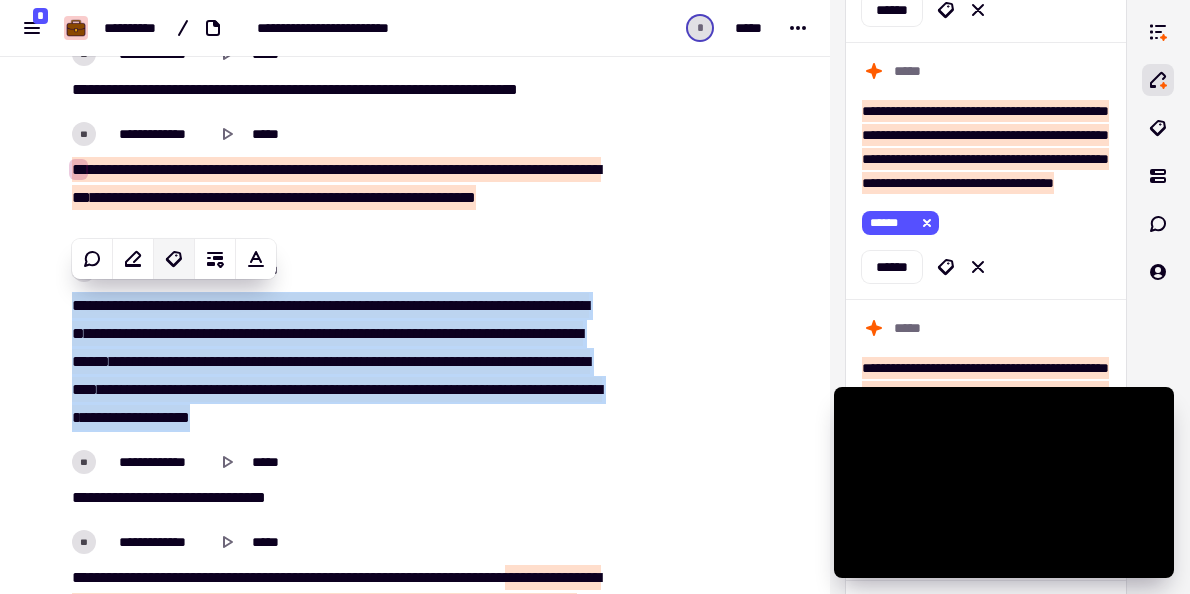 click 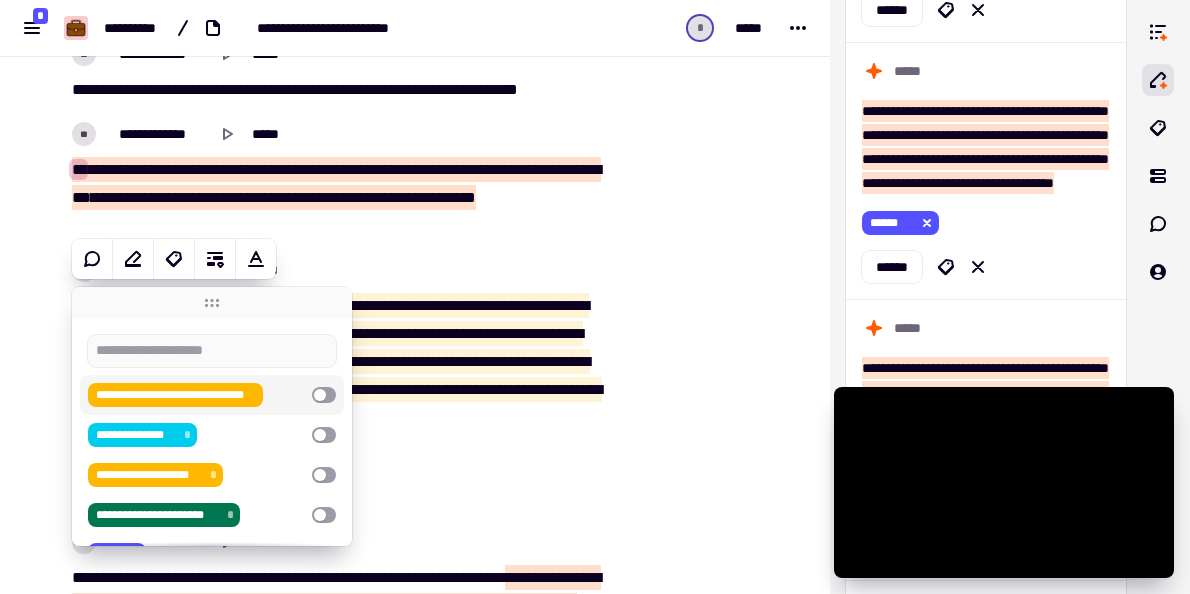 click on "**********" at bounding box center (175, 395) 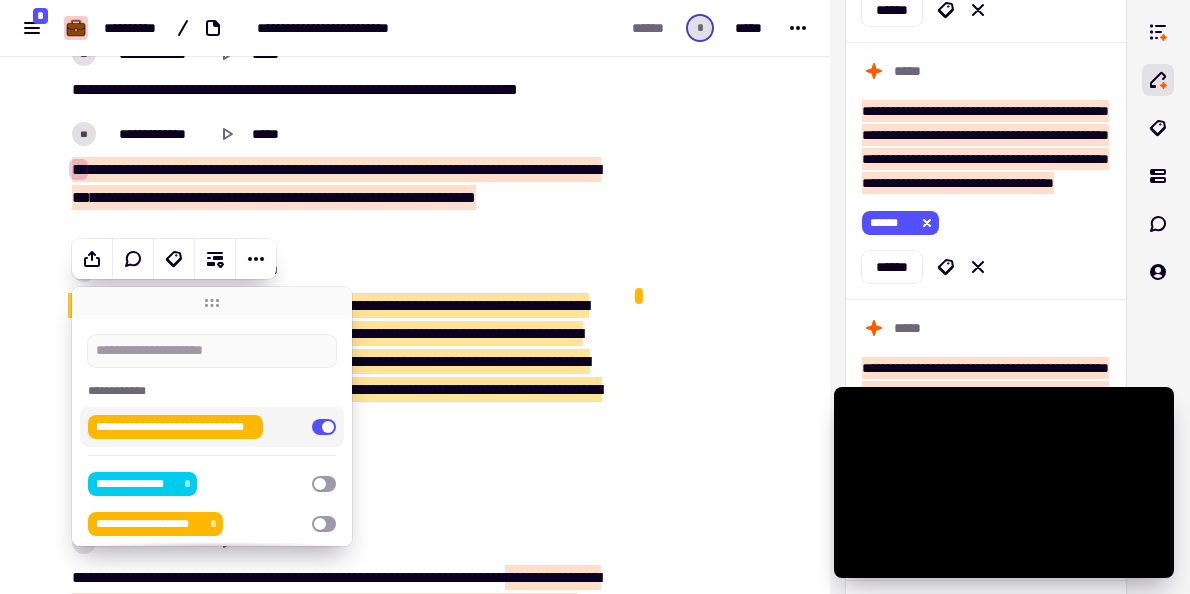 click at bounding box center (714, 839) 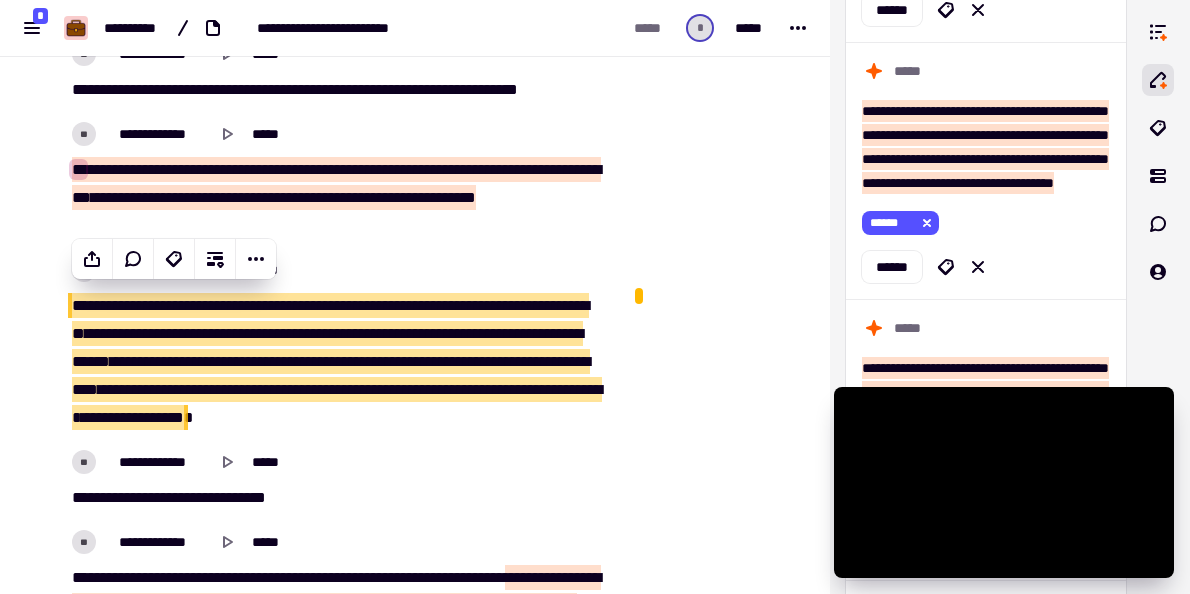 scroll, scrollTop: 18043, scrollLeft: 0, axis: vertical 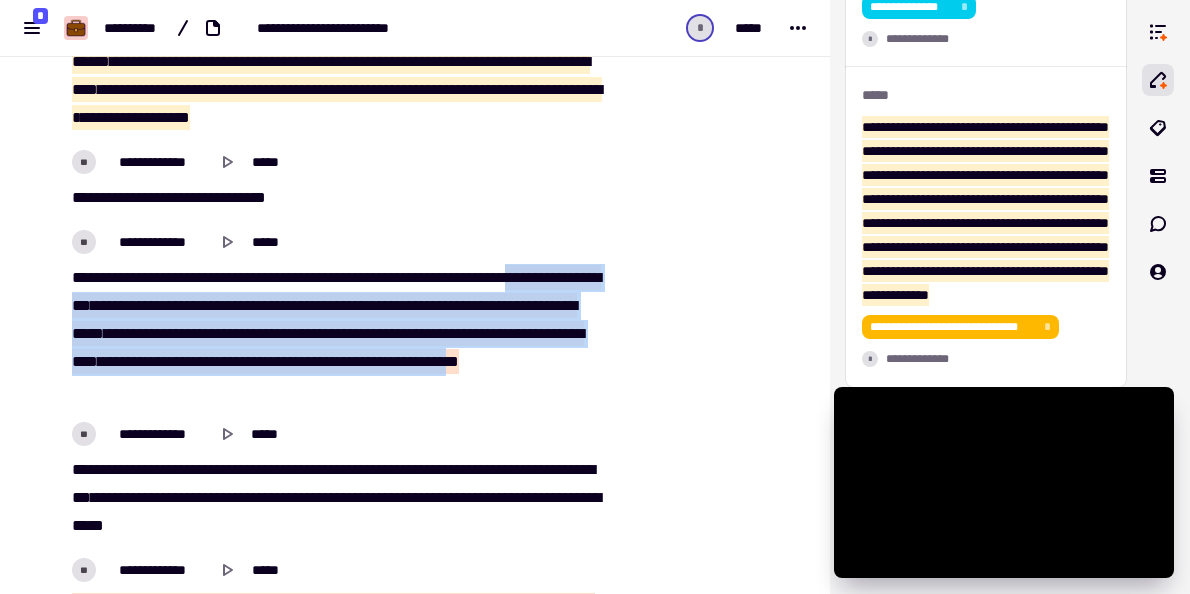 drag, startPoint x: 272, startPoint y: 381, endPoint x: 535, endPoint y: 272, distance: 284.6928 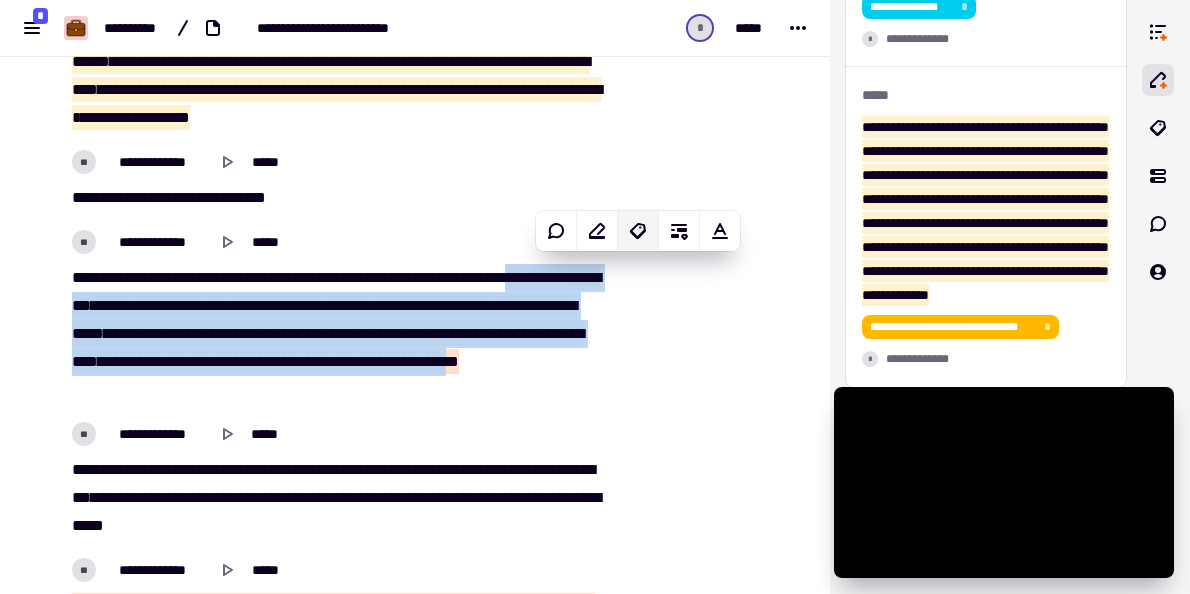 click 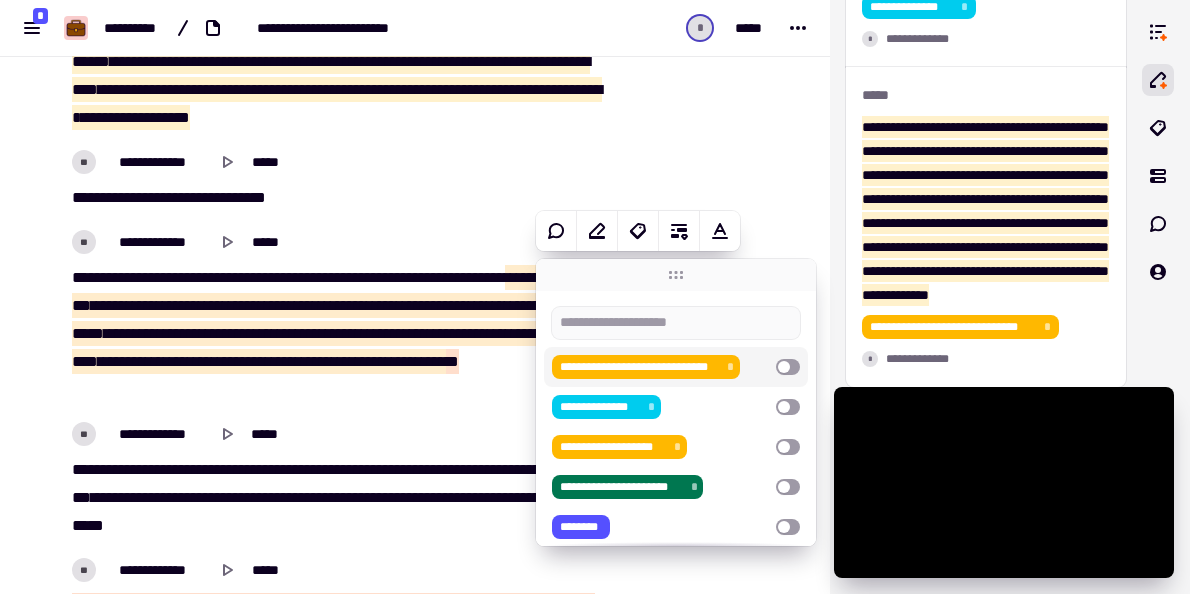 click on "**********" at bounding box center (639, 367) 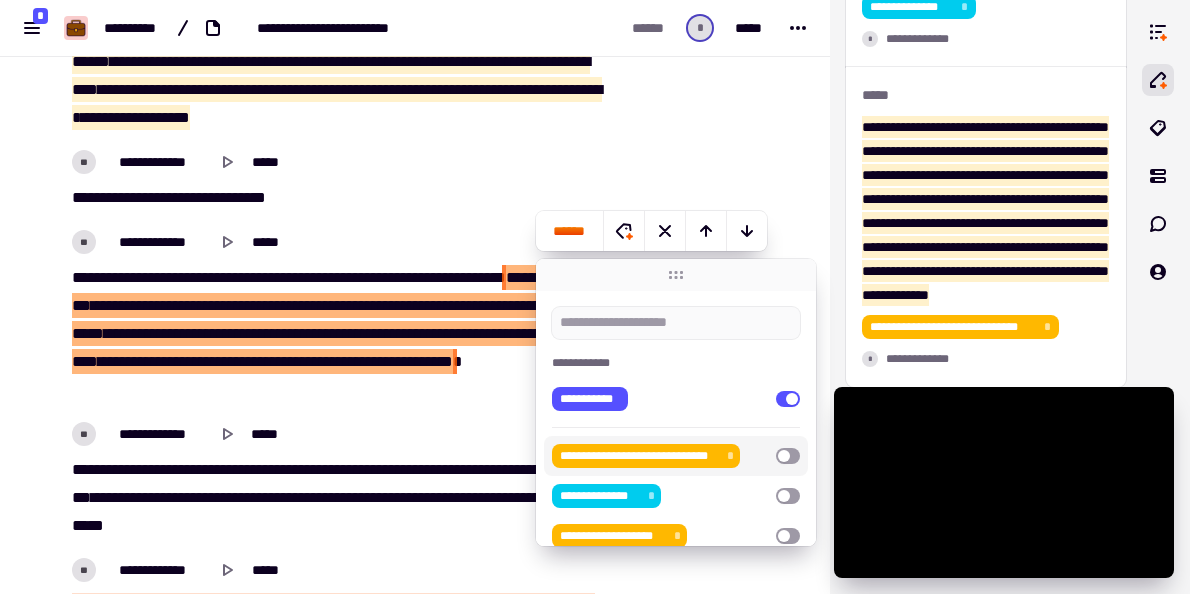 scroll, scrollTop: 5079, scrollLeft: 0, axis: vertical 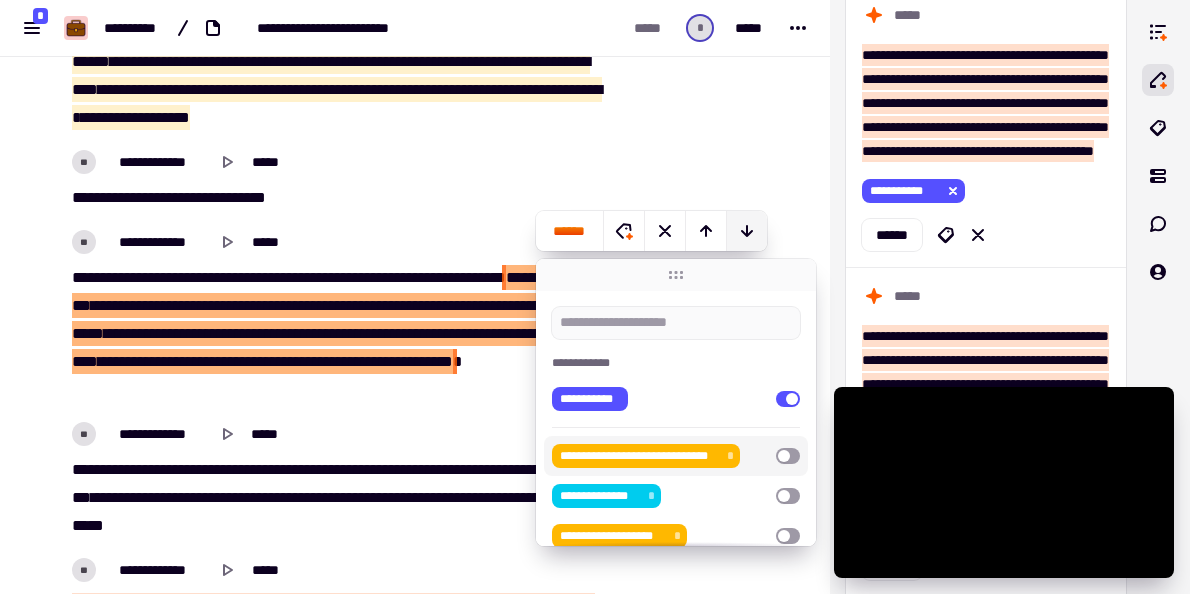 drag, startPoint x: 788, startPoint y: 226, endPoint x: 727, endPoint y: 248, distance: 64.84597 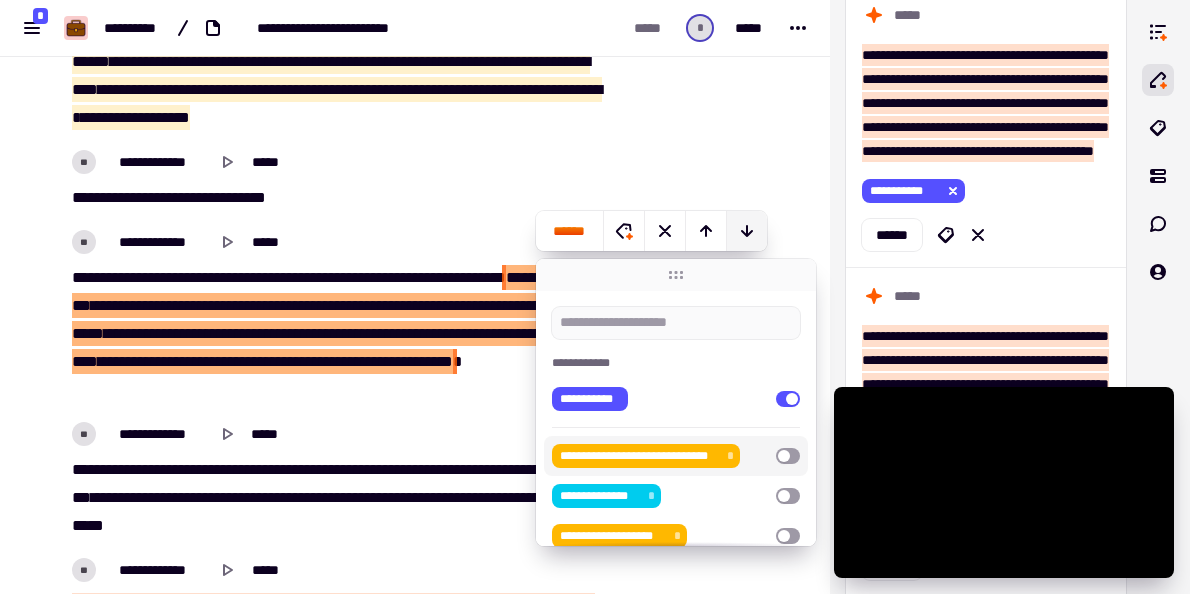 click on "**********" at bounding box center (415, 530) 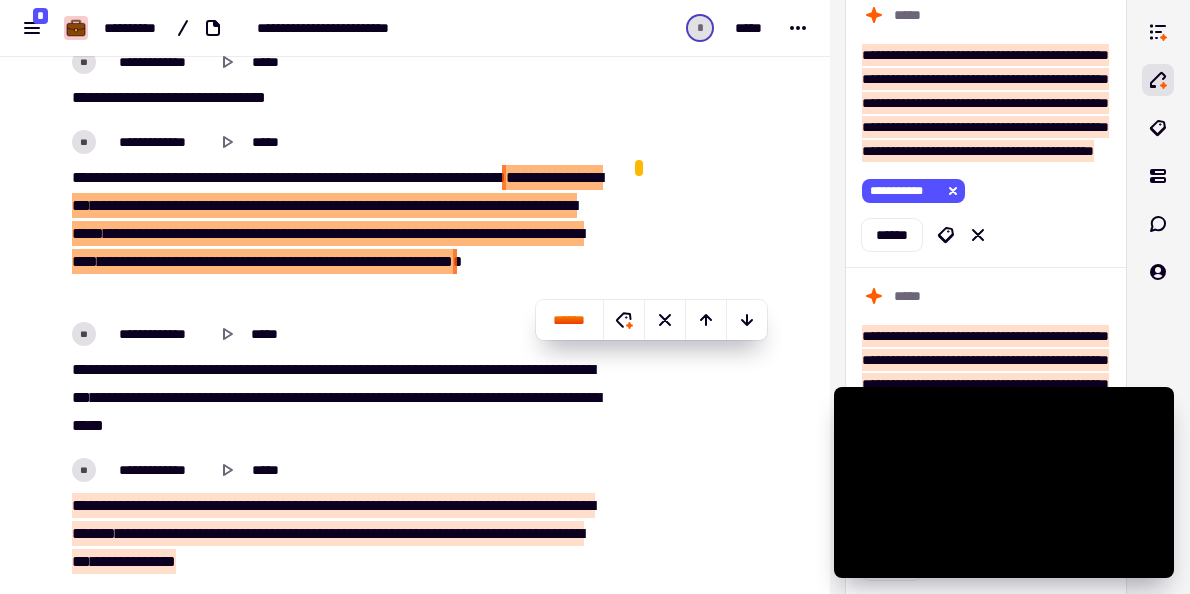 scroll, scrollTop: 18443, scrollLeft: 0, axis: vertical 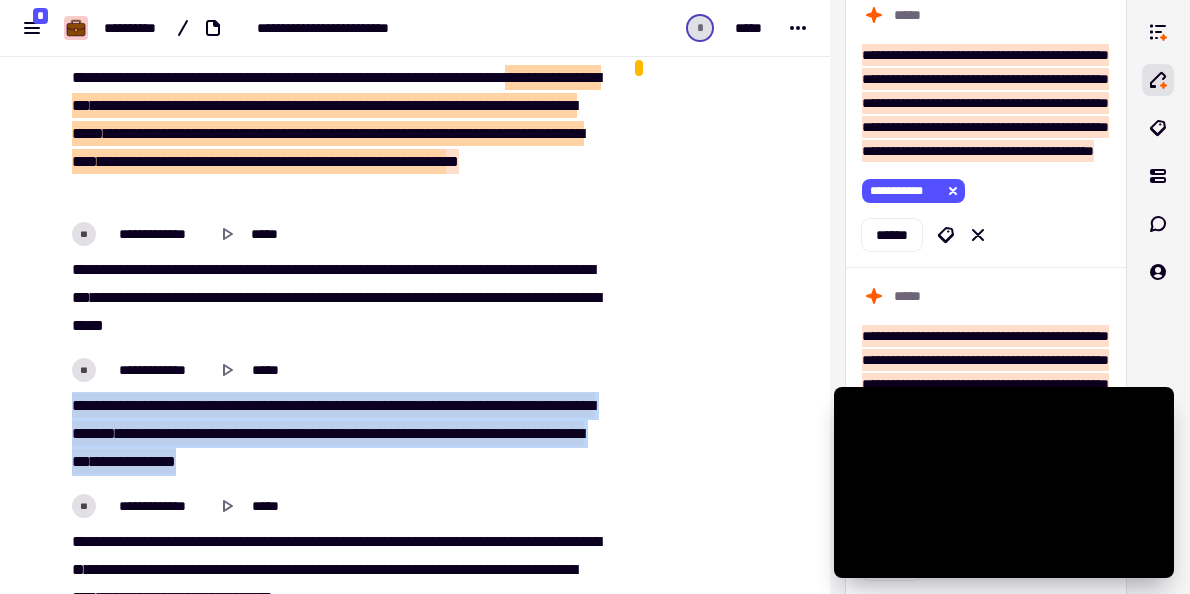 drag, startPoint x: 327, startPoint y: 453, endPoint x: 73, endPoint y: 398, distance: 259.8865 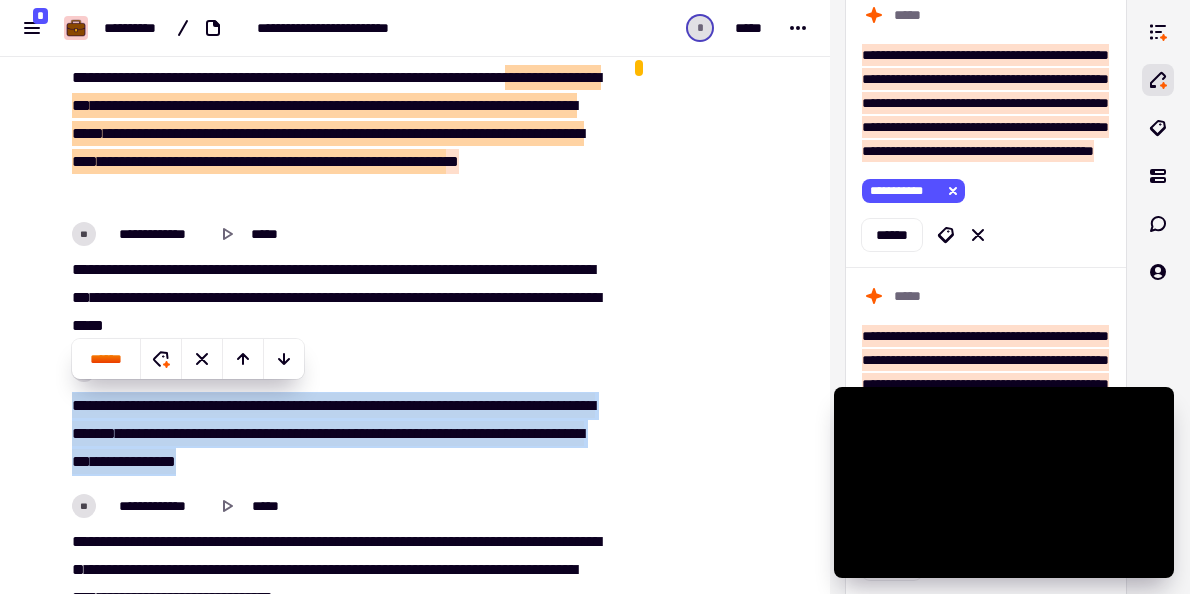 copy on "***   ***   ***   ****   ****   **   ***   *******   ******   ****   **   *****   *   *****   *******   ***   **   *   ***   *******   **   ****   *****   ***   ********   ****   *****   ***   **   *****   ****   **   ***   *****   ****   **   ***   **   *********" 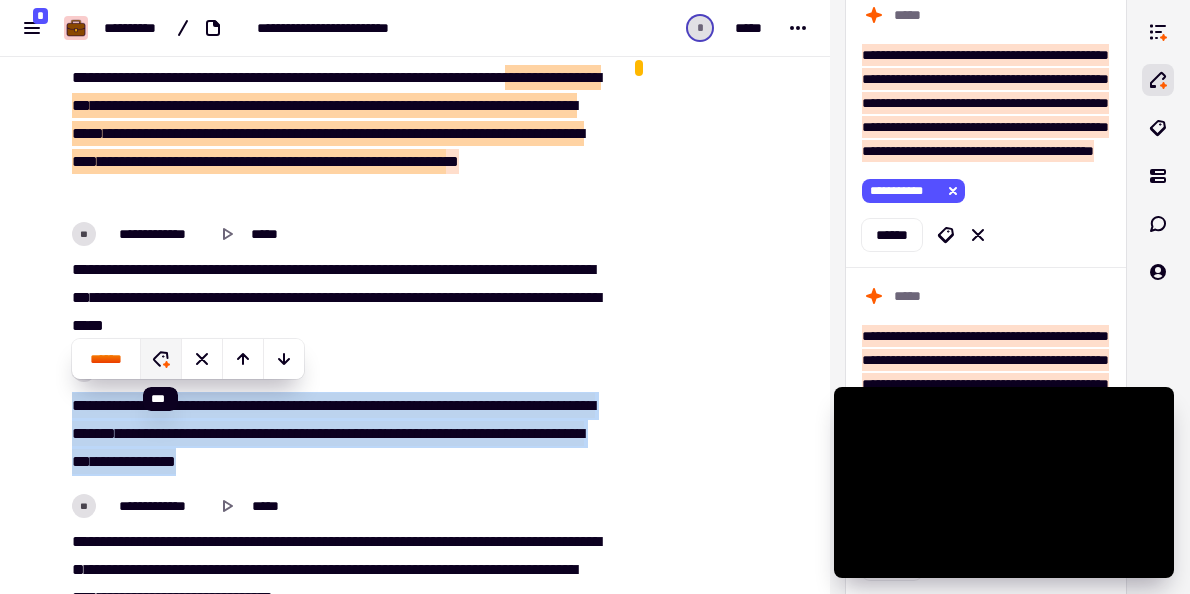 click 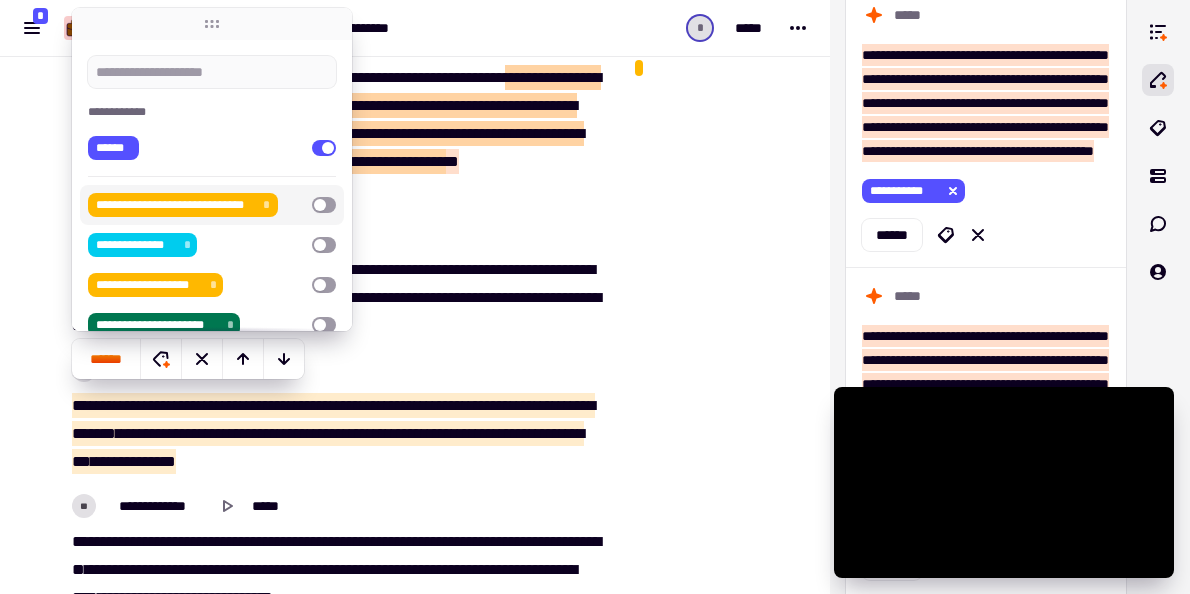 click on "**********" at bounding box center [175, 205] 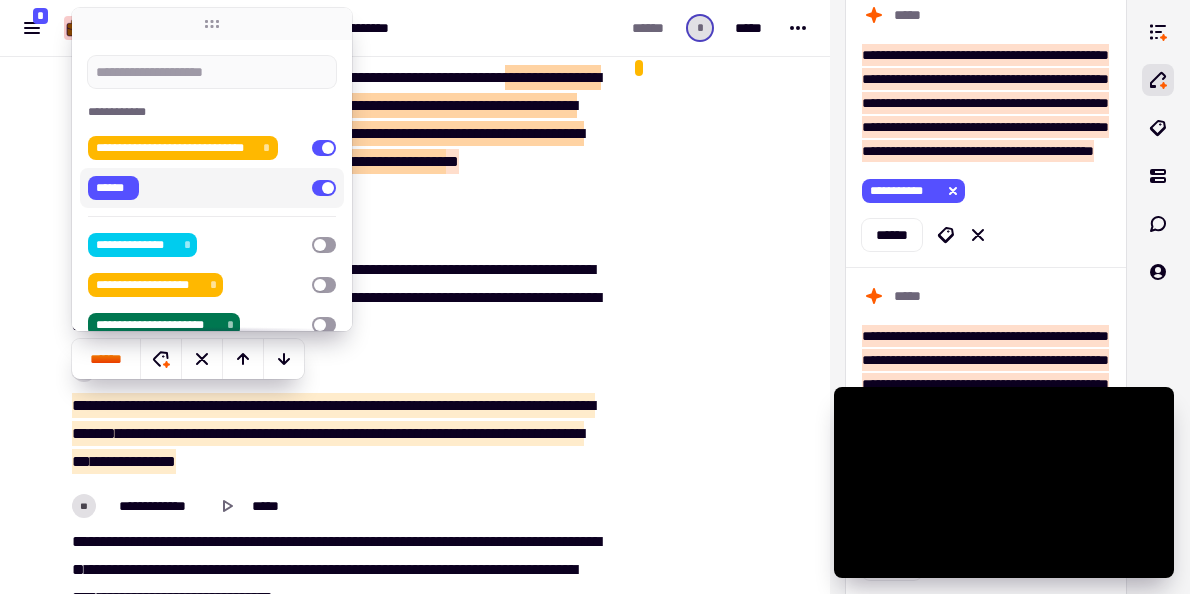 click at bounding box center [714, 339] 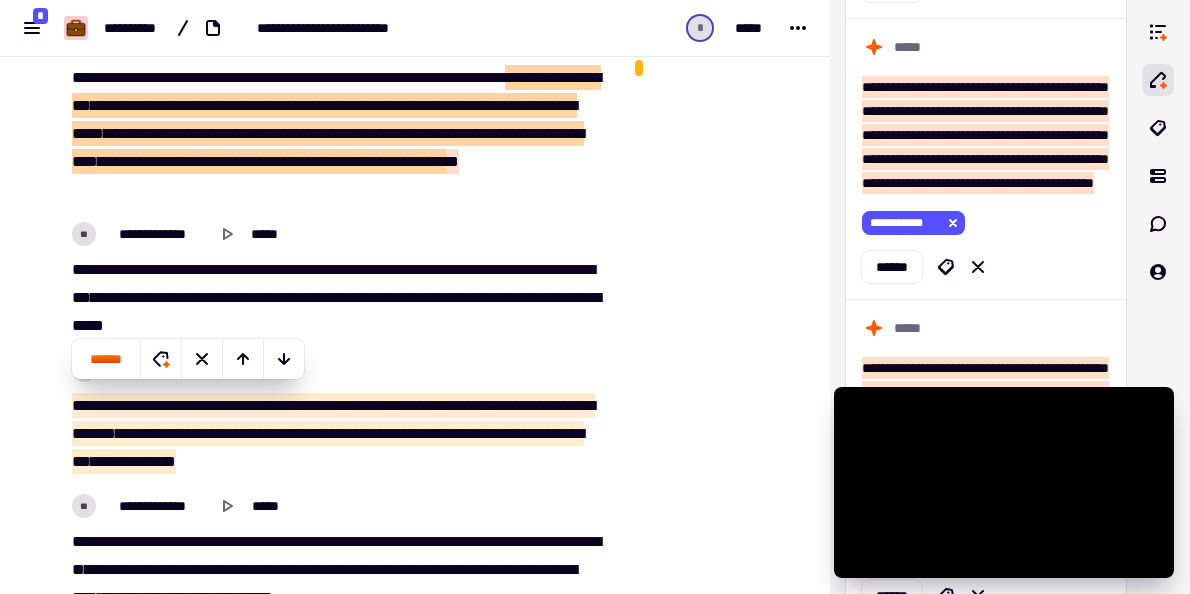 scroll, scrollTop: 18543, scrollLeft: 0, axis: vertical 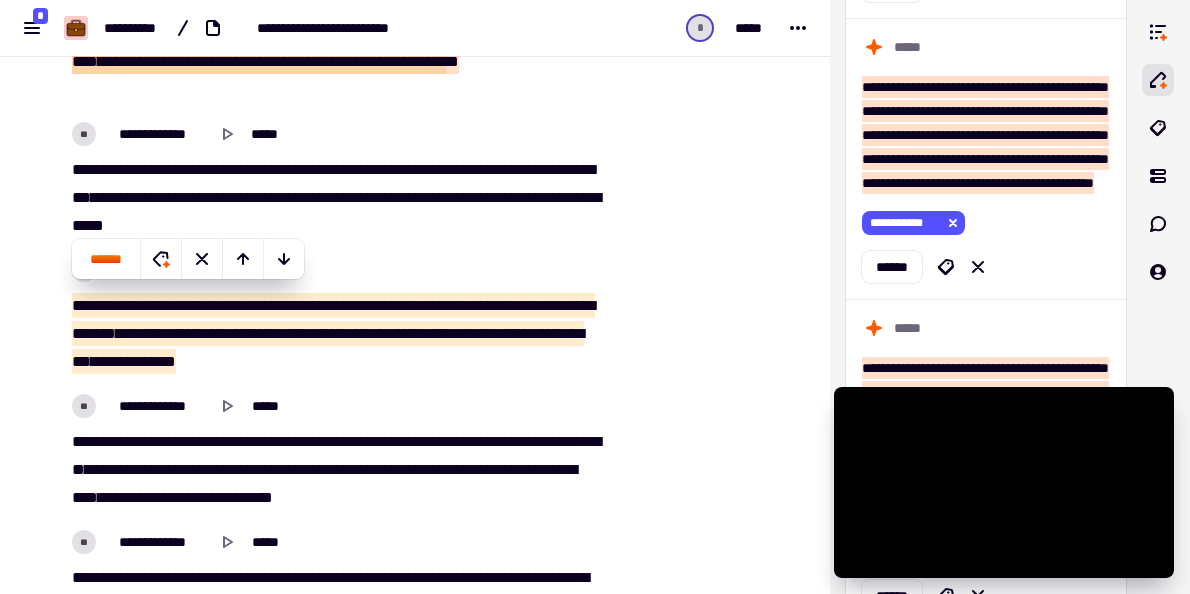 click on "**" at bounding box center [481, 441] 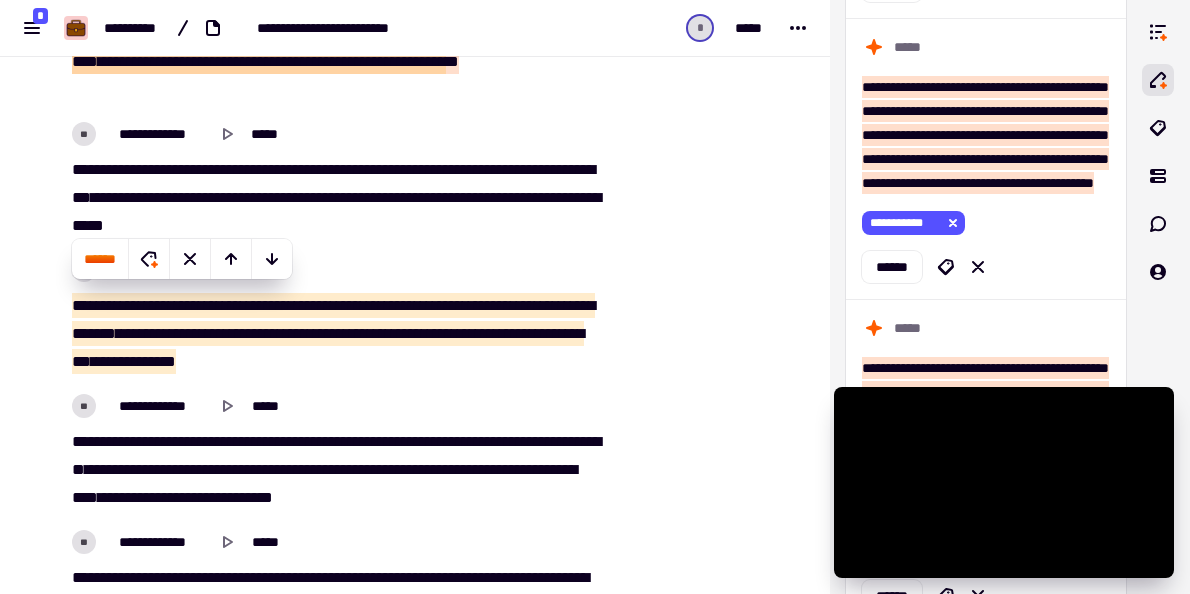 click on "**" at bounding box center [481, 441] 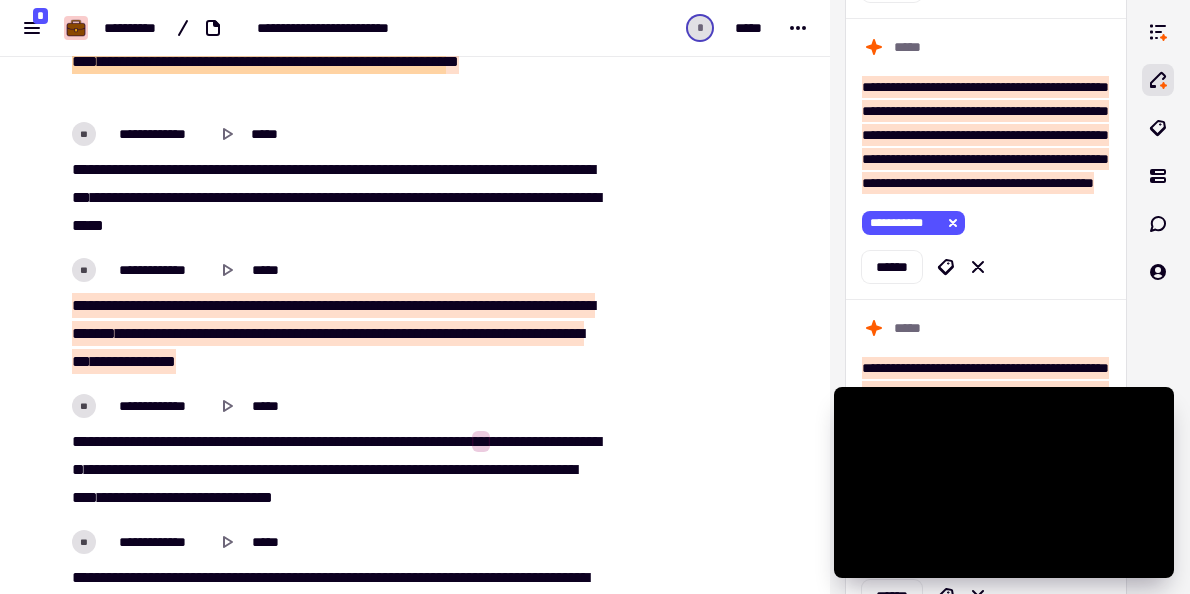 click on "******" at bounding box center [313, 305] 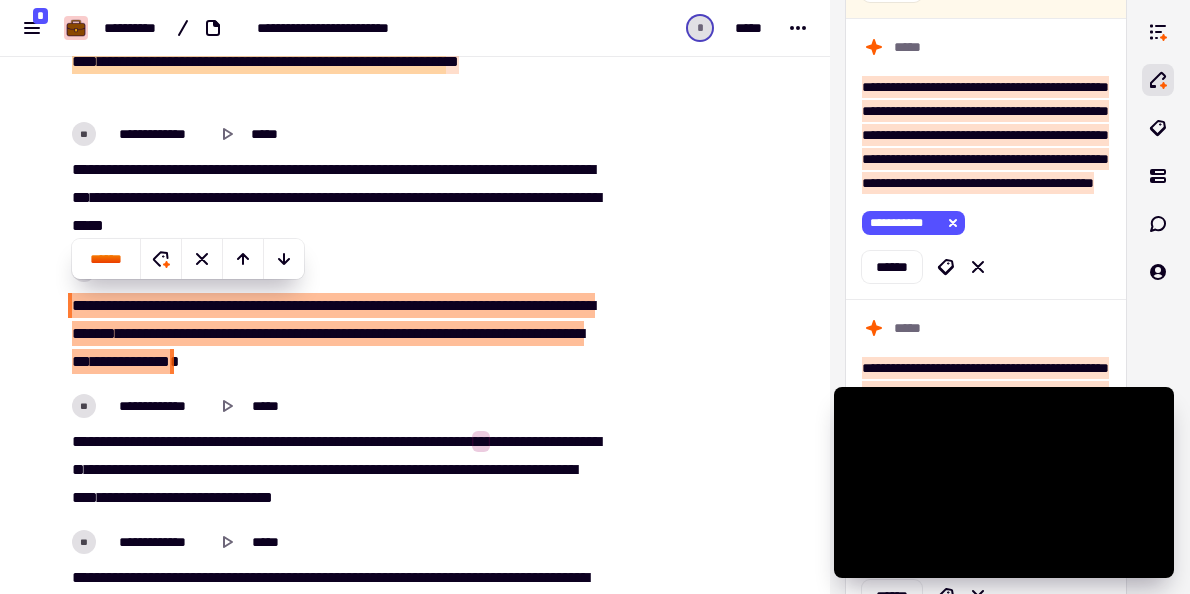 scroll, scrollTop: 5432, scrollLeft: 0, axis: vertical 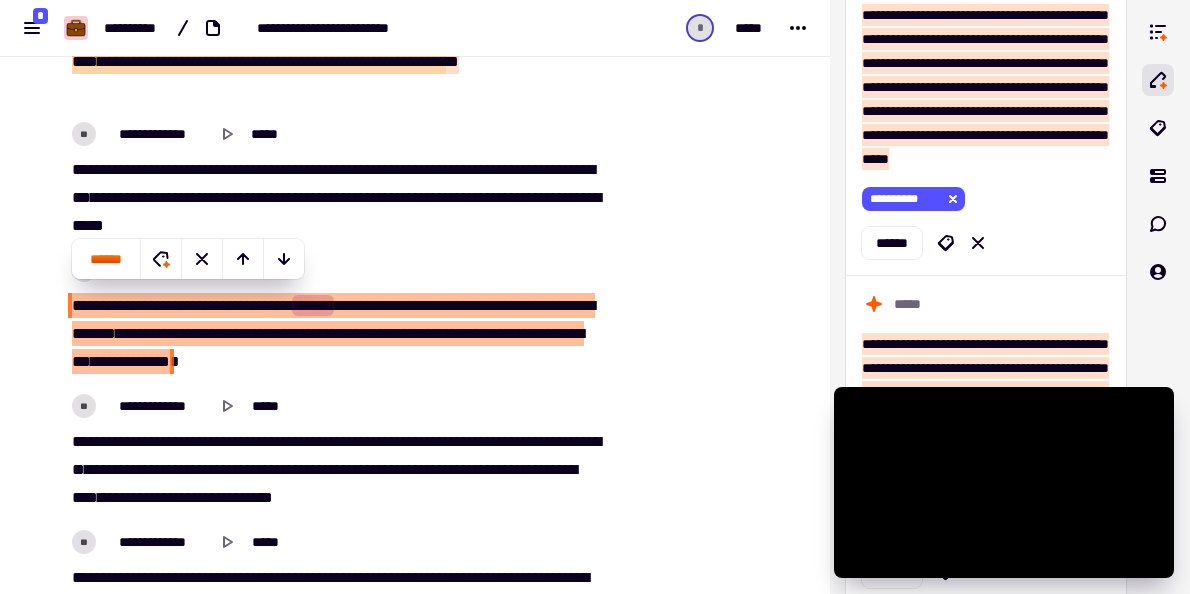 click on "*********" at bounding box center (400, 169) 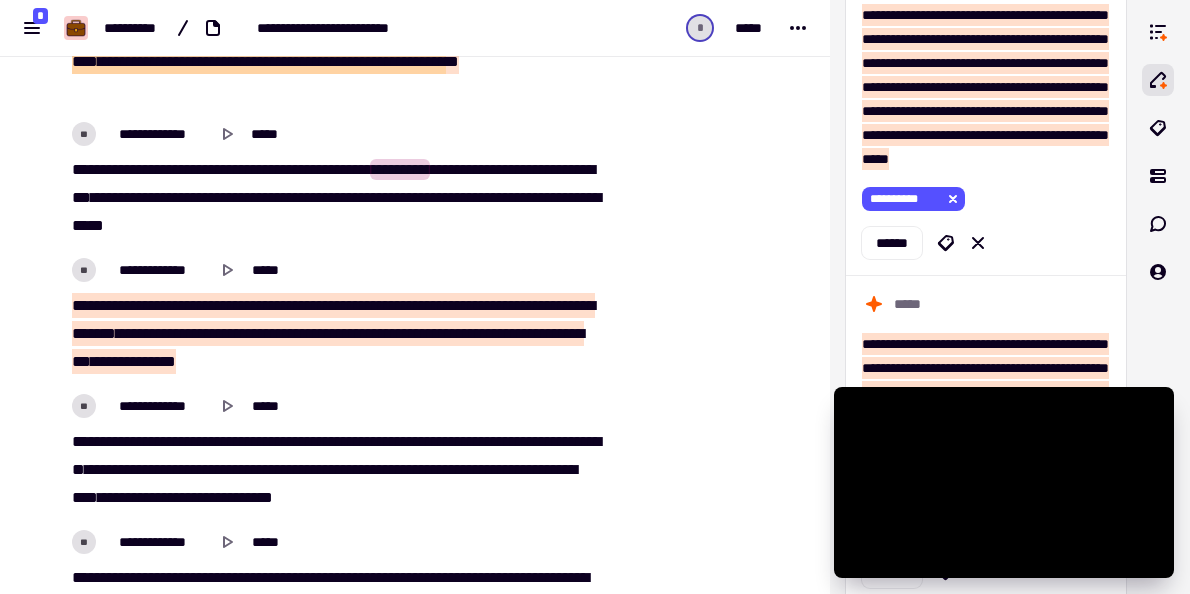 click on "*****" at bounding box center [328, 441] 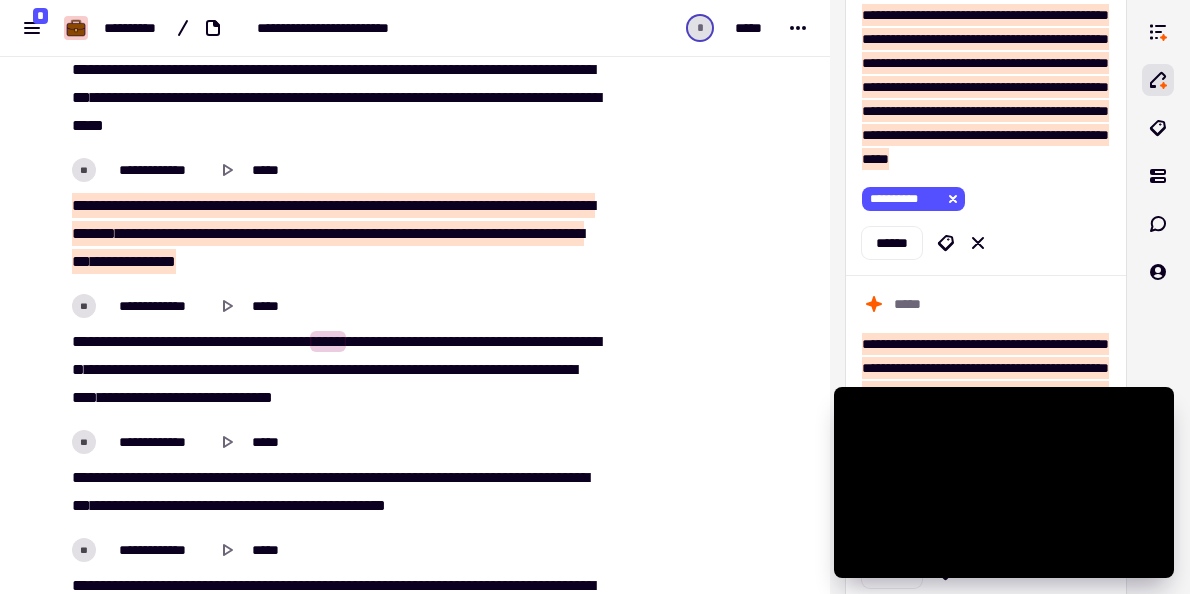 scroll, scrollTop: 18743, scrollLeft: 0, axis: vertical 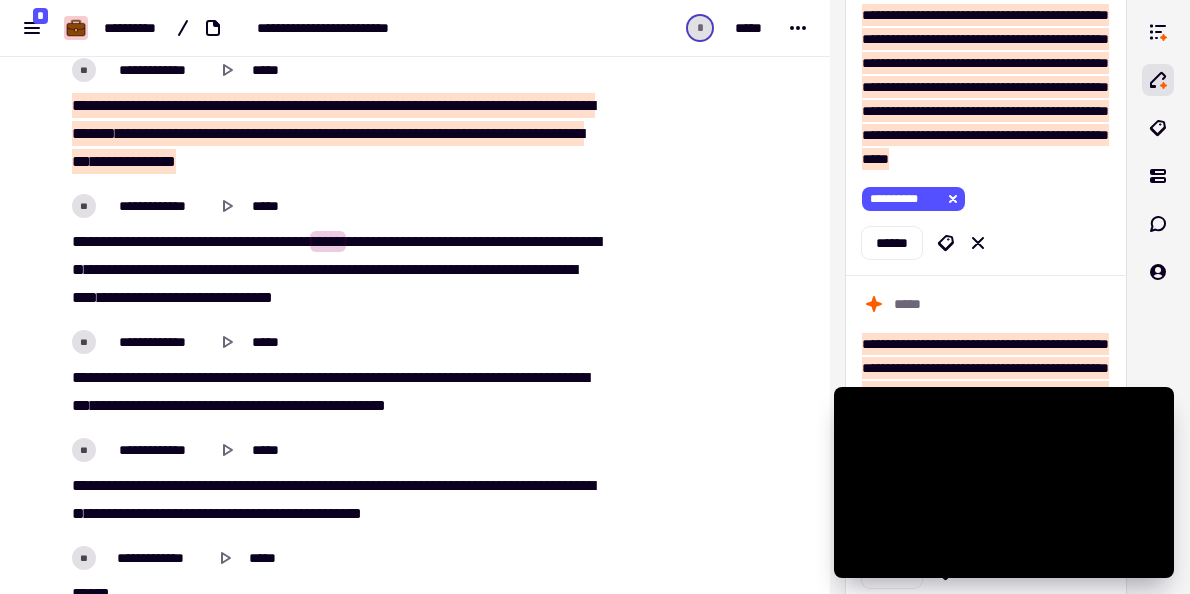 click on "******" at bounding box center (313, 377) 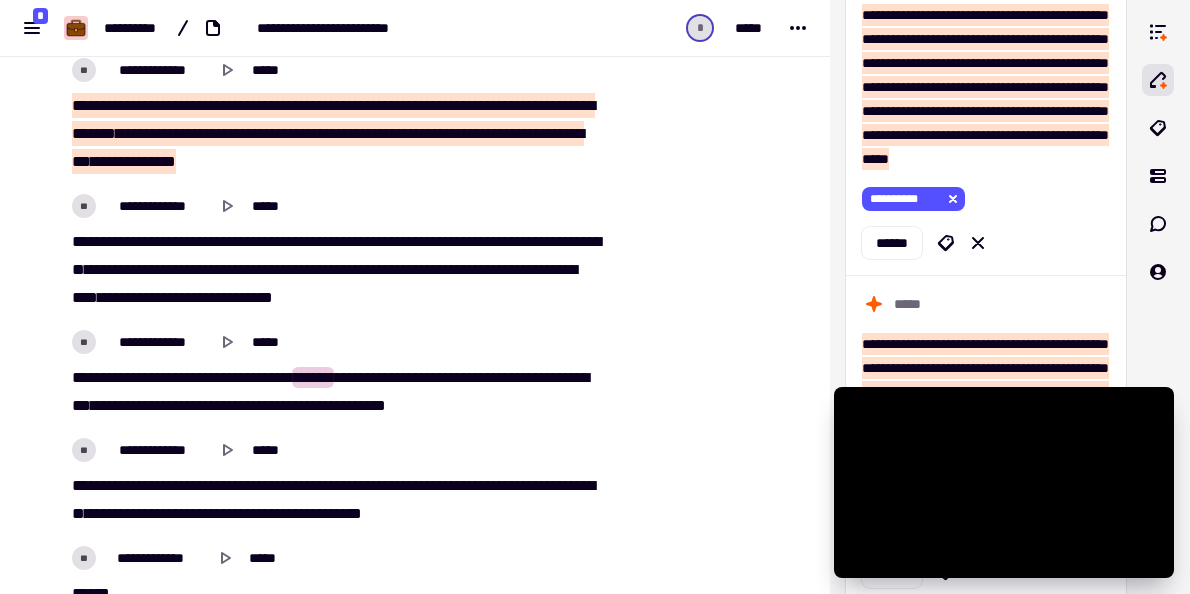 click on "****" at bounding box center [361, 485] 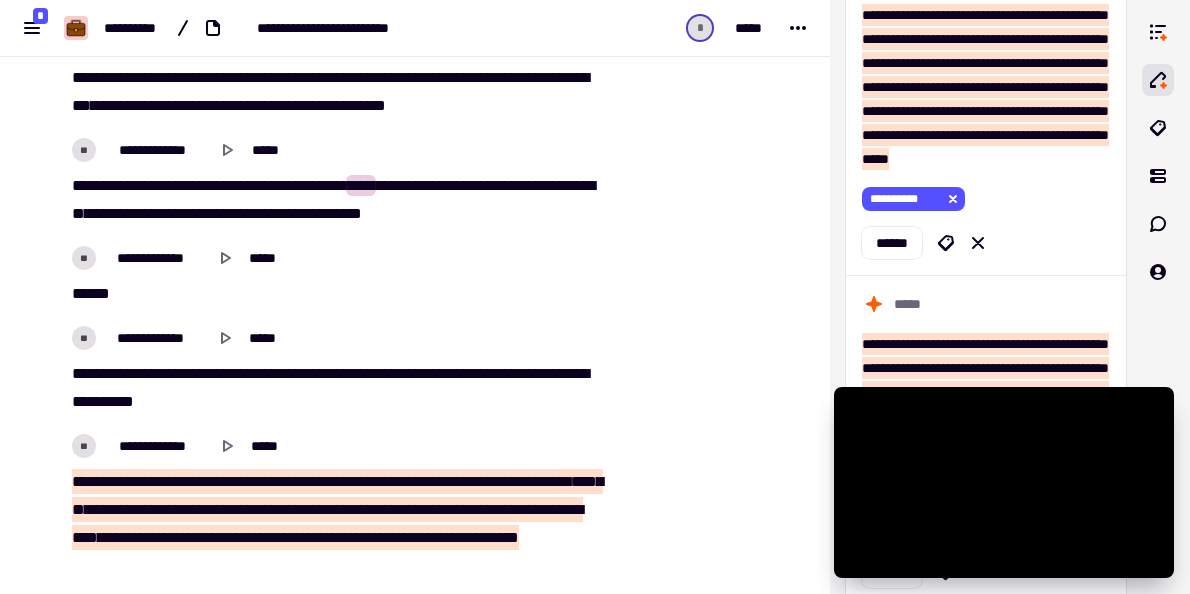 scroll, scrollTop: 19143, scrollLeft: 0, axis: vertical 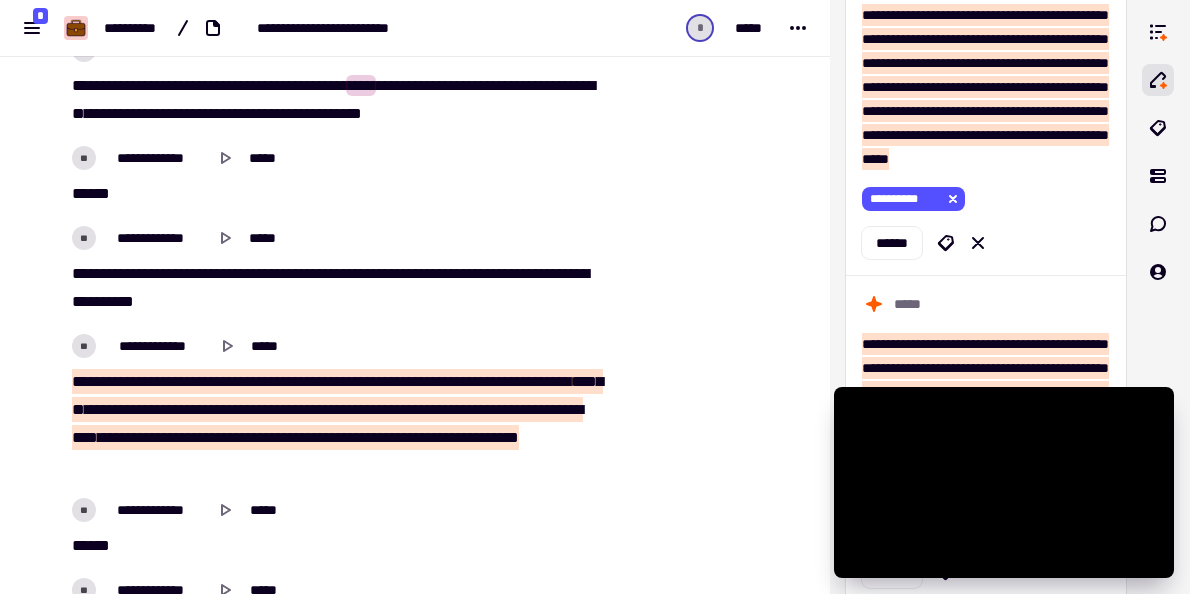 click on "****" at bounding box center [361, 381] 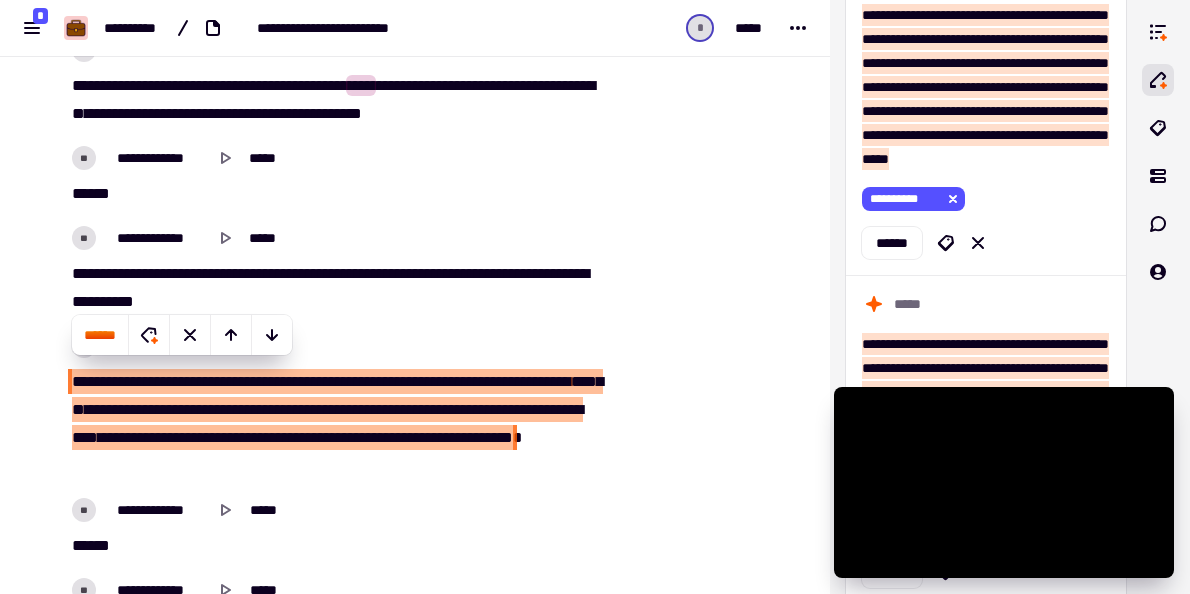 scroll, scrollTop: 5745, scrollLeft: 0, axis: vertical 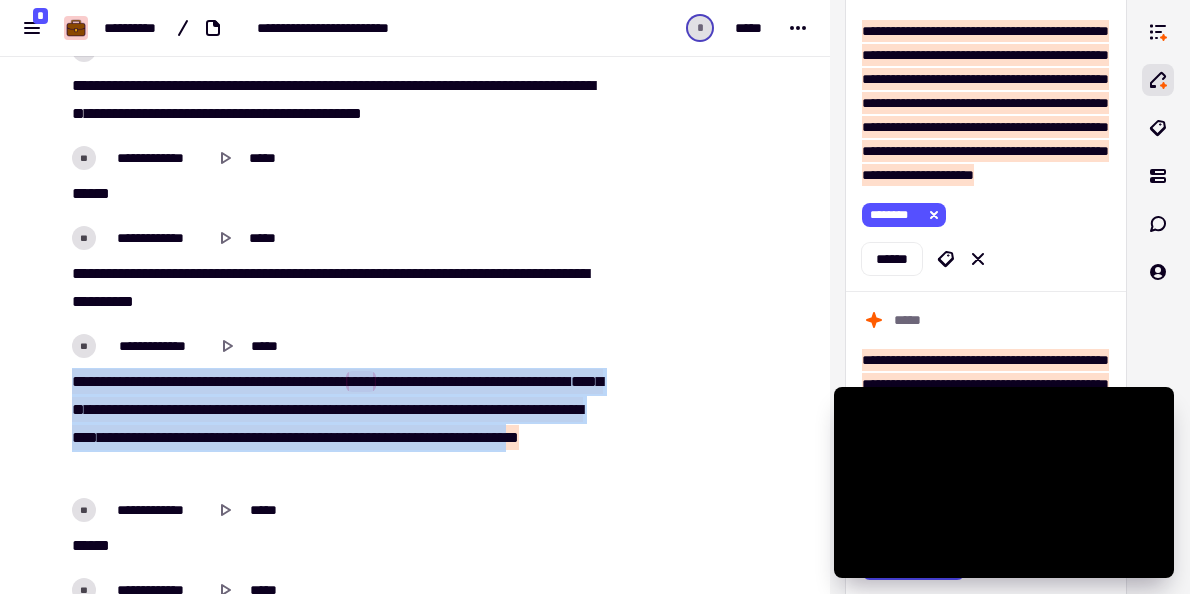drag, startPoint x: 211, startPoint y: 460, endPoint x: 71, endPoint y: 369, distance: 166.97604 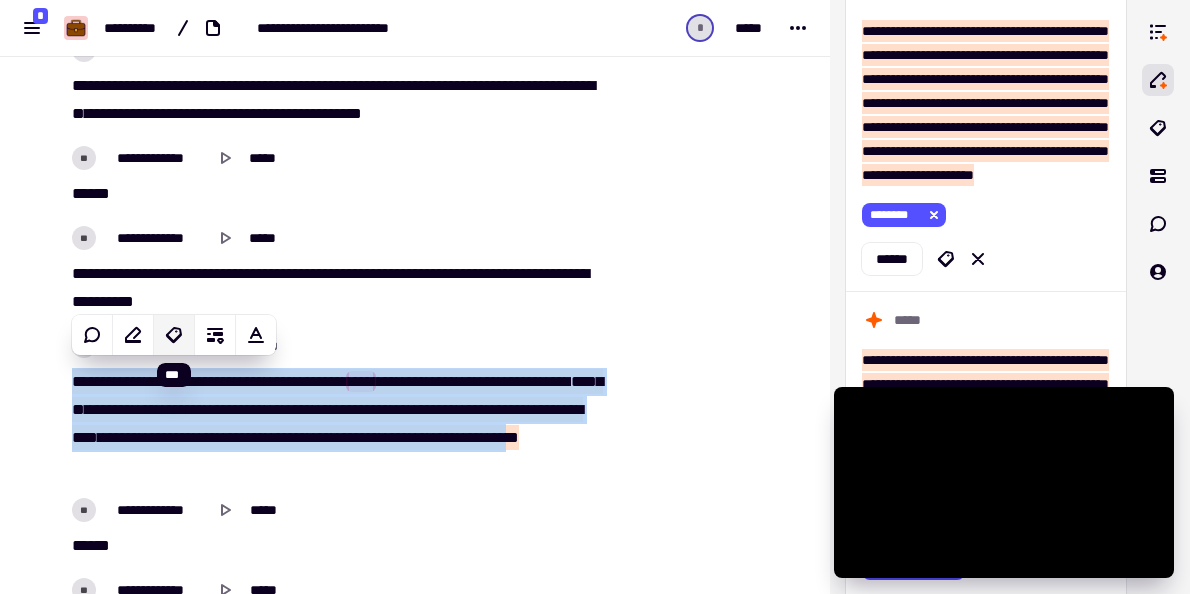 click 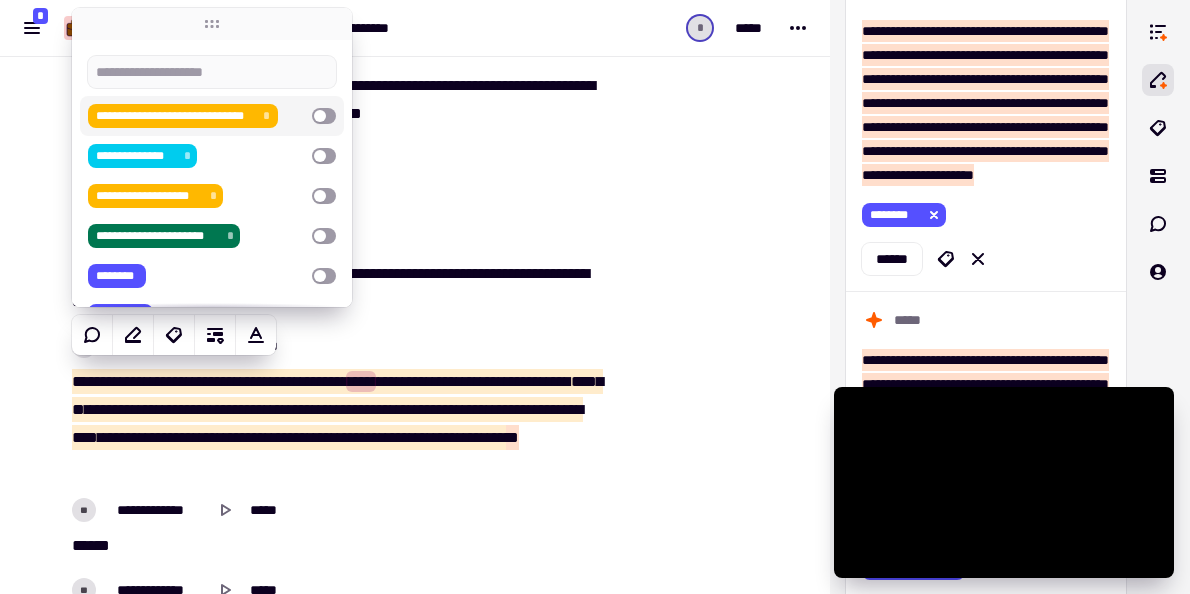 click on "**********" at bounding box center (175, 116) 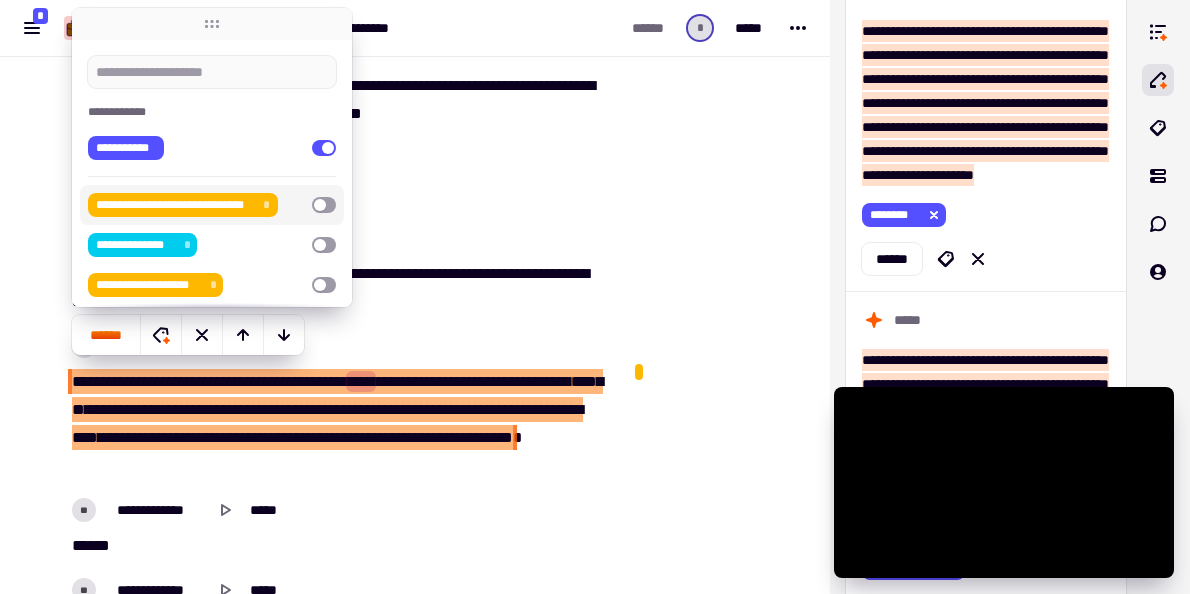 click at bounding box center (714, -361) 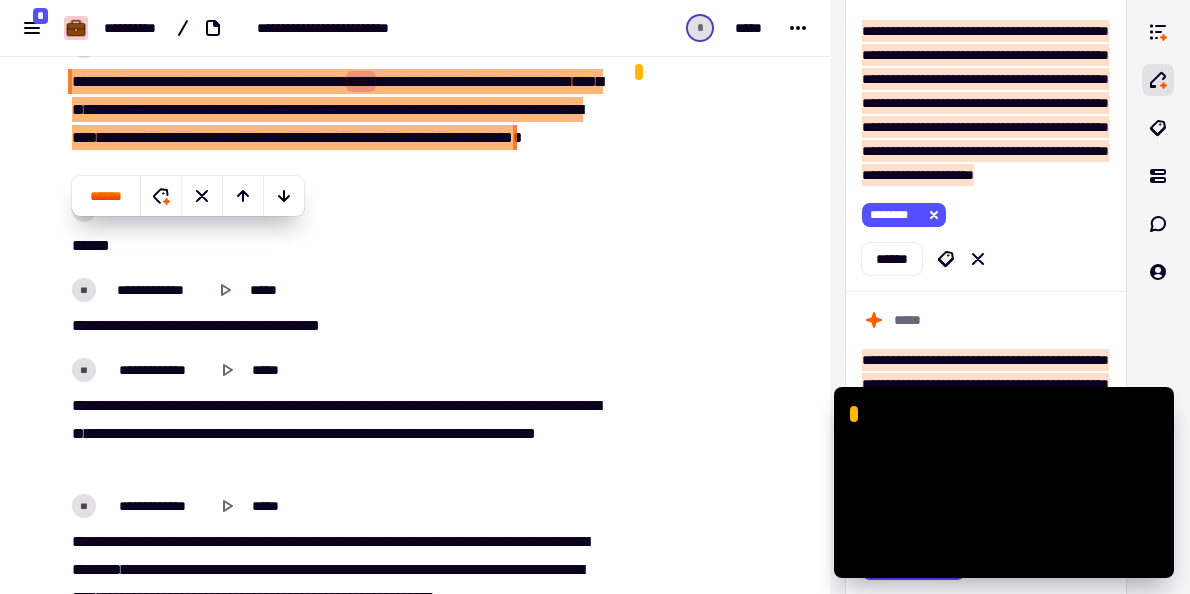 scroll, scrollTop: 19543, scrollLeft: 0, axis: vertical 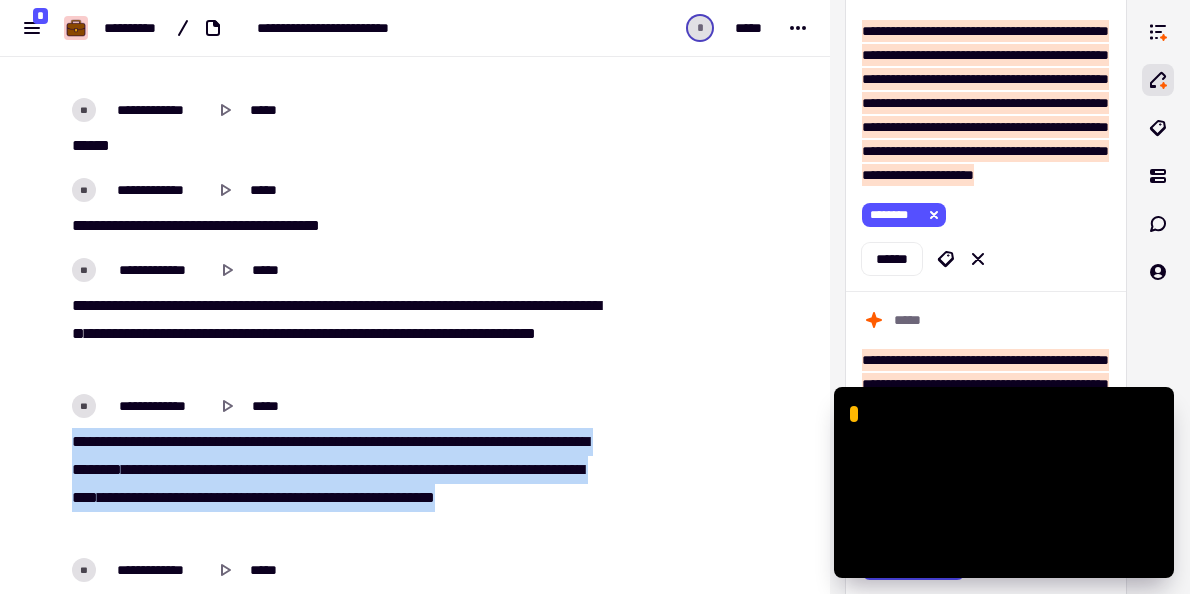 drag, startPoint x: 175, startPoint y: 520, endPoint x: 70, endPoint y: 436, distance: 134.4656 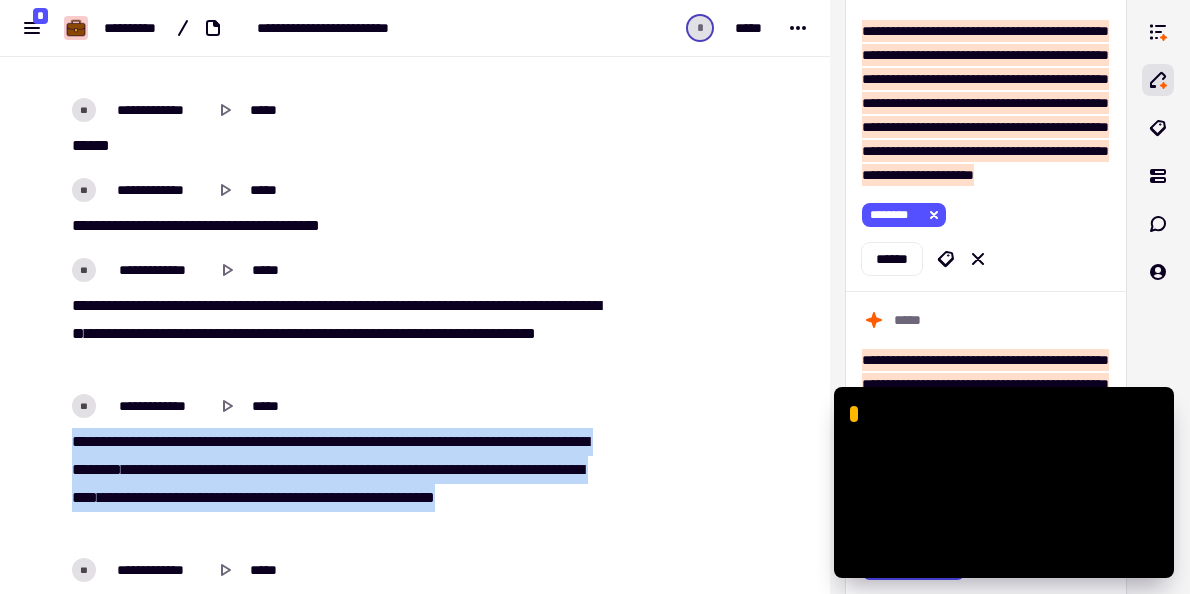 click on "**   *****   ***   *****   ****   ***   ********   ****   **   ***   ******   **   ******   *********   ****   ****   ********   ****   **   ***   *   *****   ******   *   ****   ********   **   *****   *****   ***   **   **   ****   **   ****   *********   ****   ***   ****   ********   **   ****   ****   ********" at bounding box center [336, 484] 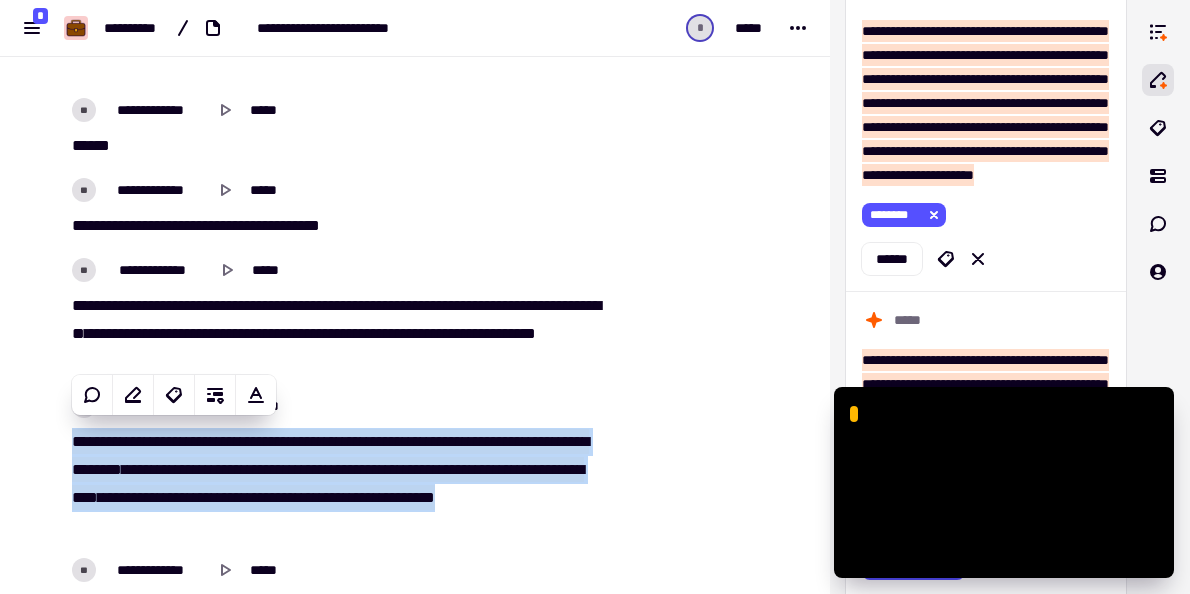 copy on "**   *****   ***   *****   ****   ***   ********   ****   **   ***   ******   **   ******   *********   ****   ****   ********   ****   **   ***   *   *****   ******   *   ****   ********   **   *****   *****   ***   **   **   ****   **   ****   *********   ****   ***   ****   ********   **   ****   ****   ********" 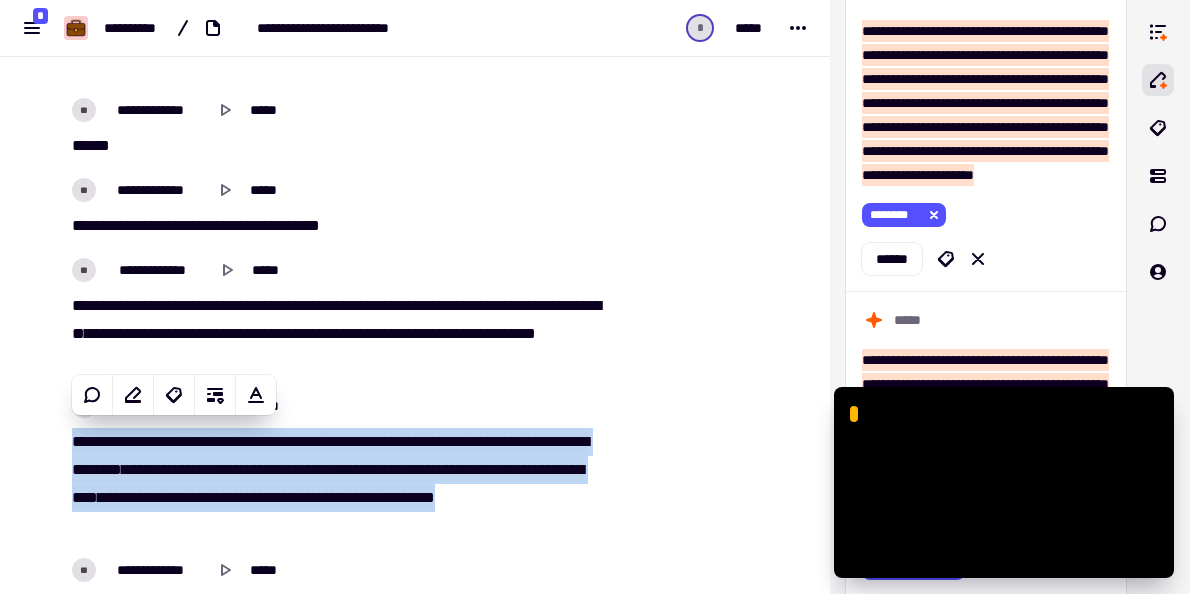 click on "**   *****   ***   *****   ****   ***   ********   ****   **   ***   ******   **   ******   *********   ****   ****   ********   ****   **   ***   *   *****   ******   *   ****   ********   **   *****   *****   ***   **   **   ****   **   ****   *********   ****   ***   ****   ********   **   ****   ****   ********" at bounding box center [336, 484] 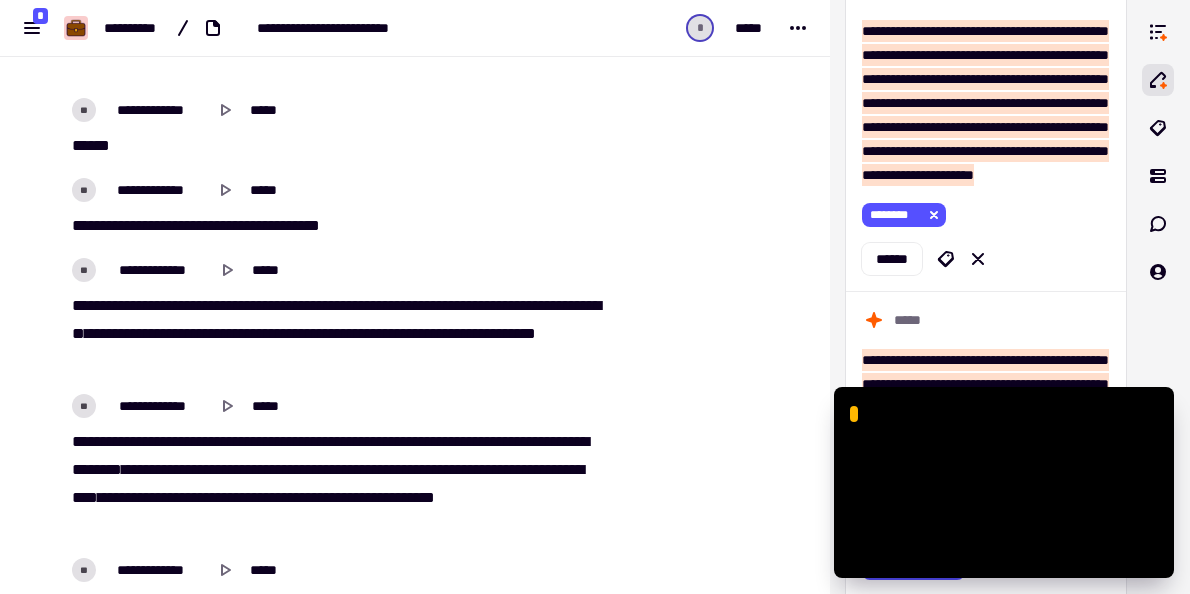 click on "**   *****   ***   *****   ****   ***   ********   ****   **   ***   ******   **   ******   *********   ****   ****   ********   ****   **   ***   *   *****   ******   *   ****   ********   **   *****   *****   ***   **   **   ****   **   ****   *********   ****   ***   ****   ********   **   ****   ****   ********" at bounding box center (336, 484) 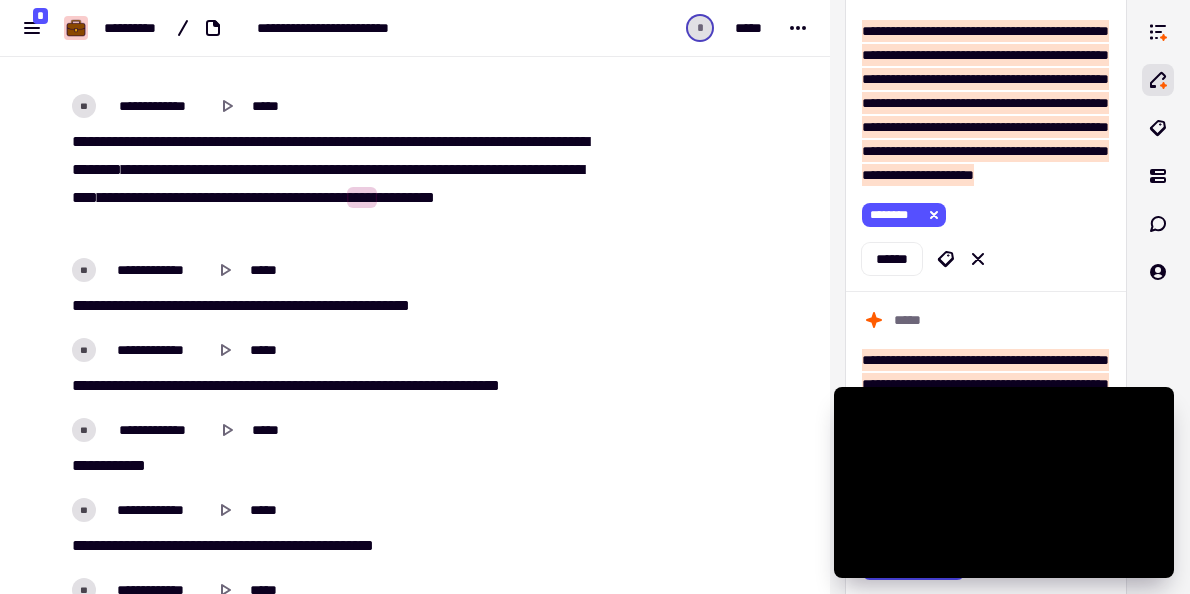 scroll, scrollTop: 19943, scrollLeft: 0, axis: vertical 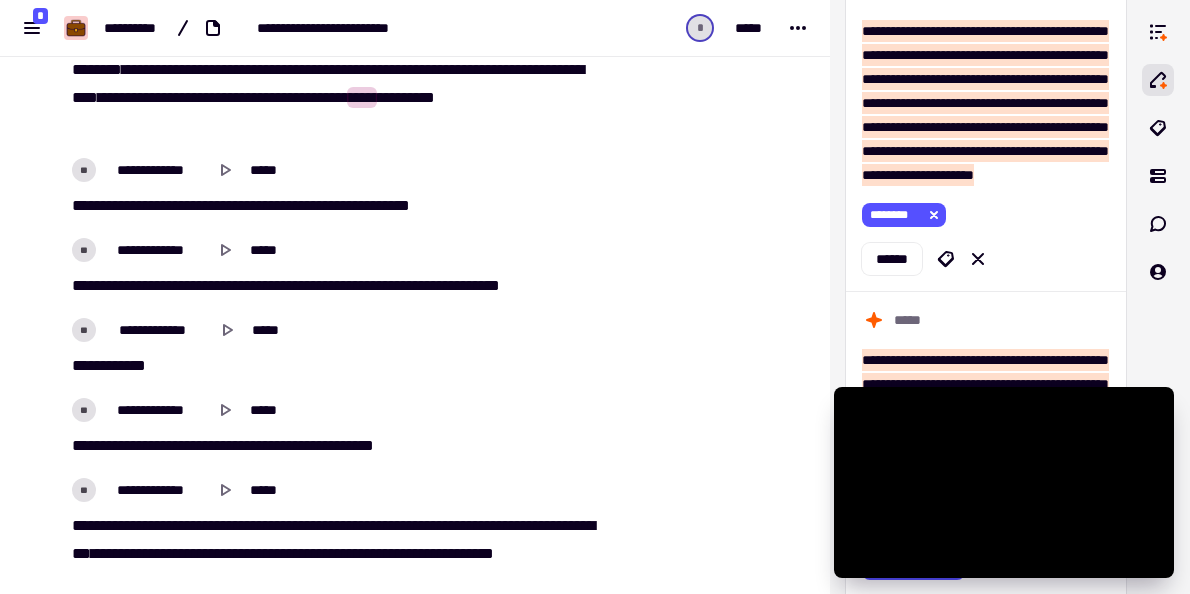 click on "*******" at bounding box center (364, 285) 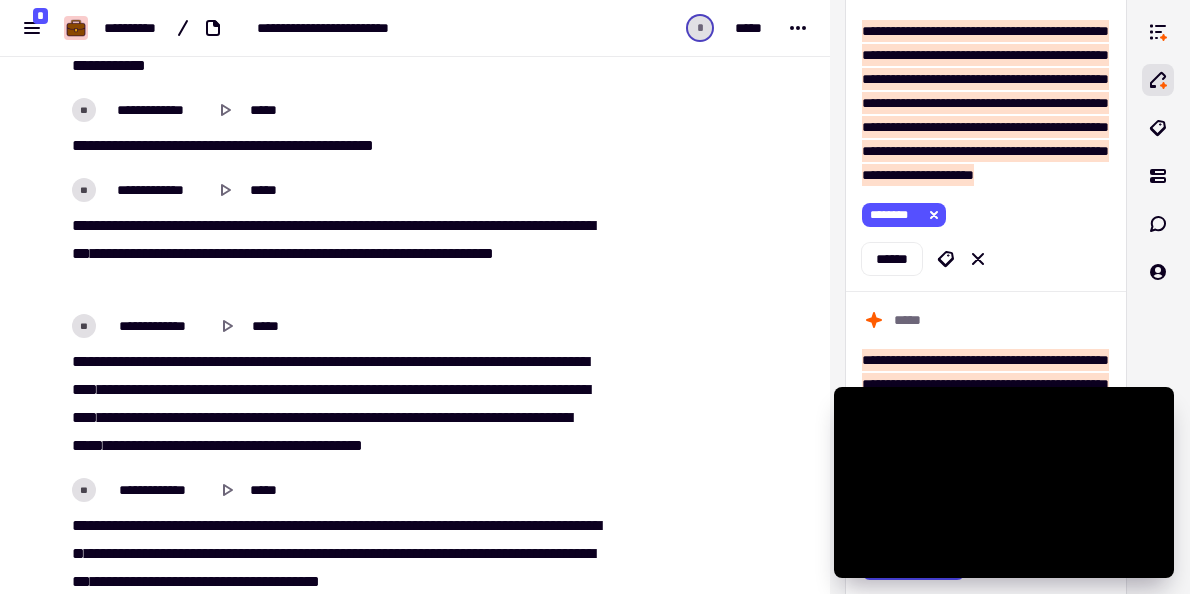 scroll, scrollTop: 20343, scrollLeft: 0, axis: vertical 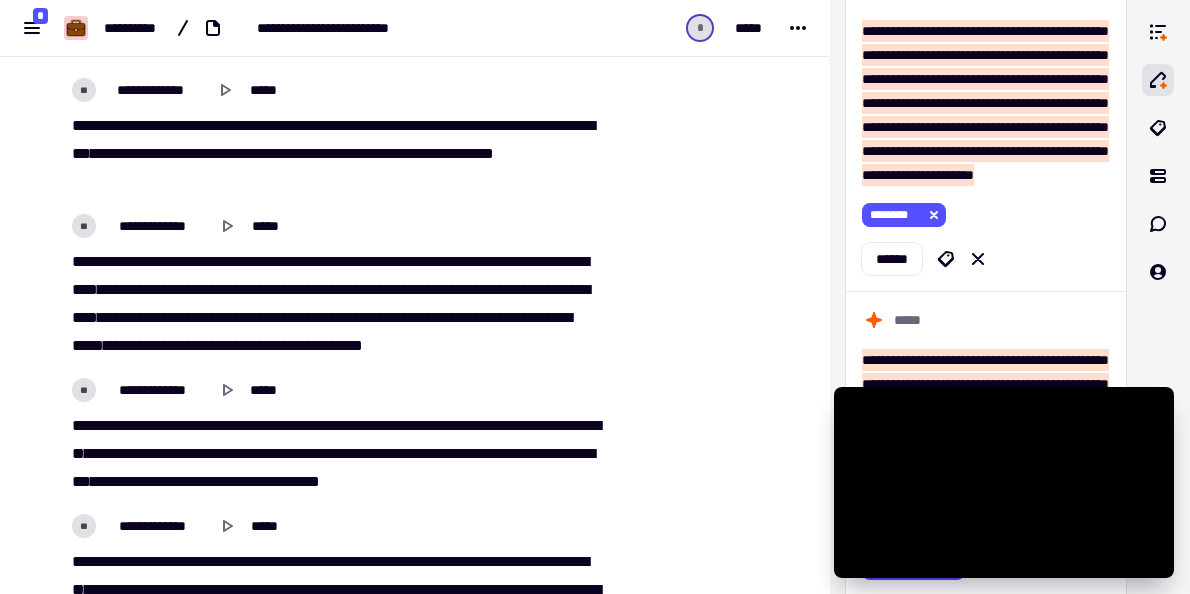 click on "****" at bounding box center [433, 261] 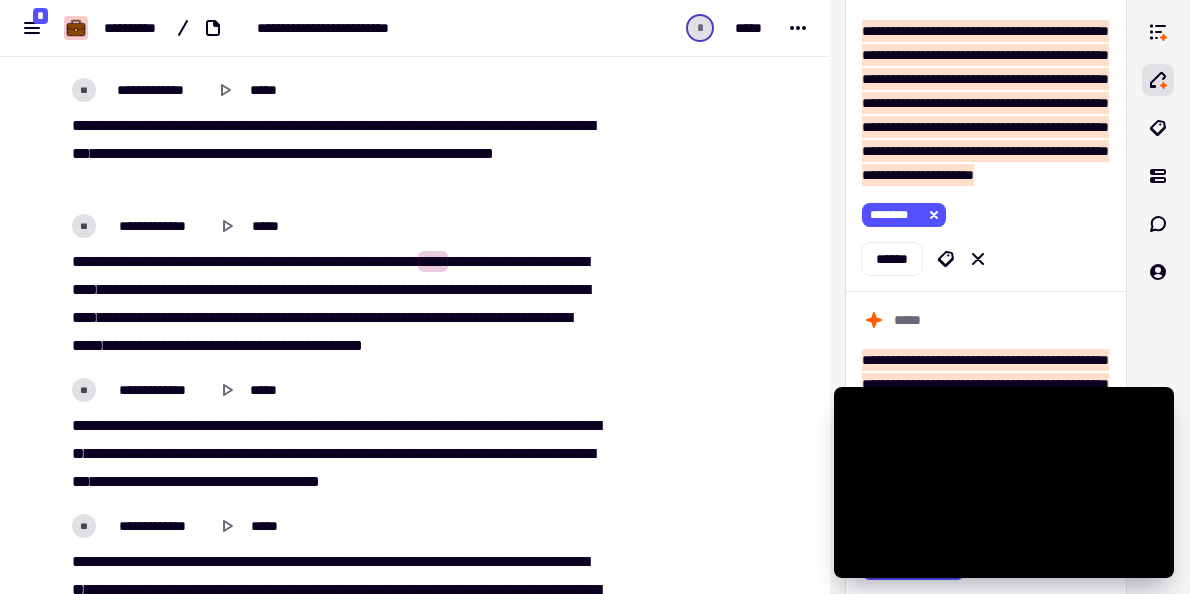 click on "*****" at bounding box center [424, 425] 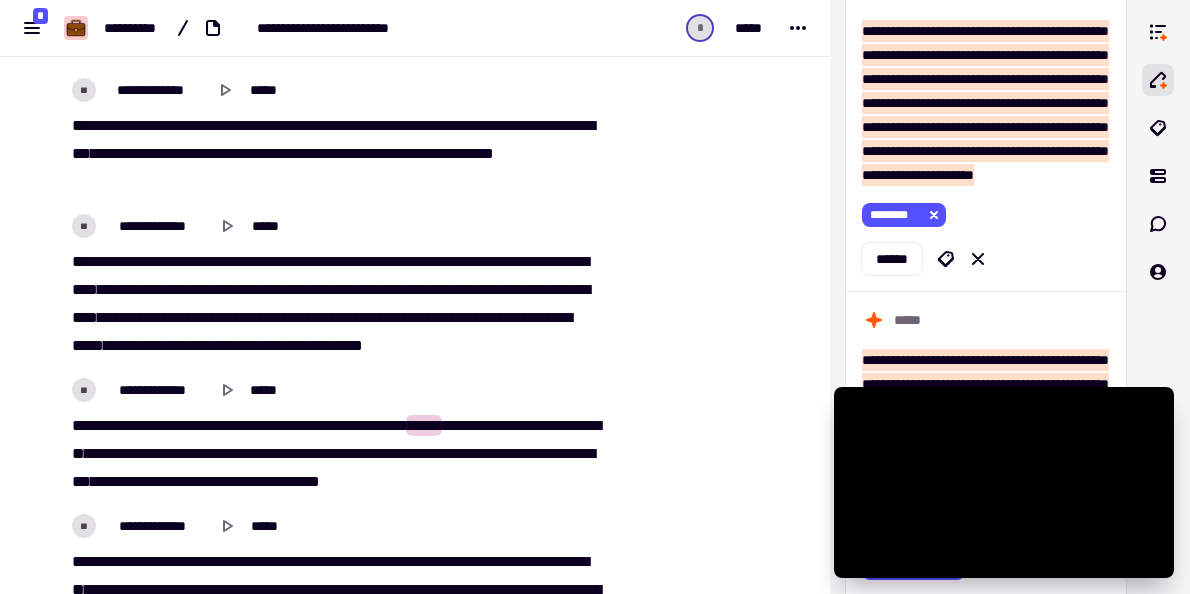 scroll, scrollTop: 20443, scrollLeft: 0, axis: vertical 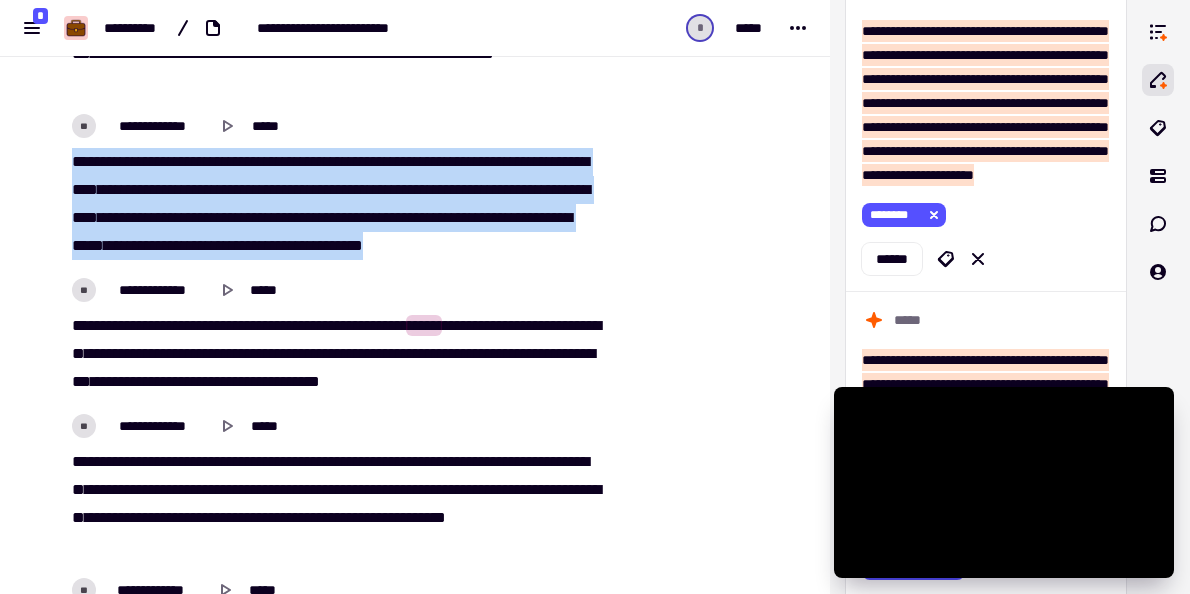 drag, startPoint x: 535, startPoint y: 239, endPoint x: 69, endPoint y: 155, distance: 473.51028 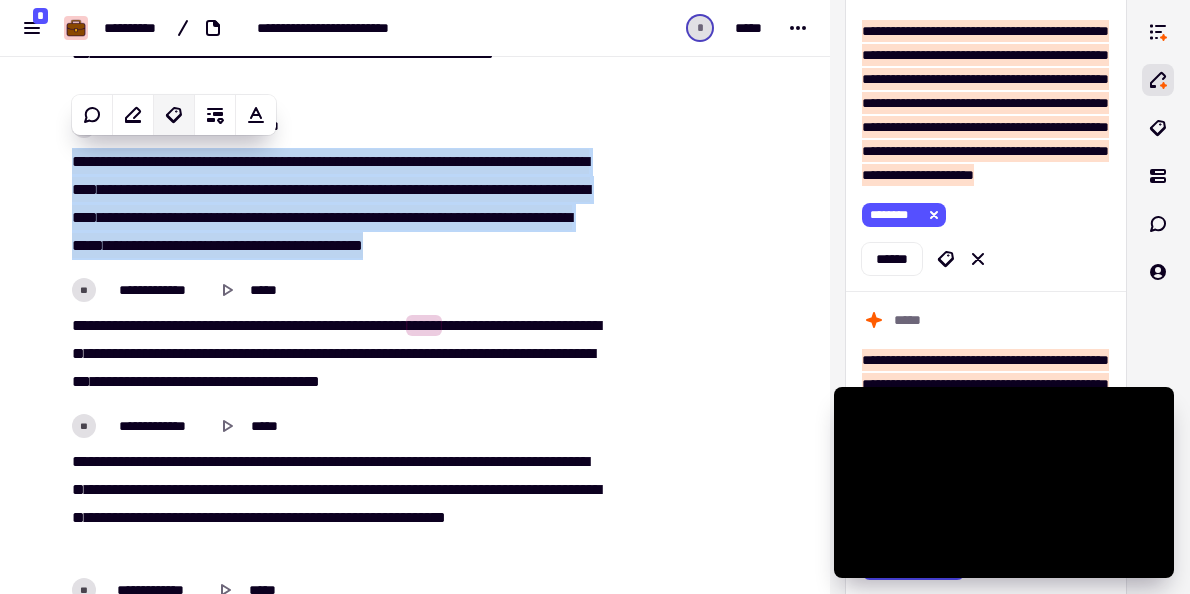 click 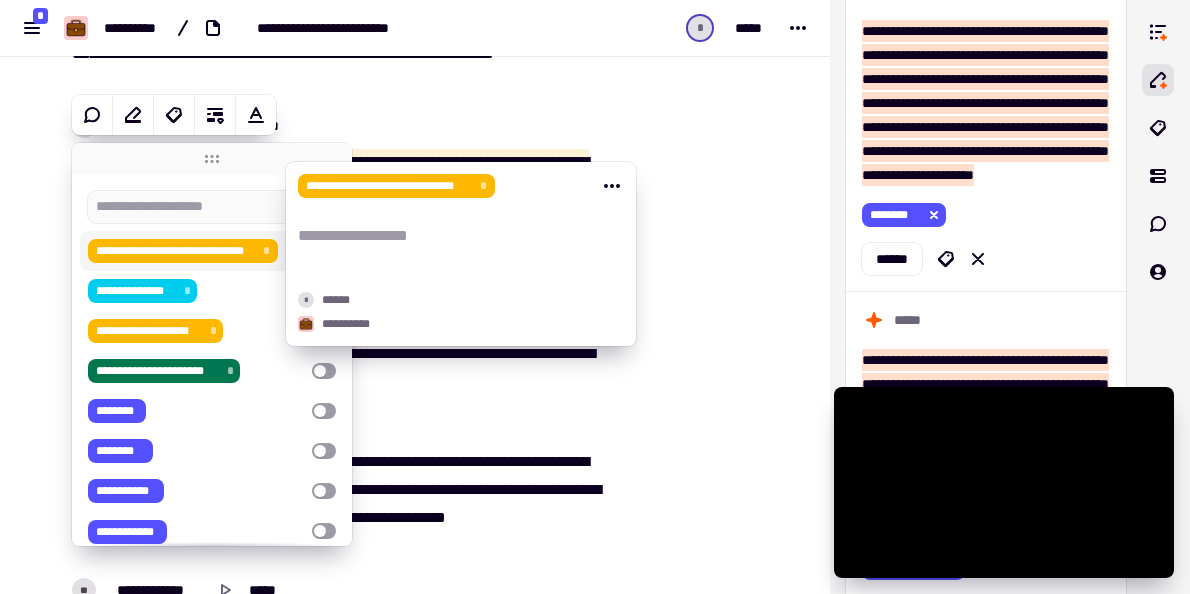 click on "**********" at bounding box center (175, 251) 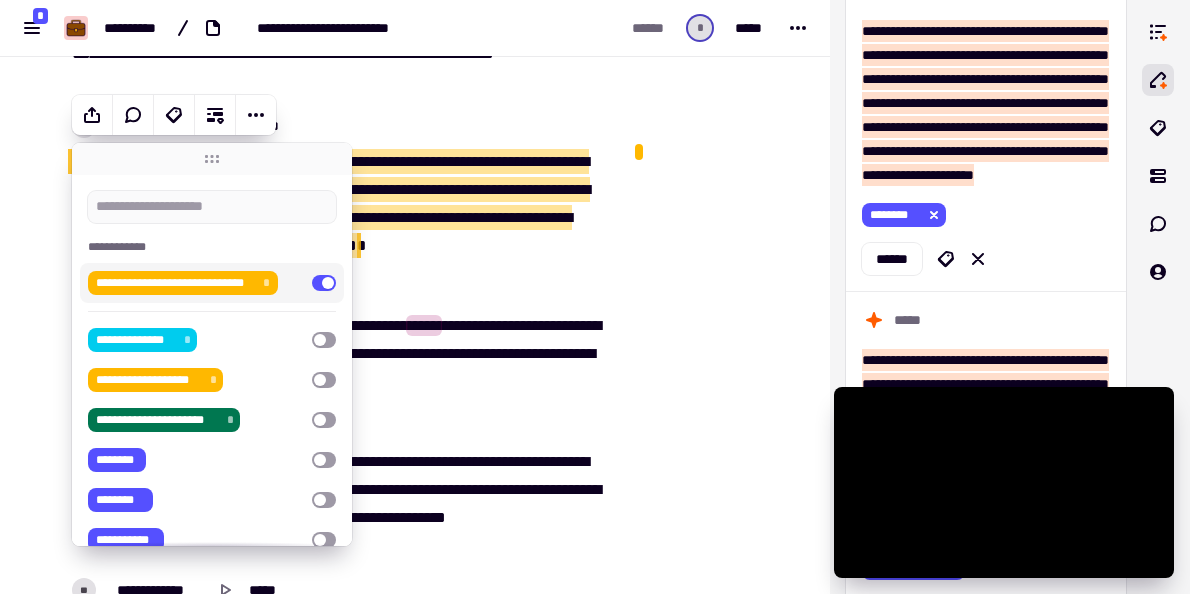 click at bounding box center [714, -1661] 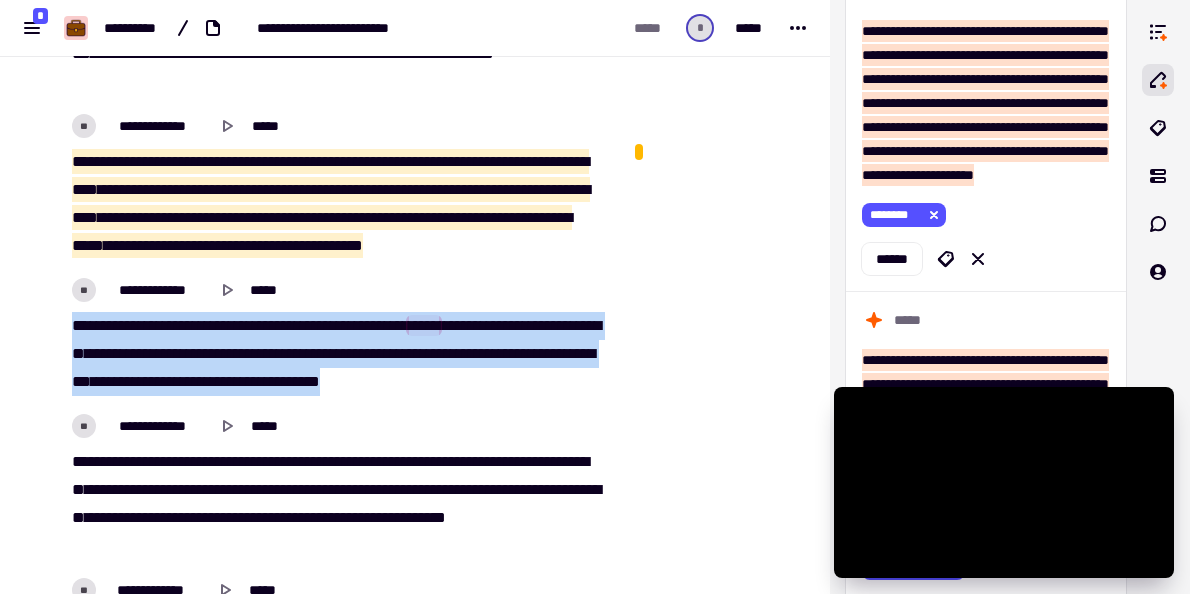 drag, startPoint x: 525, startPoint y: 373, endPoint x: 73, endPoint y: 324, distance: 454.64822 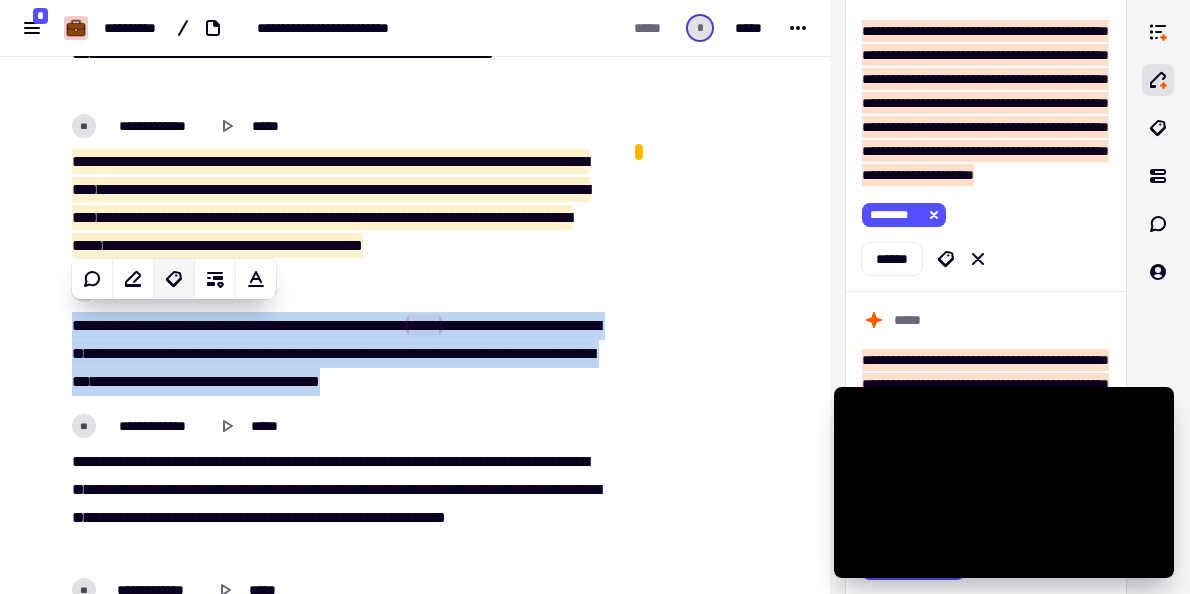 click 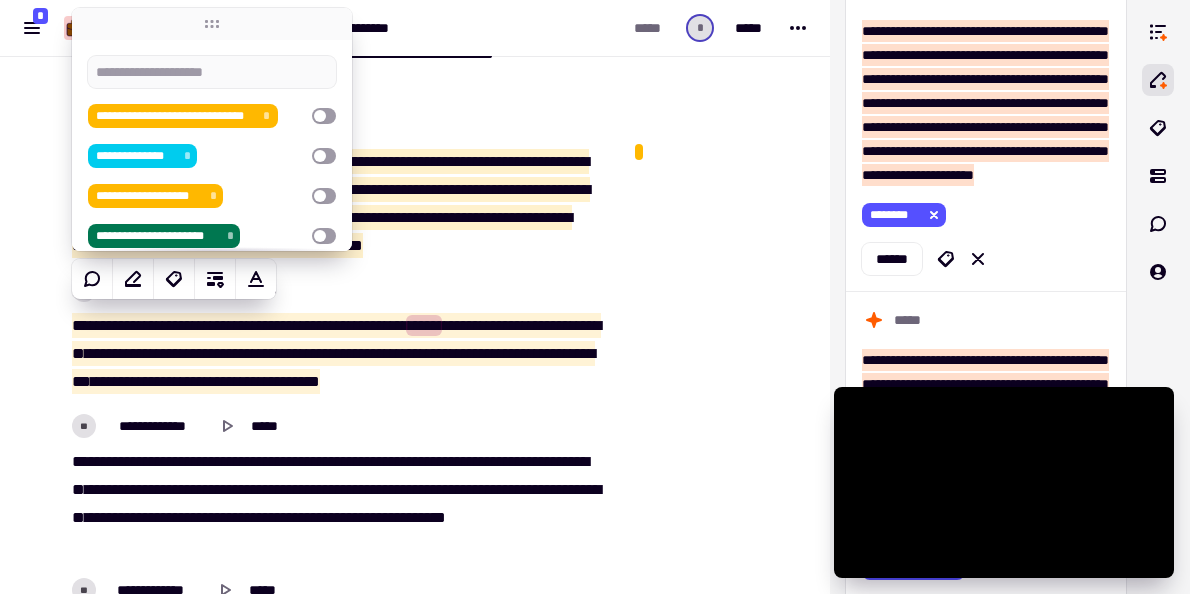 click on "**********" at bounding box center (175, 116) 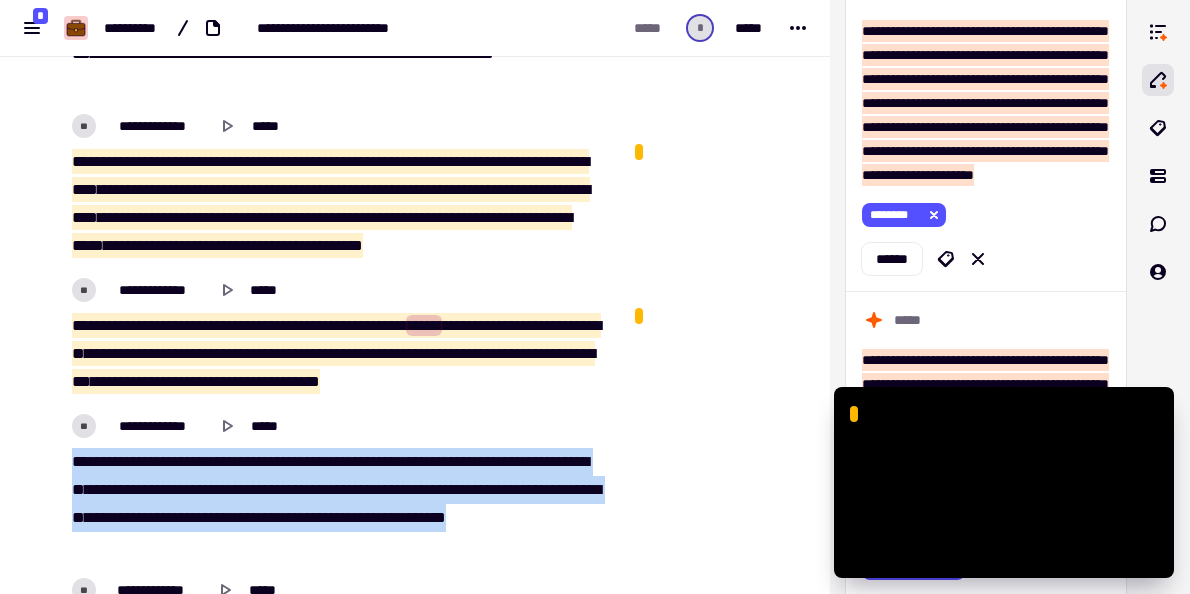 drag, startPoint x: 91, startPoint y: 506, endPoint x: 71, endPoint y: 455, distance: 54.781384 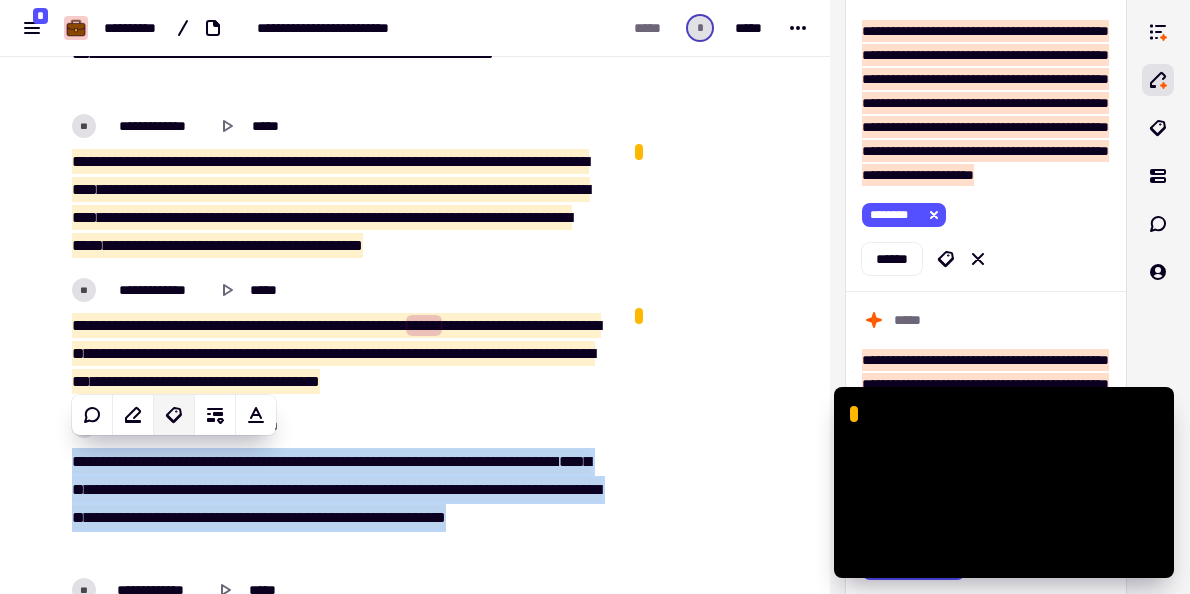 click 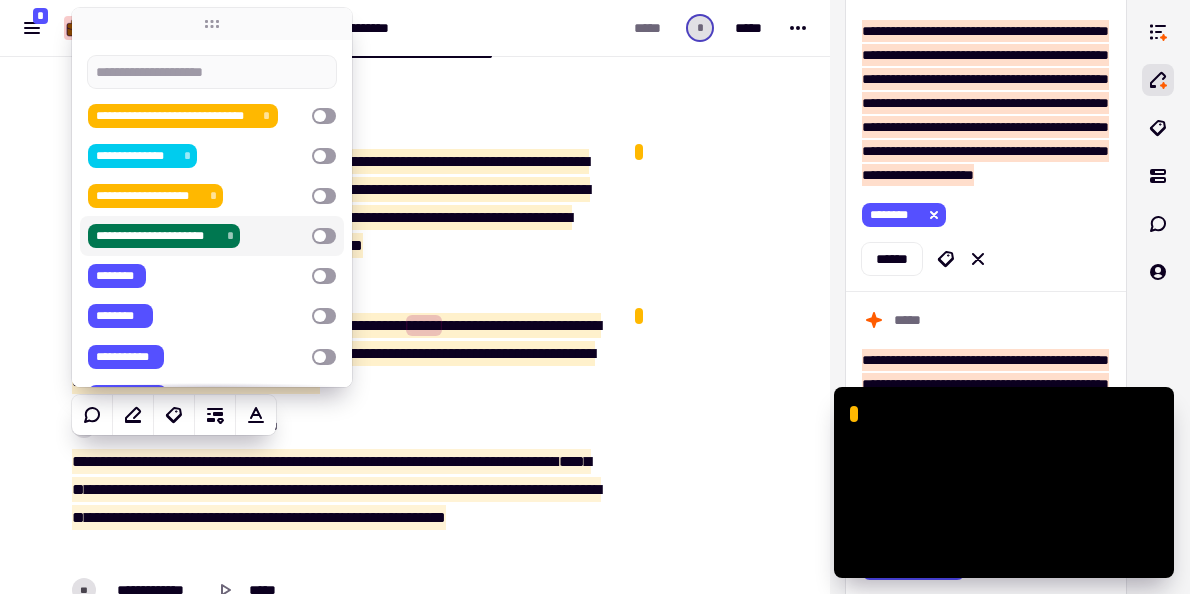 click on "**********" at bounding box center (175, 116) 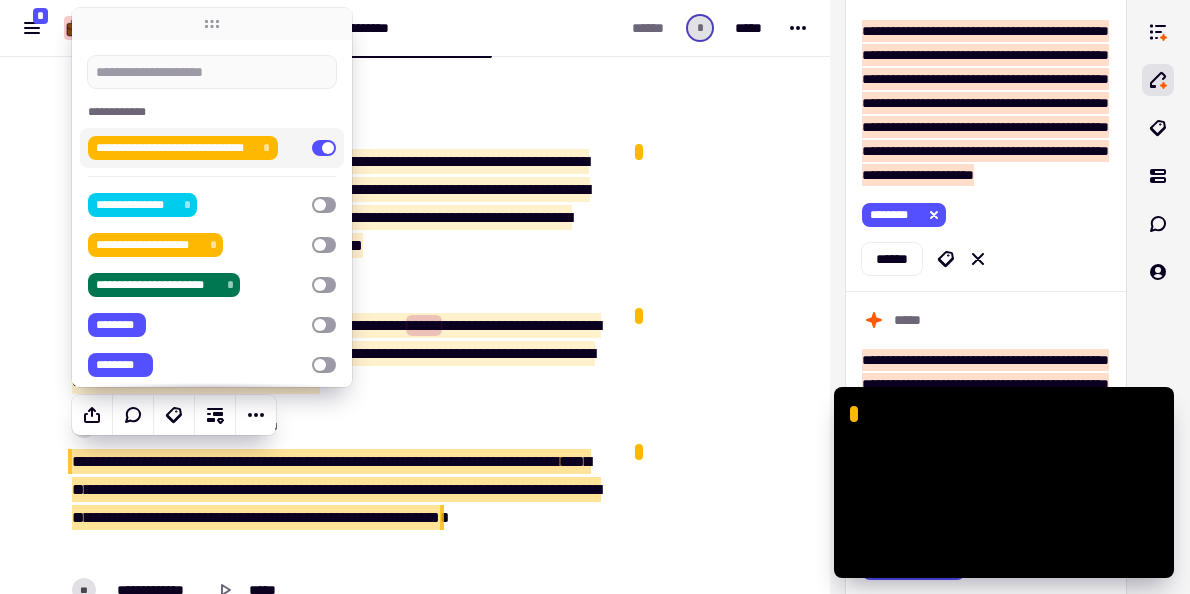click at bounding box center (716, -9910) 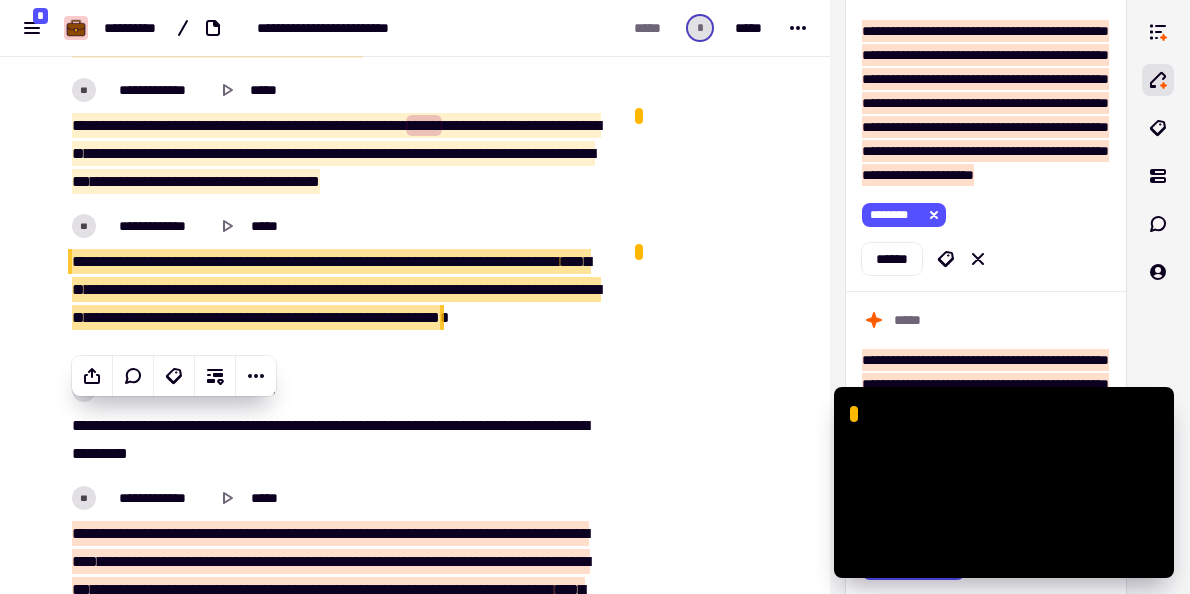 scroll, scrollTop: 20843, scrollLeft: 0, axis: vertical 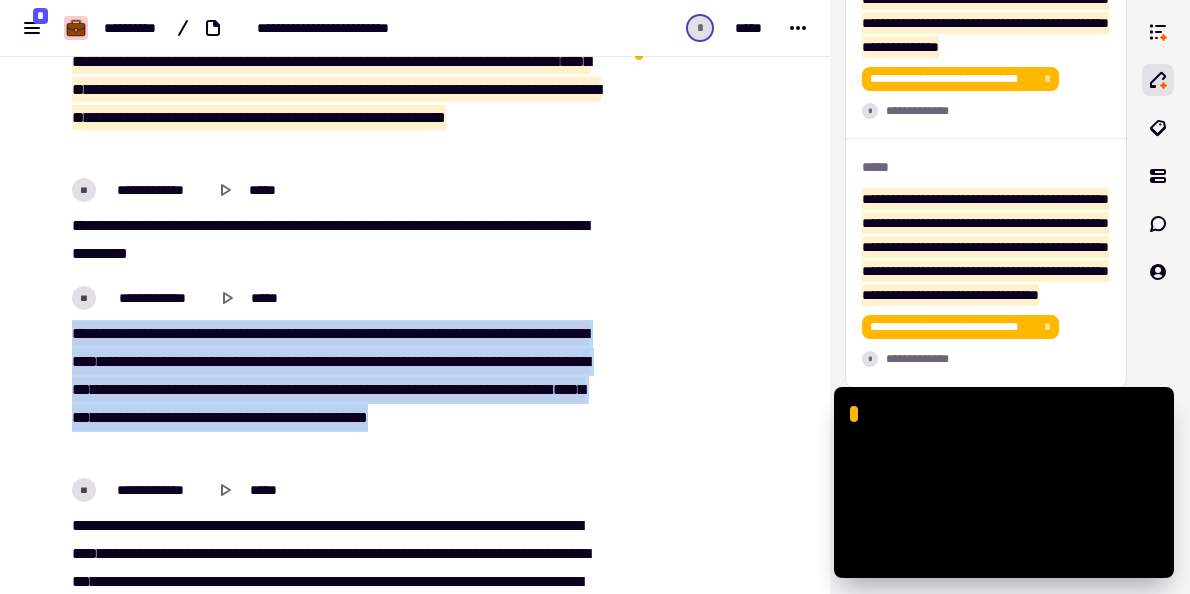 drag, startPoint x: 205, startPoint y: 436, endPoint x: 76, endPoint y: 322, distance: 172.154 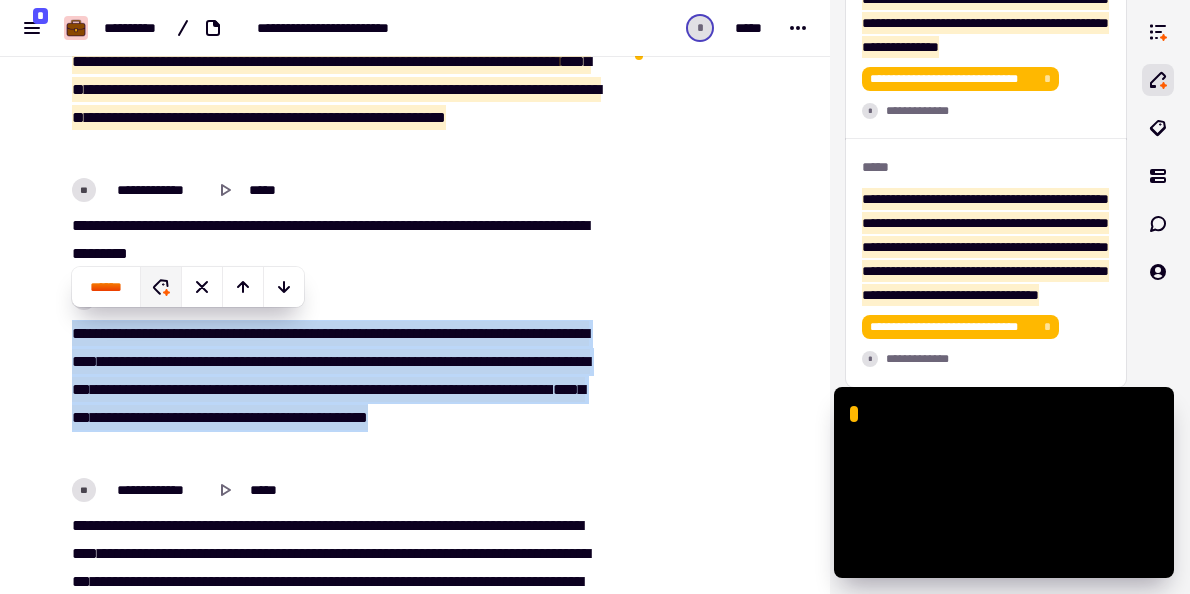 click 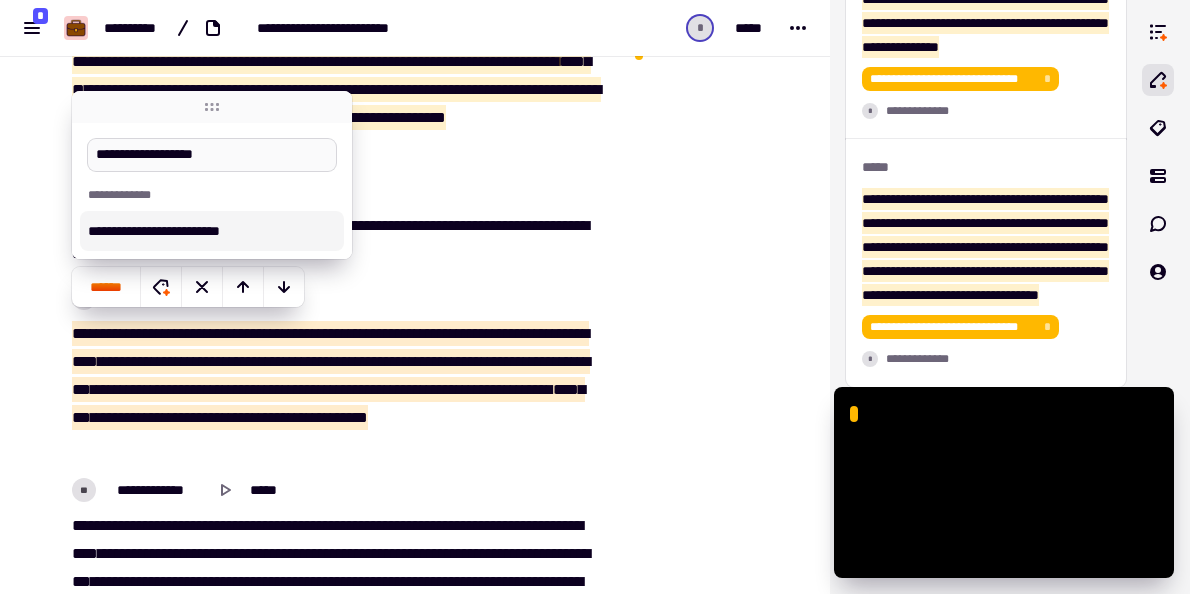 type on "**********" 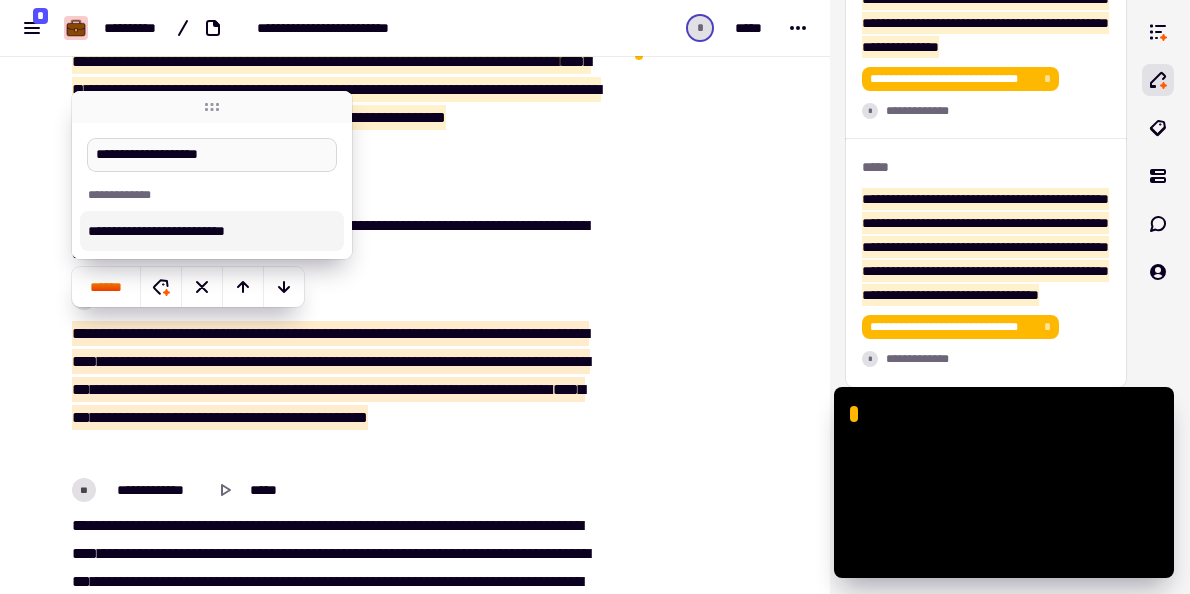type 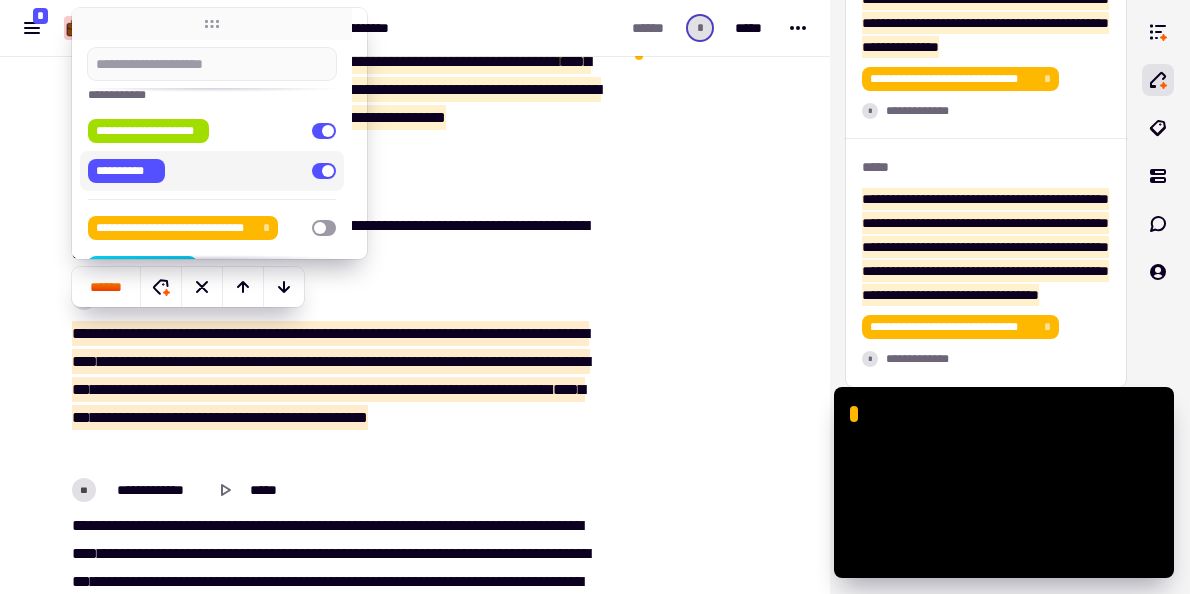 scroll, scrollTop: 0, scrollLeft: 0, axis: both 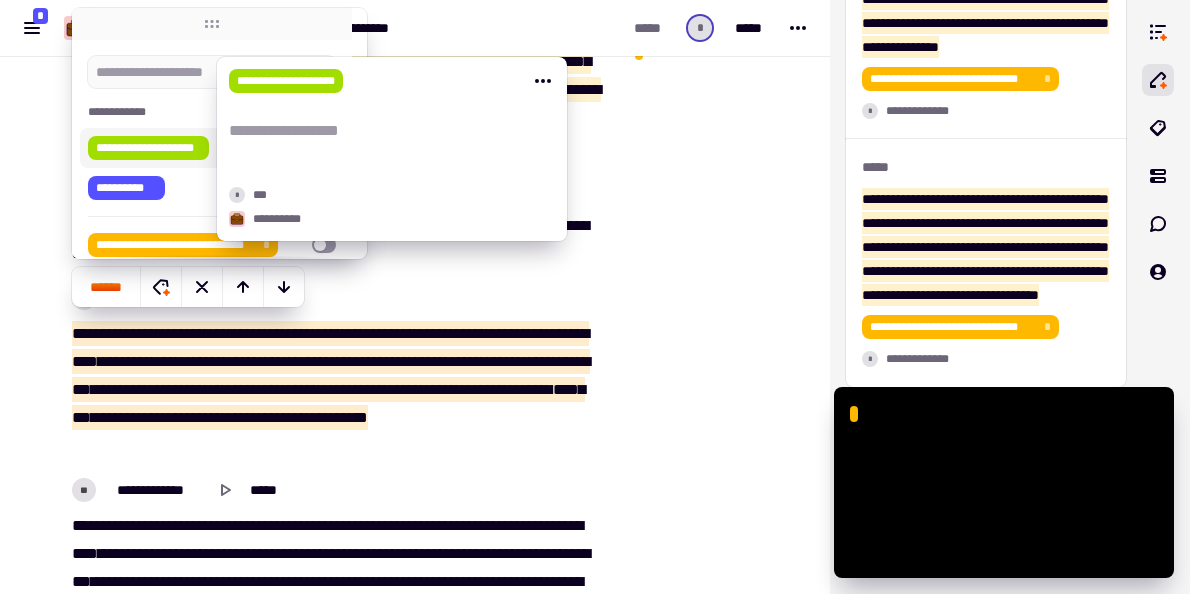 click at bounding box center [714, -2061] 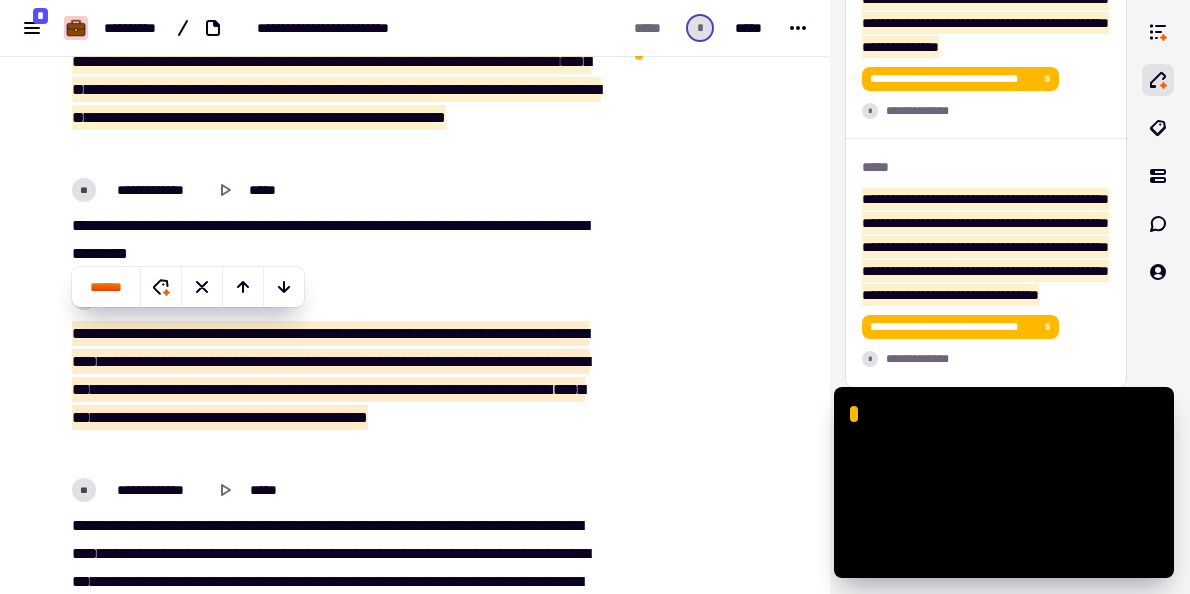 scroll, scrollTop: 15932, scrollLeft: 0, axis: vertical 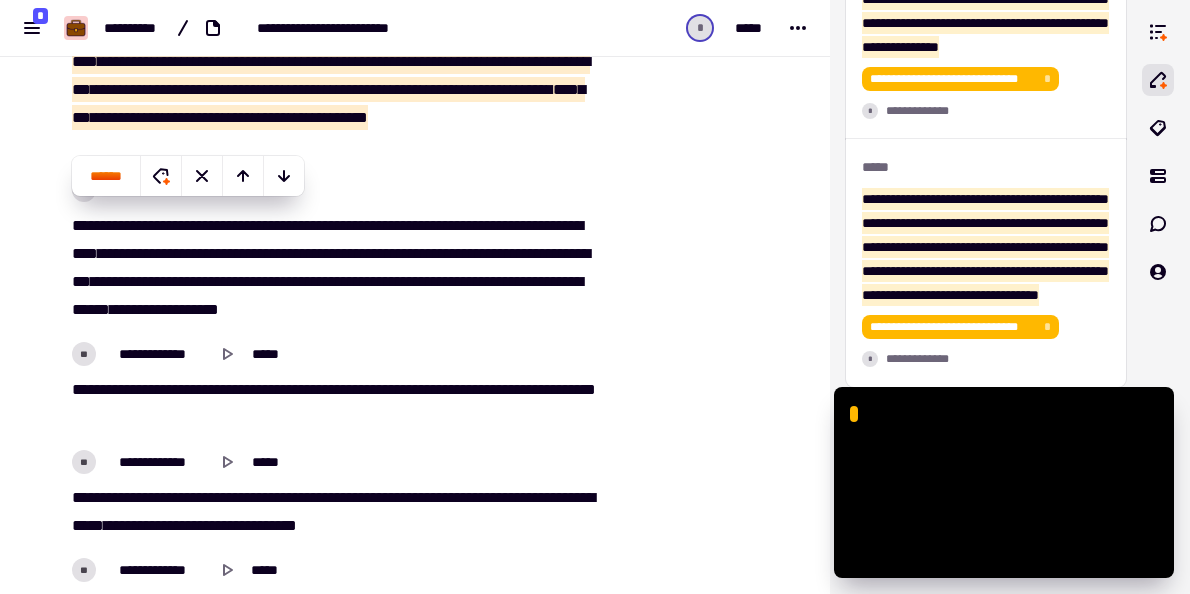 drag, startPoint x: 299, startPoint y: 380, endPoint x: 608, endPoint y: 370, distance: 309.16177 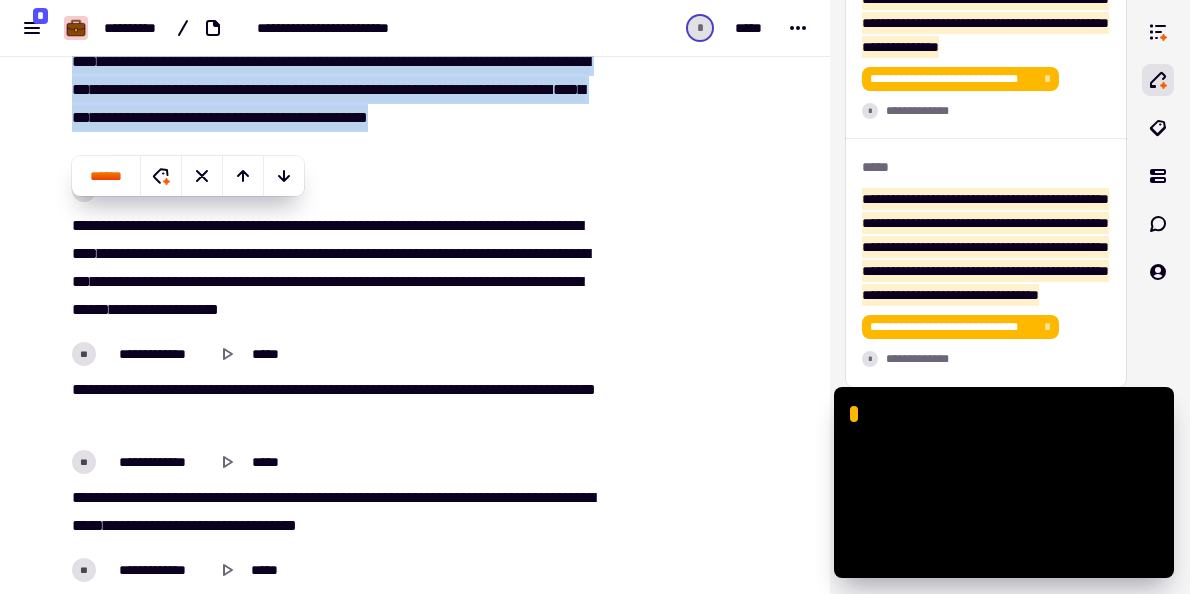 scroll, scrollTop: 21243, scrollLeft: 0, axis: vertical 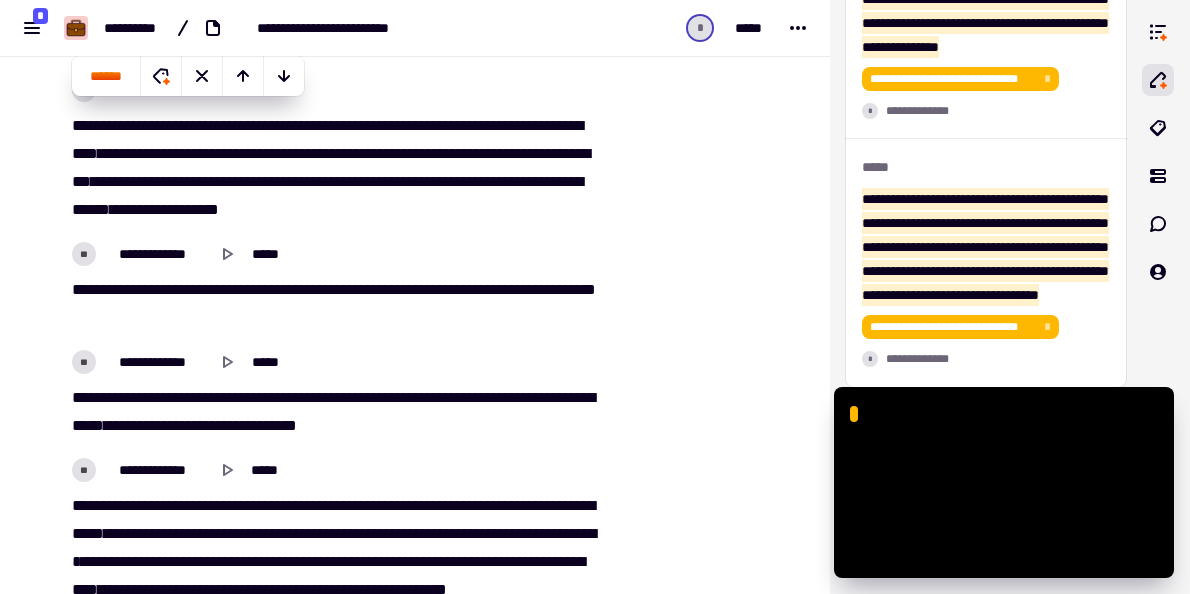 click on "*****" at bounding box center [244, 397] 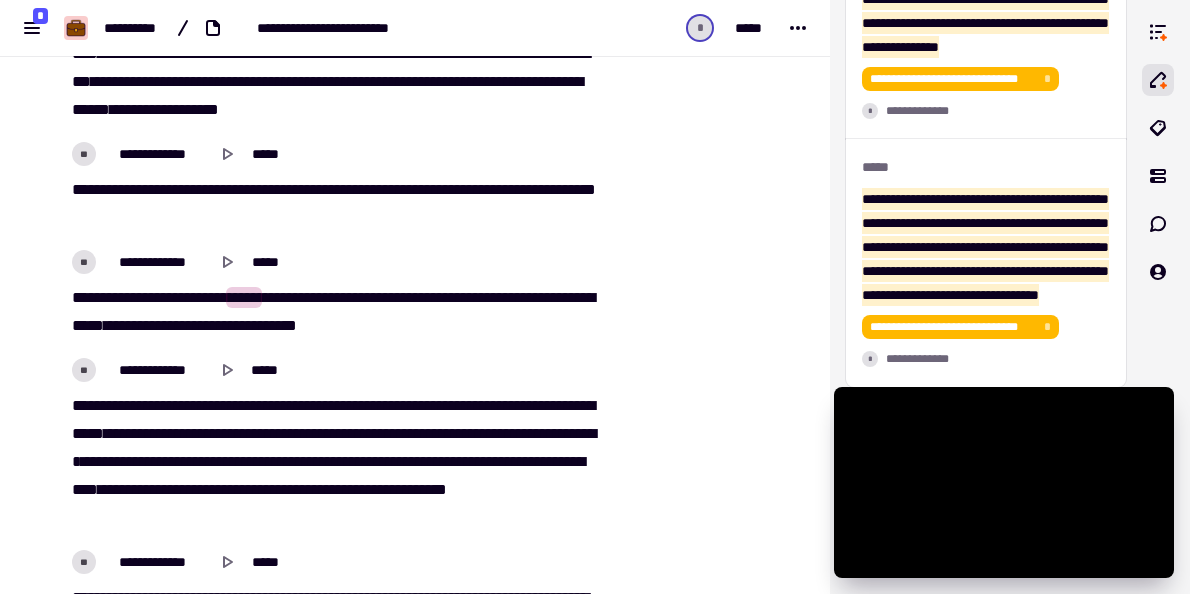 scroll, scrollTop: 21443, scrollLeft: 0, axis: vertical 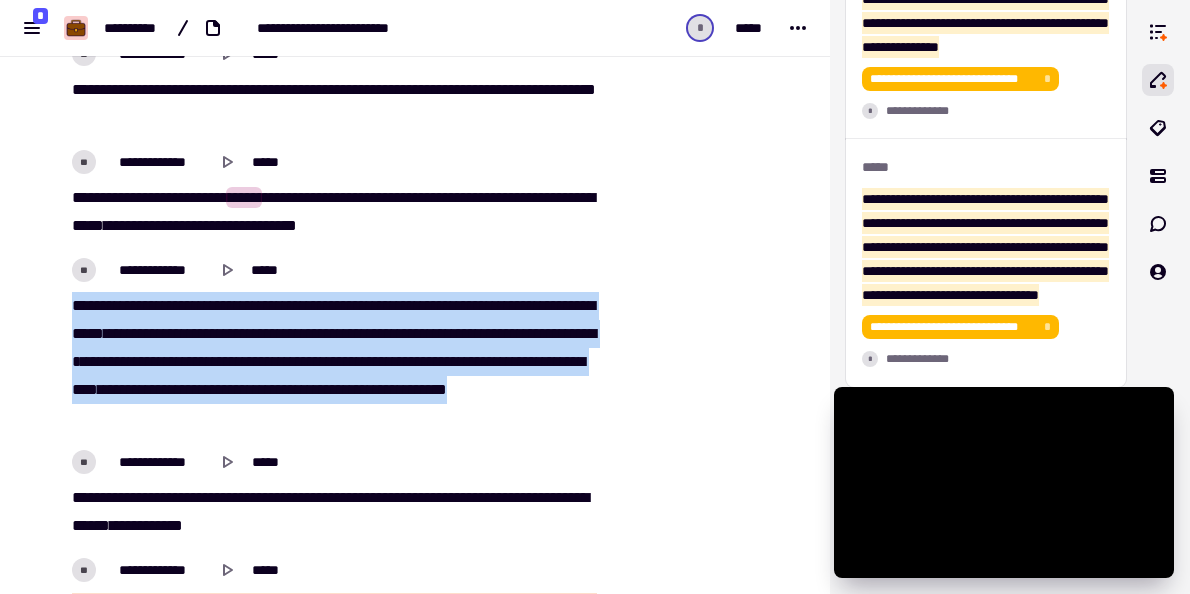 drag, startPoint x: 168, startPoint y: 410, endPoint x: 65, endPoint y: 295, distance: 154.38264 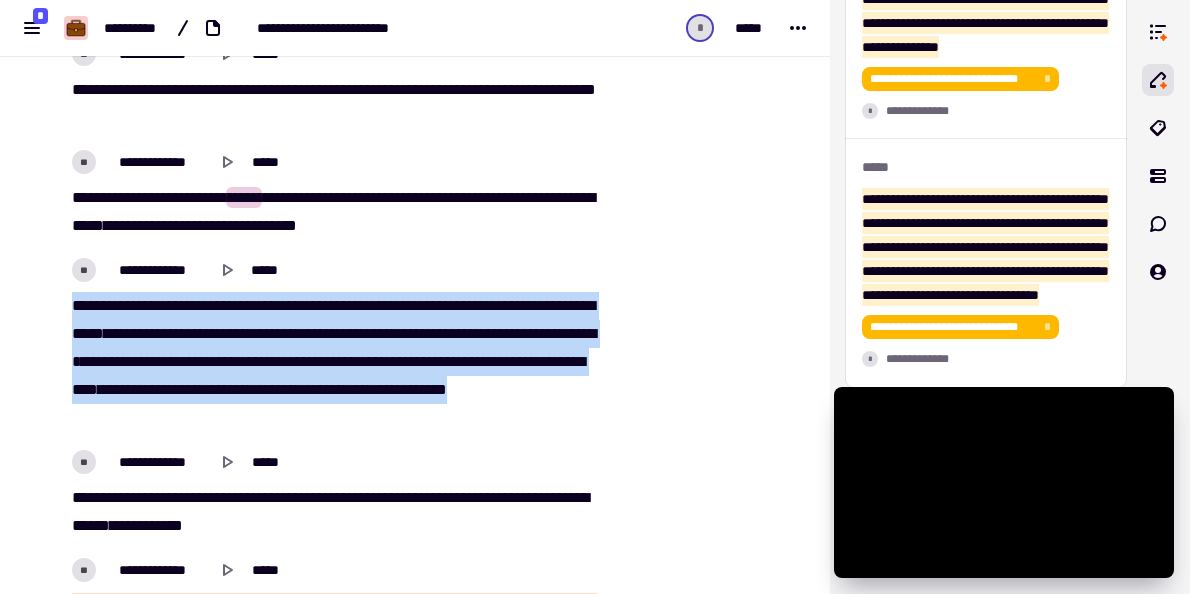 click on "**********" at bounding box center (336, 362) 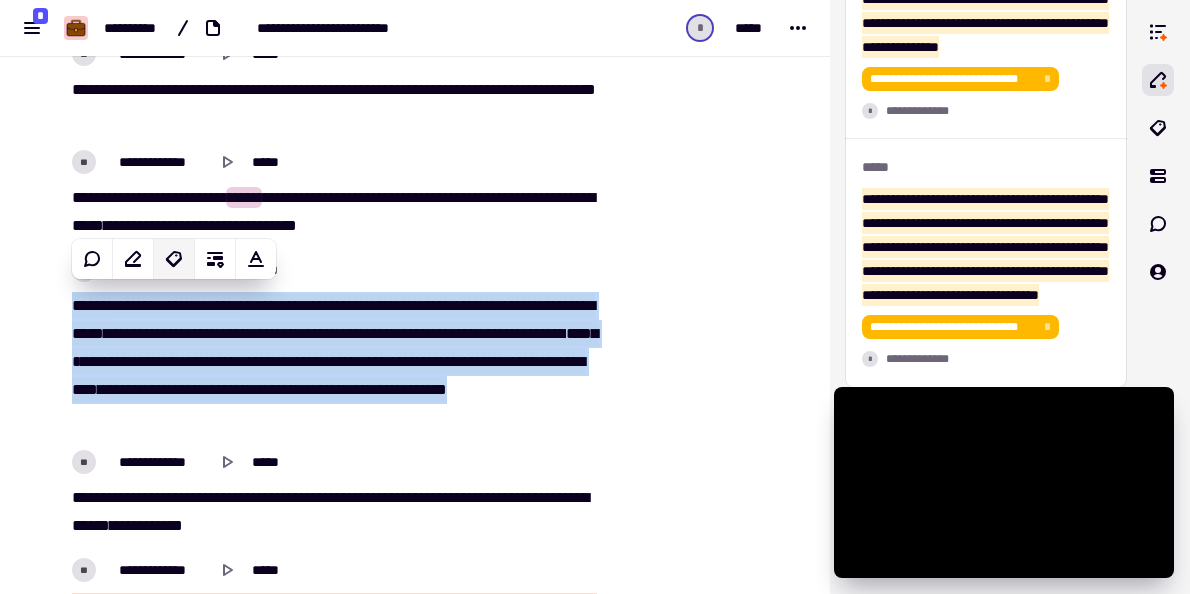 click 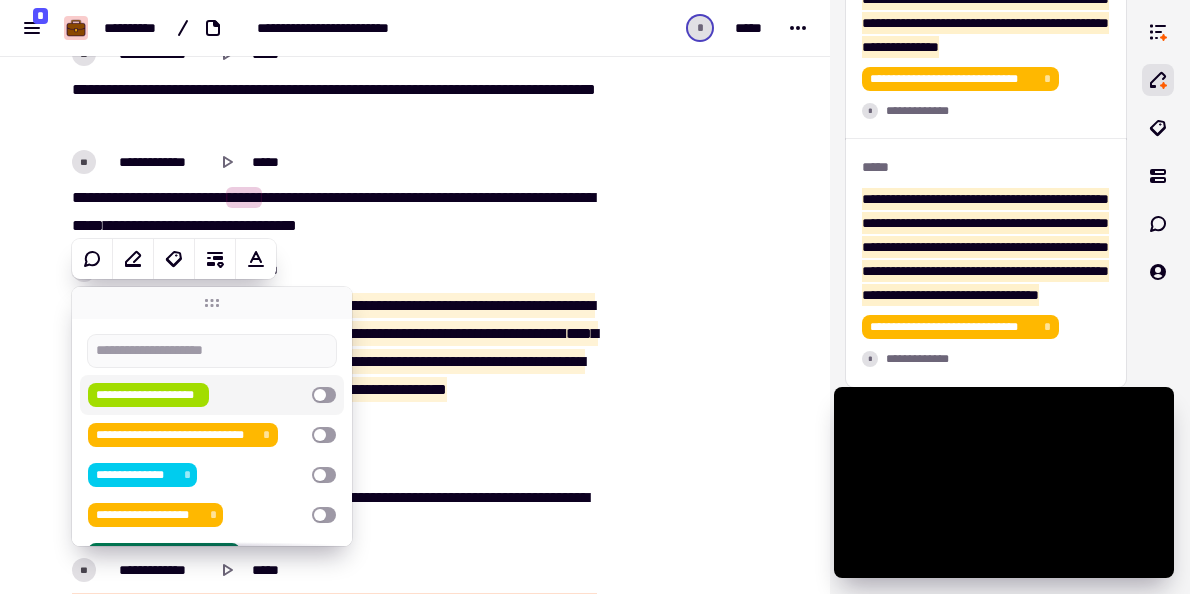 drag, startPoint x: 123, startPoint y: 387, endPoint x: 649, endPoint y: 411, distance: 526.54724 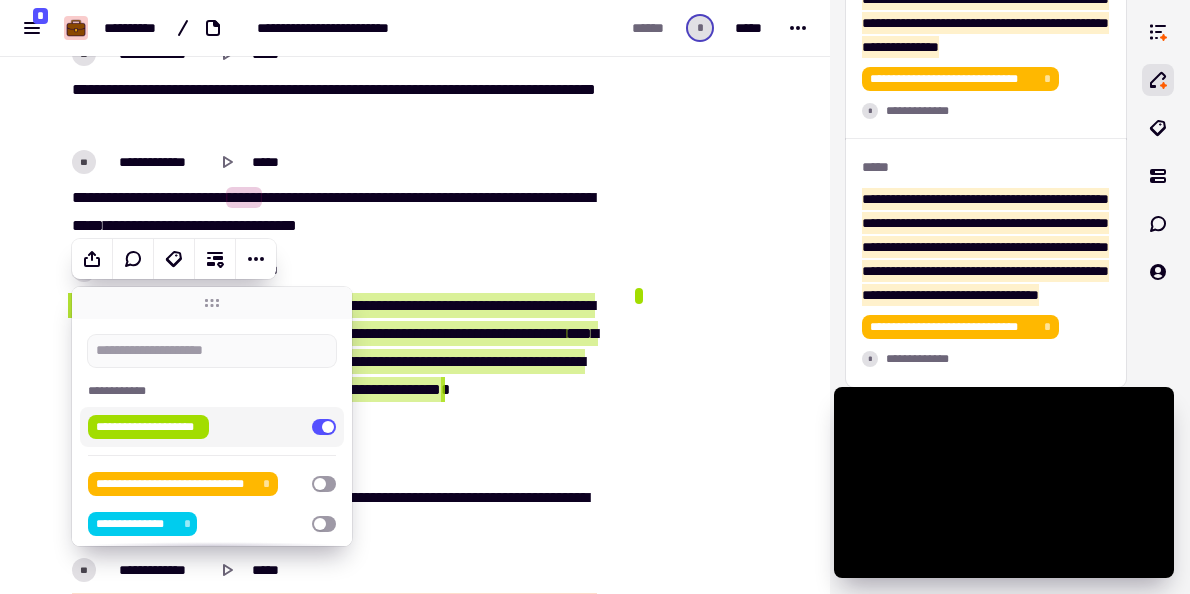 click at bounding box center (714, -2661) 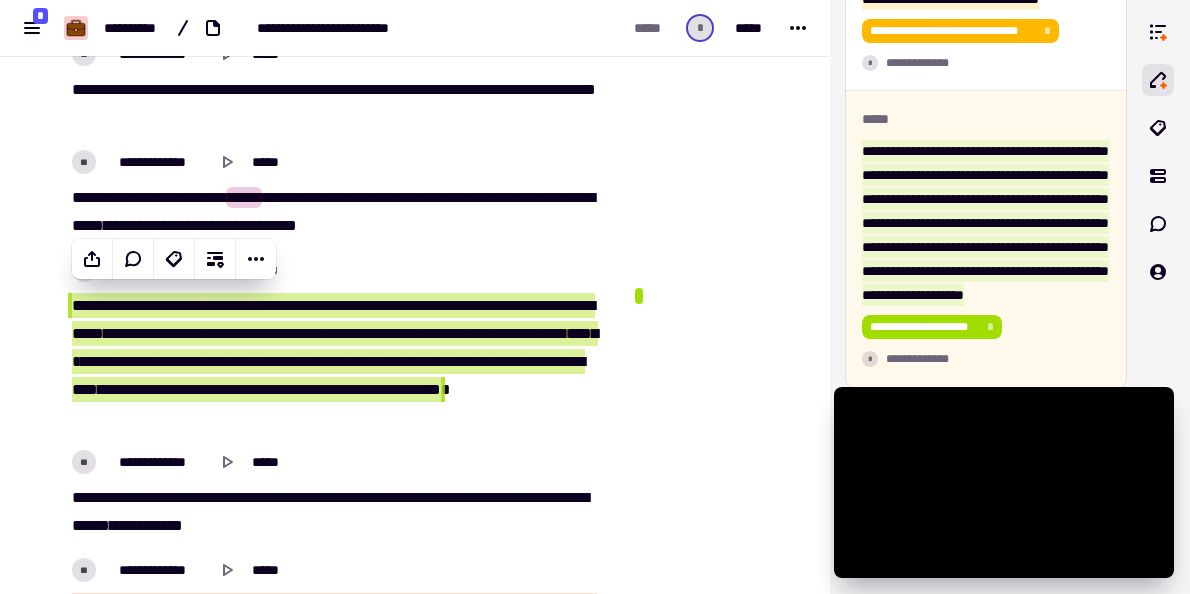 scroll, scrollTop: 16276, scrollLeft: 0, axis: vertical 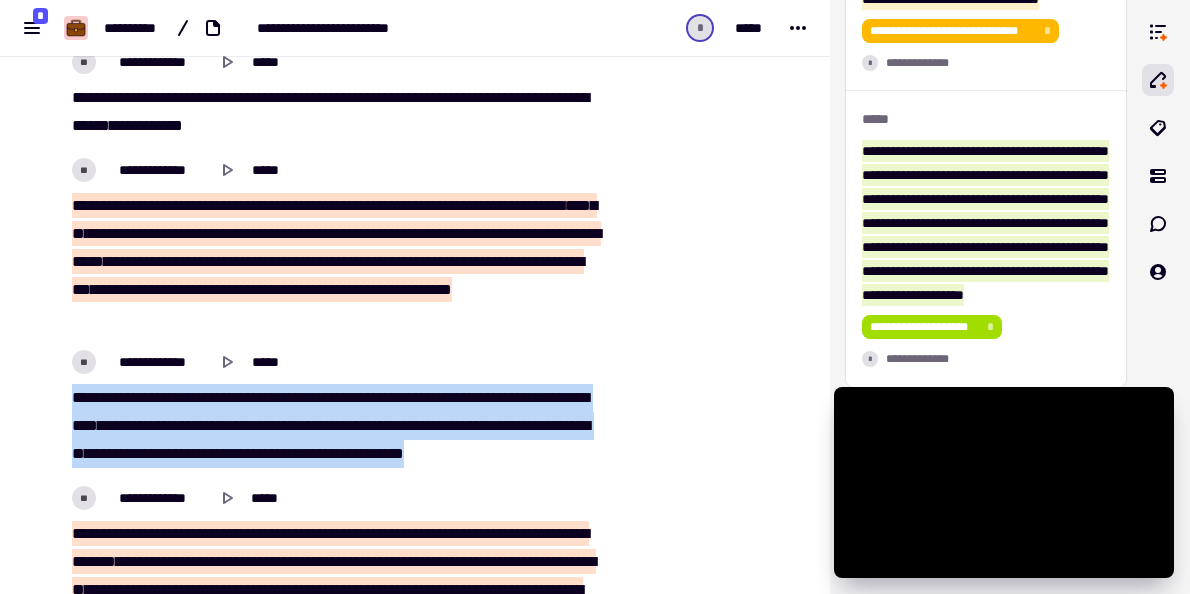 drag, startPoint x: 588, startPoint y: 446, endPoint x: 73, endPoint y: 394, distance: 517.6186 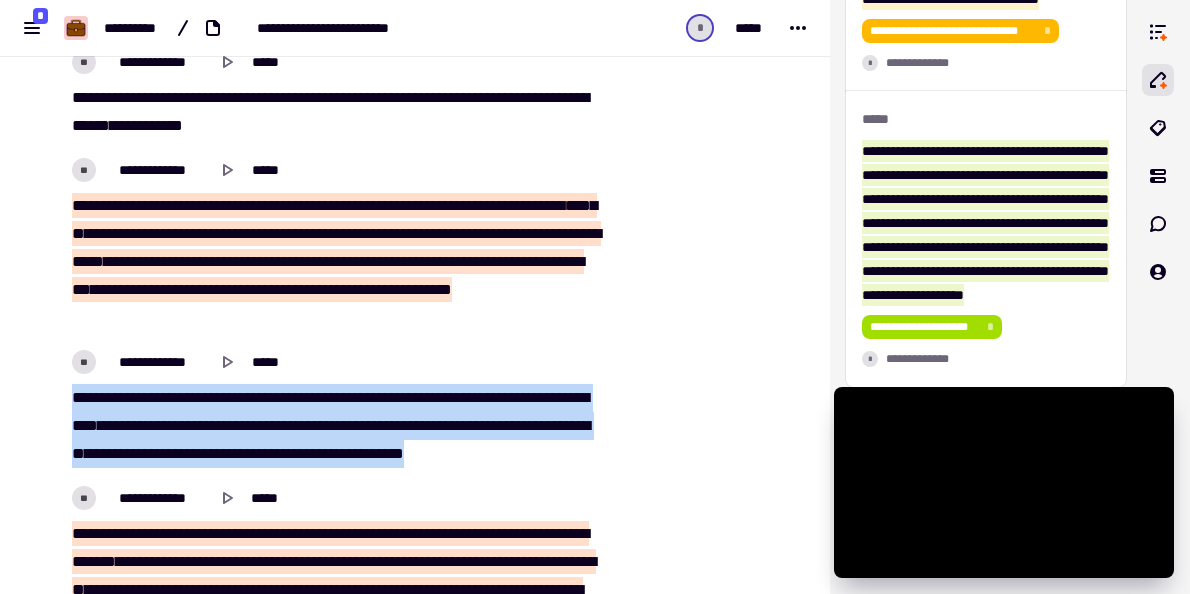 click on "***   *   *****   *****   **   ******   *****   ****   *   *****   *******   *****   **   ***   ********   *   ***   **   ****   *   *****   ***   ********   ****   ******   *****   *   ********   ****   **   *   *****   ****   **   ******   **   *******   ***   ******   ****   *********   *   *****   ****   ****" at bounding box center (336, 426) 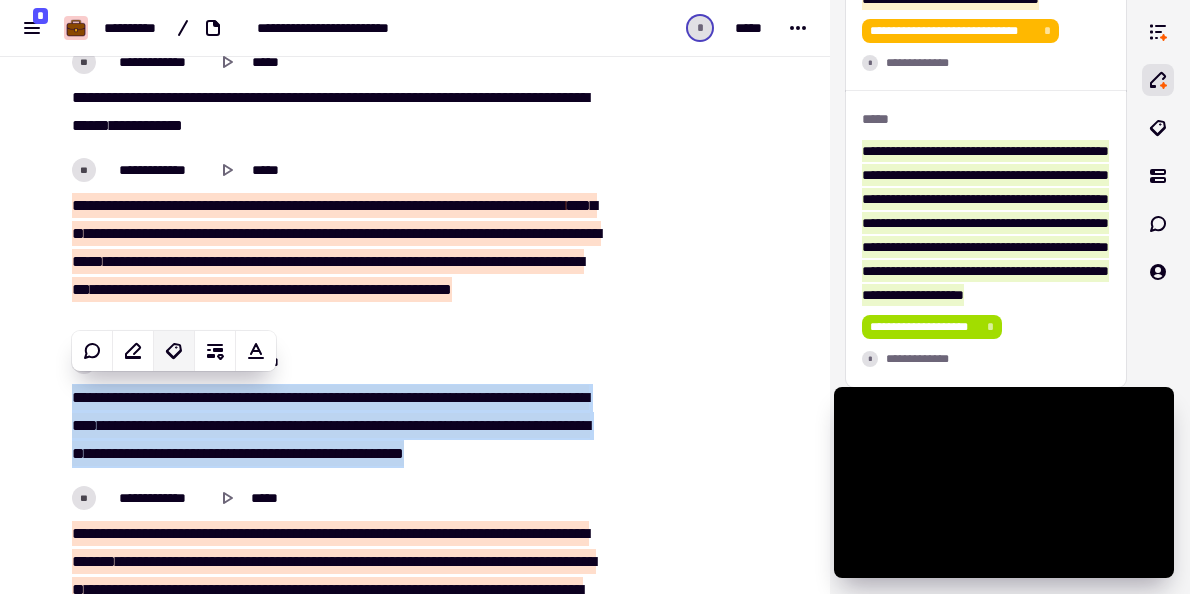 click 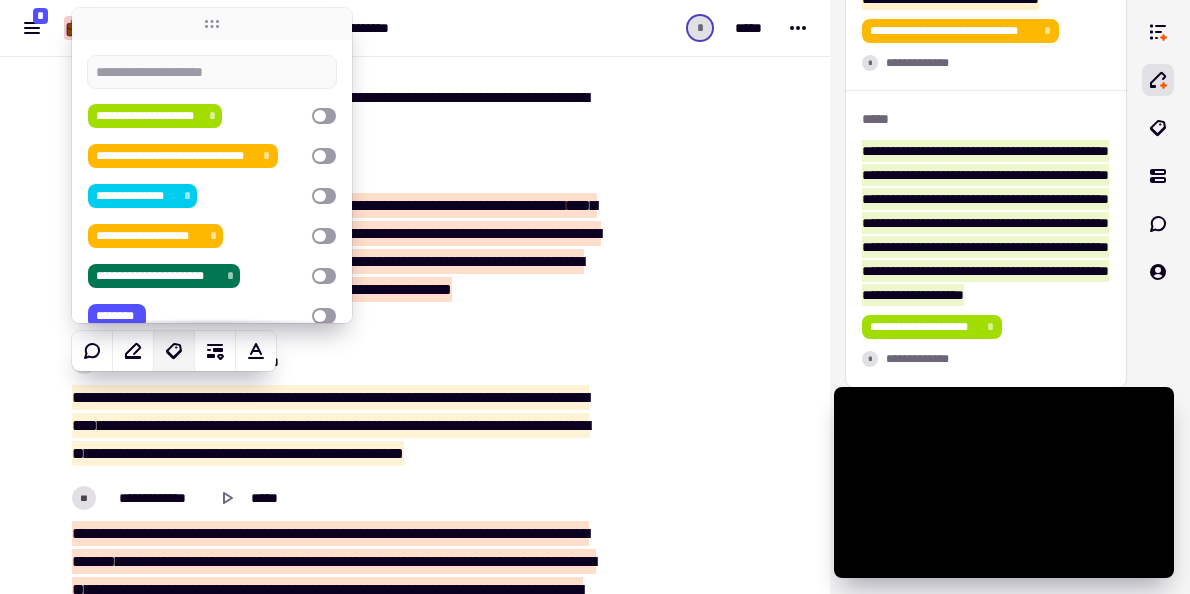 click 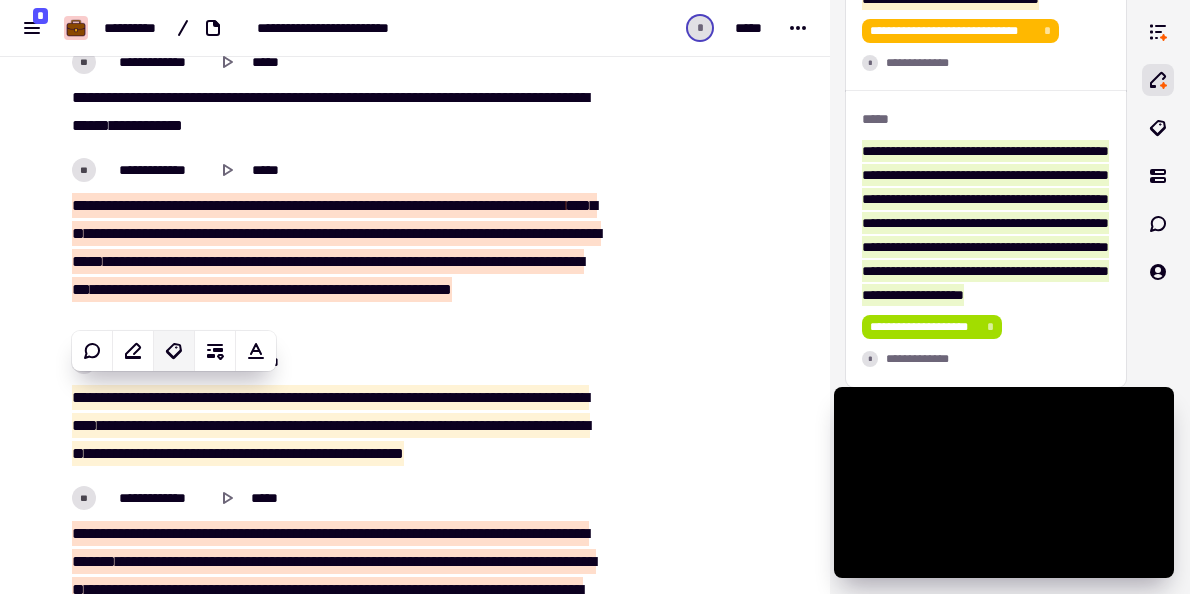 click 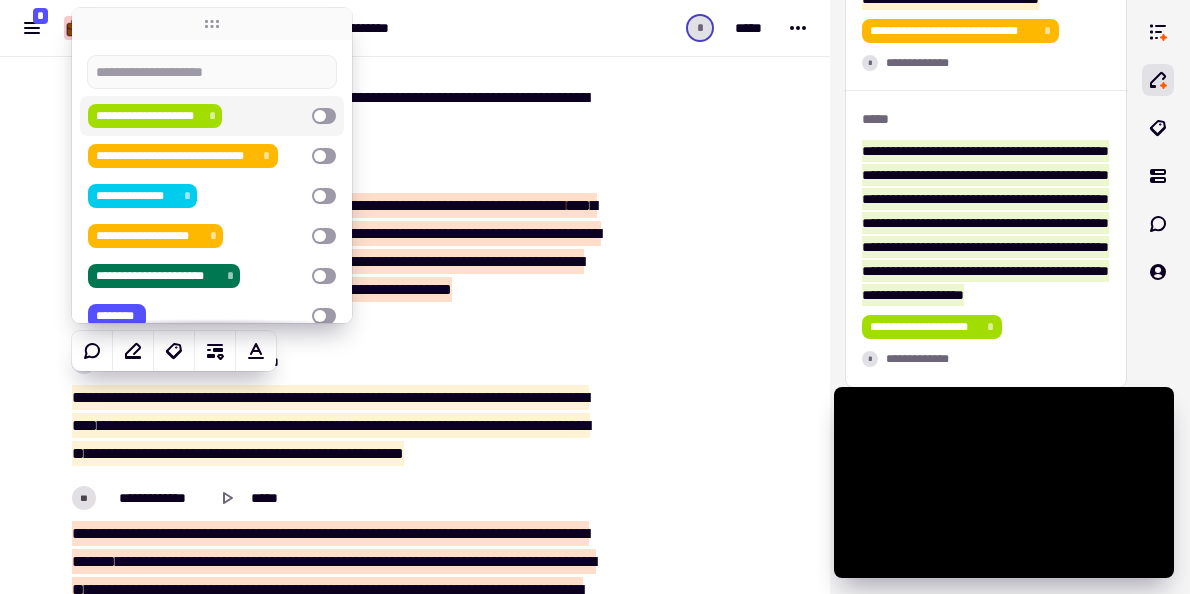 click on "**********" at bounding box center (148, 116) 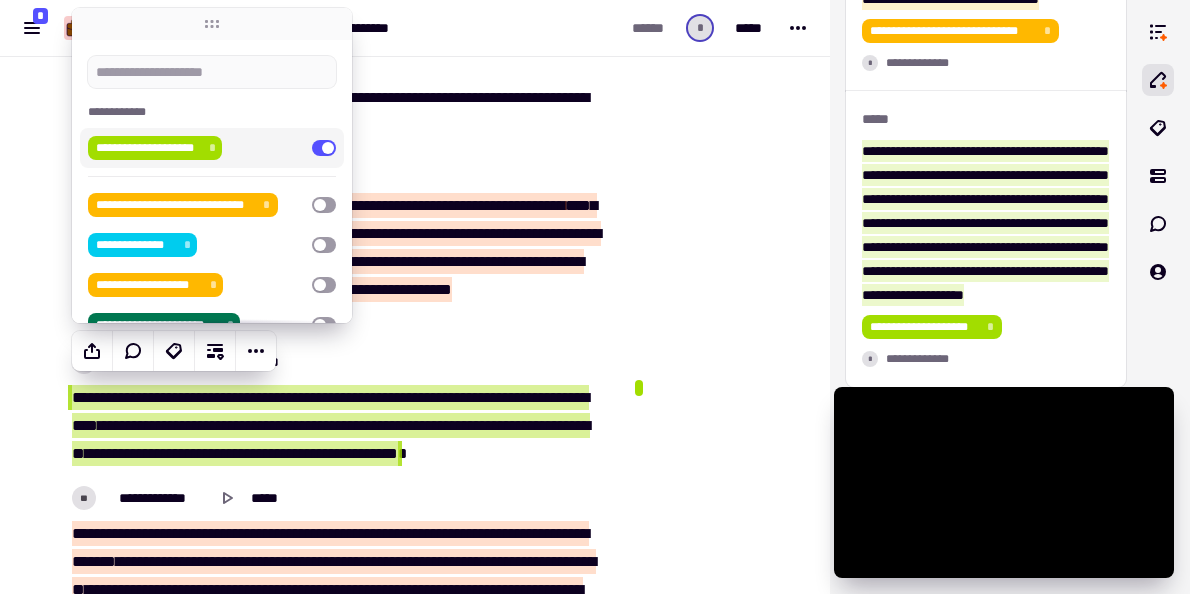 click at bounding box center [716, -10642] 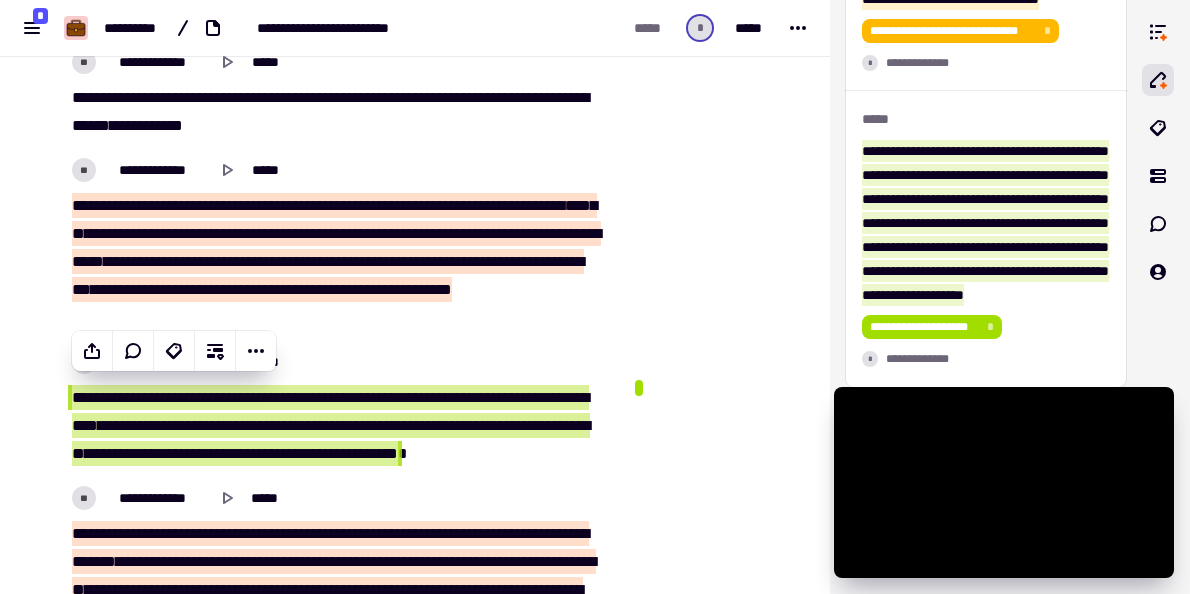 scroll, scrollTop: 21943, scrollLeft: 0, axis: vertical 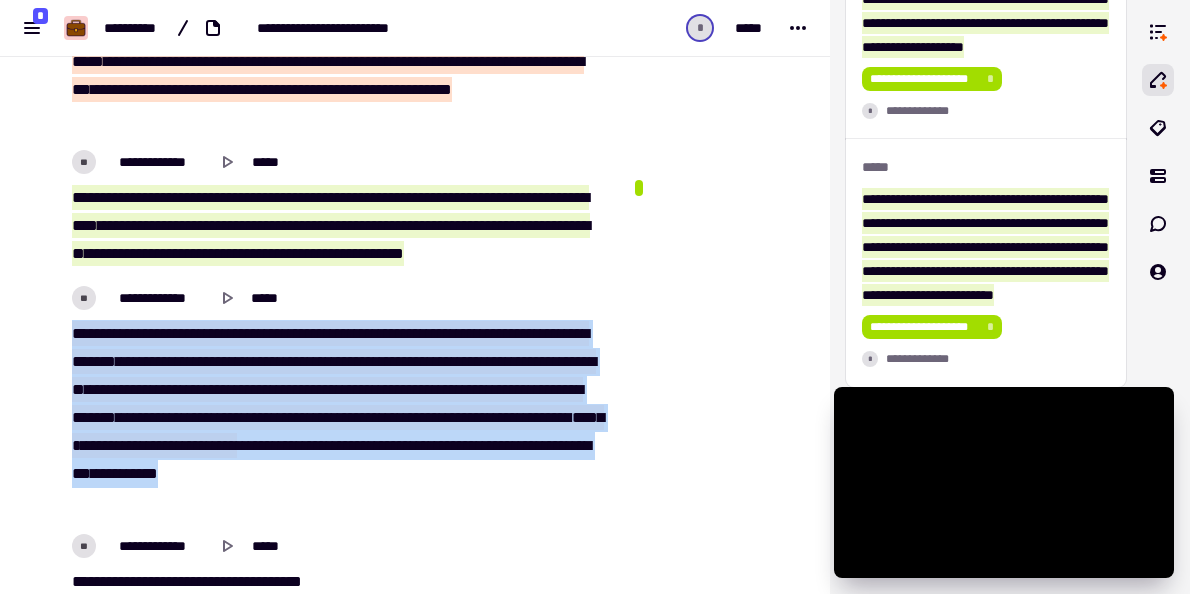 drag, startPoint x: 153, startPoint y: 467, endPoint x: 70, endPoint y: 327, distance: 162.75441 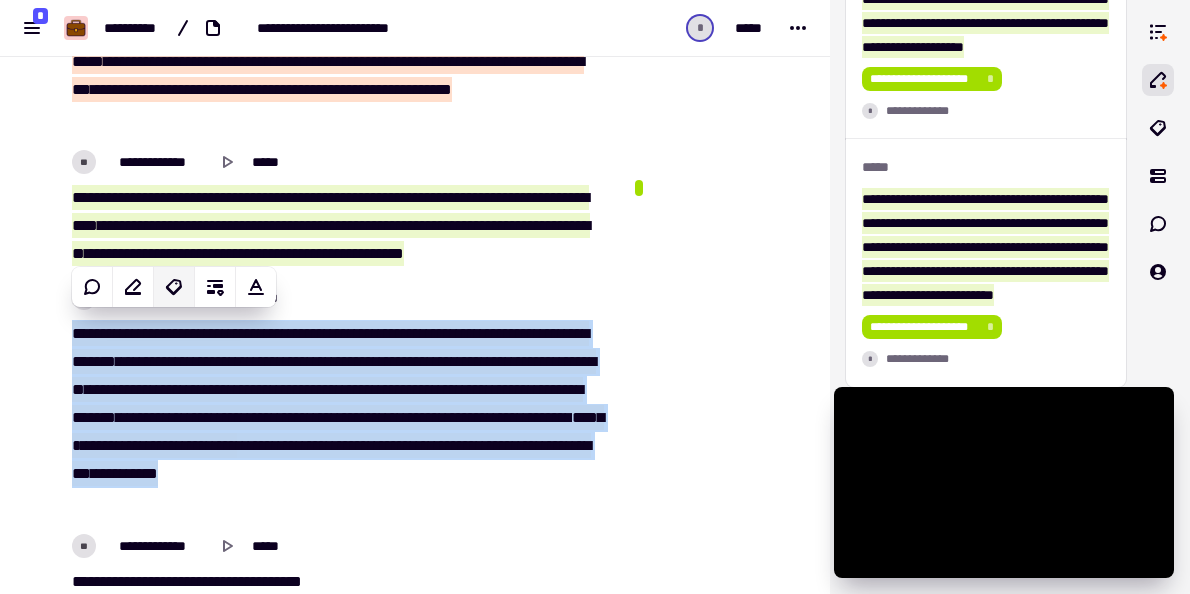 click 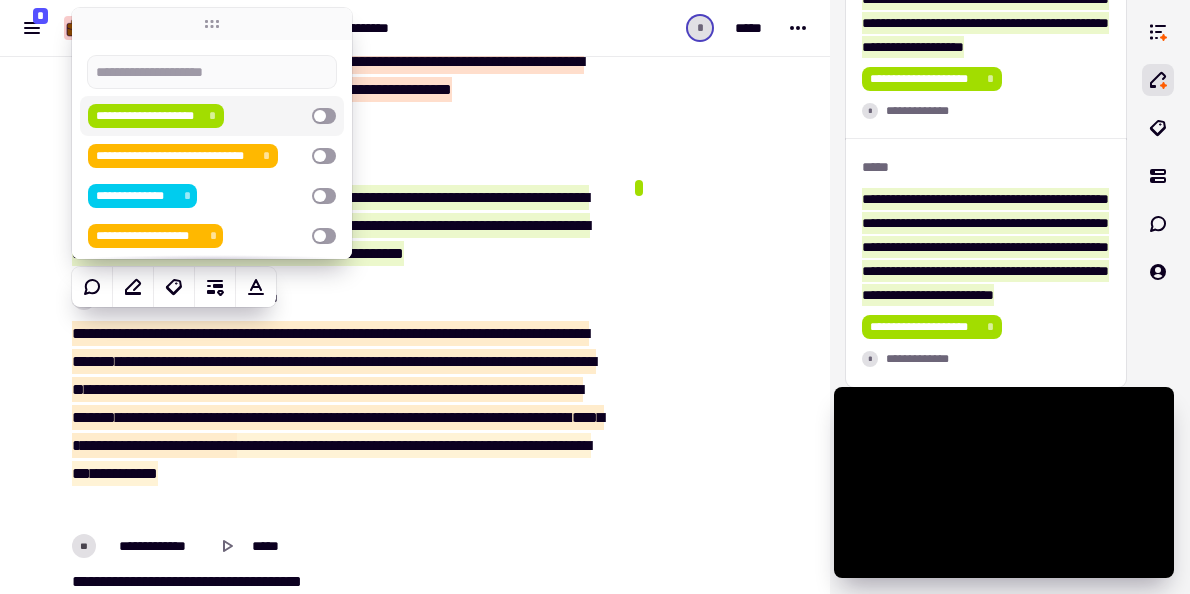 click on "**********" at bounding box center [148, 116] 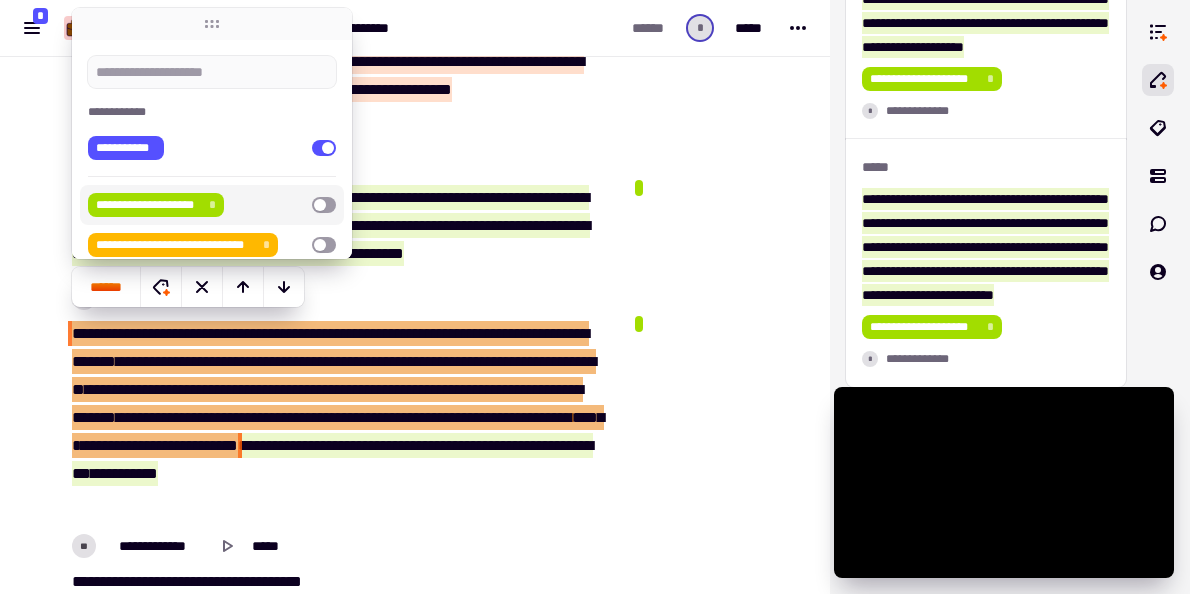 scroll, scrollTop: 6860, scrollLeft: 0, axis: vertical 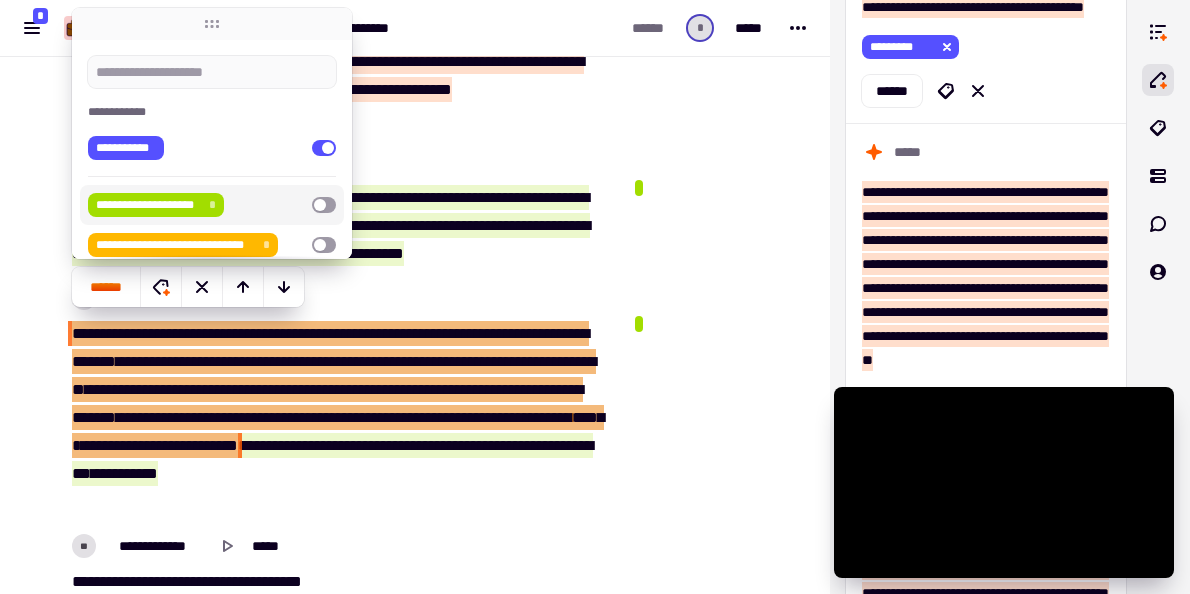 click at bounding box center [714, -3261] 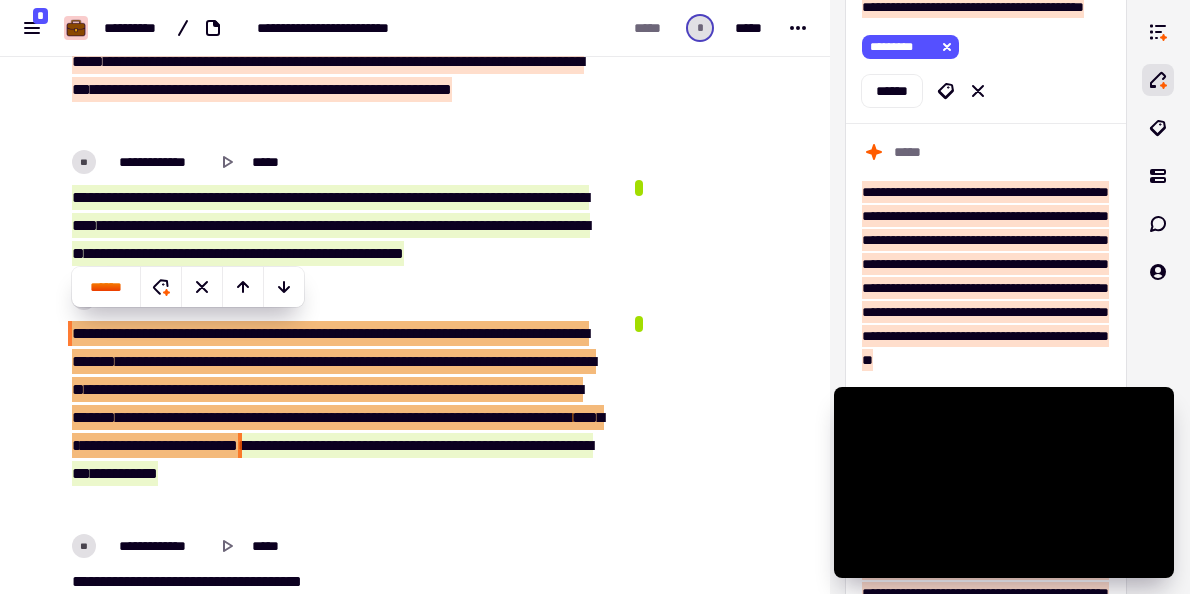scroll, scrollTop: 22243, scrollLeft: 0, axis: vertical 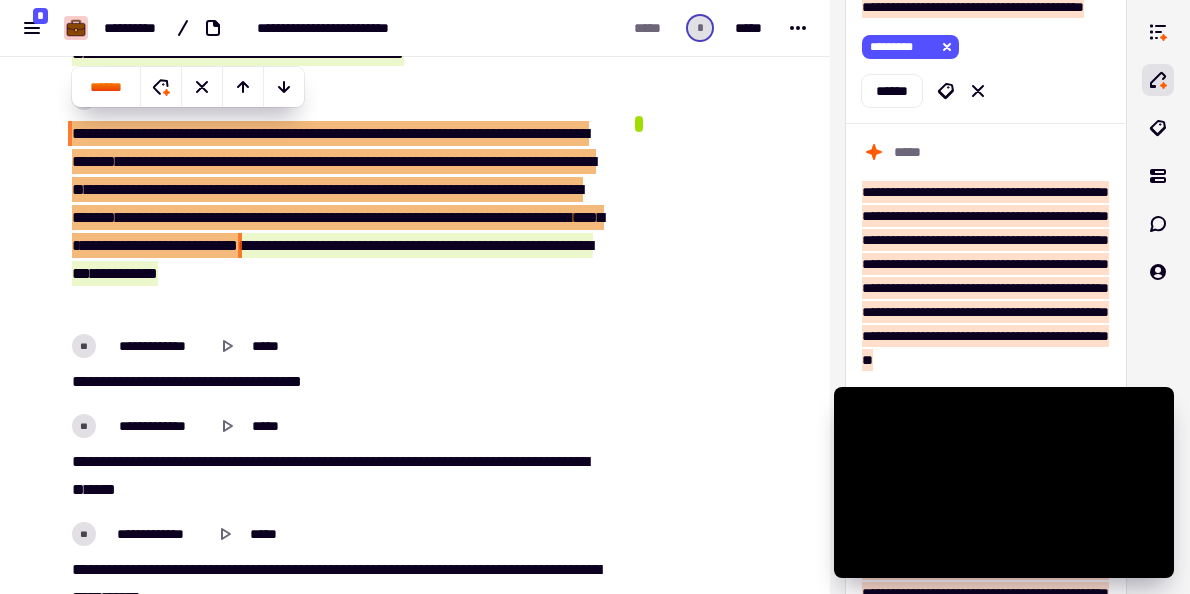 click on "*******" at bounding box center [458, 245] 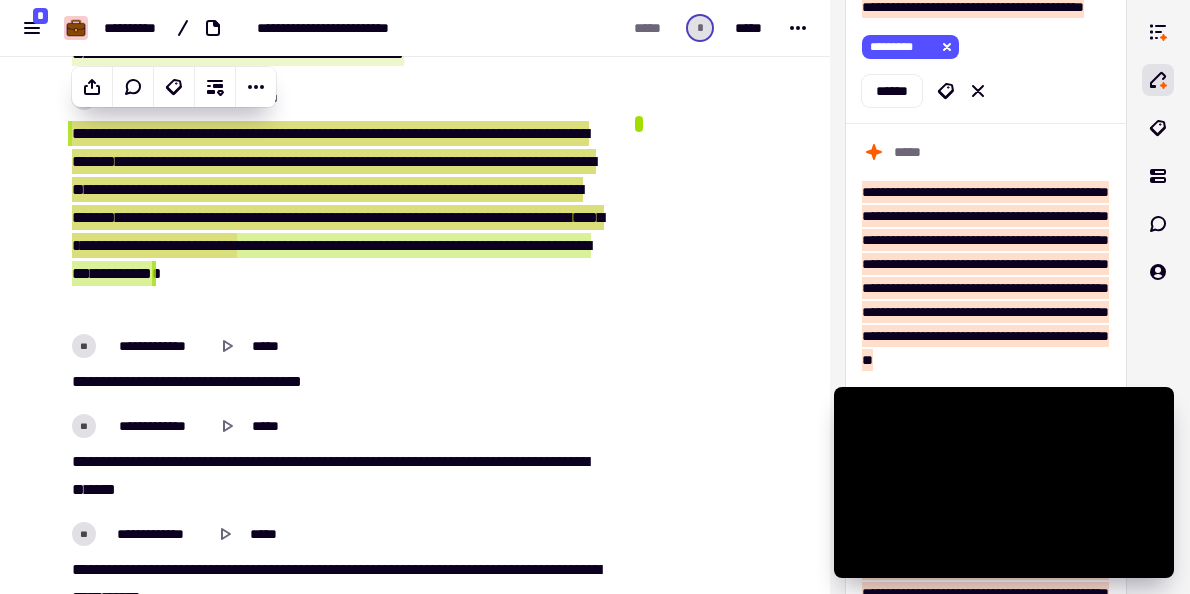 scroll, scrollTop: 16959, scrollLeft: 0, axis: vertical 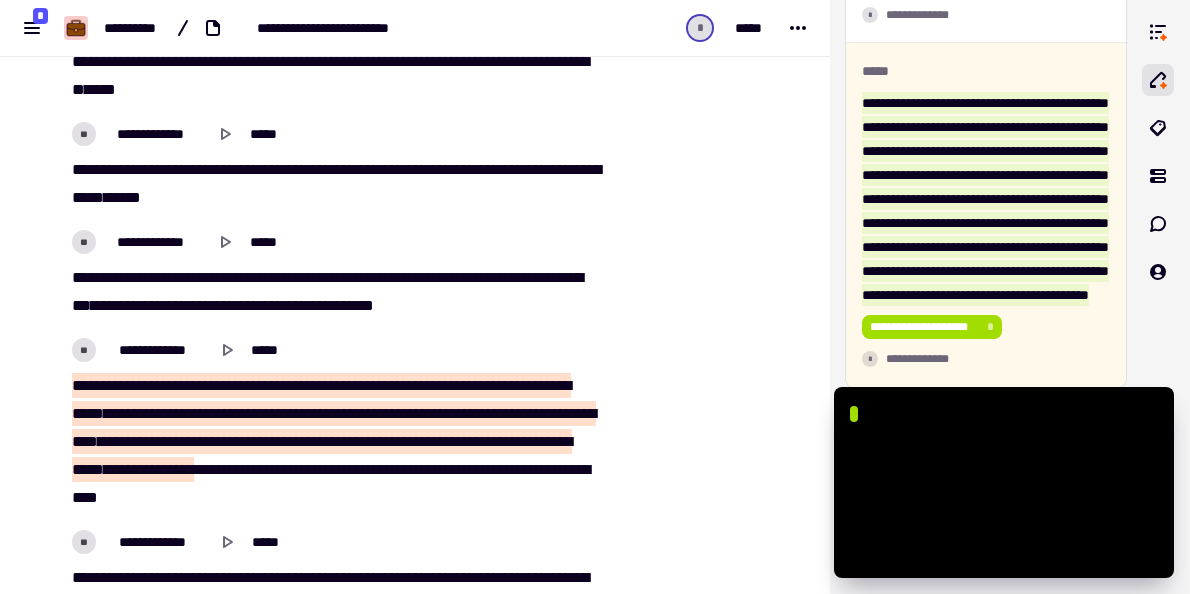 click on "***" at bounding box center [376, 385] 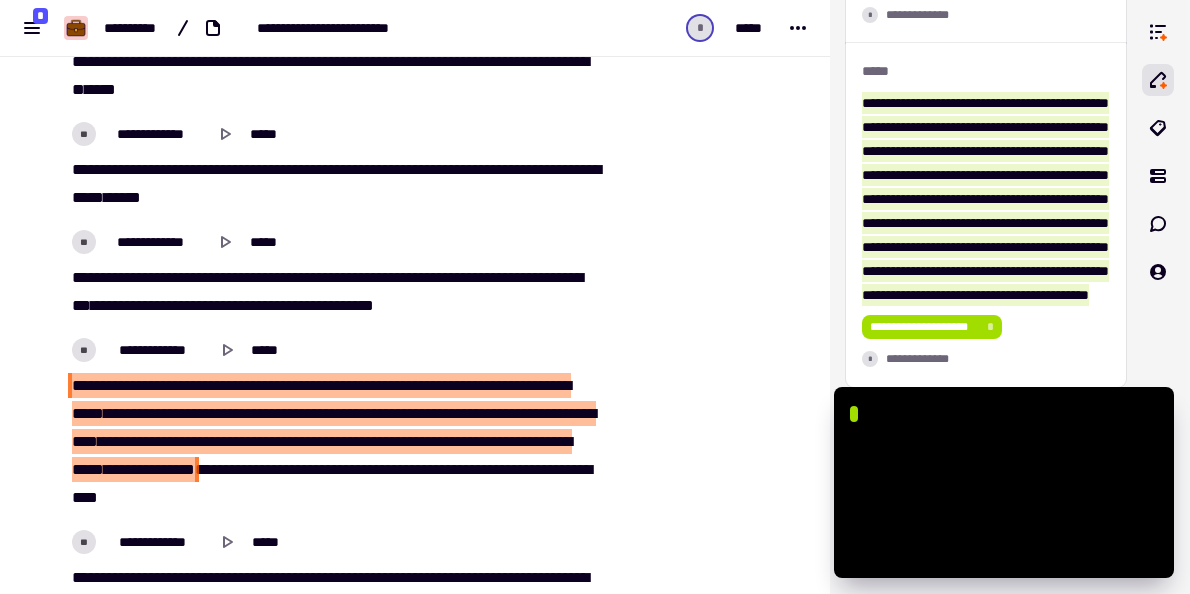 scroll, scrollTop: 7285, scrollLeft: 0, axis: vertical 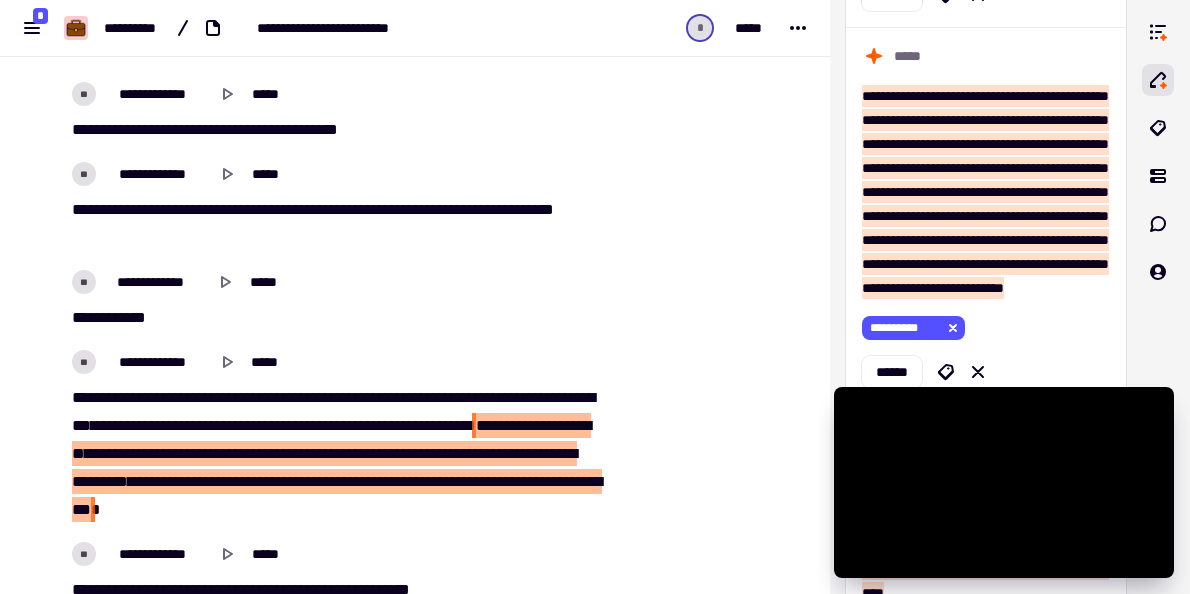 drag, startPoint x: 383, startPoint y: 506, endPoint x: 81, endPoint y: 445, distance: 308.099 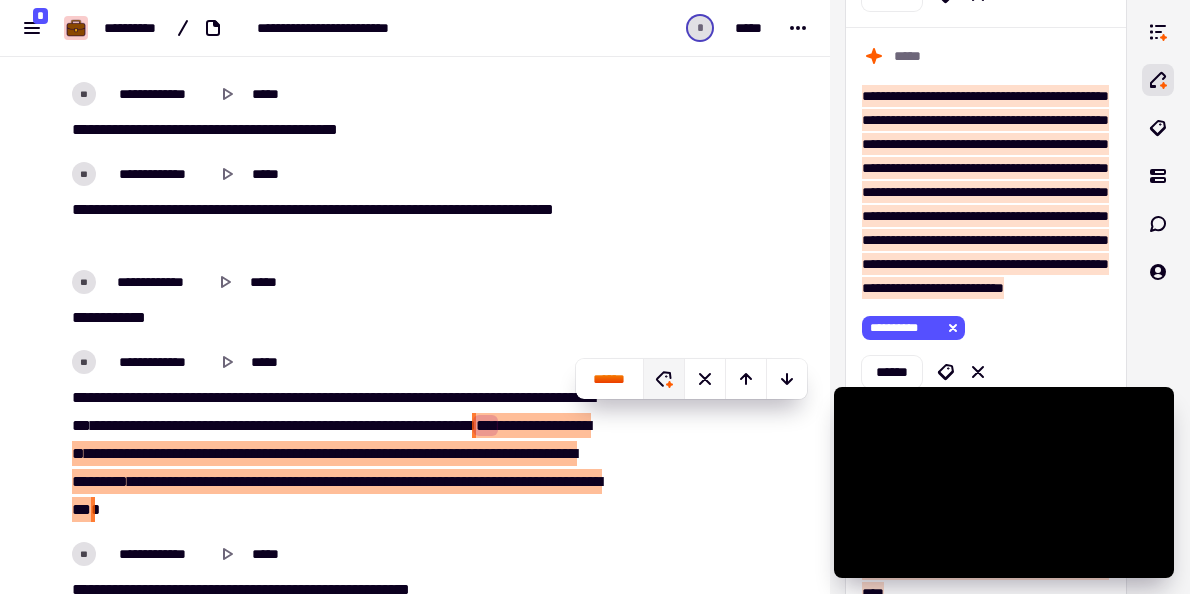 click 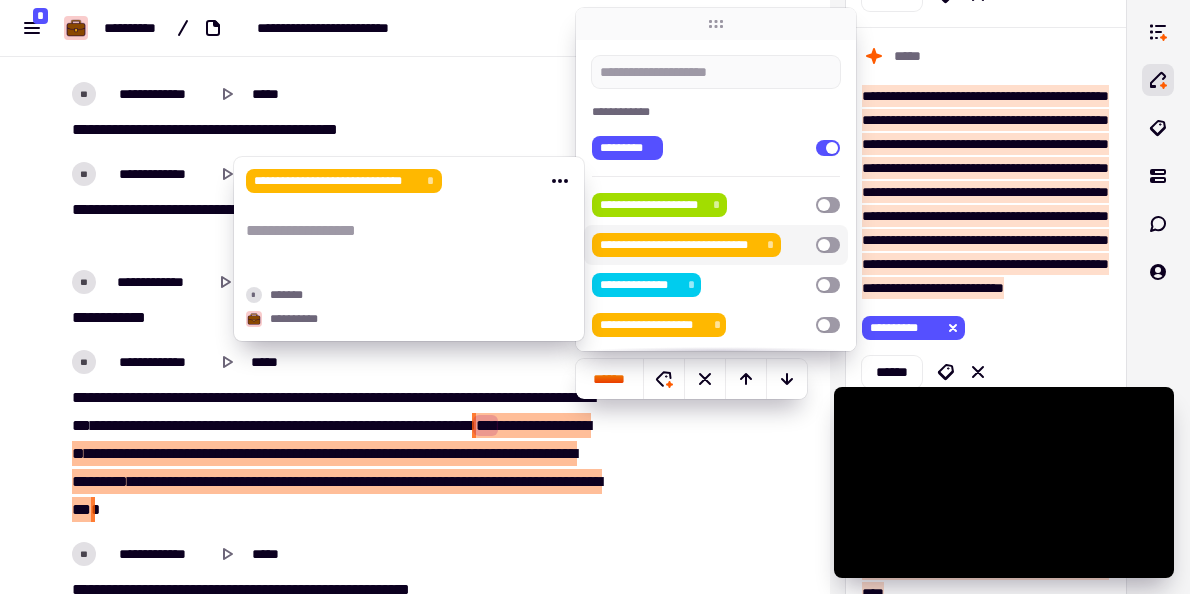 click on "**********" at bounding box center [679, 245] 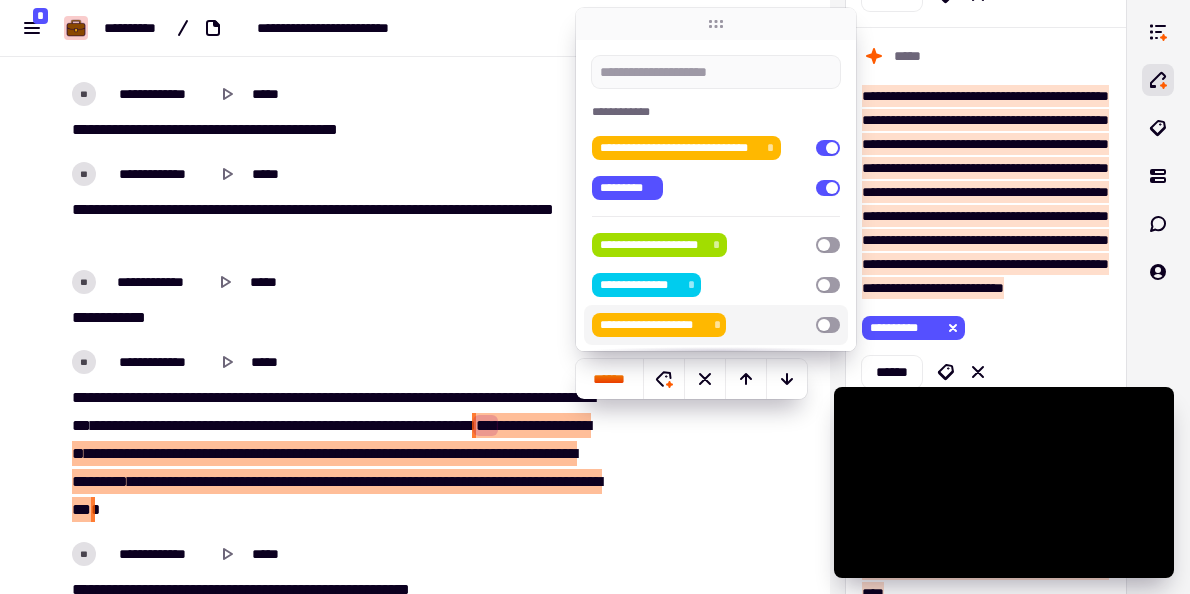 click at bounding box center [714, -5361] 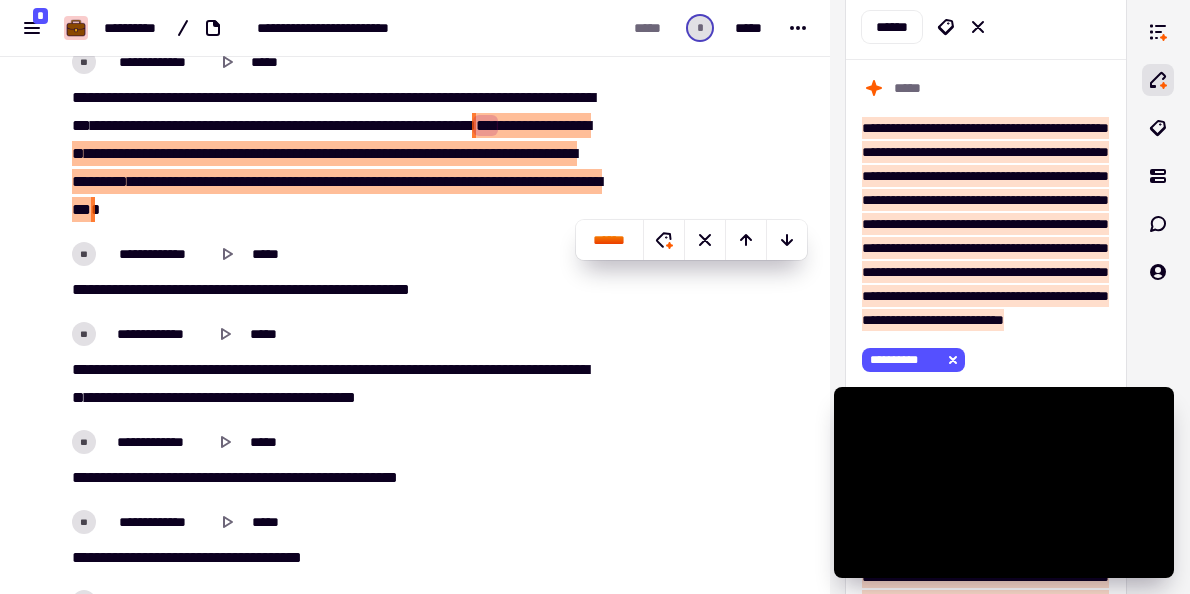 scroll, scrollTop: 24543, scrollLeft: 0, axis: vertical 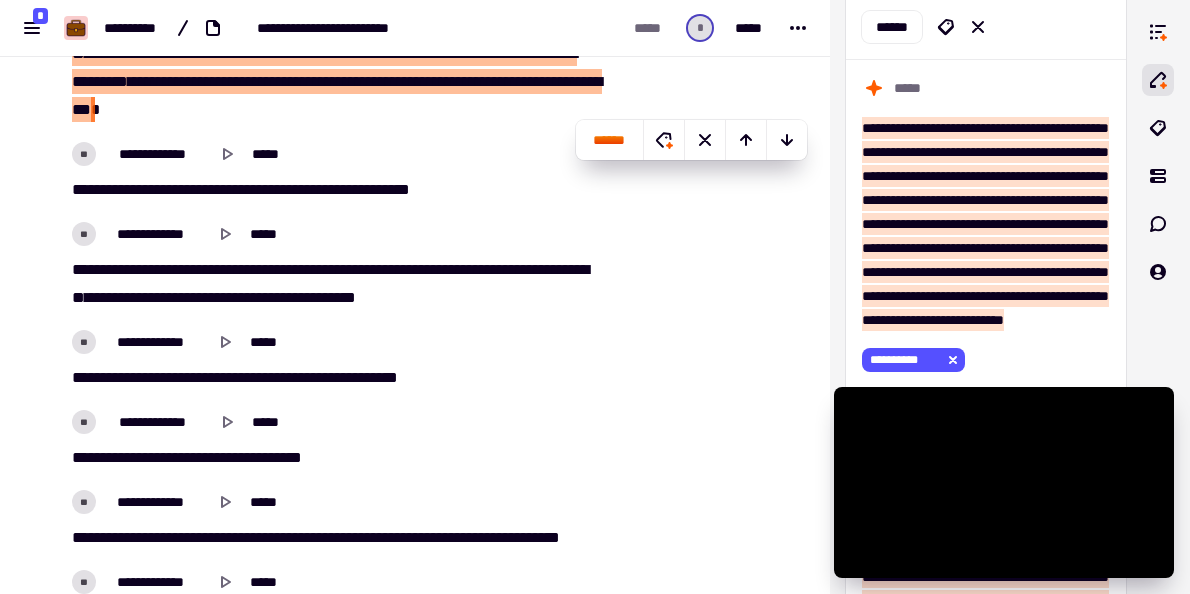 click on "****" at bounding box center [469, 269] 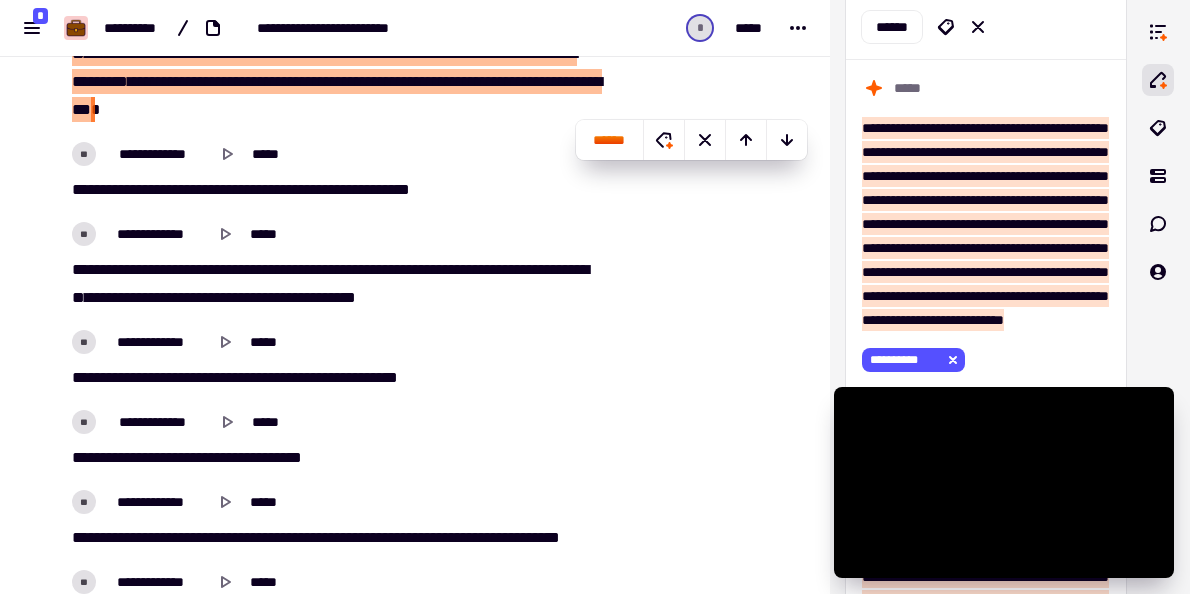 click on "******" at bounding box center (367, 269) 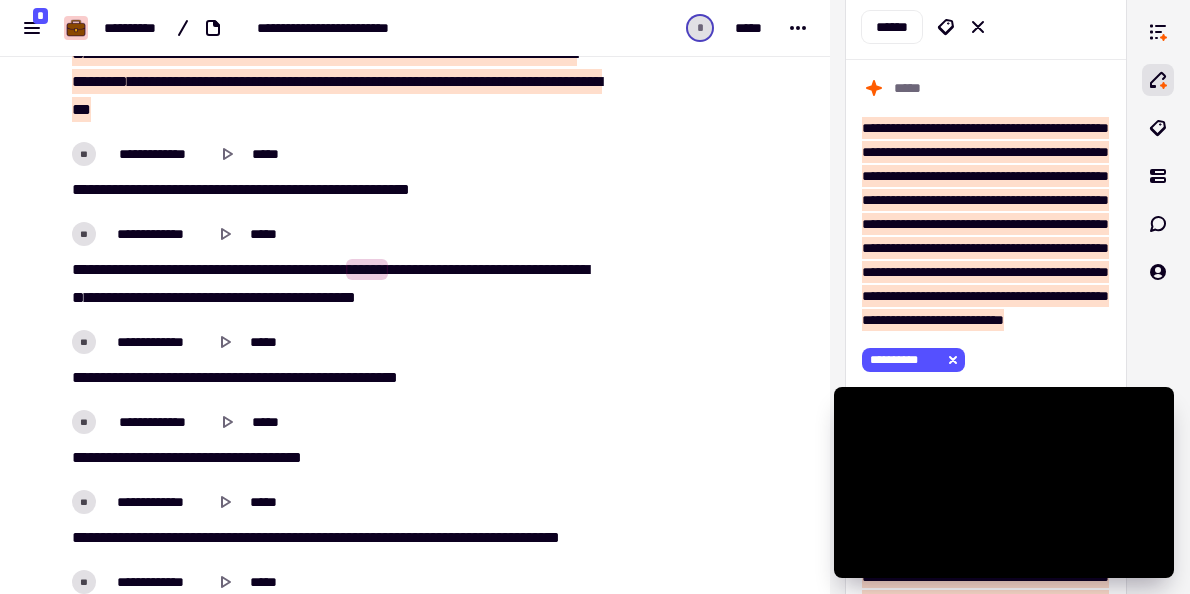 click on "*****" at bounding box center (280, 537) 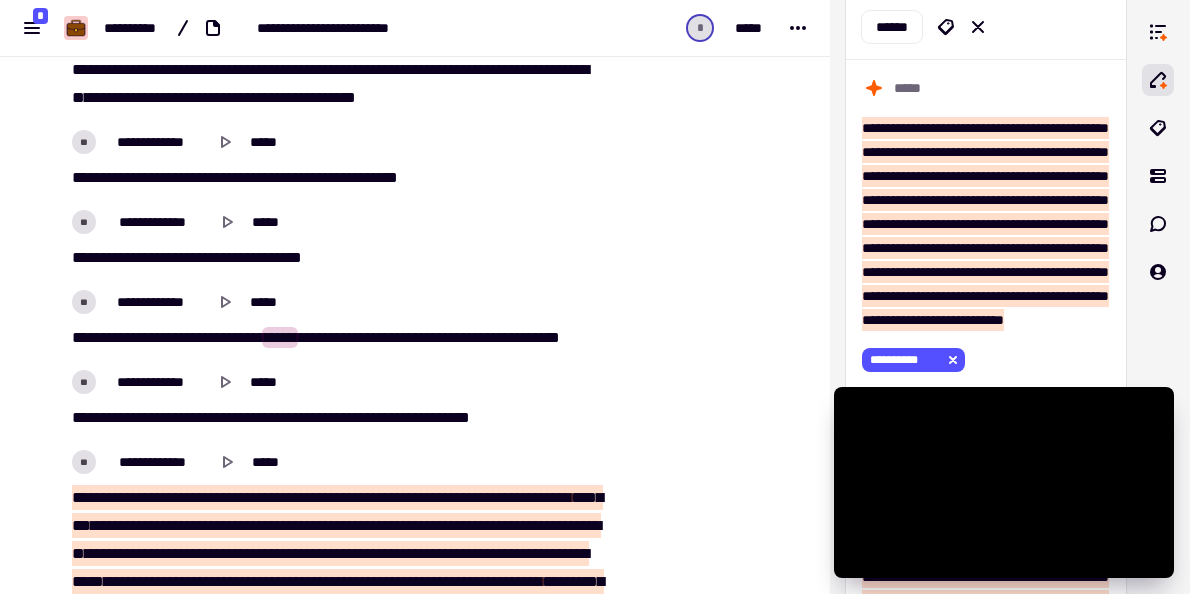 scroll, scrollTop: 24843, scrollLeft: 0, axis: vertical 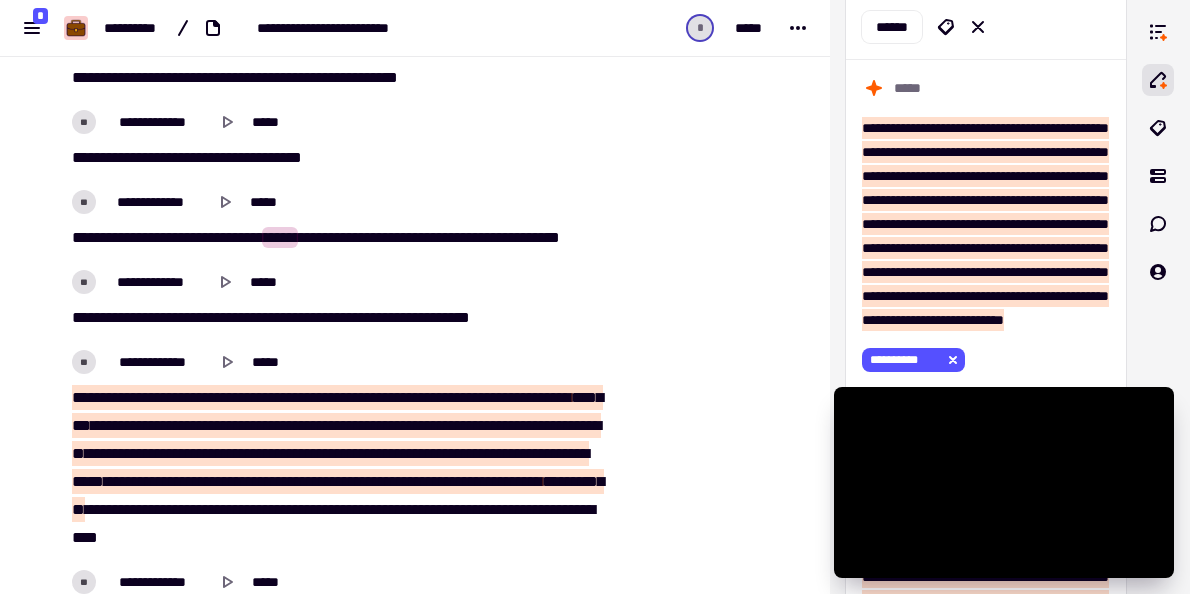 click on "*****" at bounding box center (358, 317) 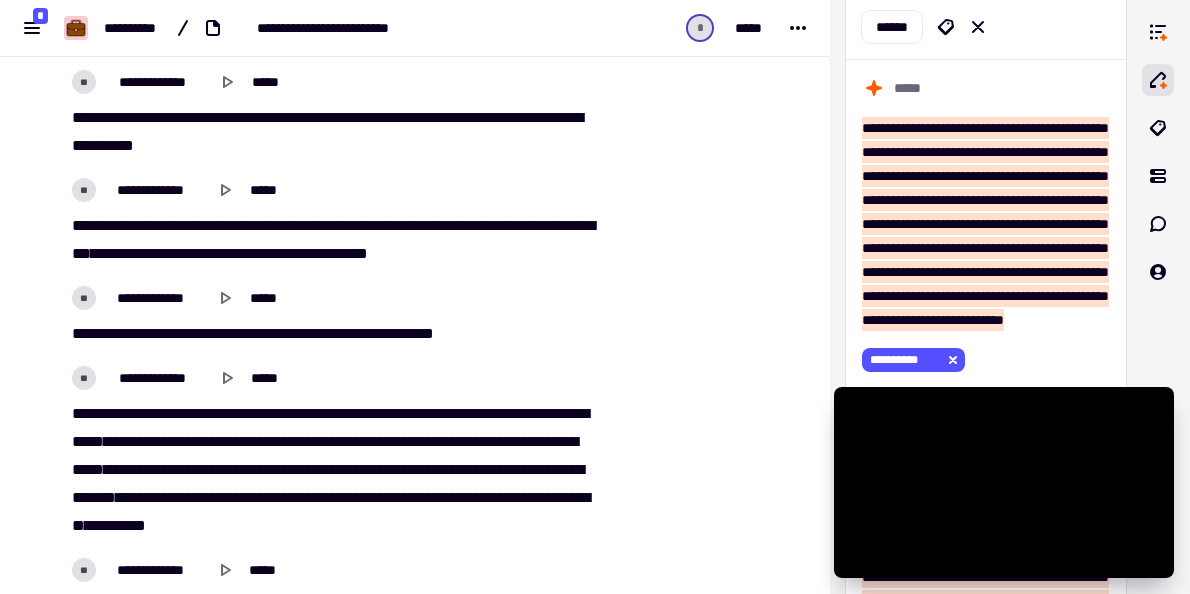 scroll, scrollTop: 25443, scrollLeft: 0, axis: vertical 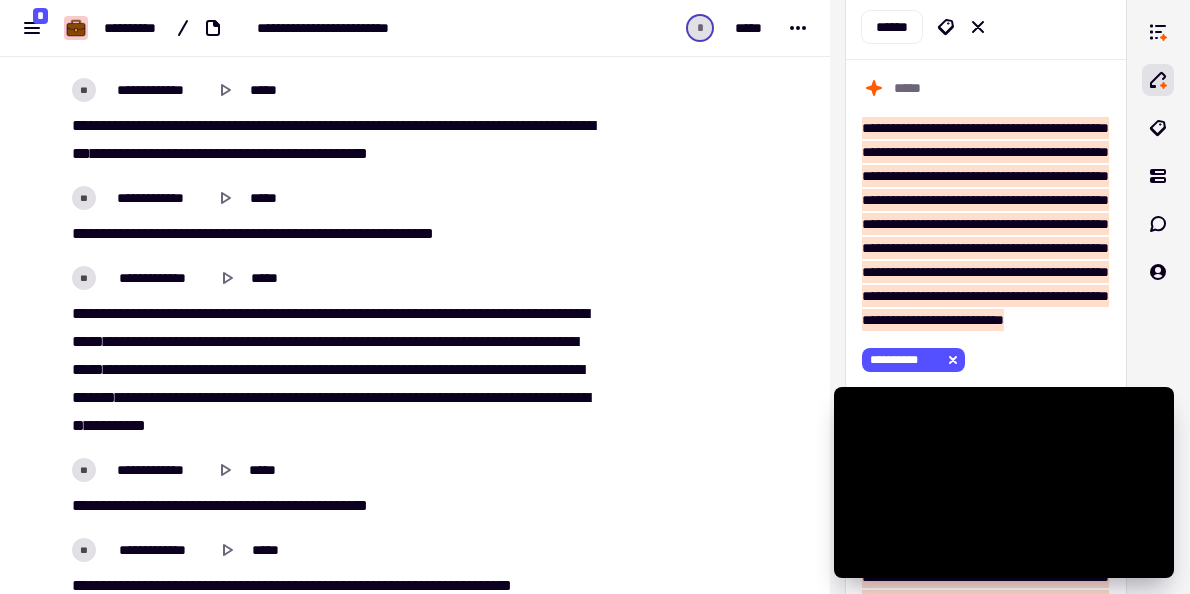 click on "**" at bounding box center [283, 313] 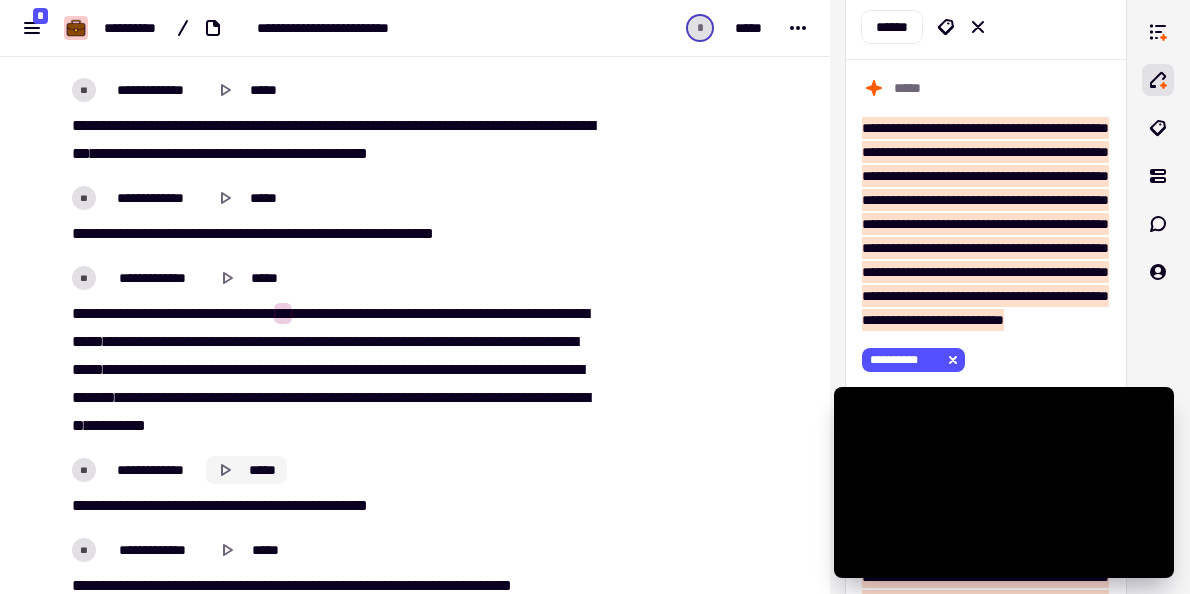 scroll, scrollTop: 25543, scrollLeft: 0, axis: vertical 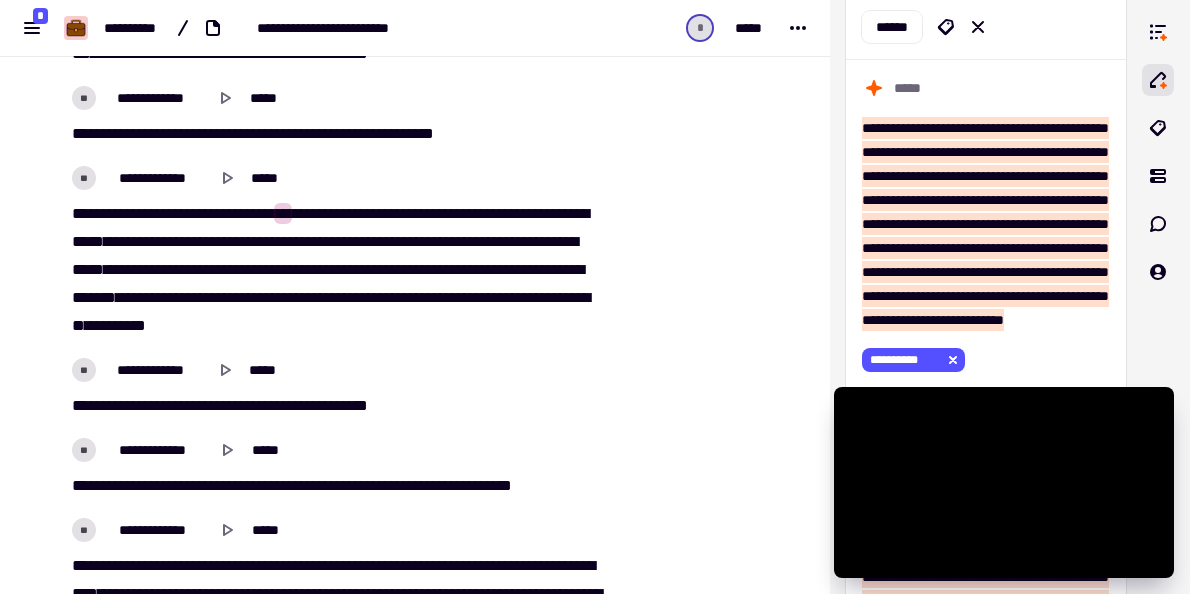 click on "****" at bounding box center [181, 485] 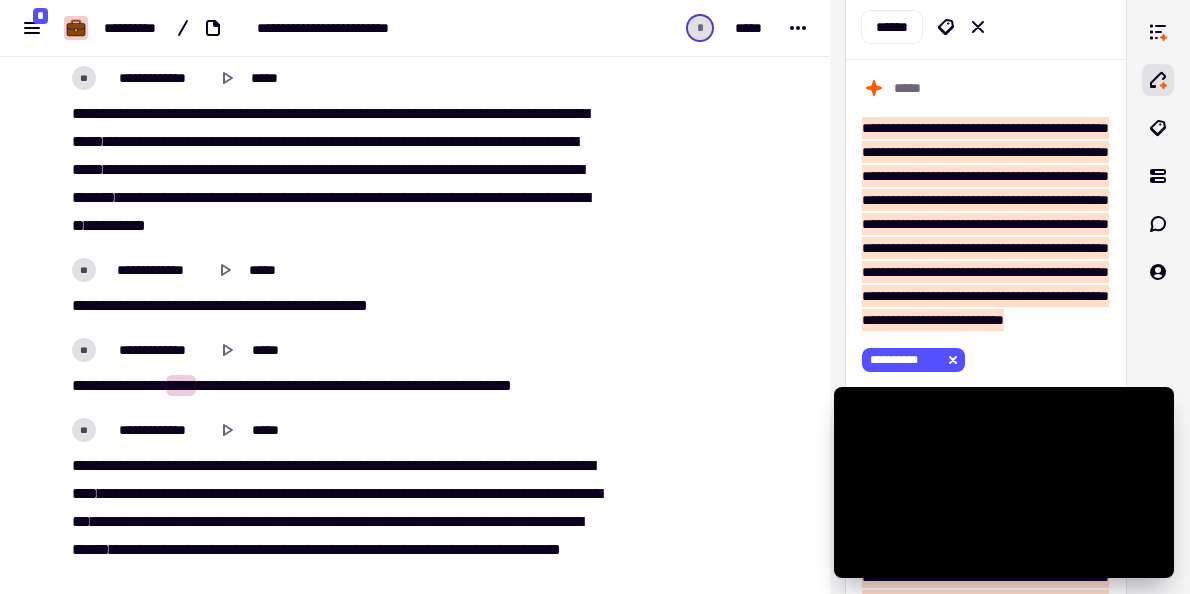 scroll, scrollTop: 25743, scrollLeft: 0, axis: vertical 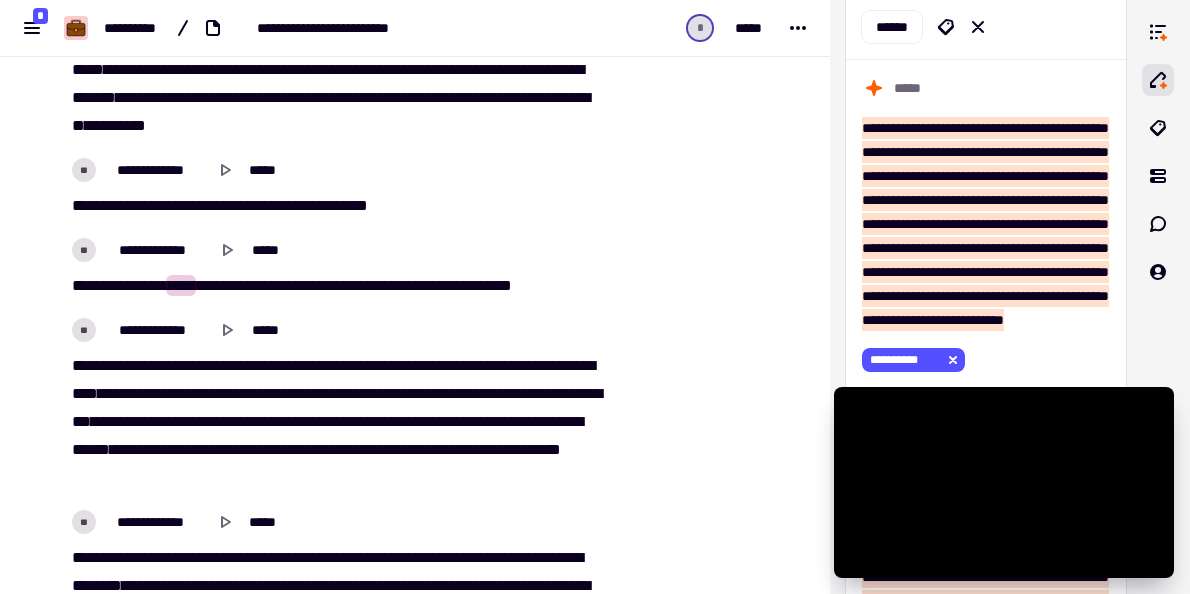 click on "***" at bounding box center (125, 449) 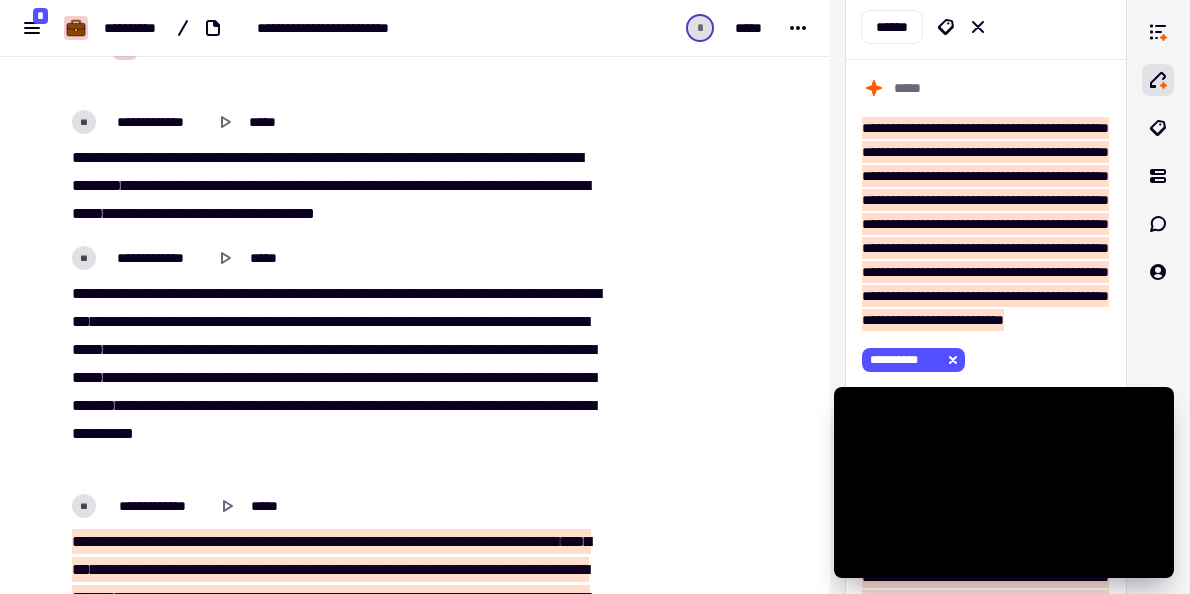 scroll, scrollTop: 26243, scrollLeft: 0, axis: vertical 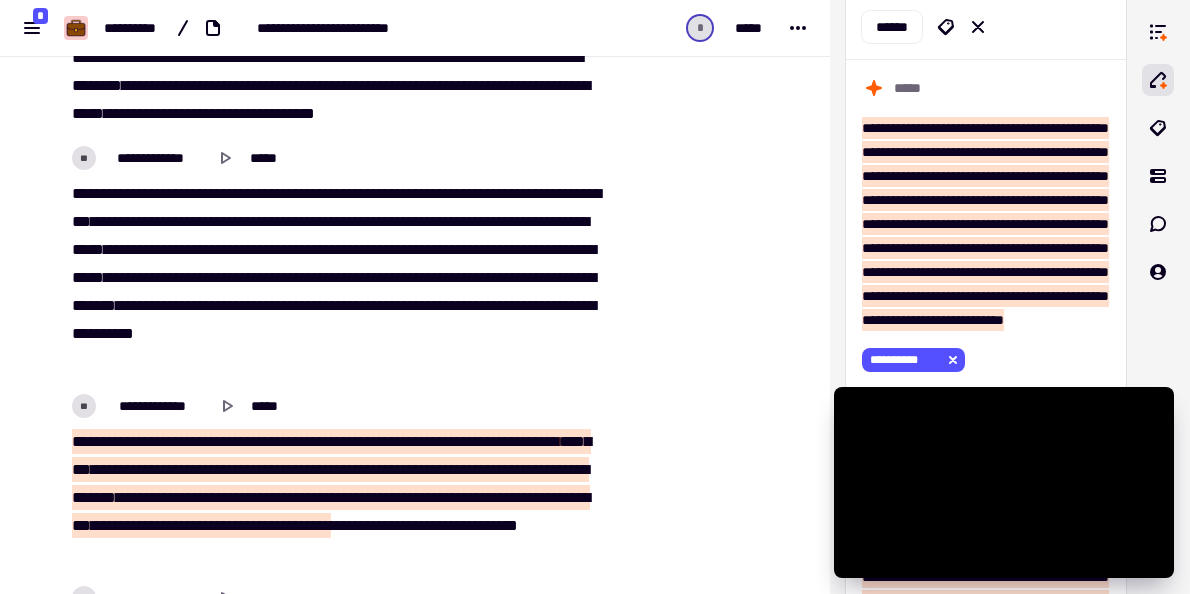 click on "*****" at bounding box center [316, 441] 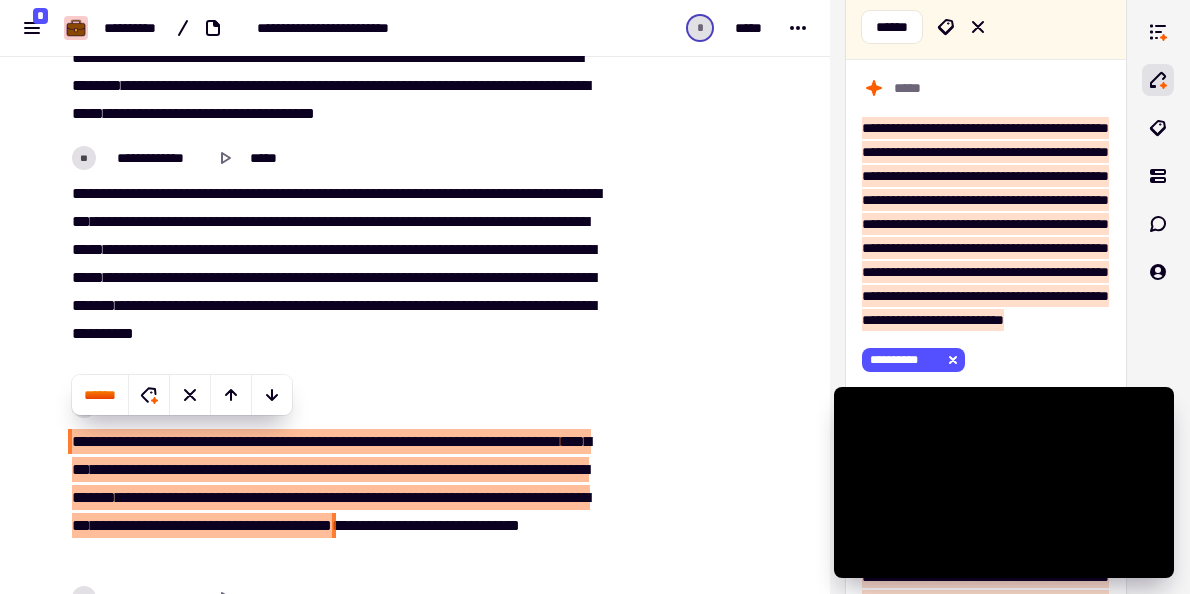 scroll, scrollTop: 8376, scrollLeft: 0, axis: vertical 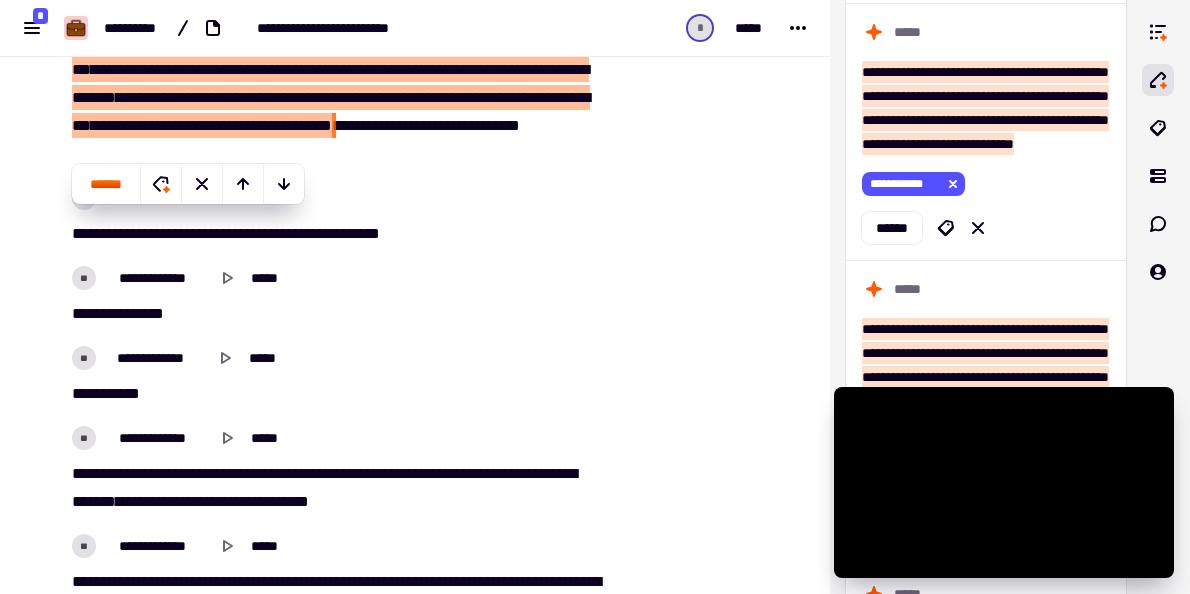 click on "******" at bounding box center [265, 473] 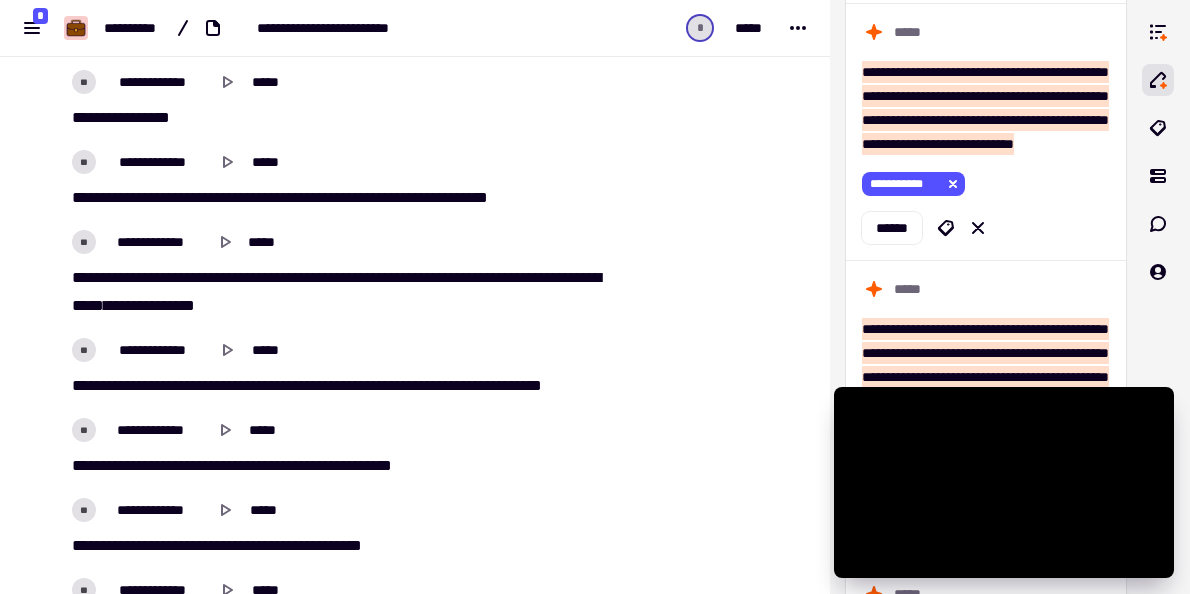 scroll, scrollTop: 27343, scrollLeft: 0, axis: vertical 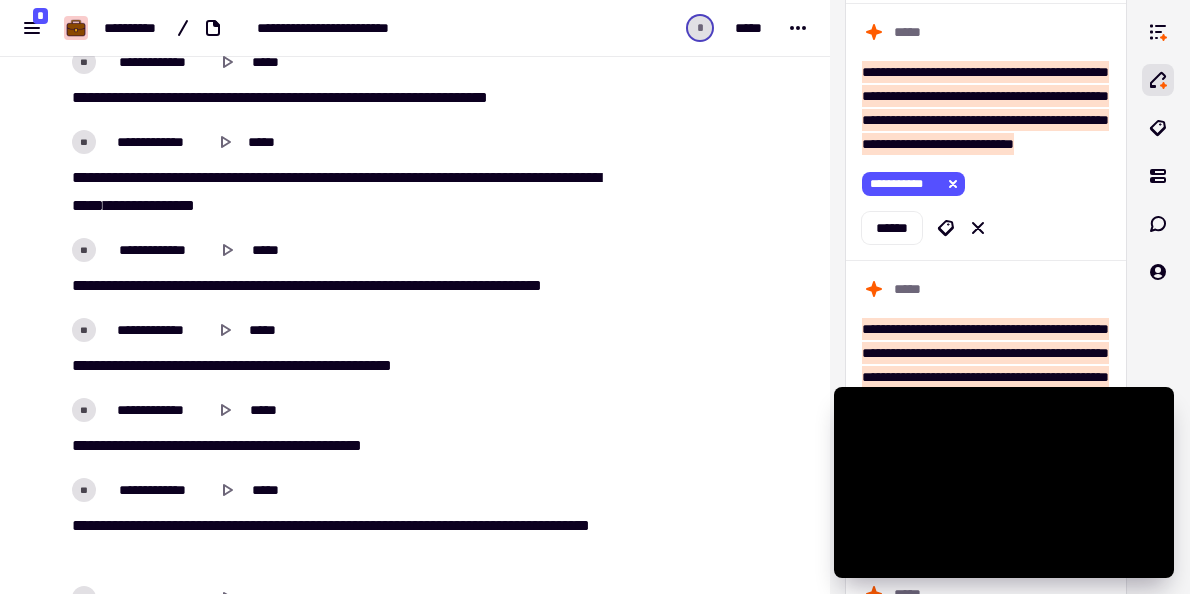click on "****" at bounding box center (319, 445) 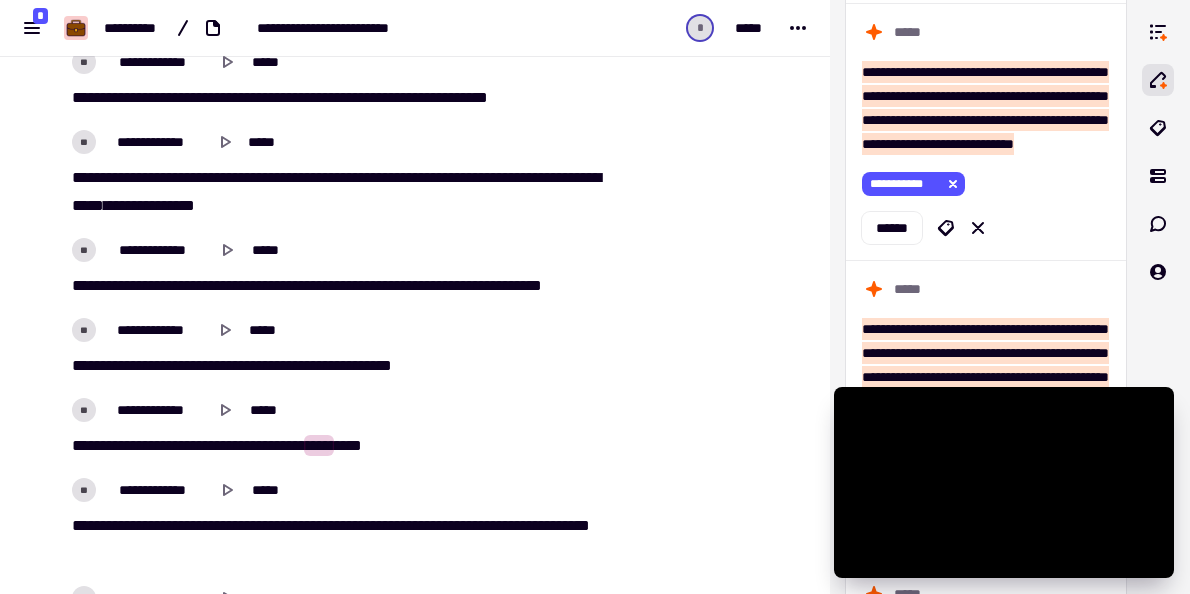 scroll, scrollTop: 27443, scrollLeft: 0, axis: vertical 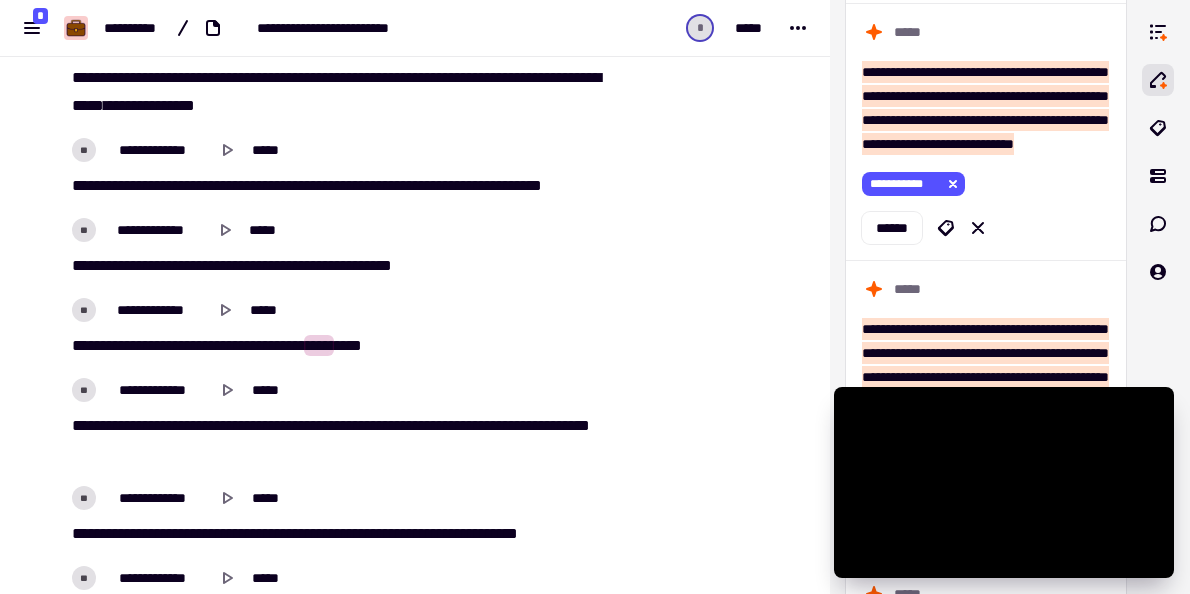click on "*******" at bounding box center (406, 533) 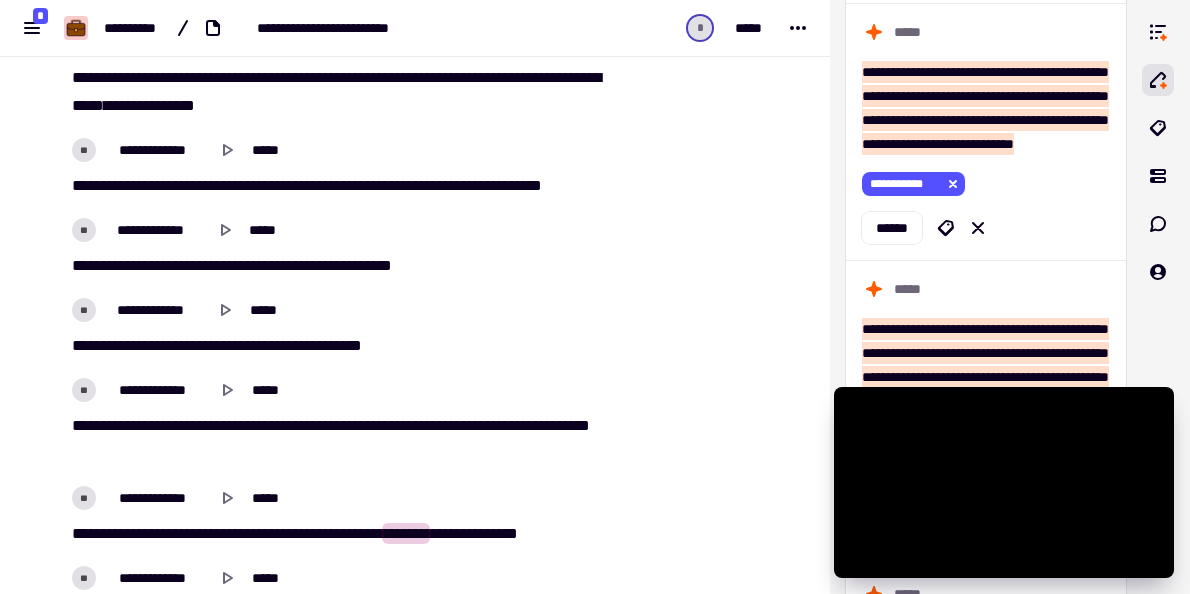 scroll, scrollTop: 27543, scrollLeft: 0, axis: vertical 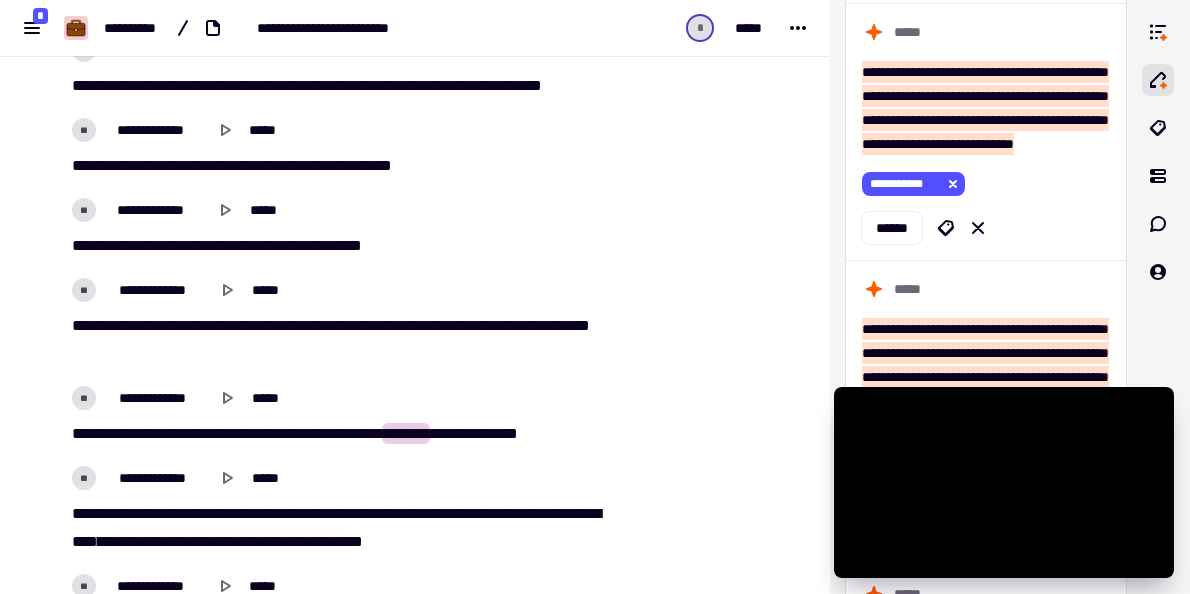 click on "******" at bounding box center [331, 325] 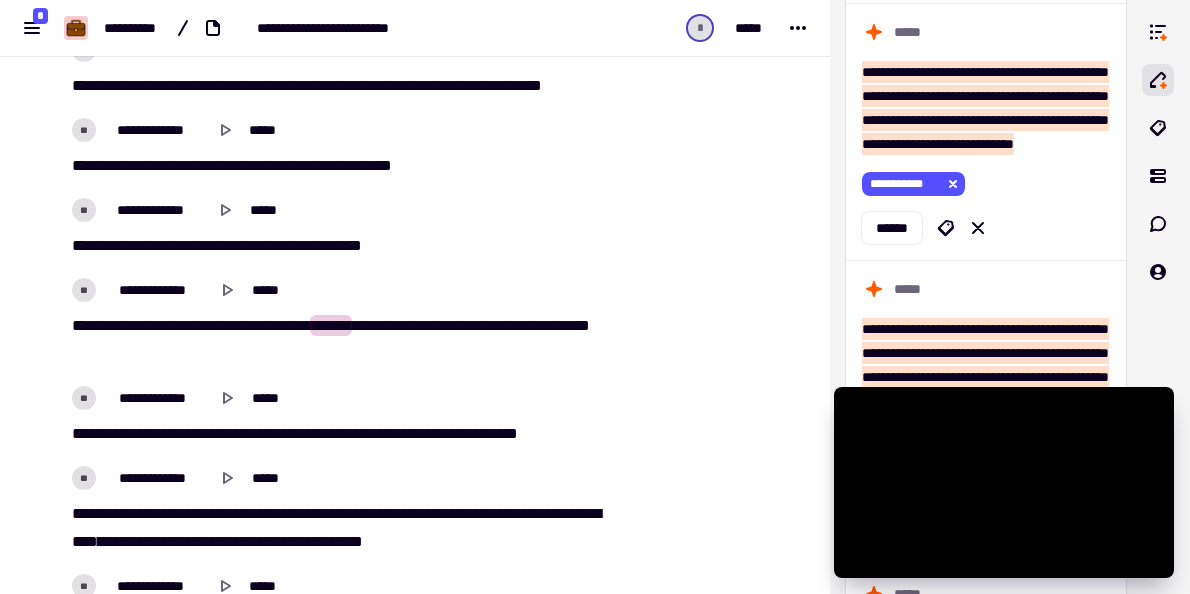 click on "***" at bounding box center [340, 433] 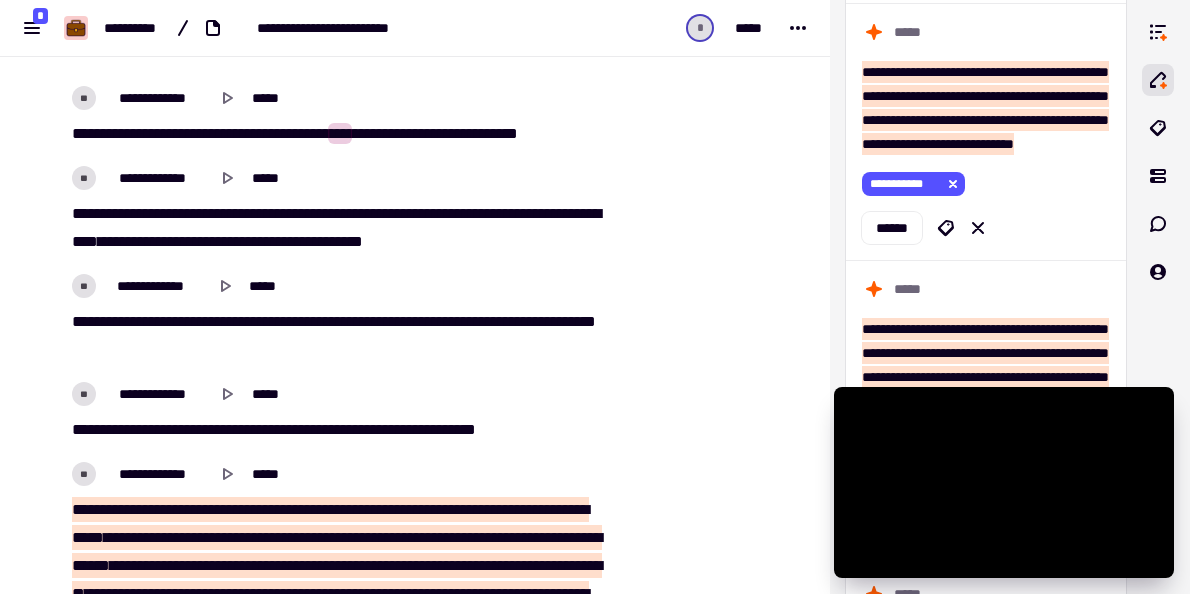 scroll, scrollTop: 27943, scrollLeft: 0, axis: vertical 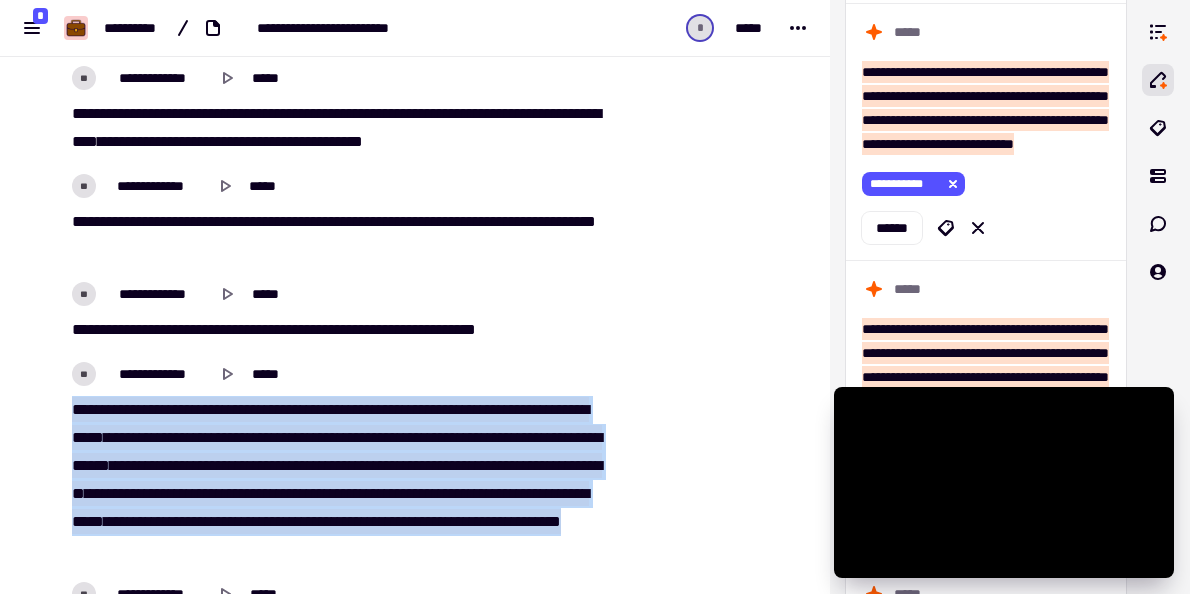 drag, startPoint x: 432, startPoint y: 542, endPoint x: 74, endPoint y: 400, distance: 385.13373 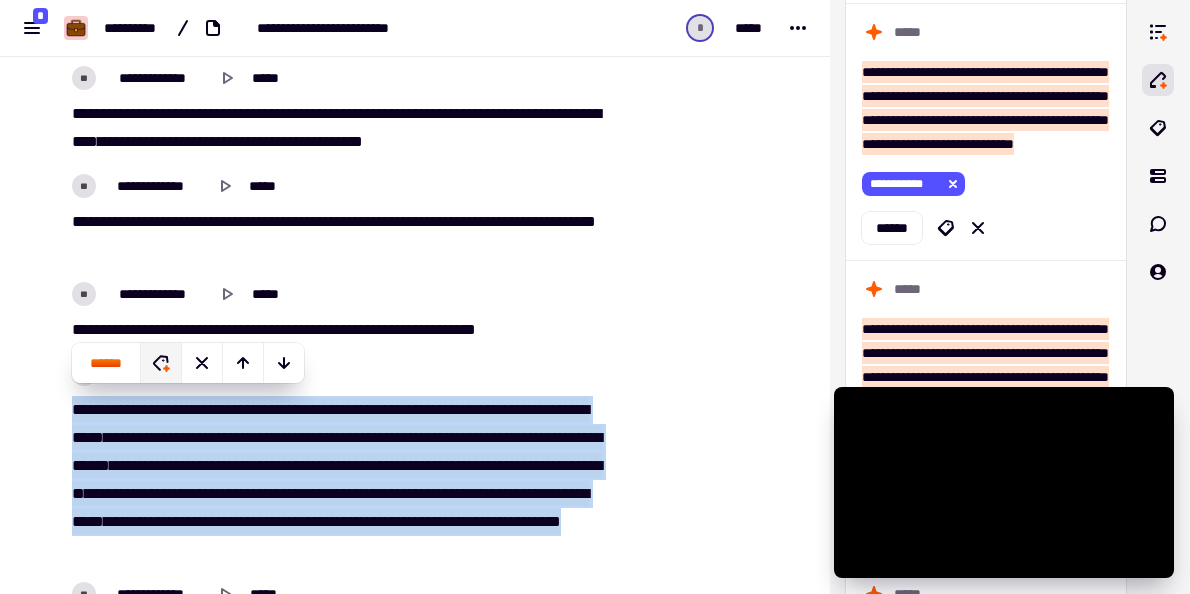 click 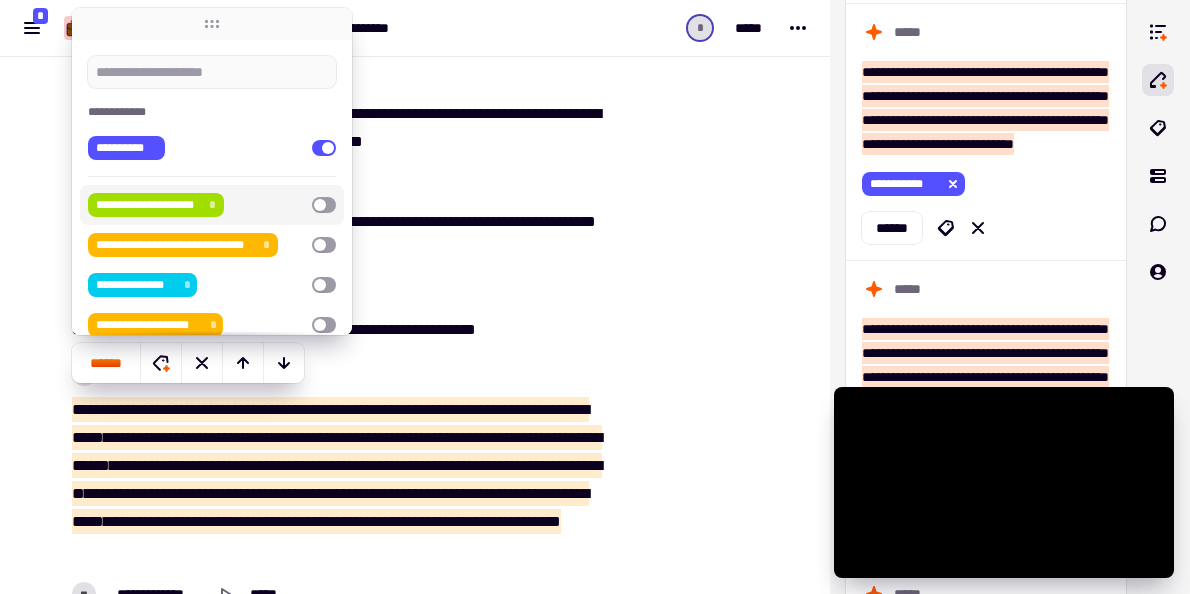click on "**********" at bounding box center [148, 205] 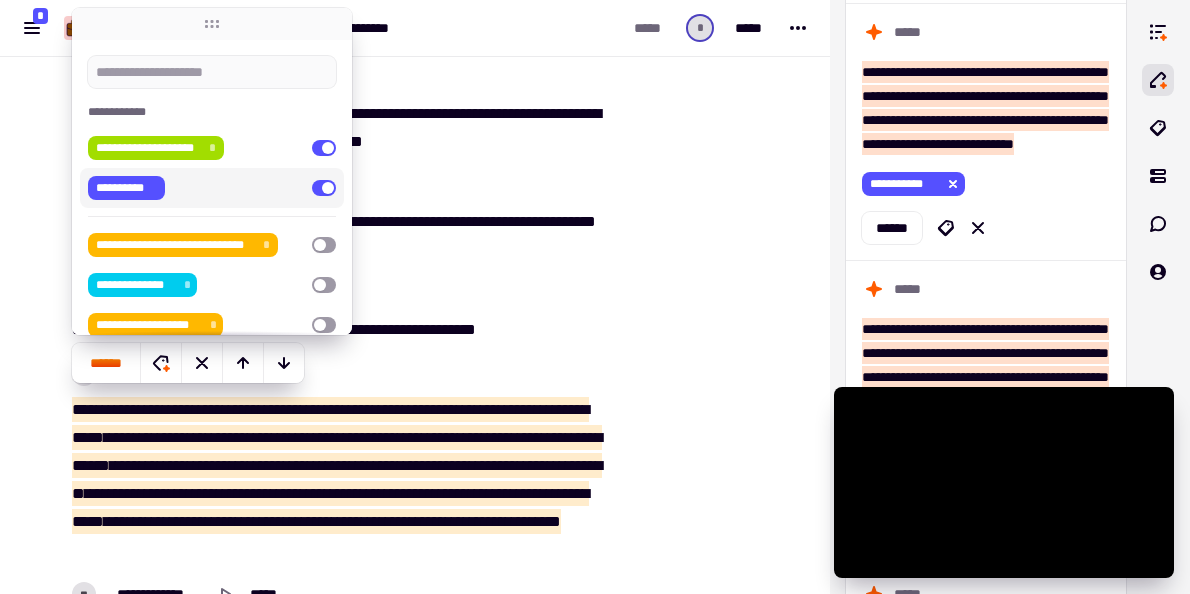 click at bounding box center [714, -9161] 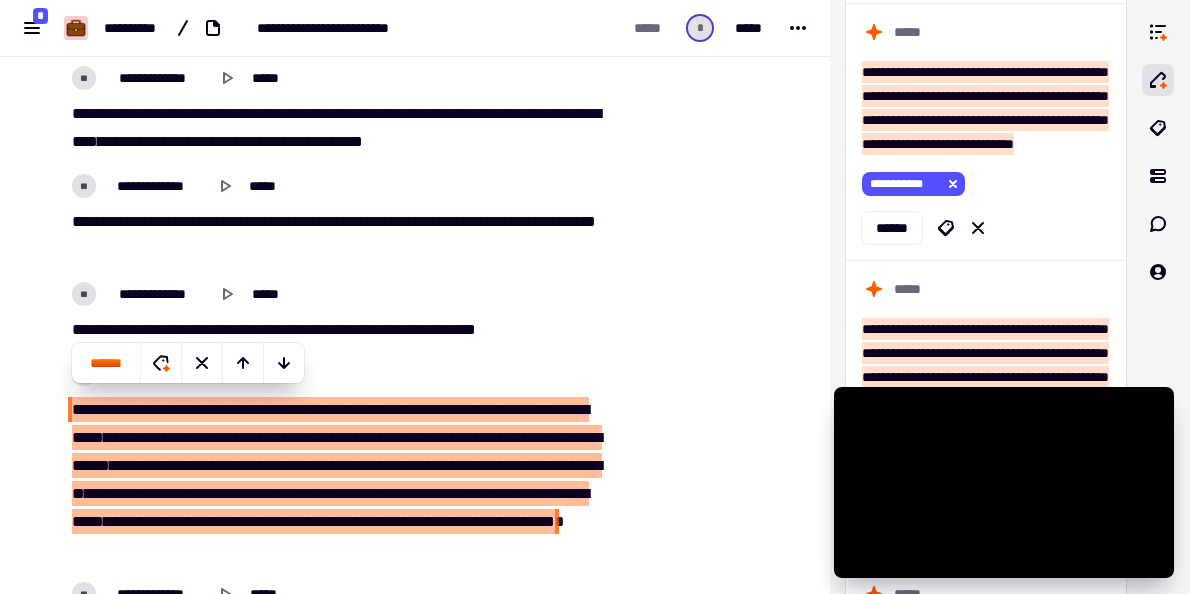 click on "***" at bounding box center [413, 437] 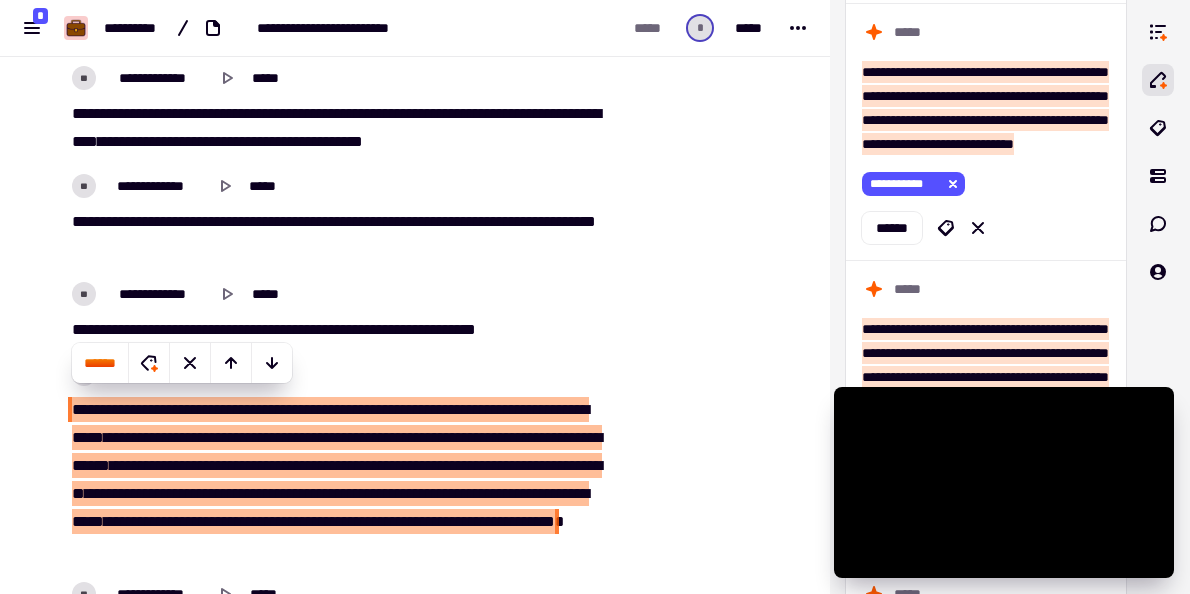 scroll, scrollTop: 8753, scrollLeft: 0, axis: vertical 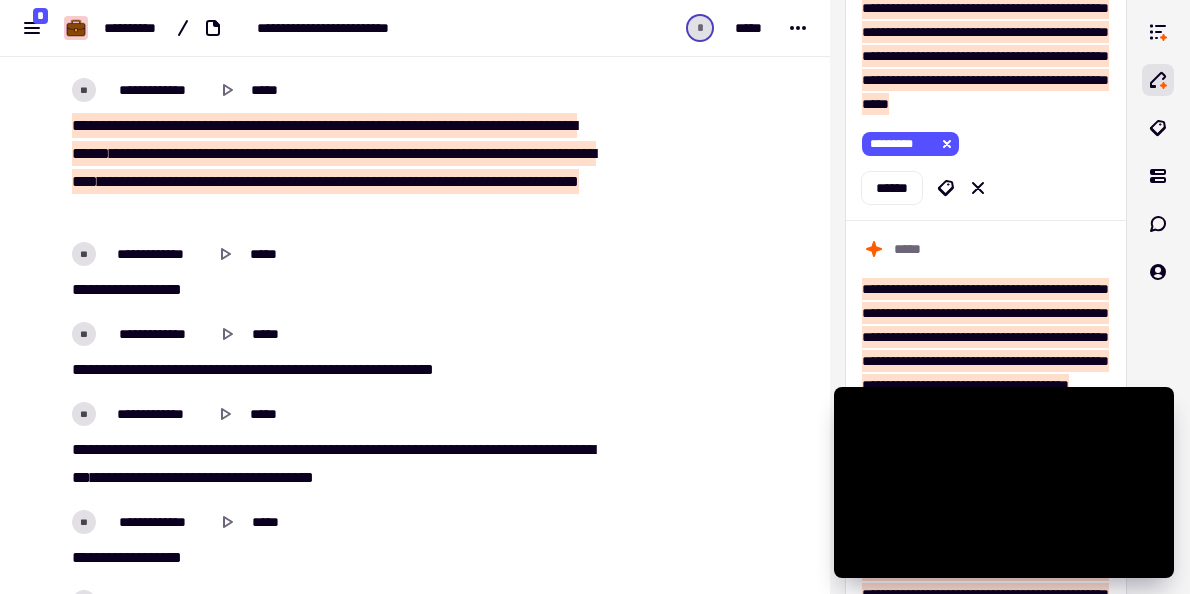 click on "*******" at bounding box center [346, 369] 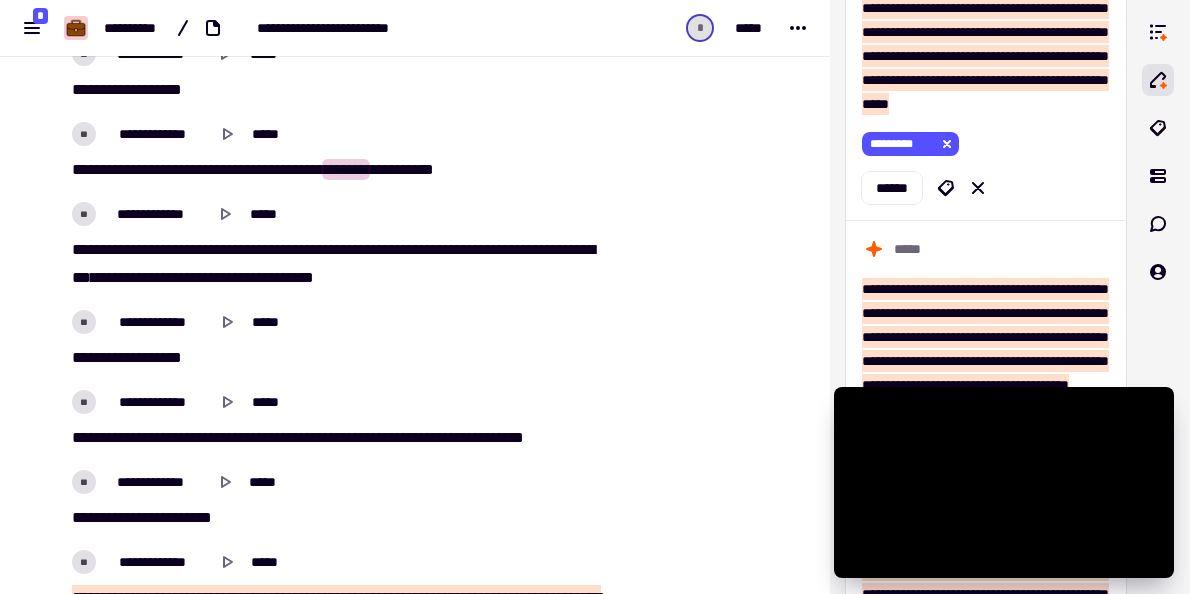 scroll, scrollTop: 29043, scrollLeft: 0, axis: vertical 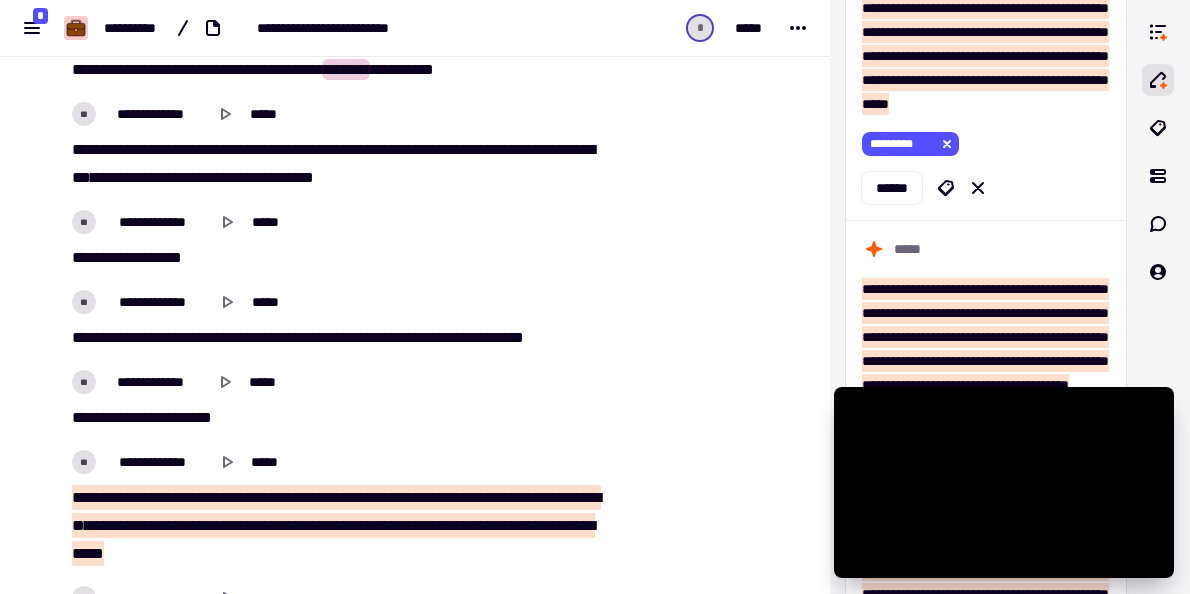 click on "*****" at bounding box center (88, 553) 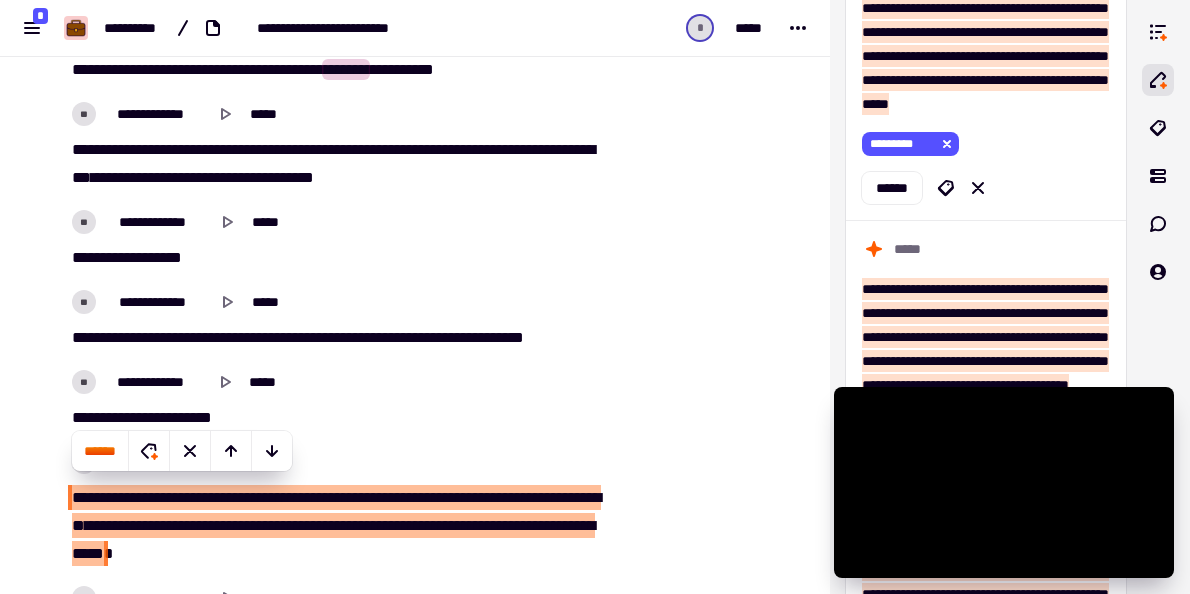scroll, scrollTop: 9587, scrollLeft: 0, axis: vertical 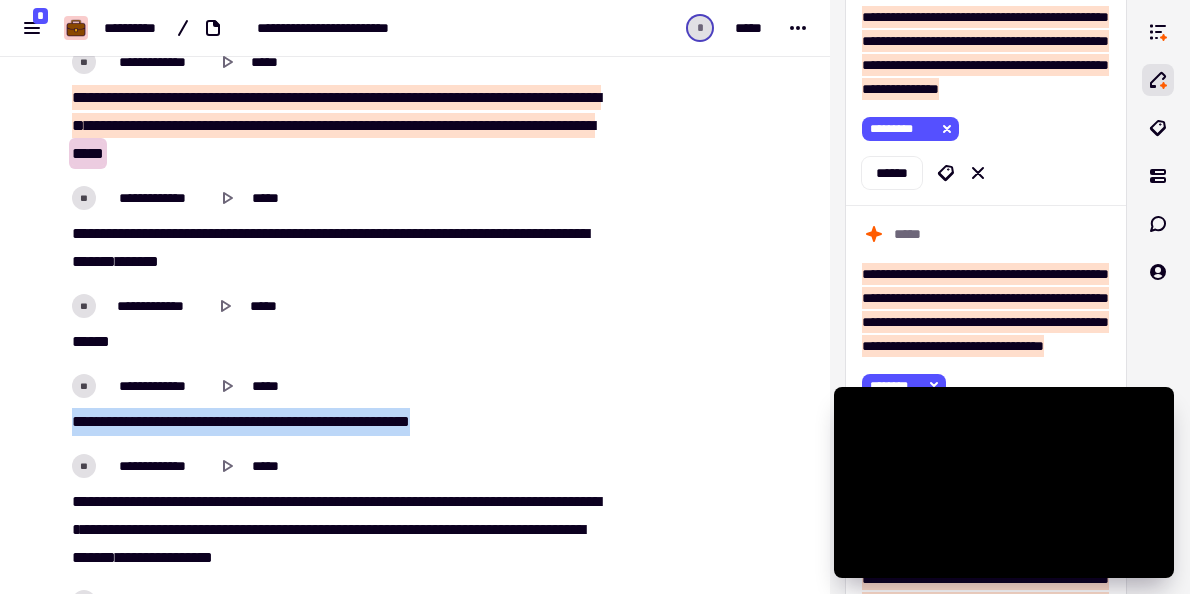 drag, startPoint x: 334, startPoint y: 419, endPoint x: 77, endPoint y: 411, distance: 257.12448 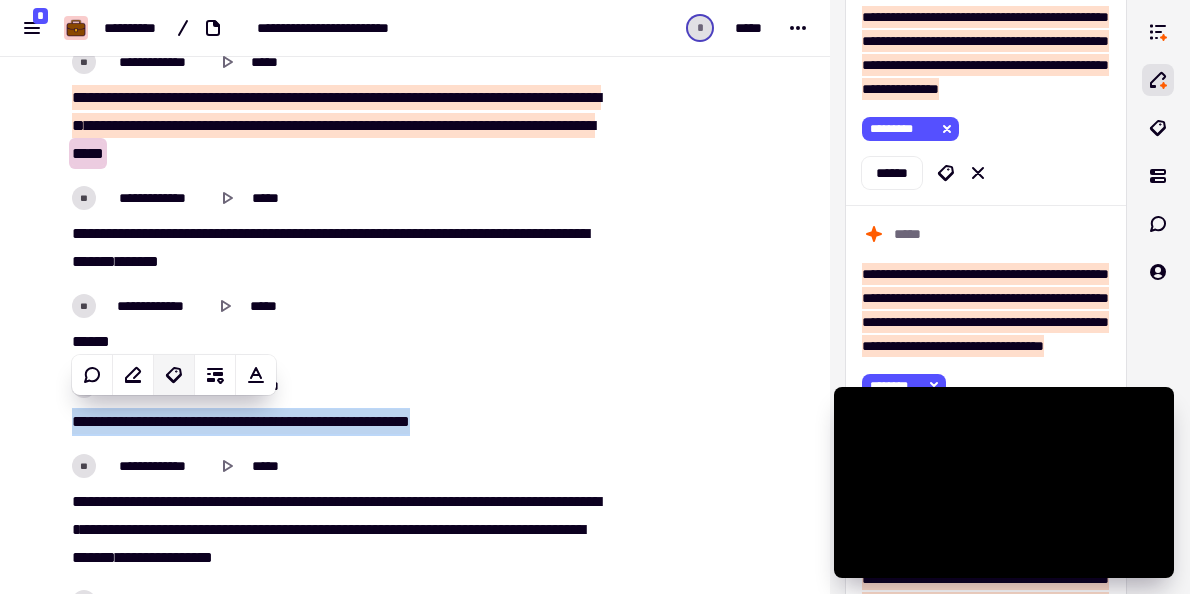 click 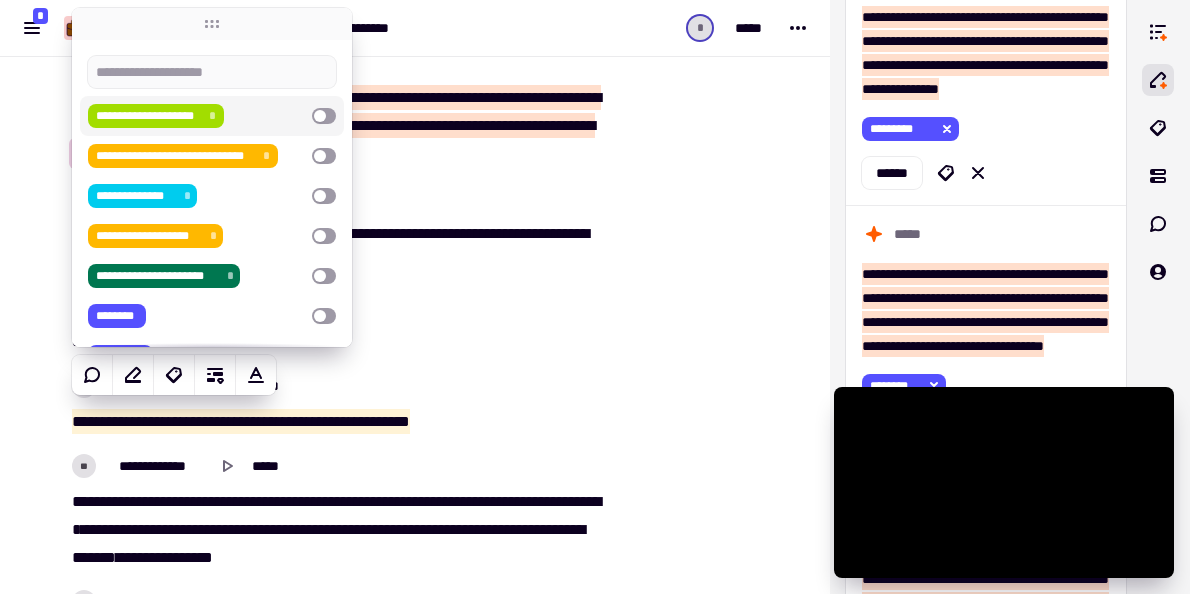 click on "**********" at bounding box center [148, 116] 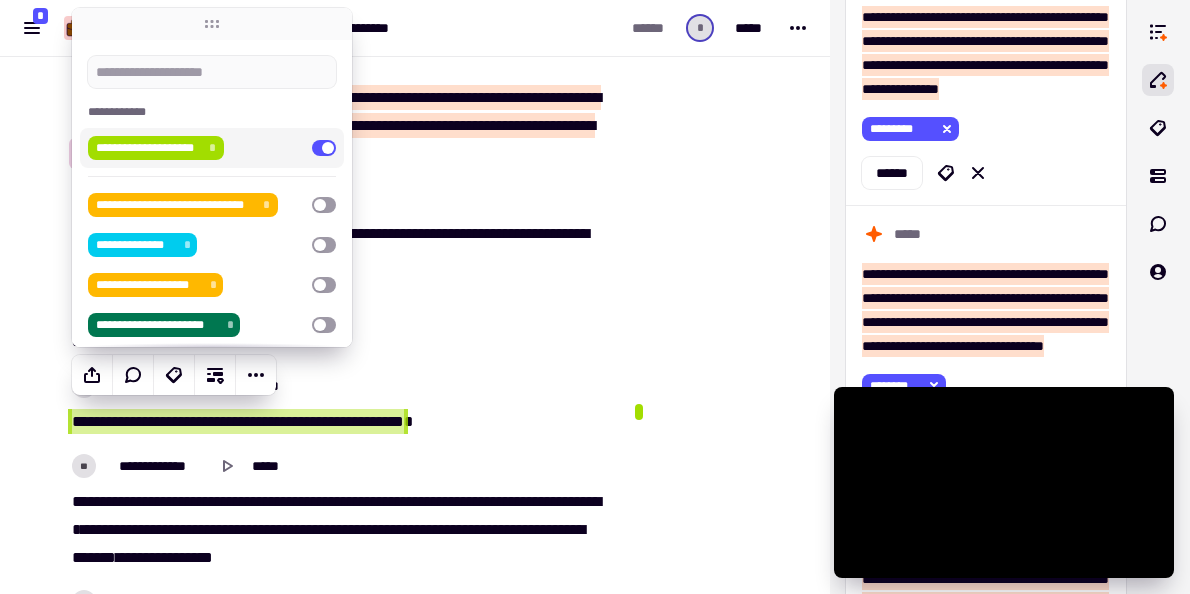 click at bounding box center [716, -14446] 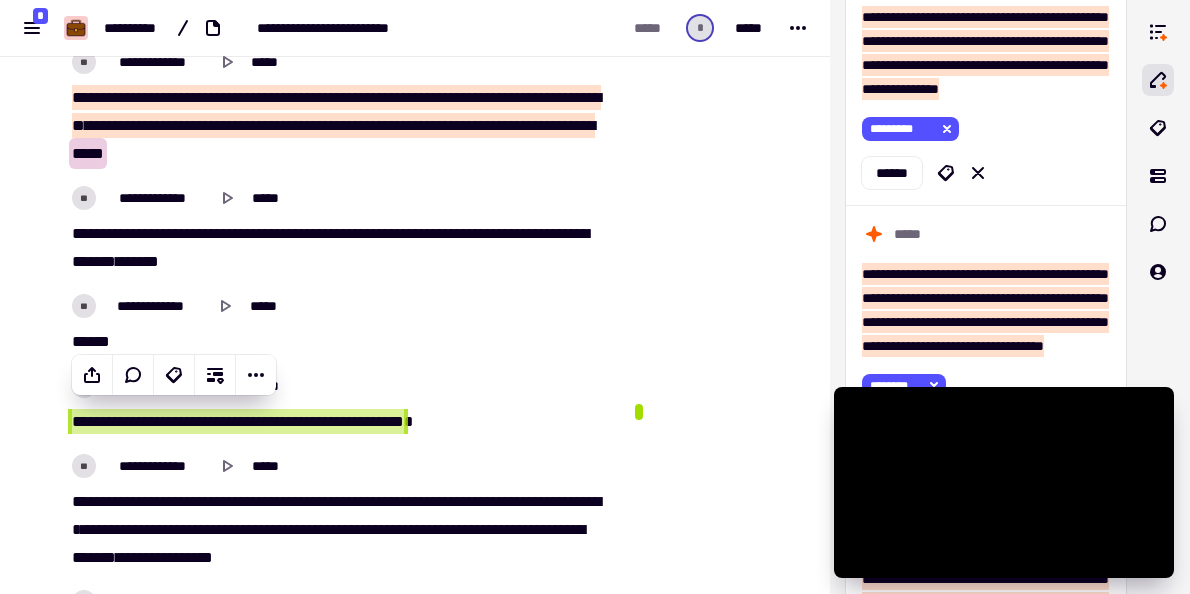 scroll, scrollTop: 29543, scrollLeft: 0, axis: vertical 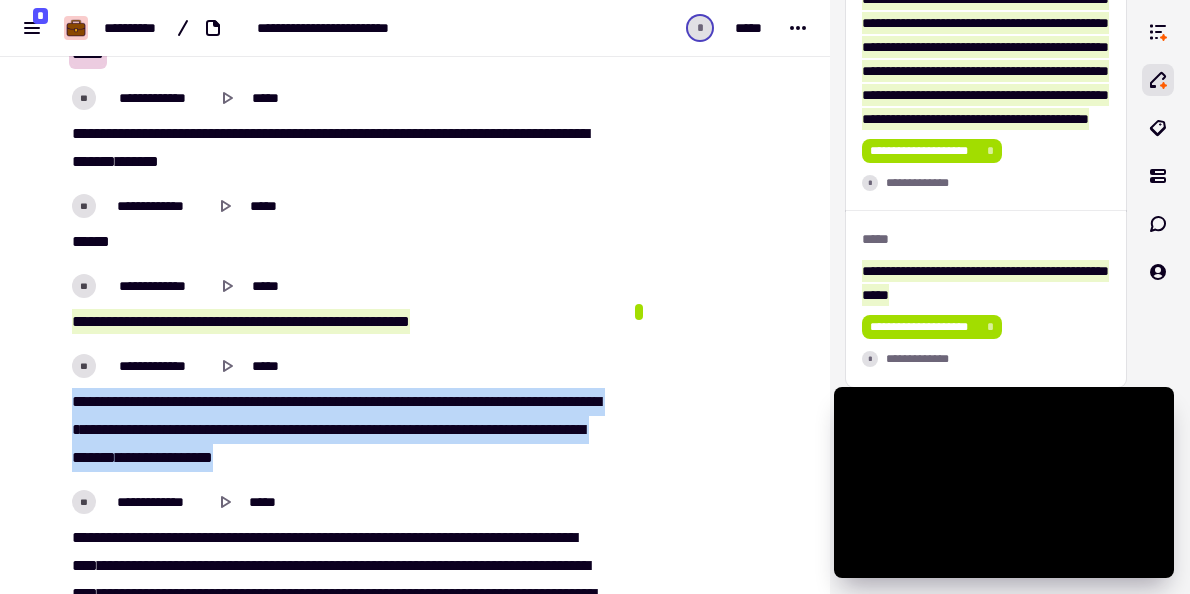 drag, startPoint x: 341, startPoint y: 452, endPoint x: 67, endPoint y: 394, distance: 280.0714 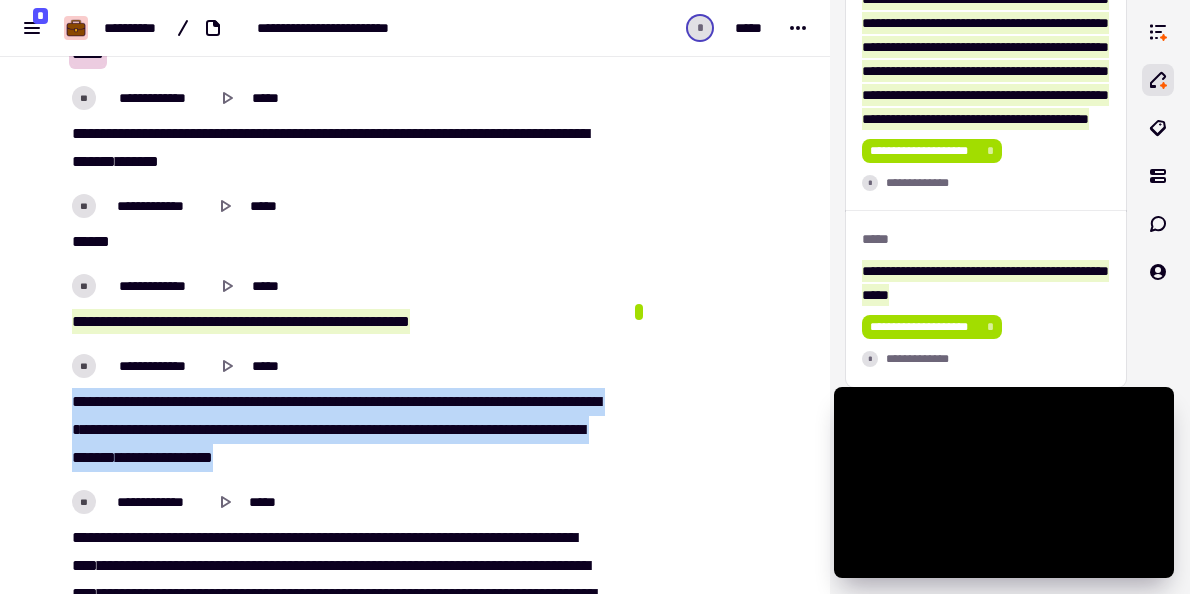 click on "**********" at bounding box center (336, 430) 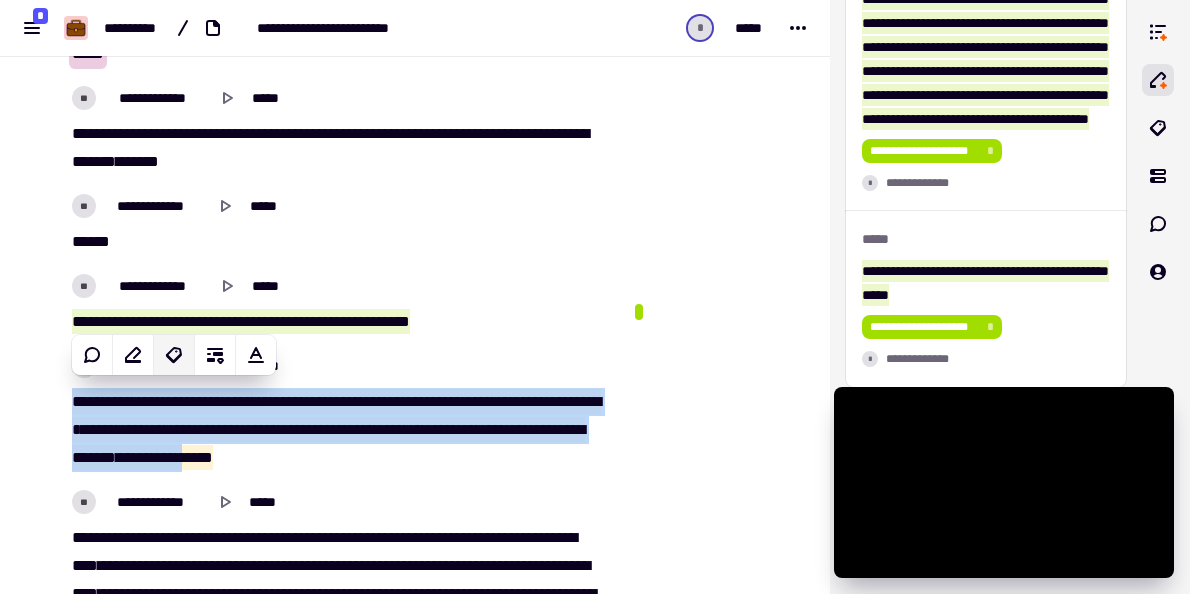 click 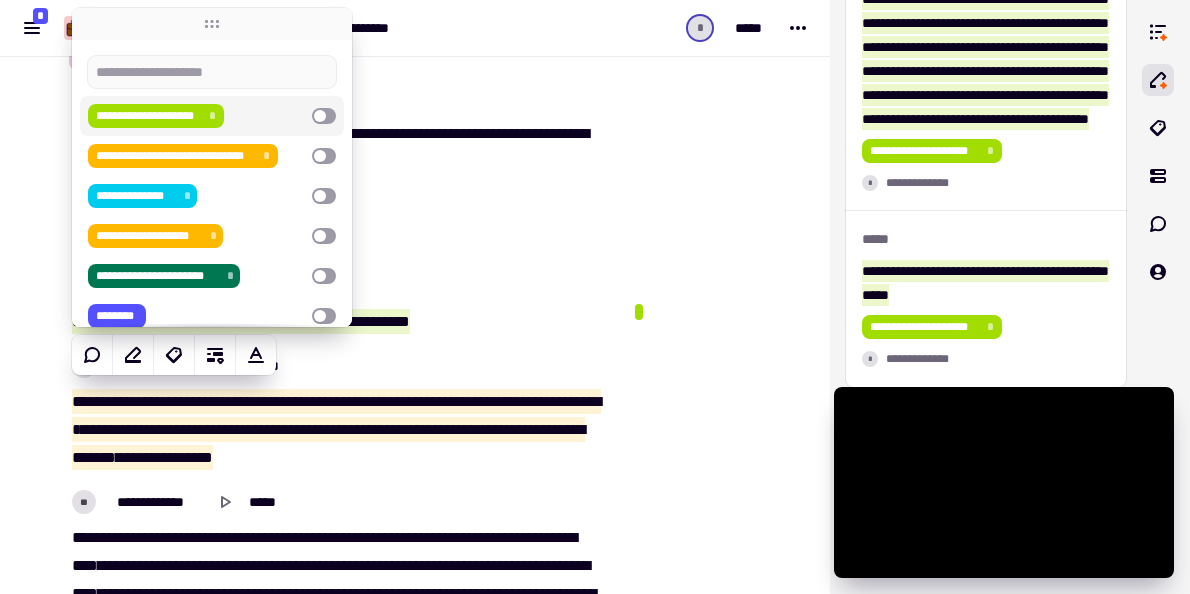 click on "**********" at bounding box center (148, 116) 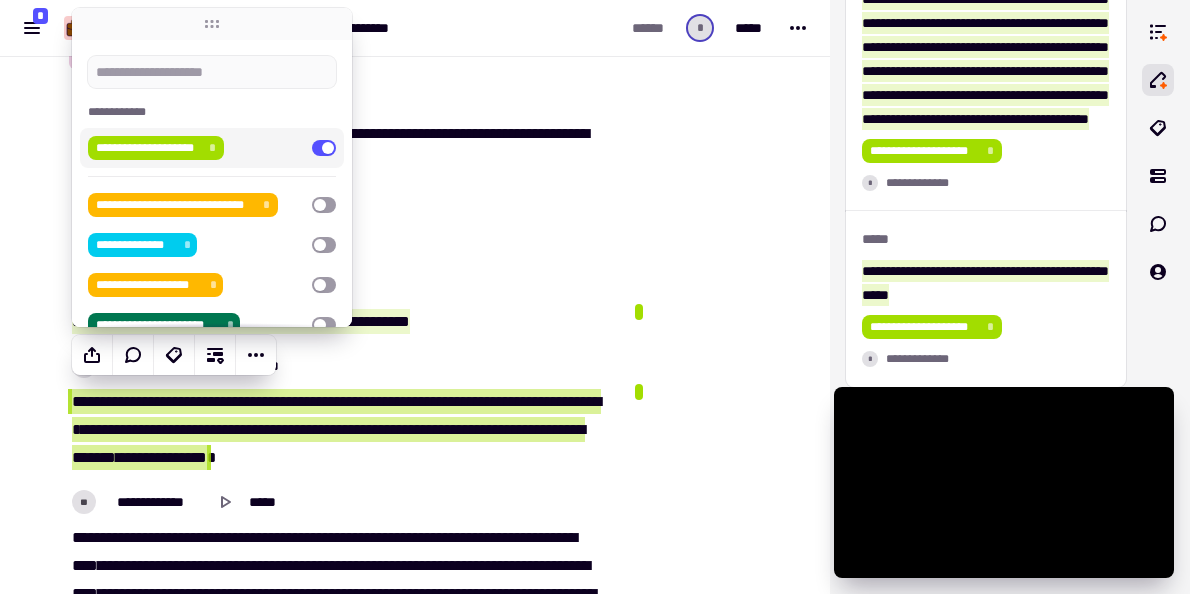 click at bounding box center [716, -14506] 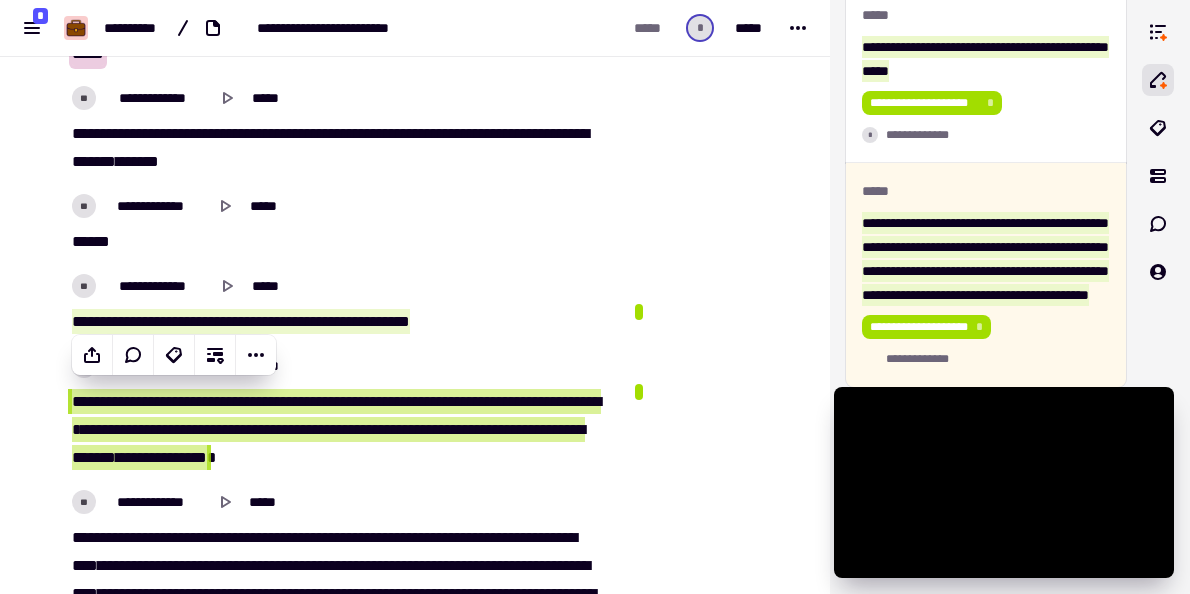 scroll, scrollTop: 17524, scrollLeft: 0, axis: vertical 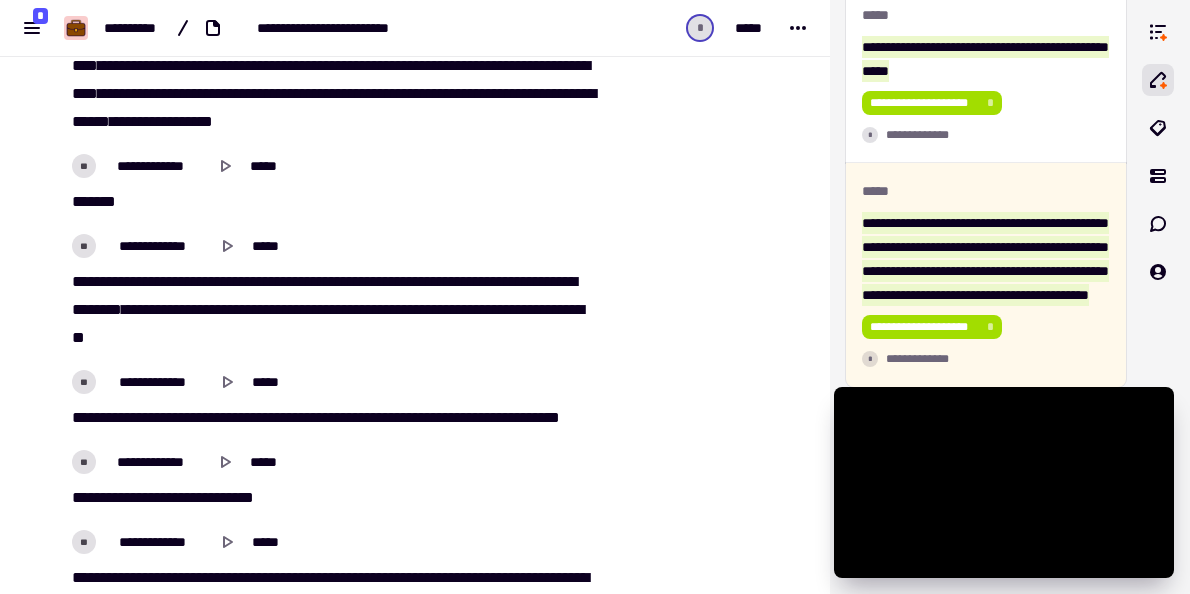 click on "***" at bounding box center [137, 309] 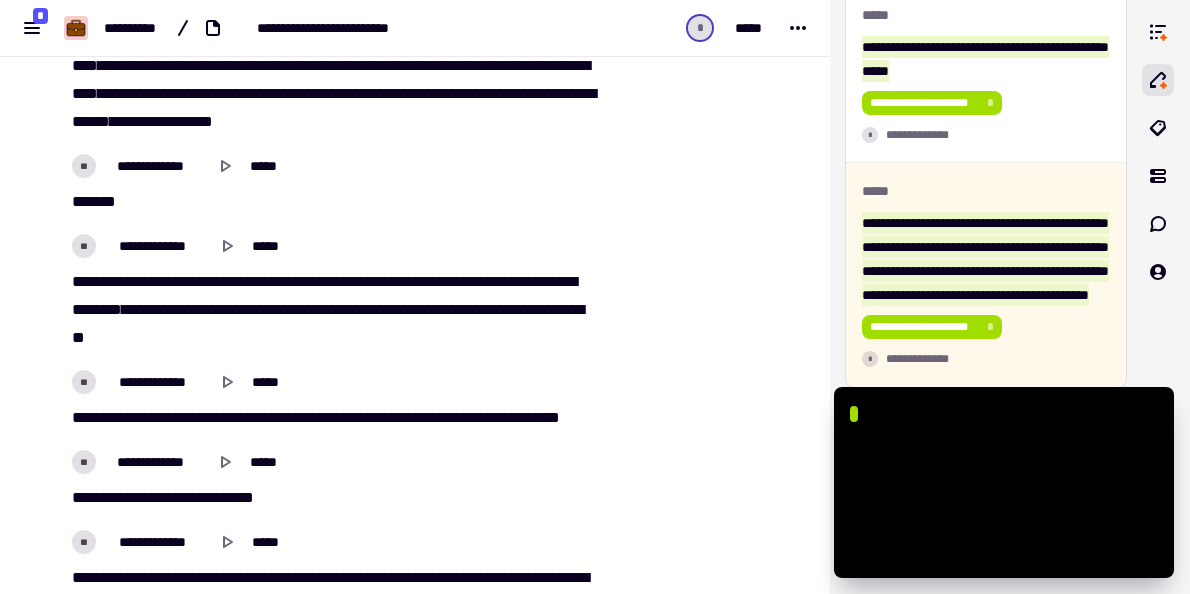 click on "***" at bounding box center (137, 309) 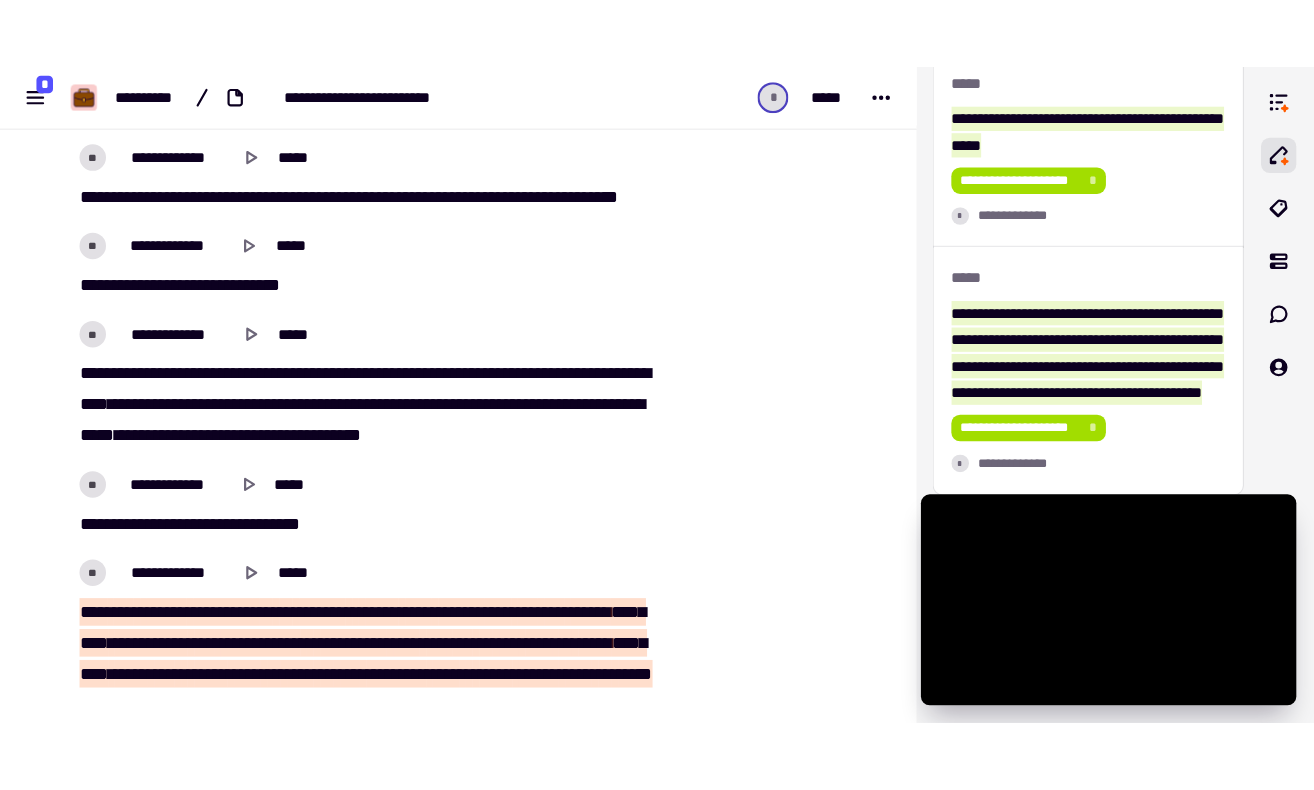scroll, scrollTop: 30443, scrollLeft: 0, axis: vertical 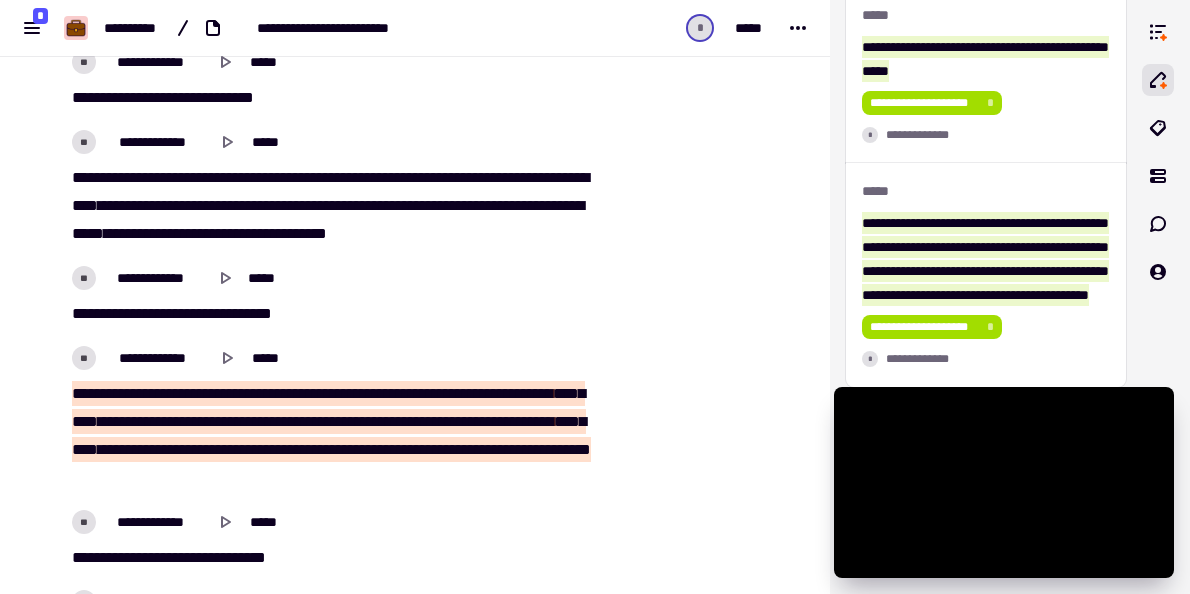 click on "**********" at bounding box center [337, 177] 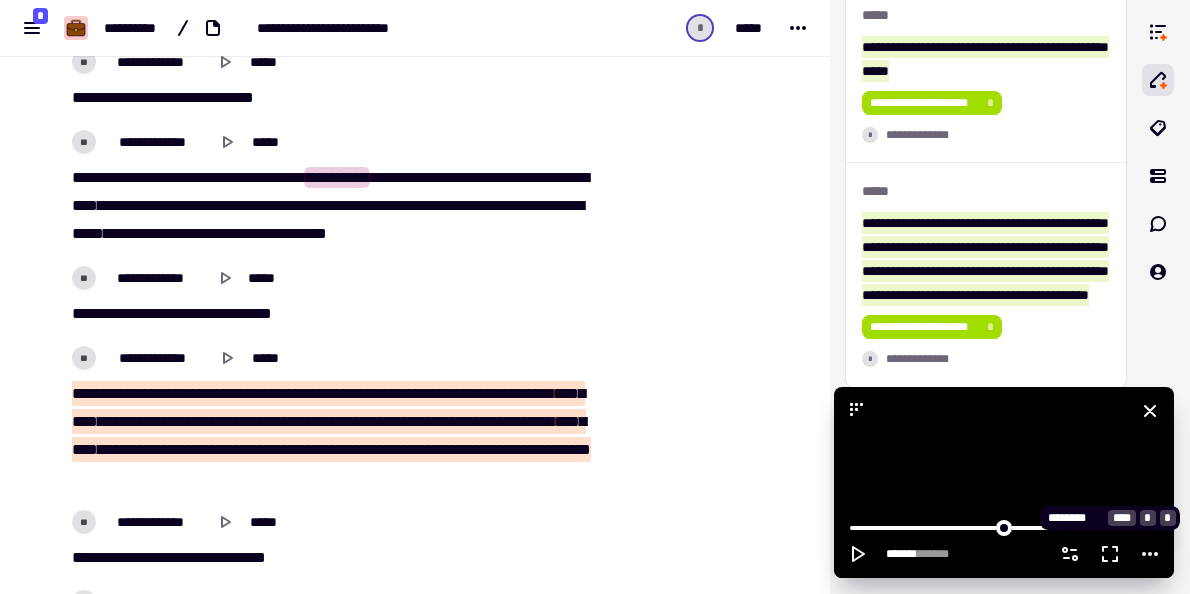 click 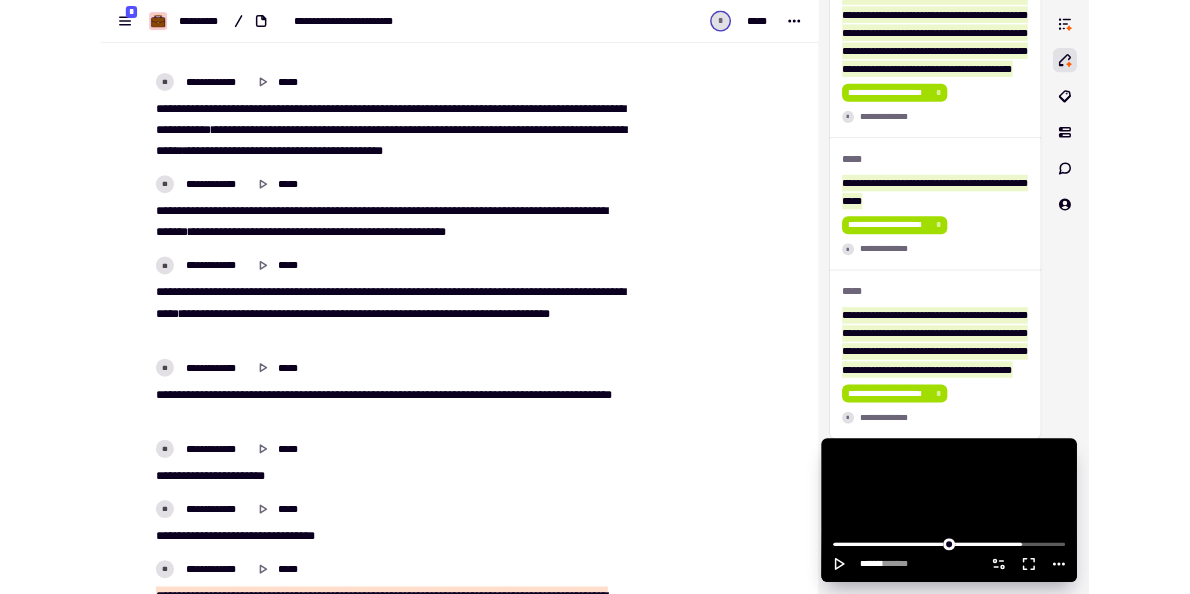scroll, scrollTop: 17328, scrollLeft: 0, axis: vertical 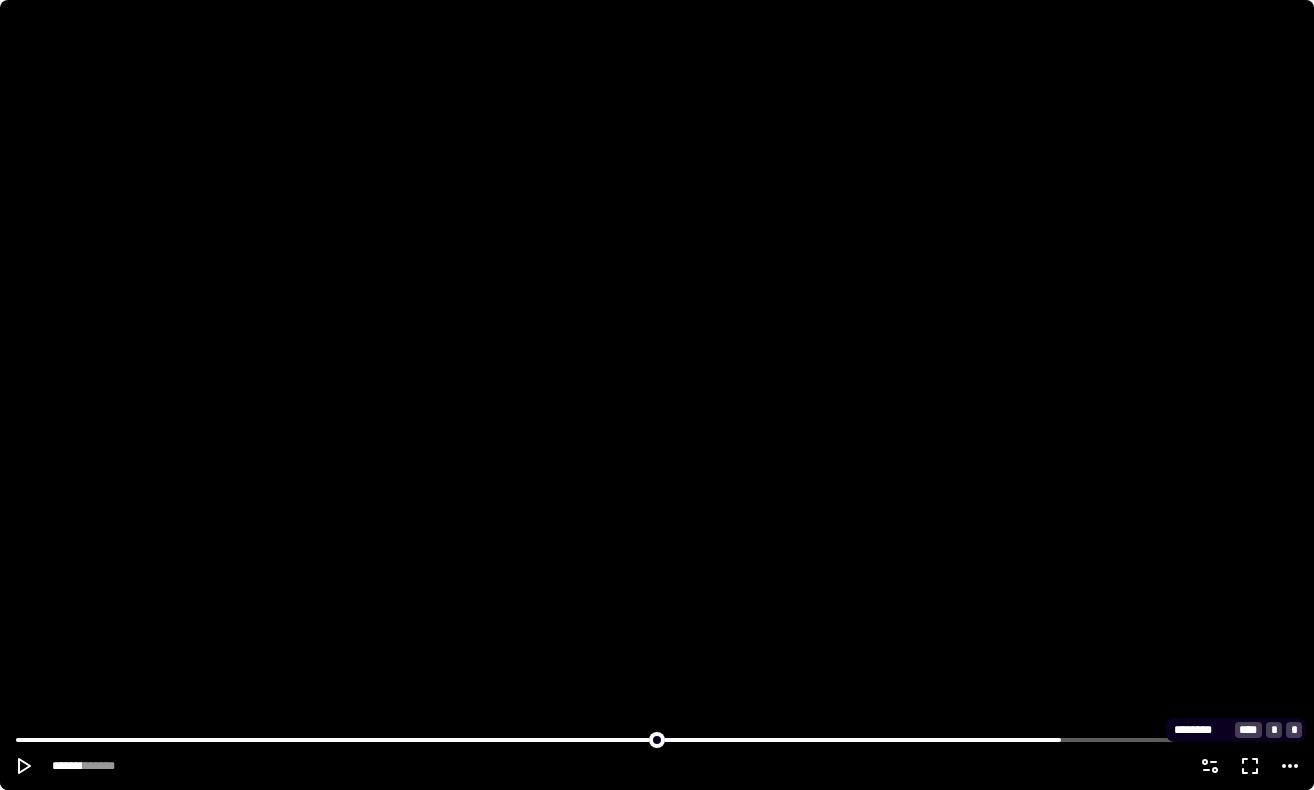 click 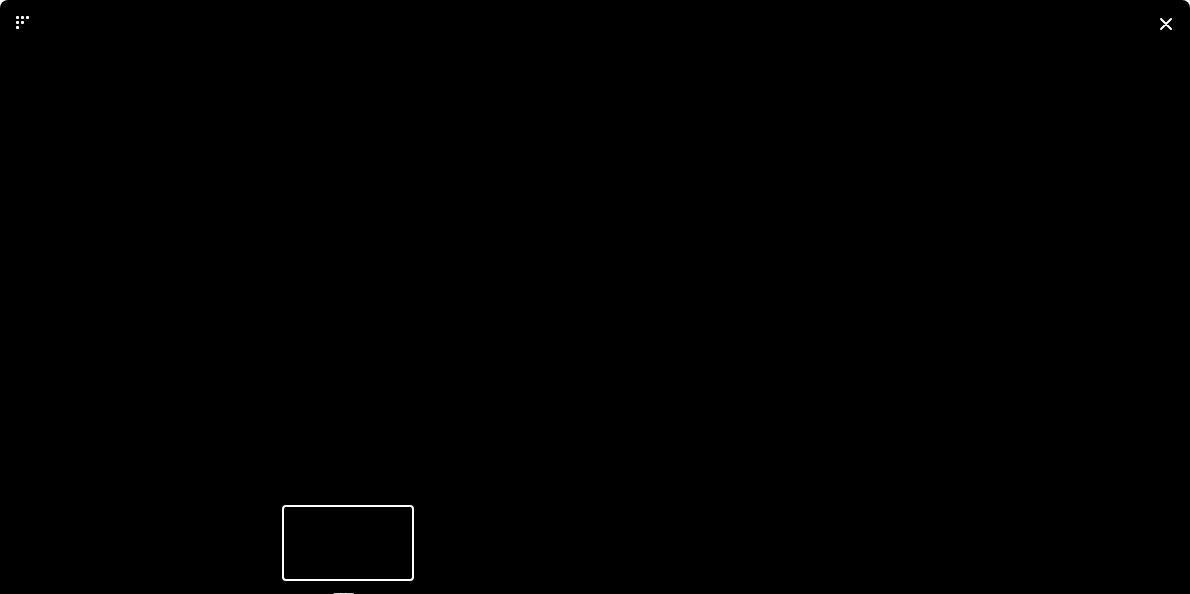 scroll, scrollTop: 17524, scrollLeft: 0, axis: vertical 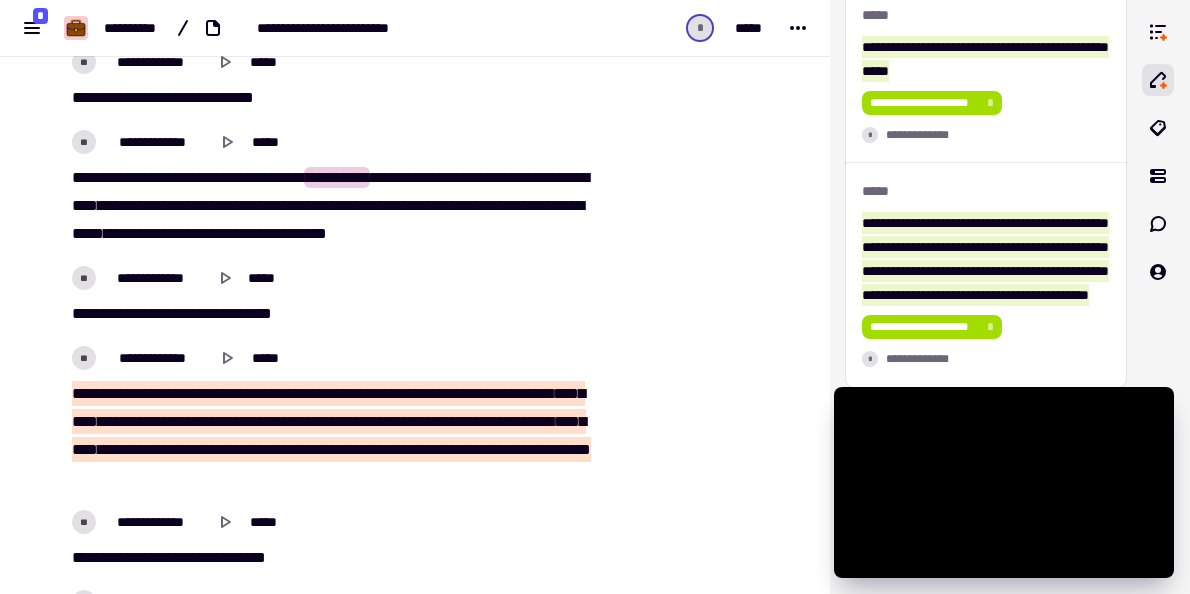 click on "*********" at bounding box center (161, 233) 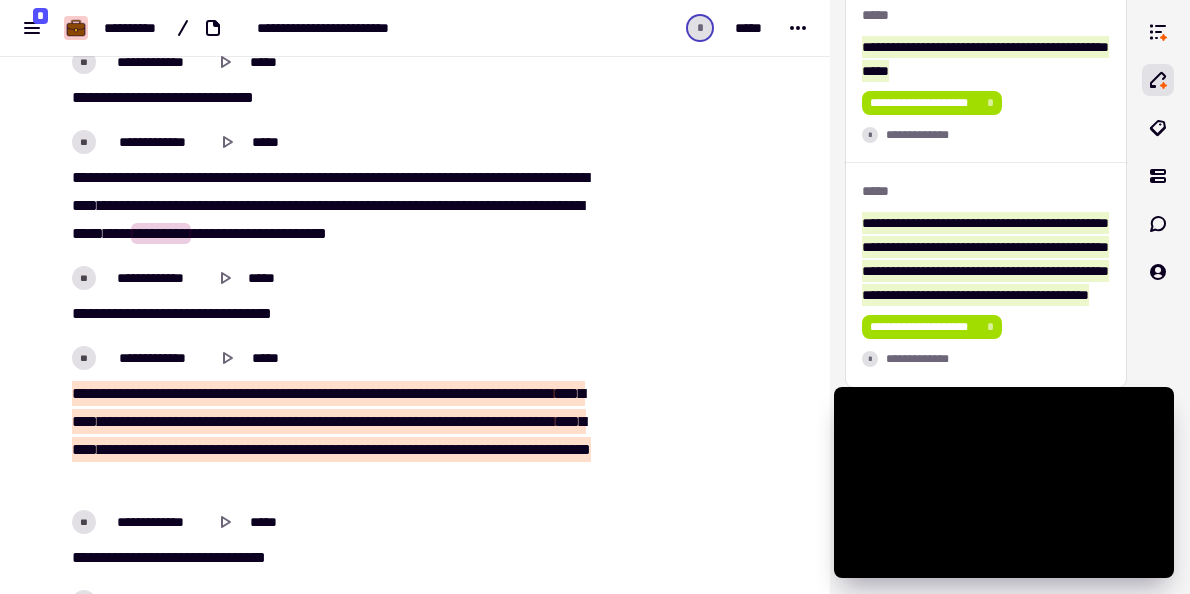 click on "*******" at bounding box center [292, 393] 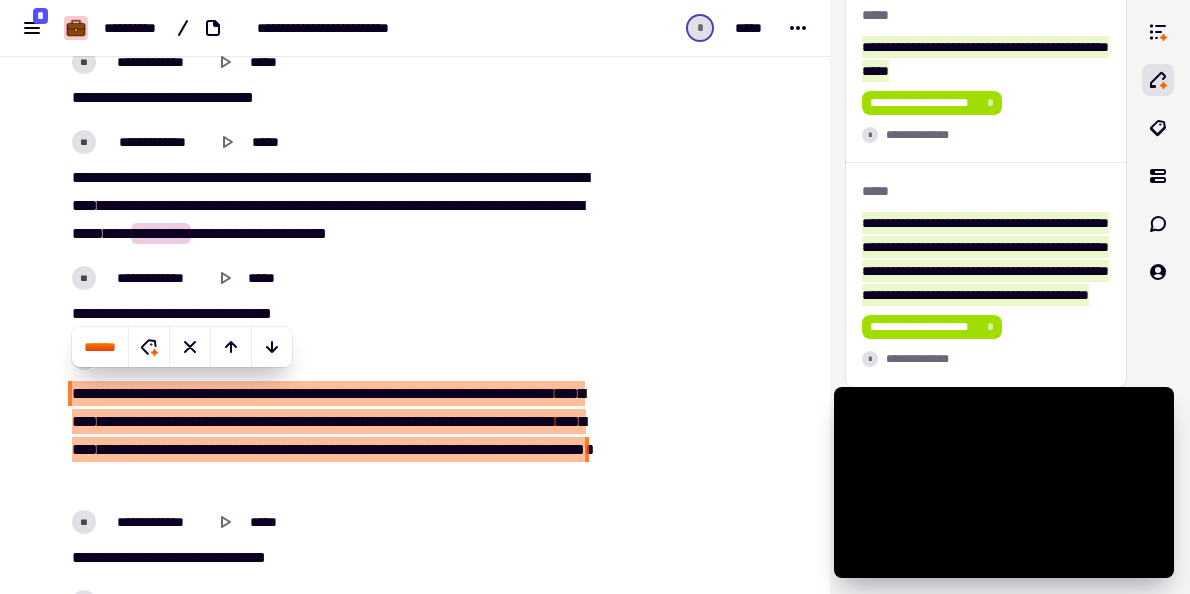 scroll, scrollTop: 9868, scrollLeft: 0, axis: vertical 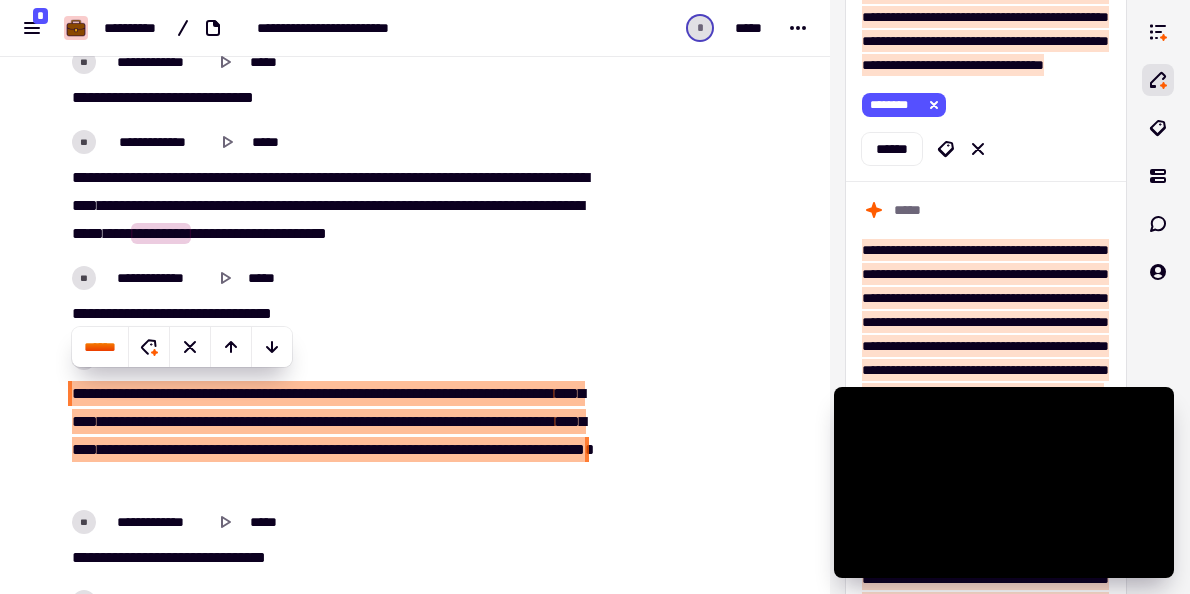 type on "*******" 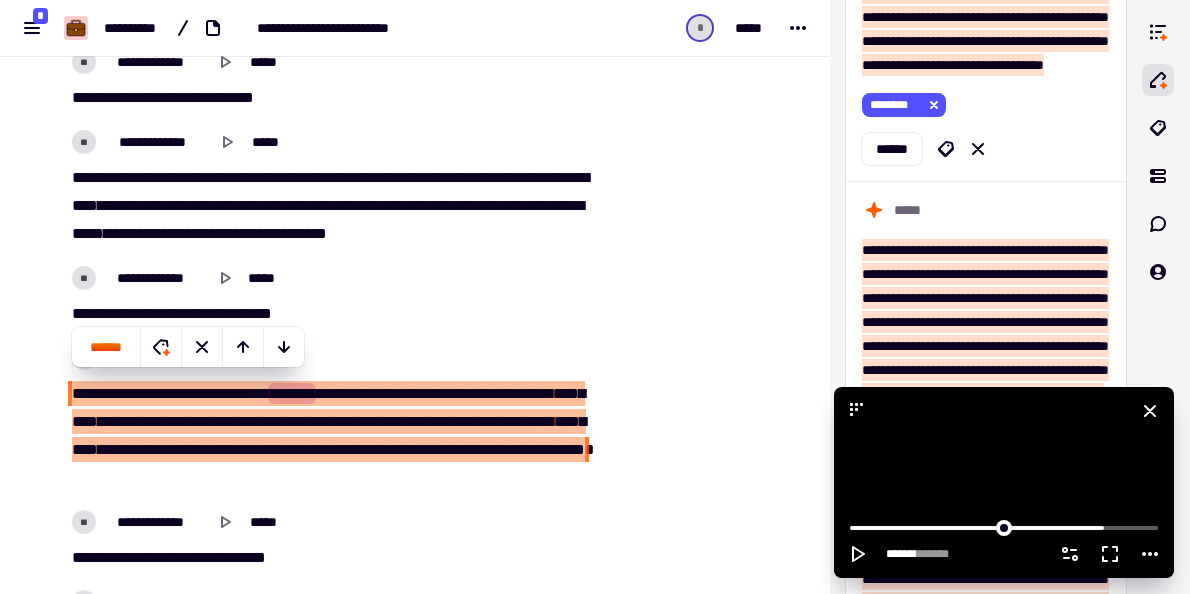 click 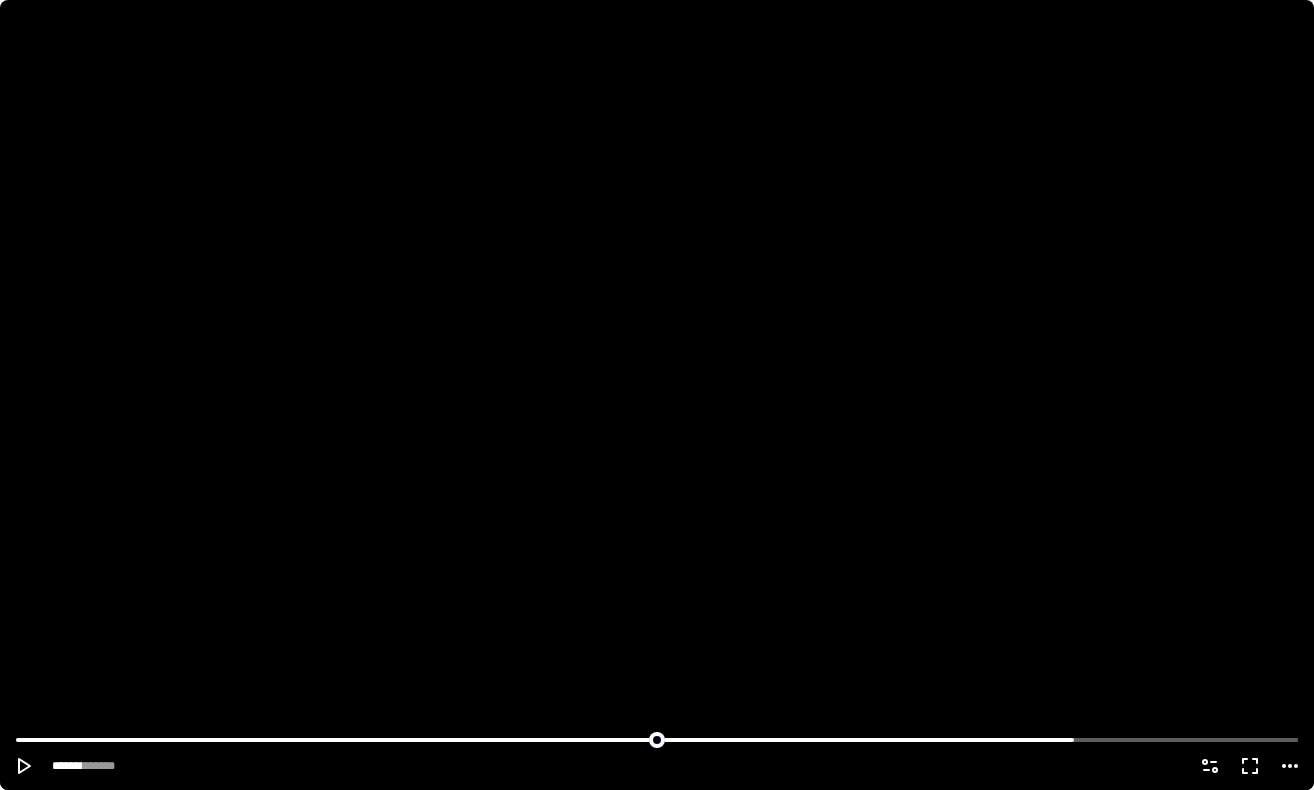 click 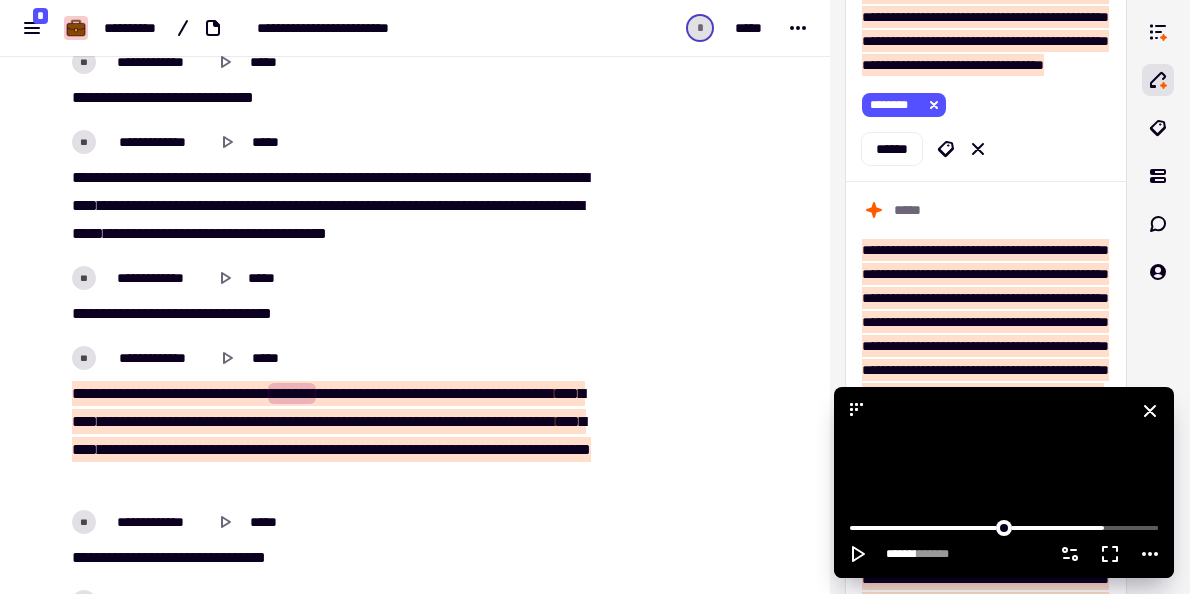 click at bounding box center [394, 393] 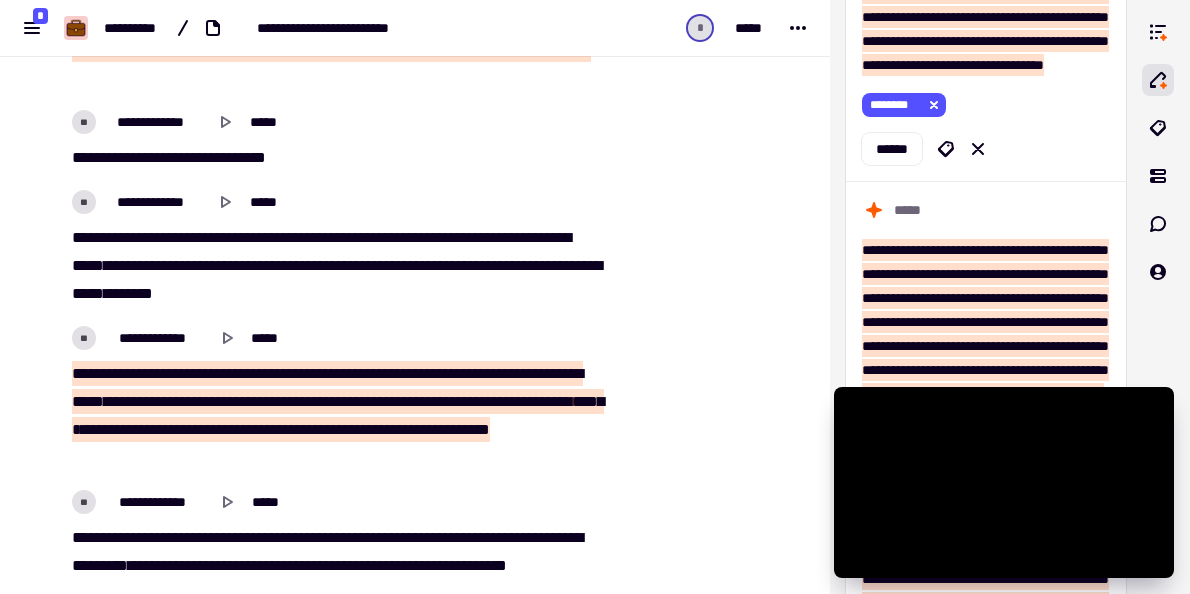 scroll, scrollTop: 30943, scrollLeft: 0, axis: vertical 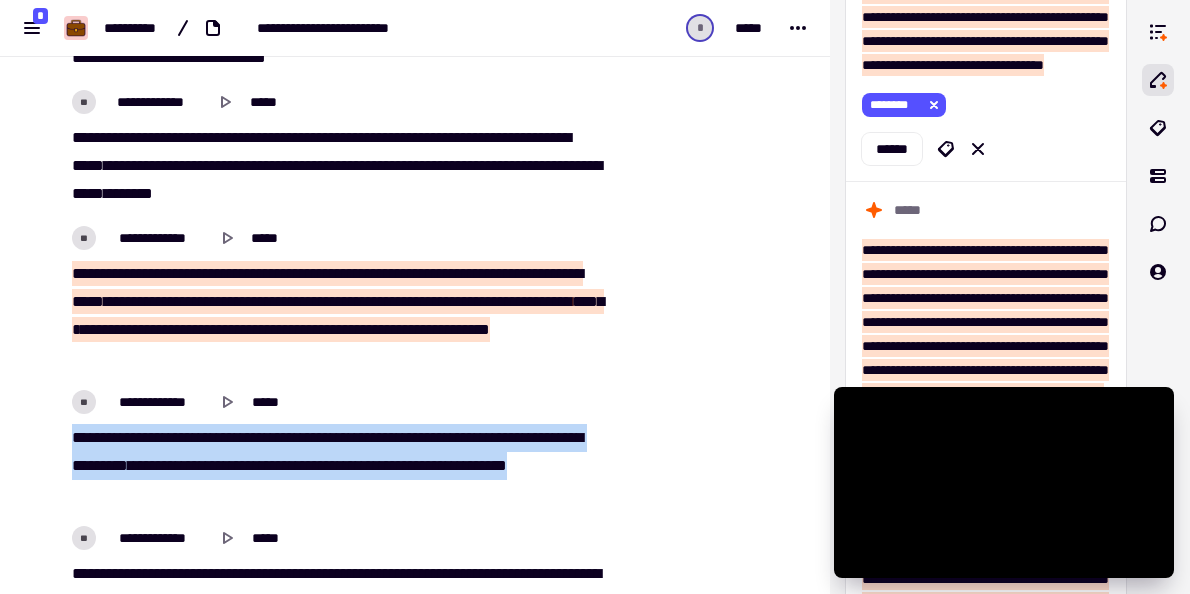 drag, startPoint x: 116, startPoint y: 485, endPoint x: 63, endPoint y: 428, distance: 77.83315 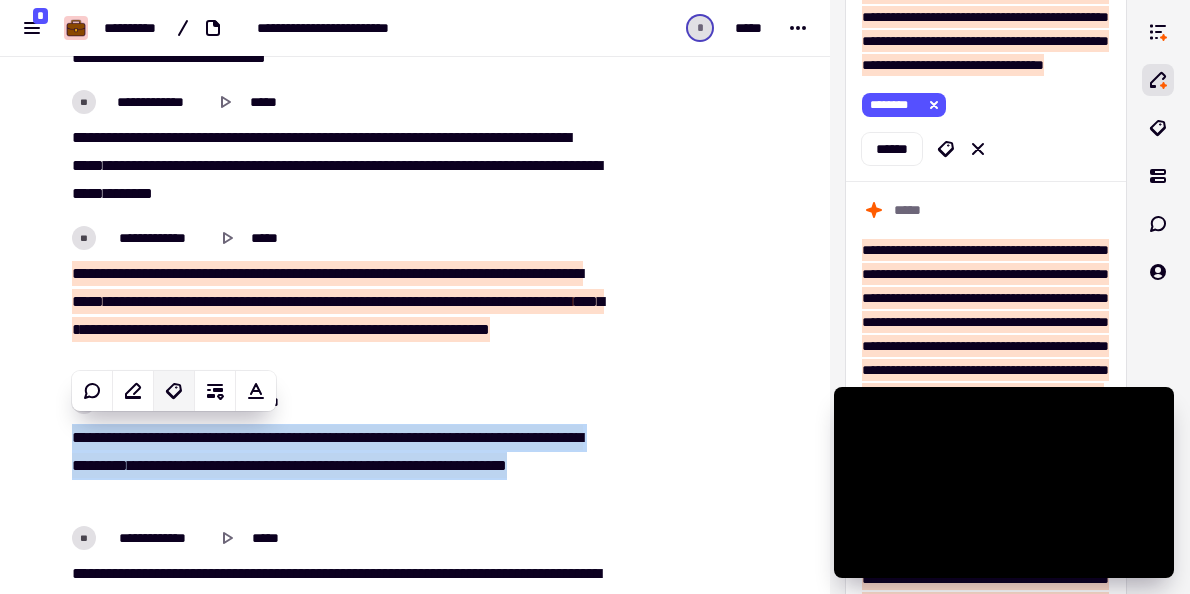 click 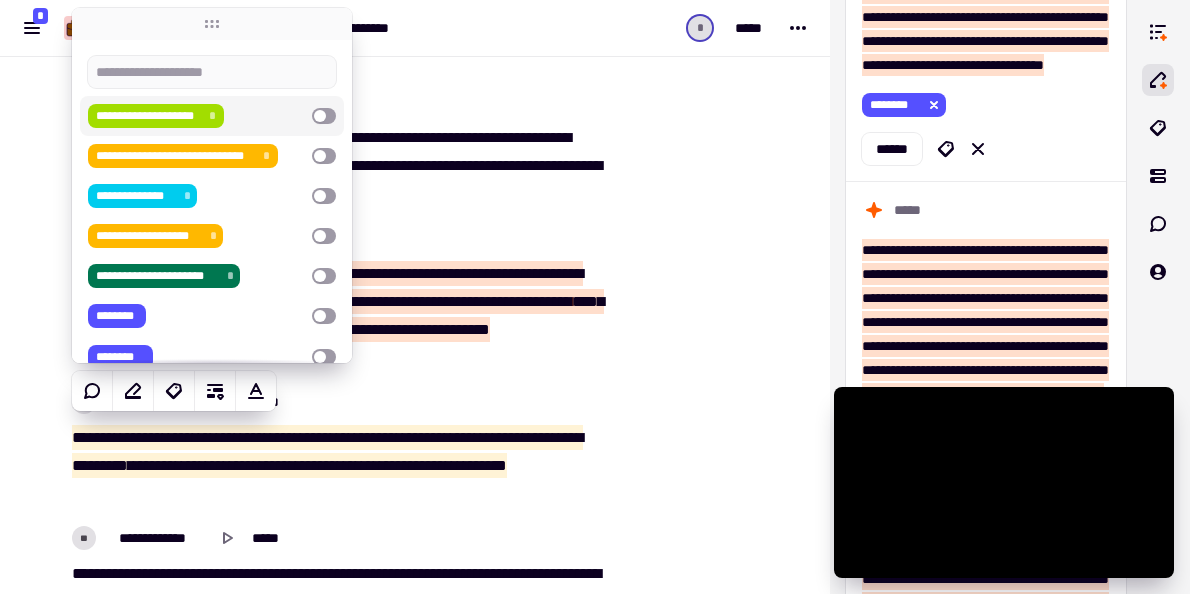 click on "**********" at bounding box center [148, 116] 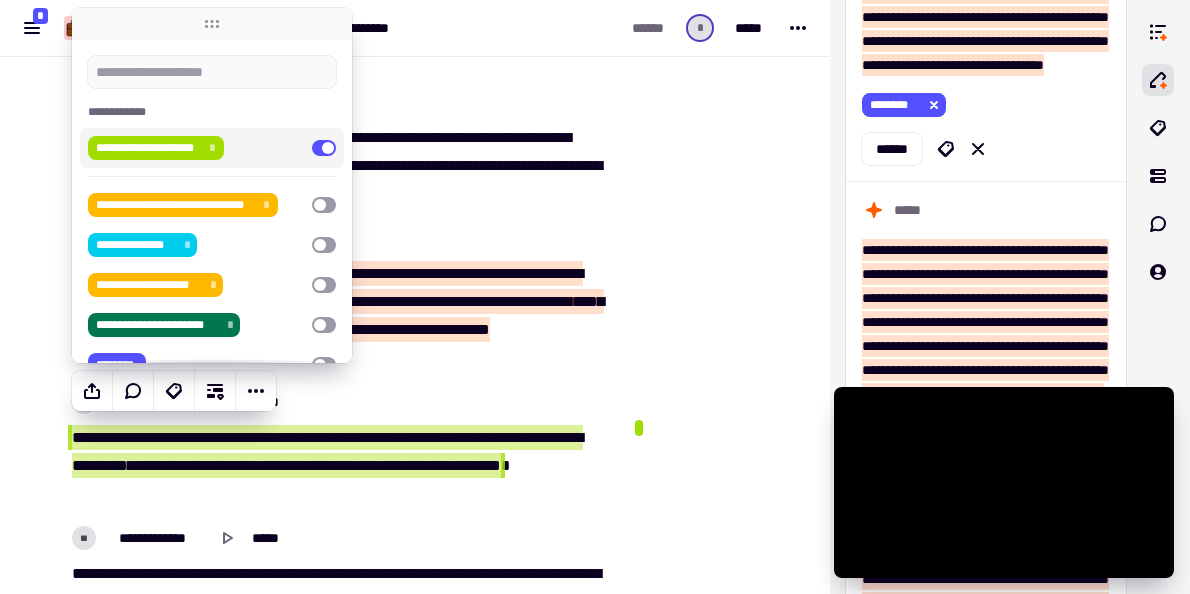 click on "********" at bounding box center (381, 329) 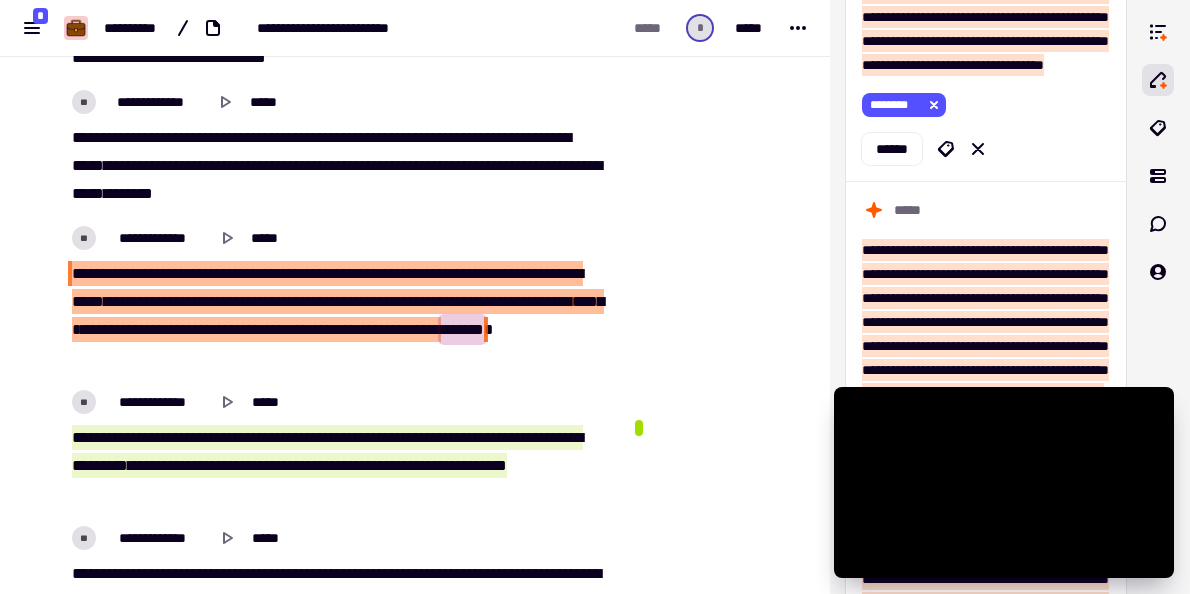 scroll, scrollTop: 10221, scrollLeft: 0, axis: vertical 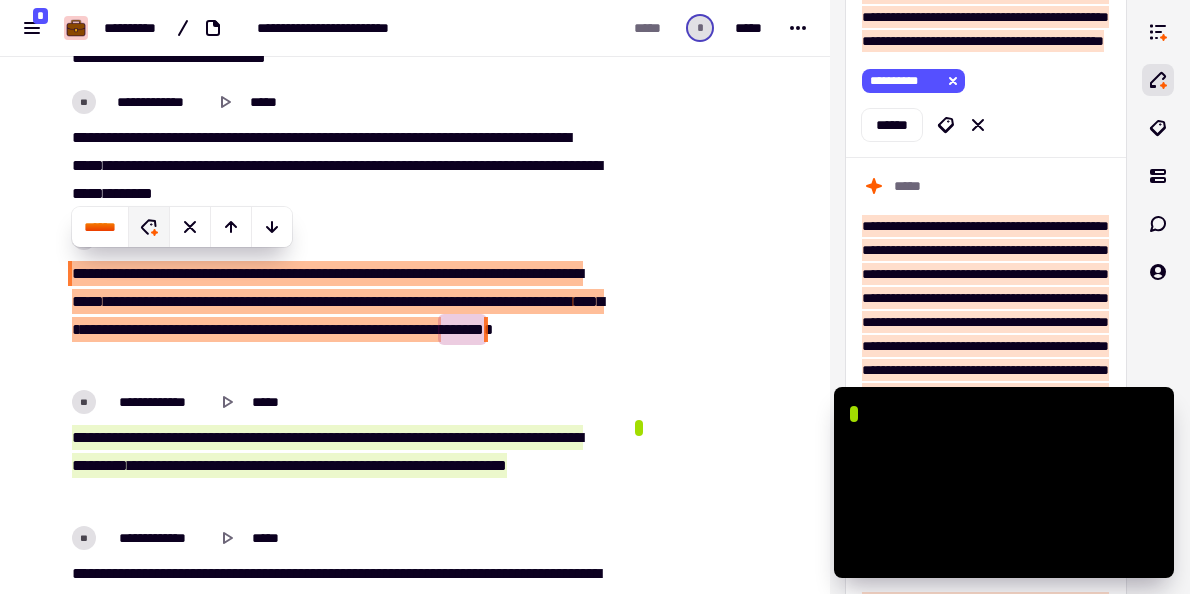 click 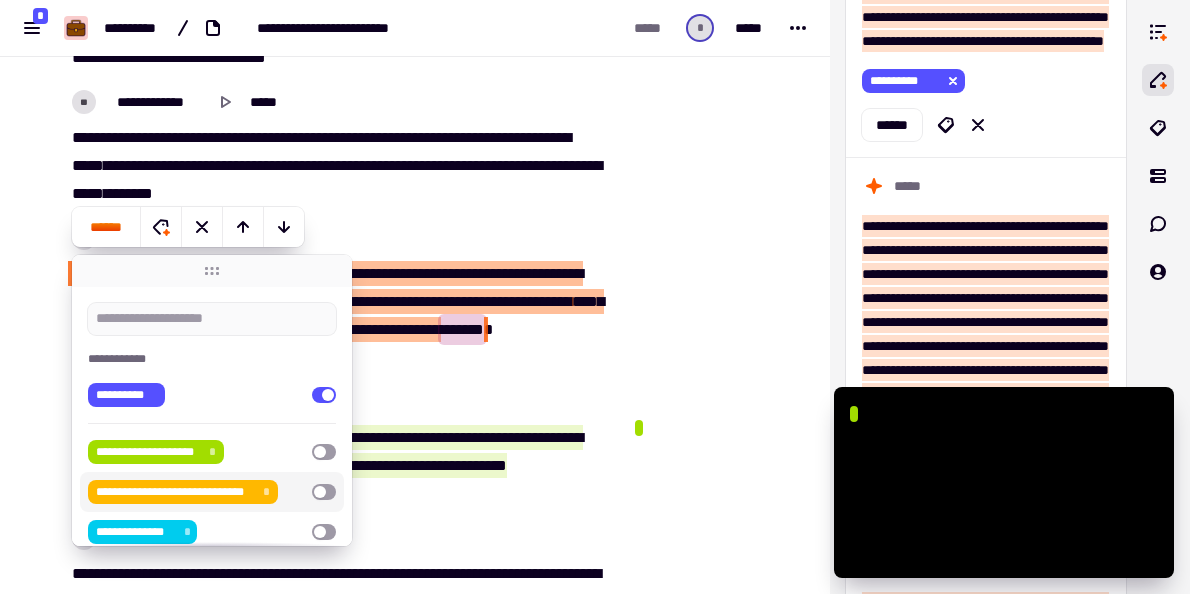 click on "**********" at bounding box center [175, 492] 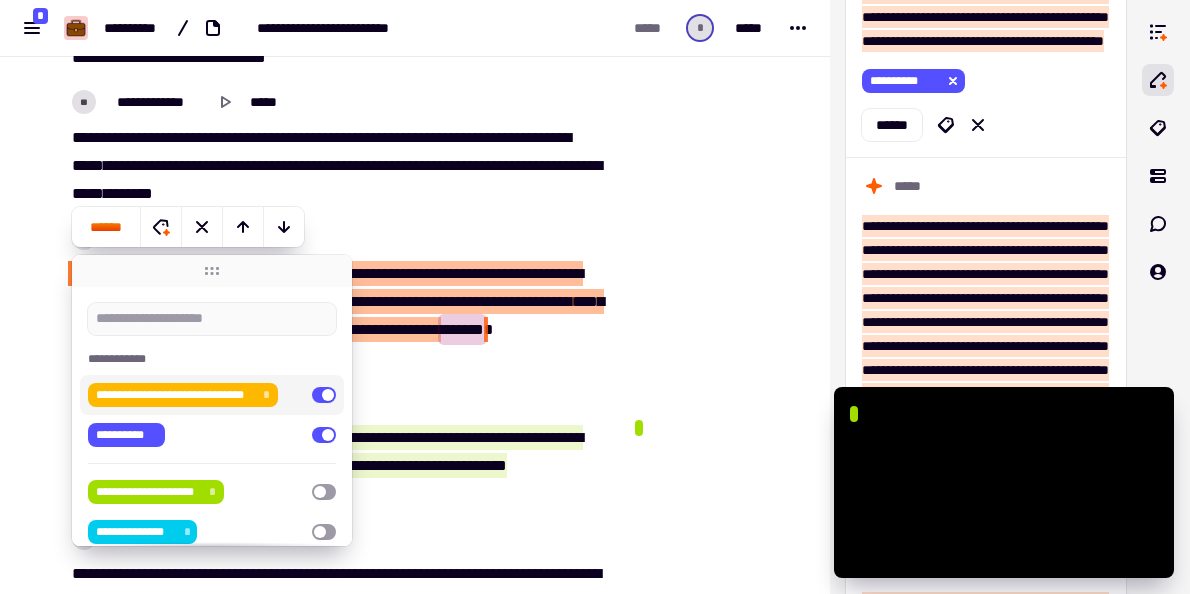 click at bounding box center [716, -15188] 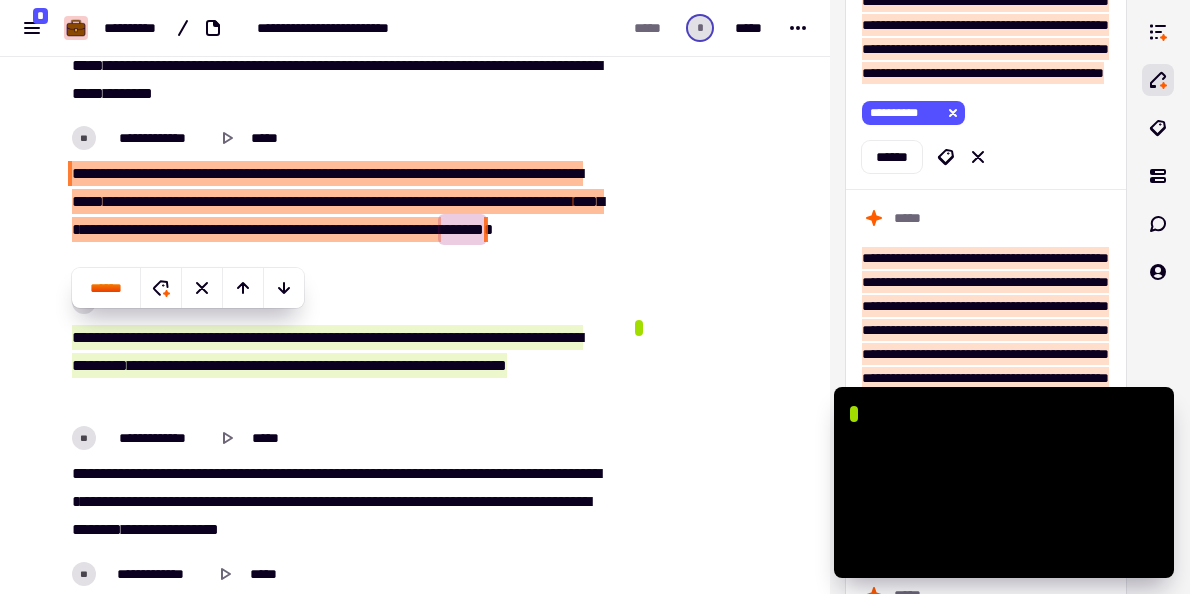 scroll, scrollTop: 31143, scrollLeft: 0, axis: vertical 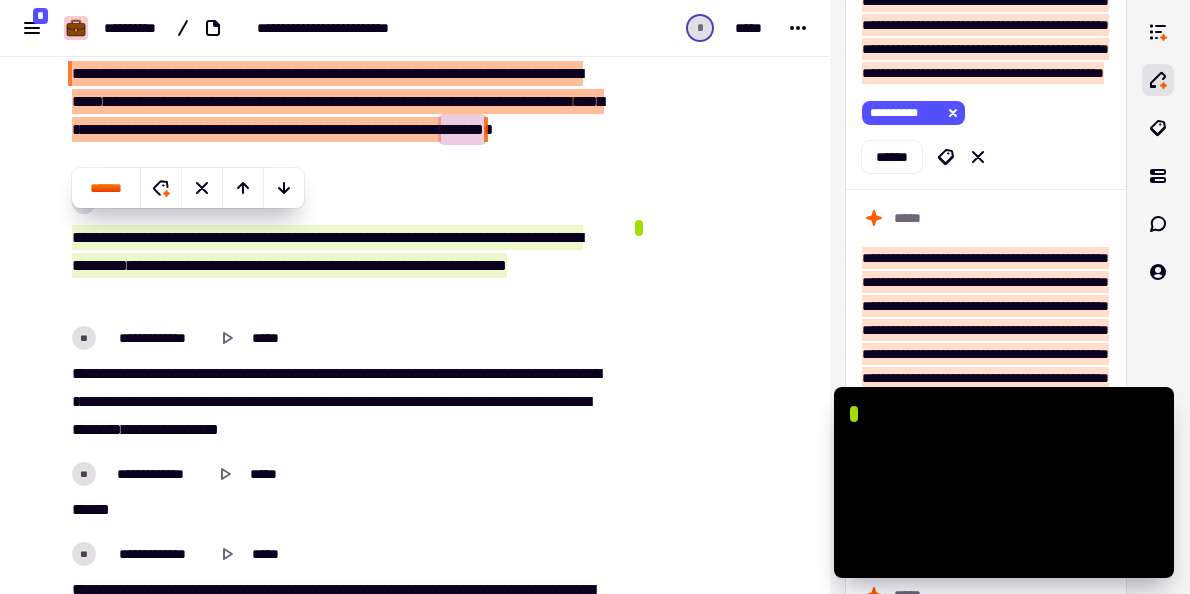 click on "****" at bounding box center [201, 401] 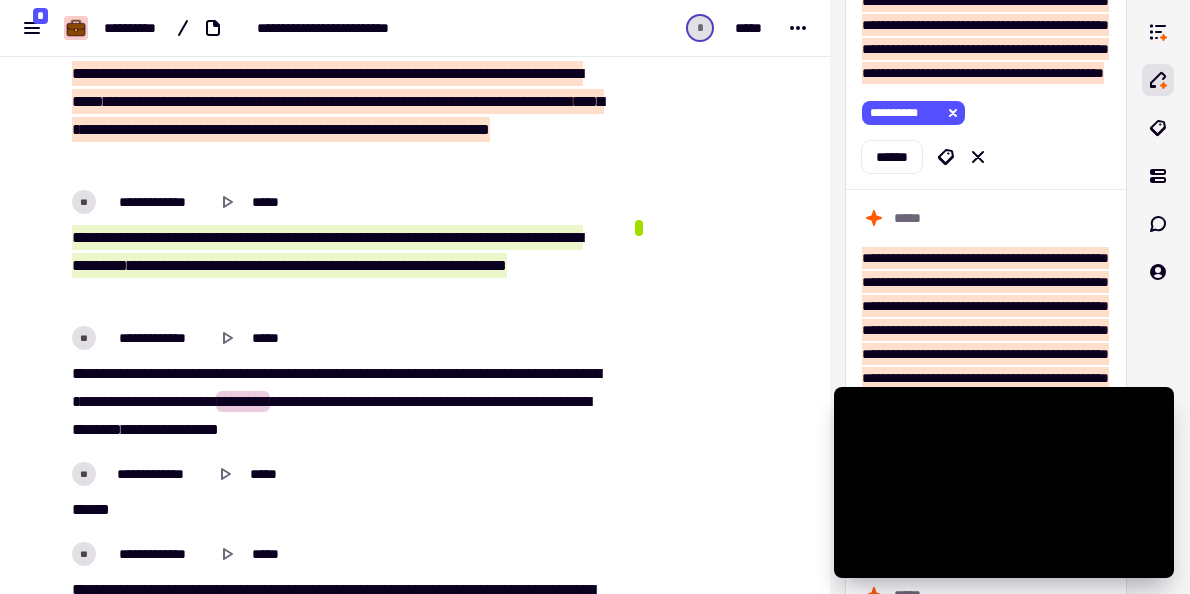 click on "*******" at bounding box center (348, 401) 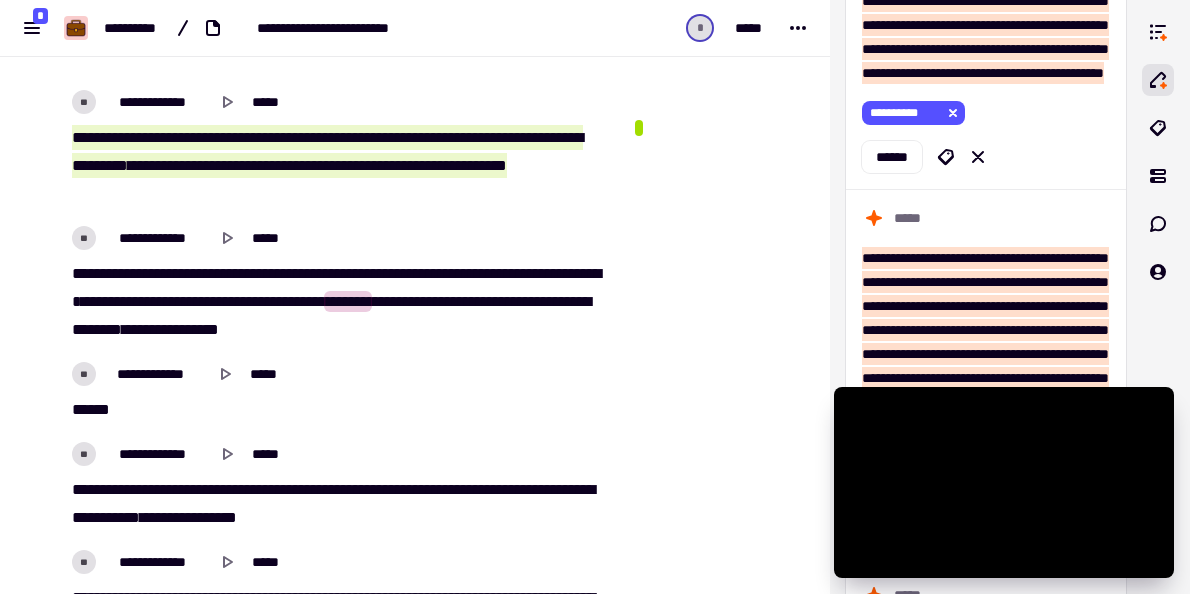 scroll, scrollTop: 31343, scrollLeft: 0, axis: vertical 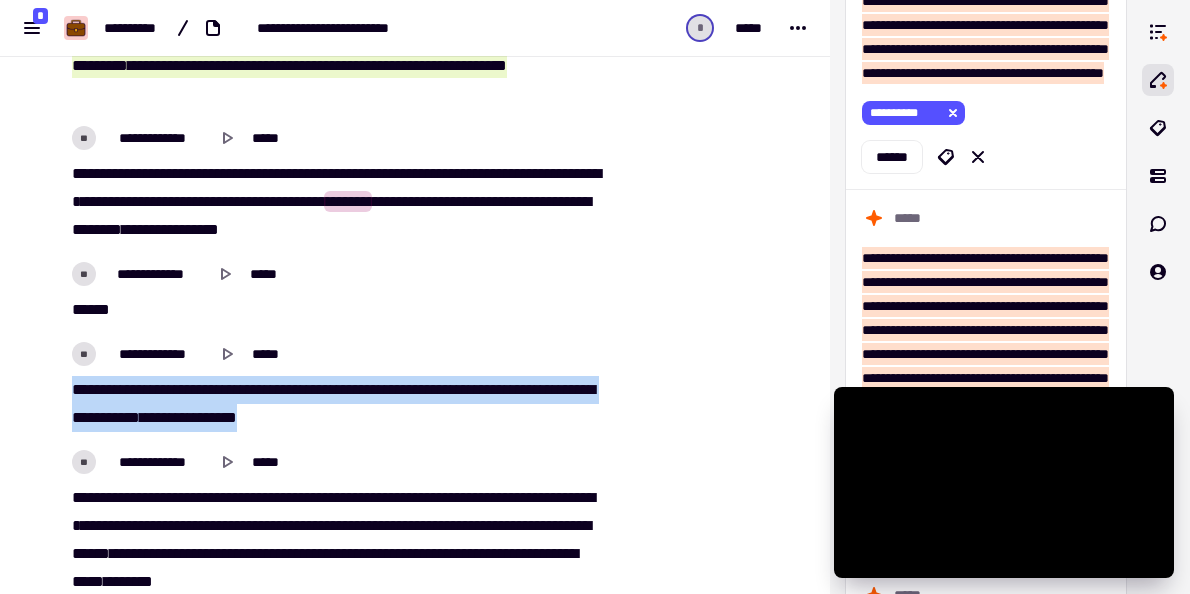 drag, startPoint x: 311, startPoint y: 410, endPoint x: 71, endPoint y: 387, distance: 241.09956 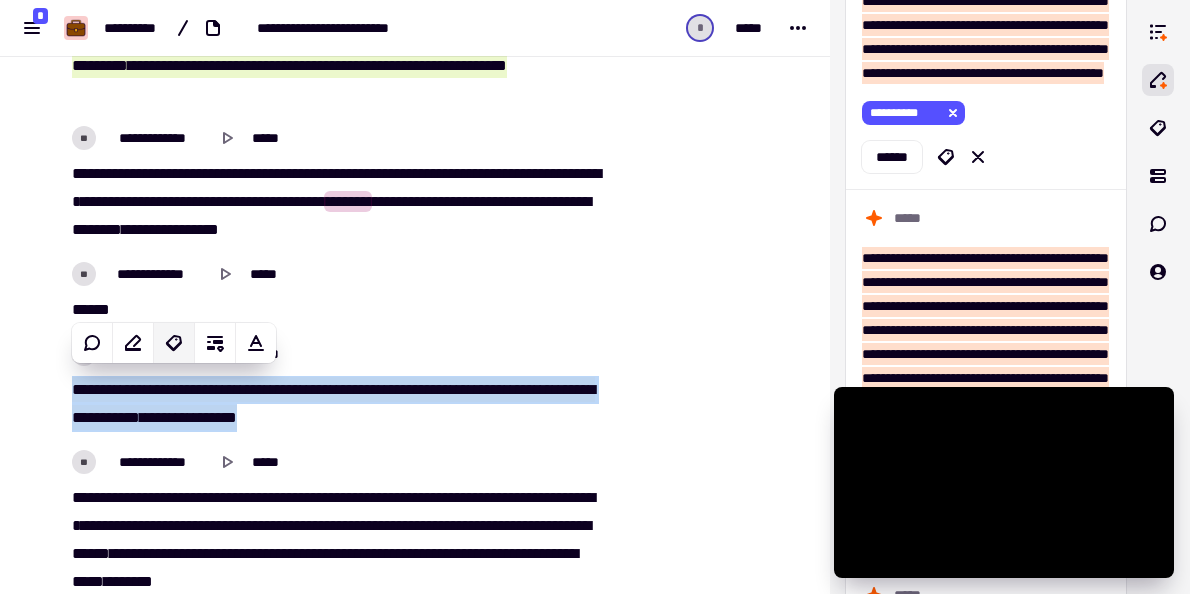 click 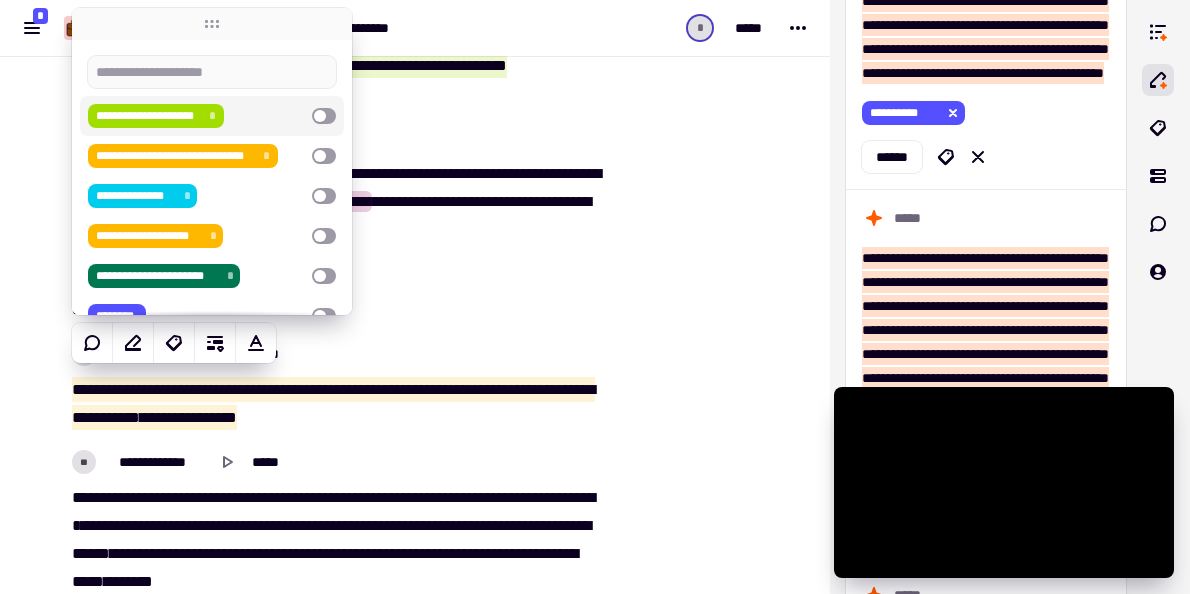 click on "**********" at bounding box center [148, 116] 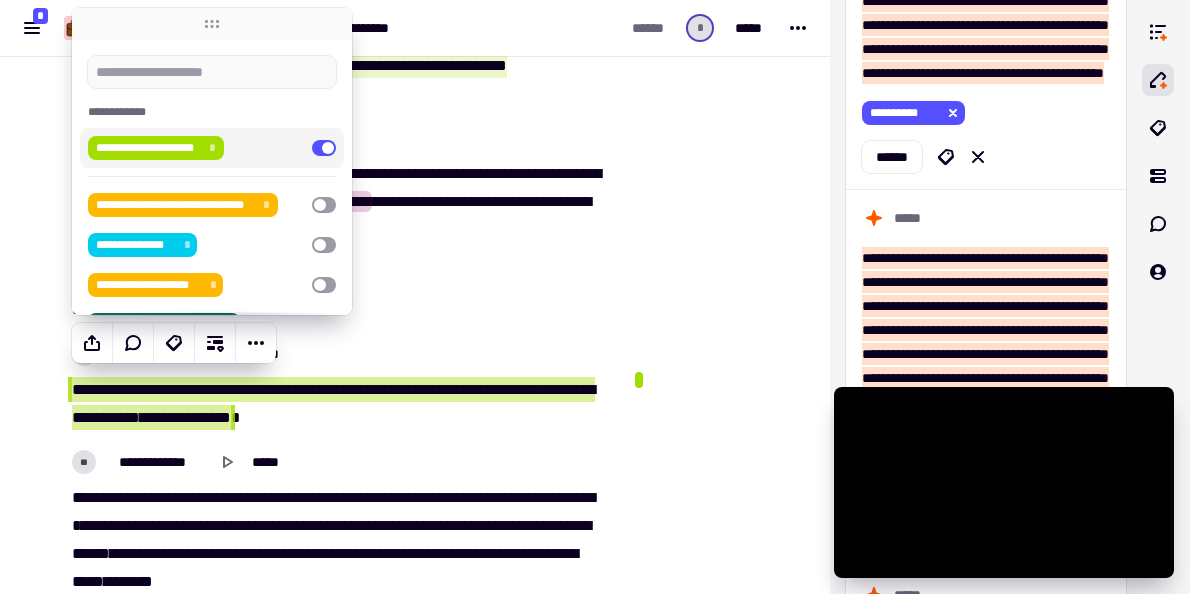 click at bounding box center (716, -15412) 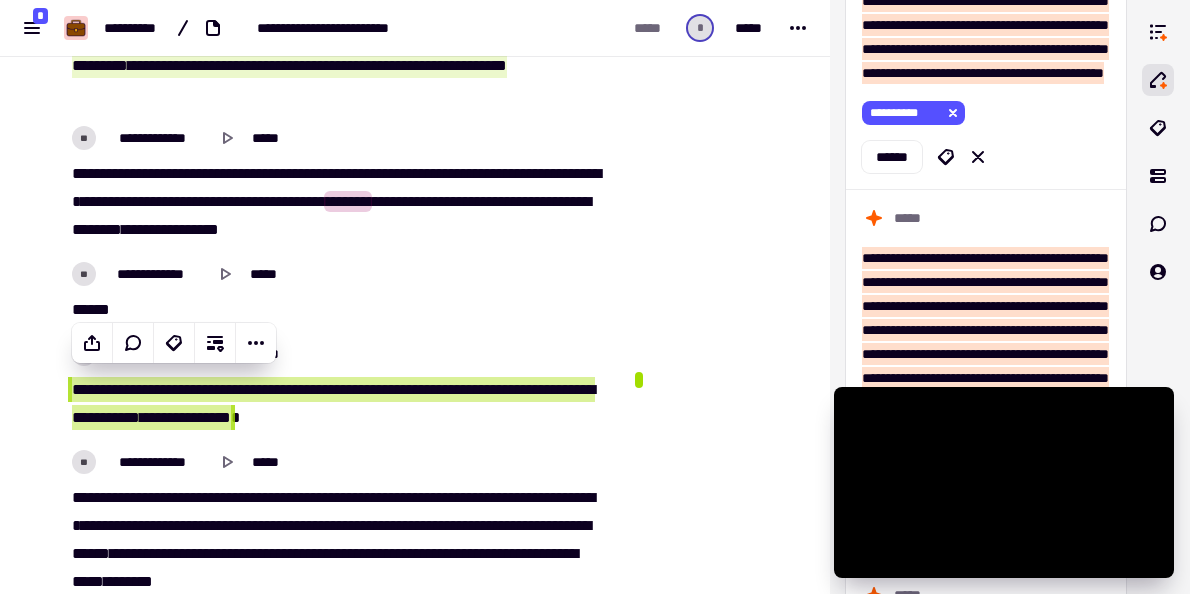 scroll, scrollTop: 18004, scrollLeft: 0, axis: vertical 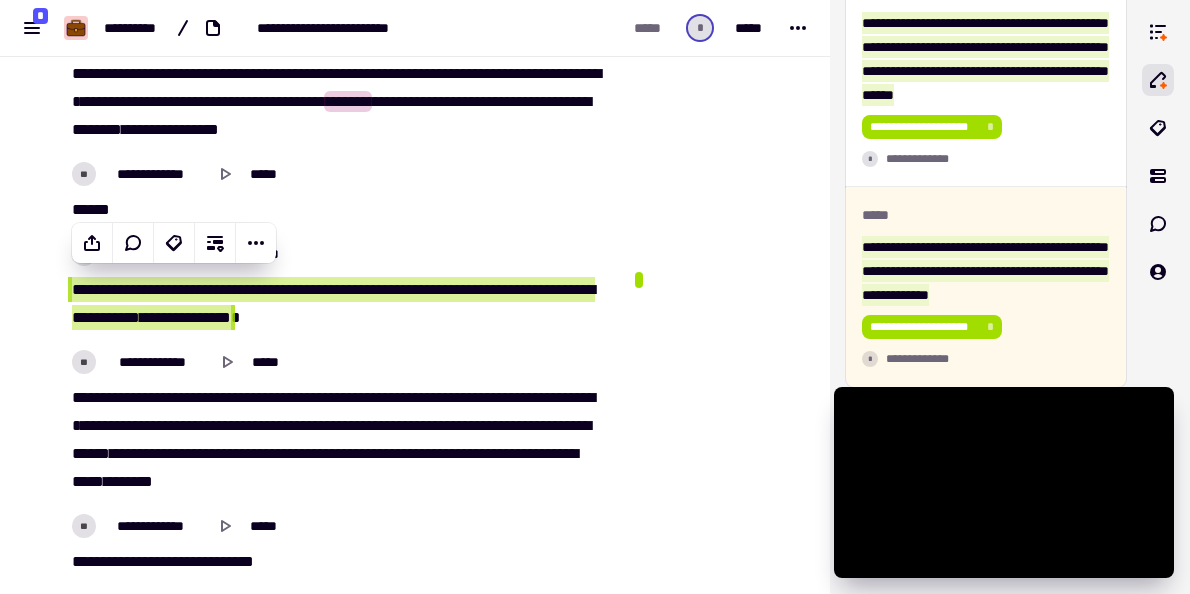 click on "****" at bounding box center (261, 425) 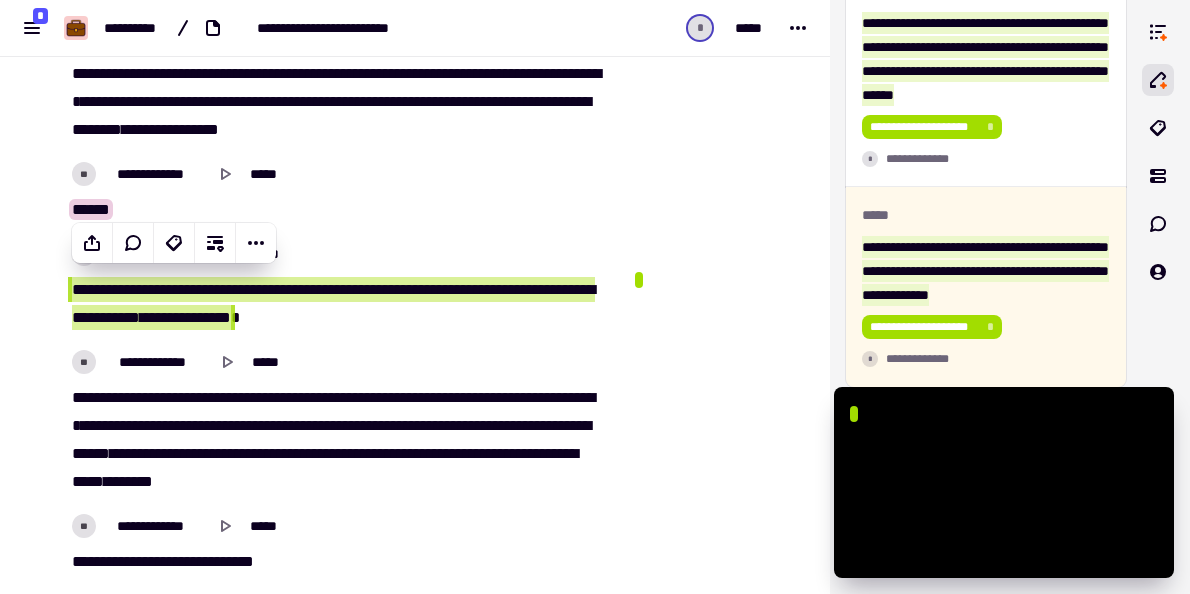 click on "****" at bounding box center [261, 425] 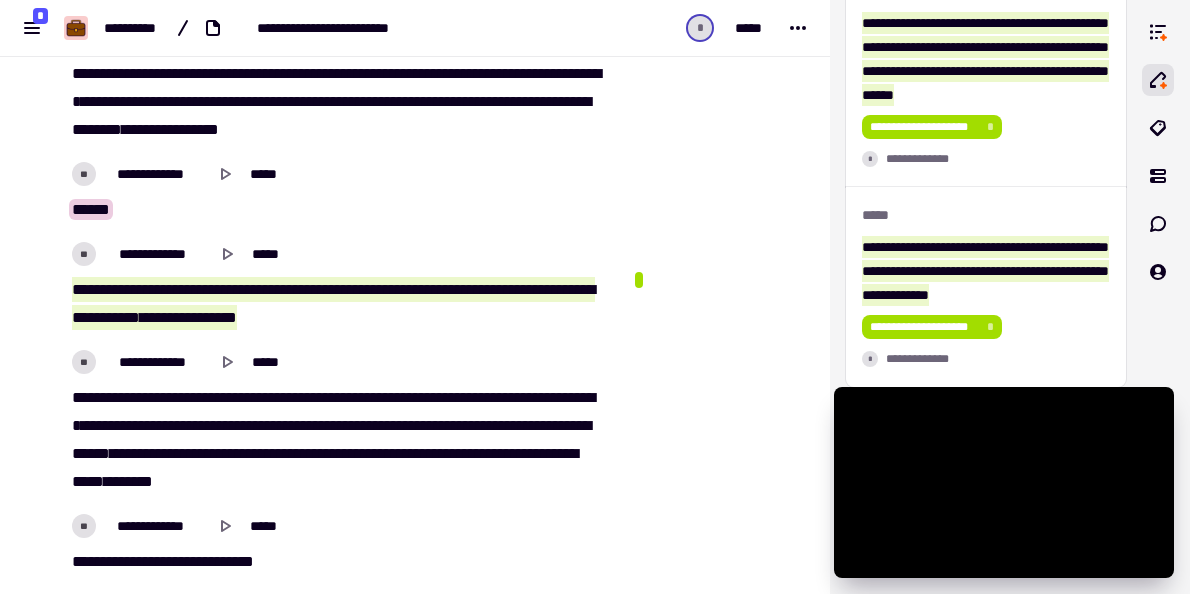 type on "*******" 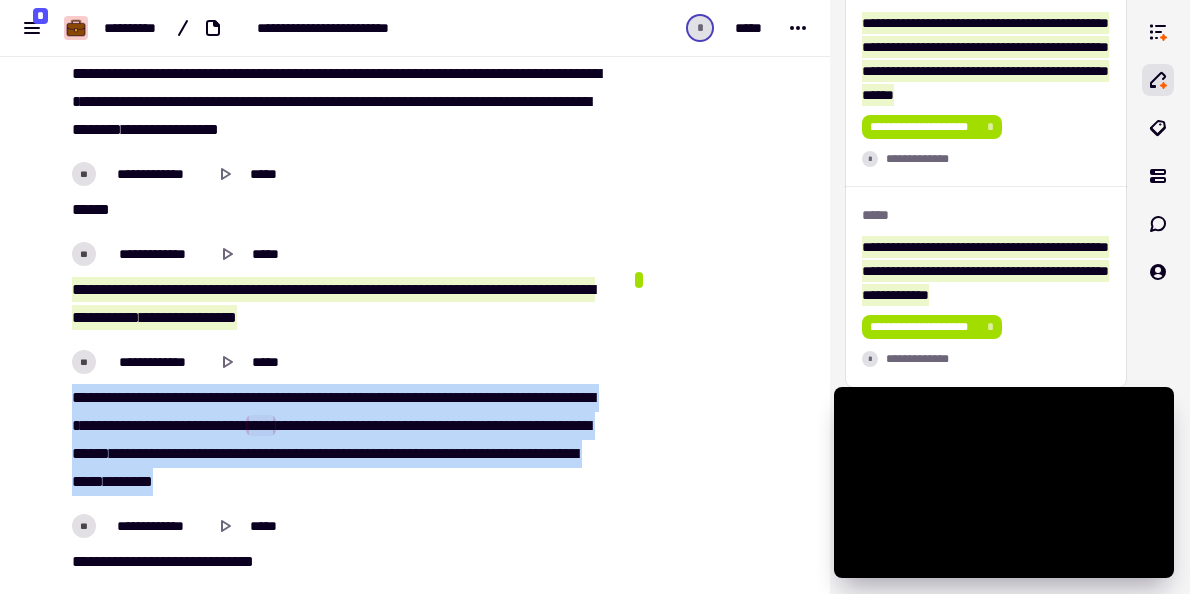 drag, startPoint x: 387, startPoint y: 474, endPoint x: 71, endPoint y: 392, distance: 326.4659 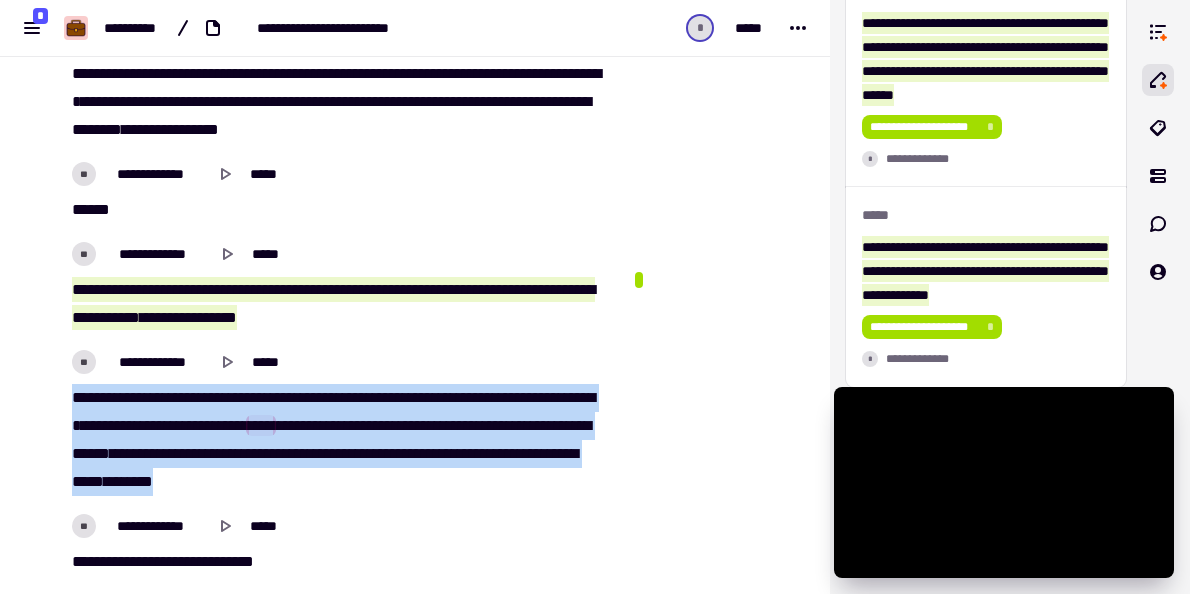 click on "**********" at bounding box center [336, 440] 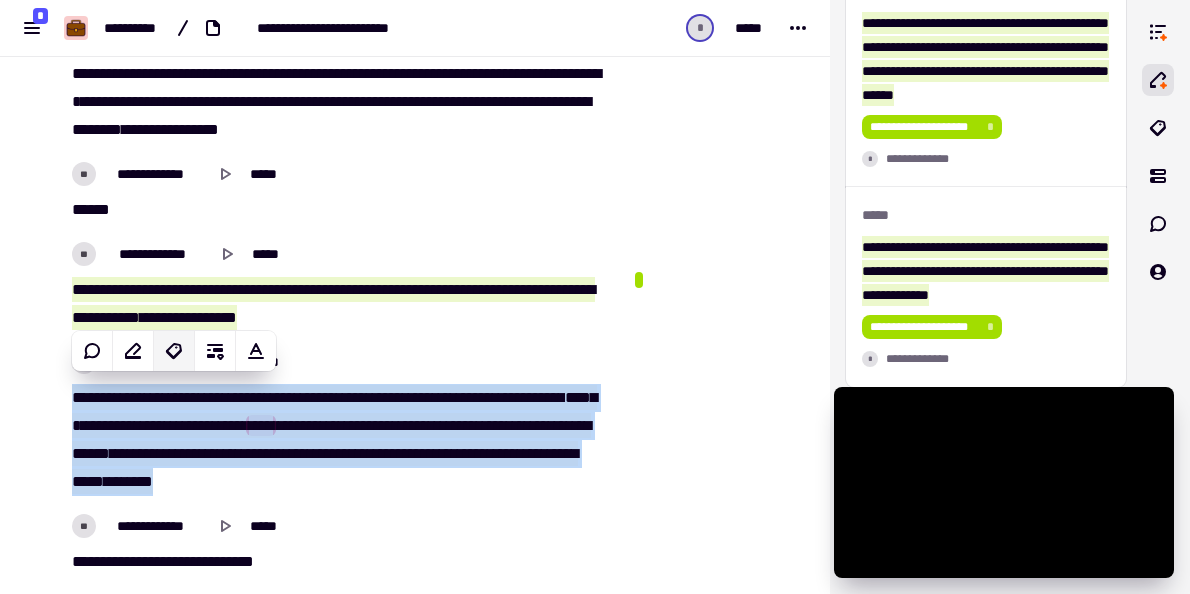 click 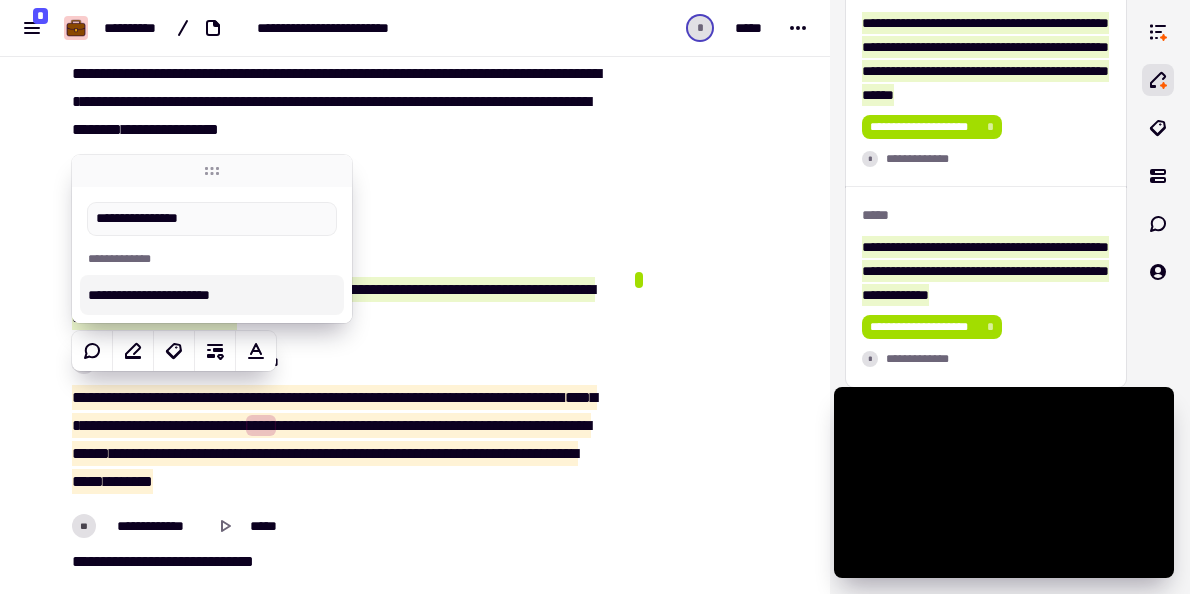 type on "**********" 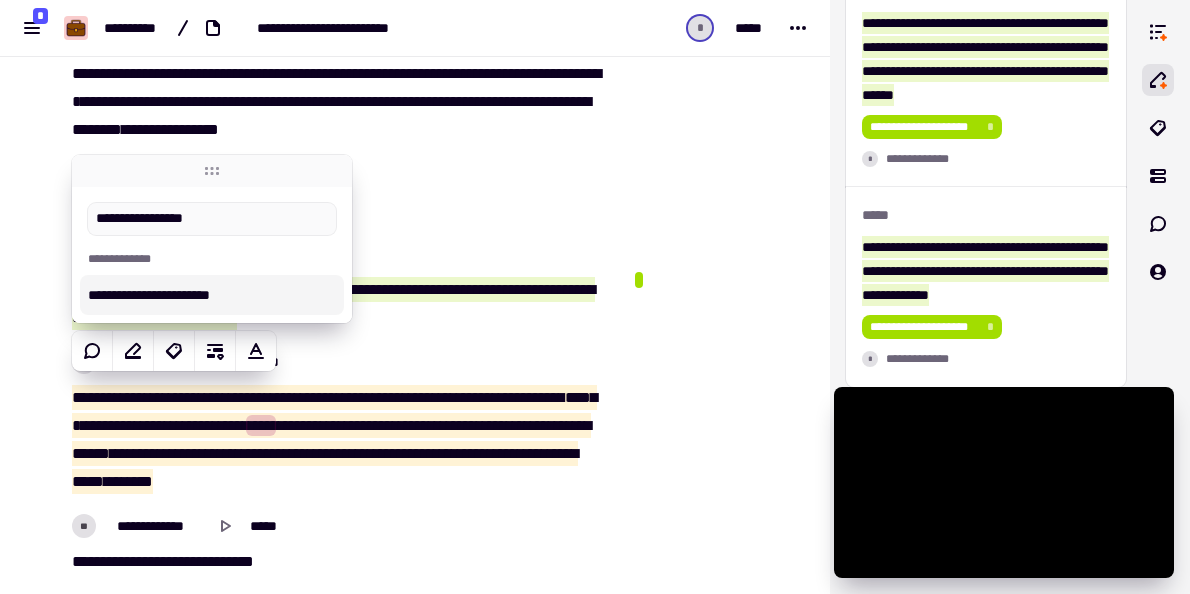 type 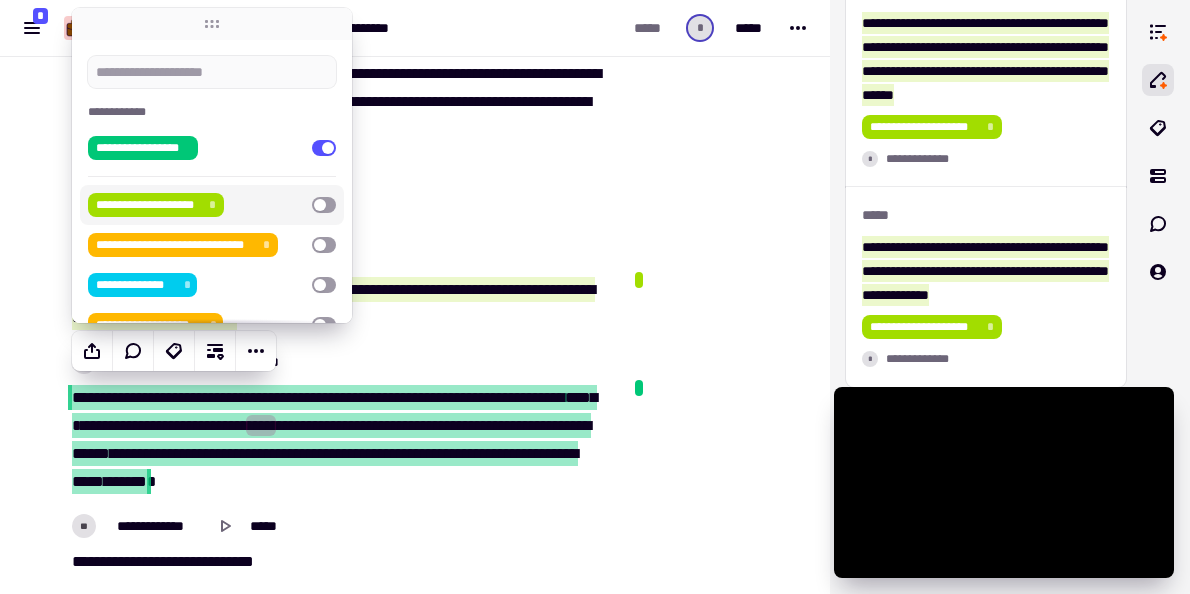 click at bounding box center [716, -15458] 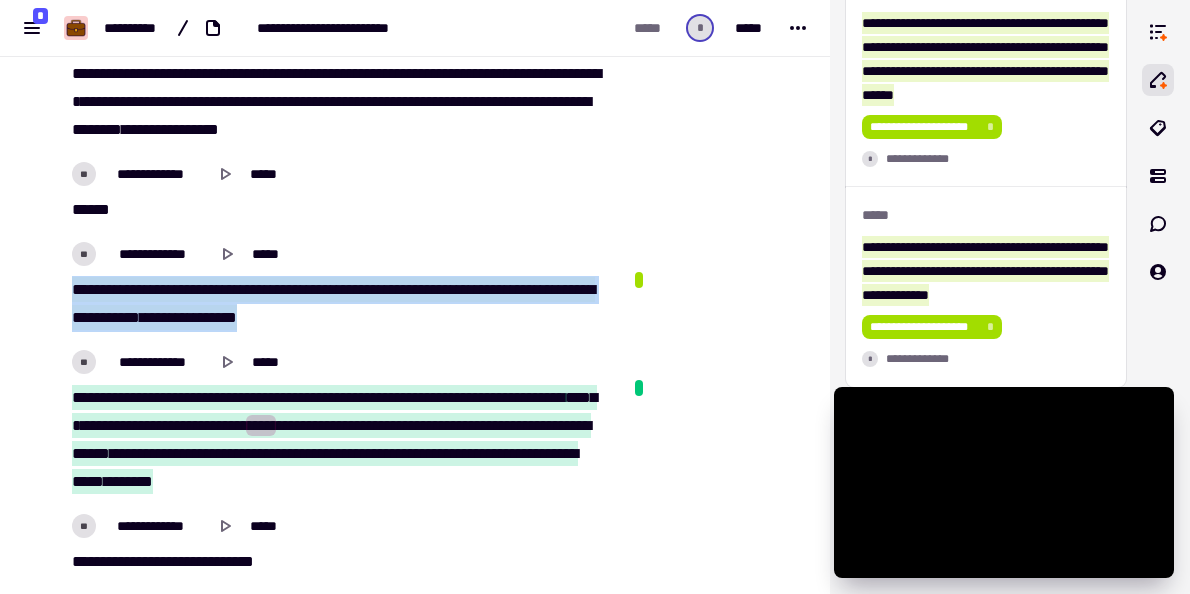 drag, startPoint x: 310, startPoint y: 312, endPoint x: 72, endPoint y: 281, distance: 240.01042 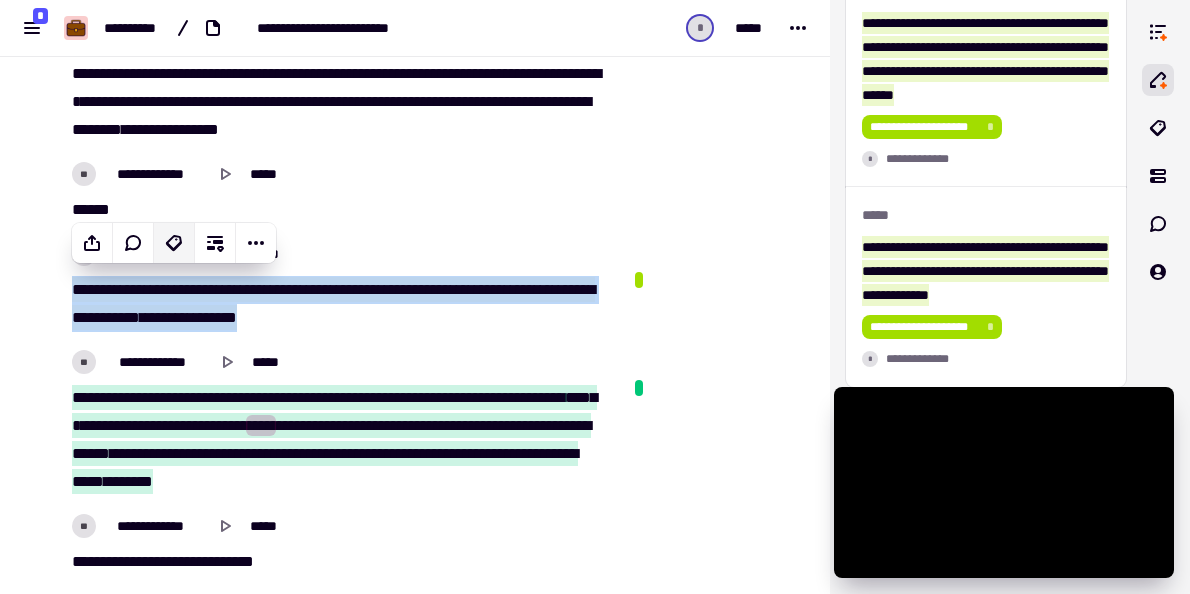 click 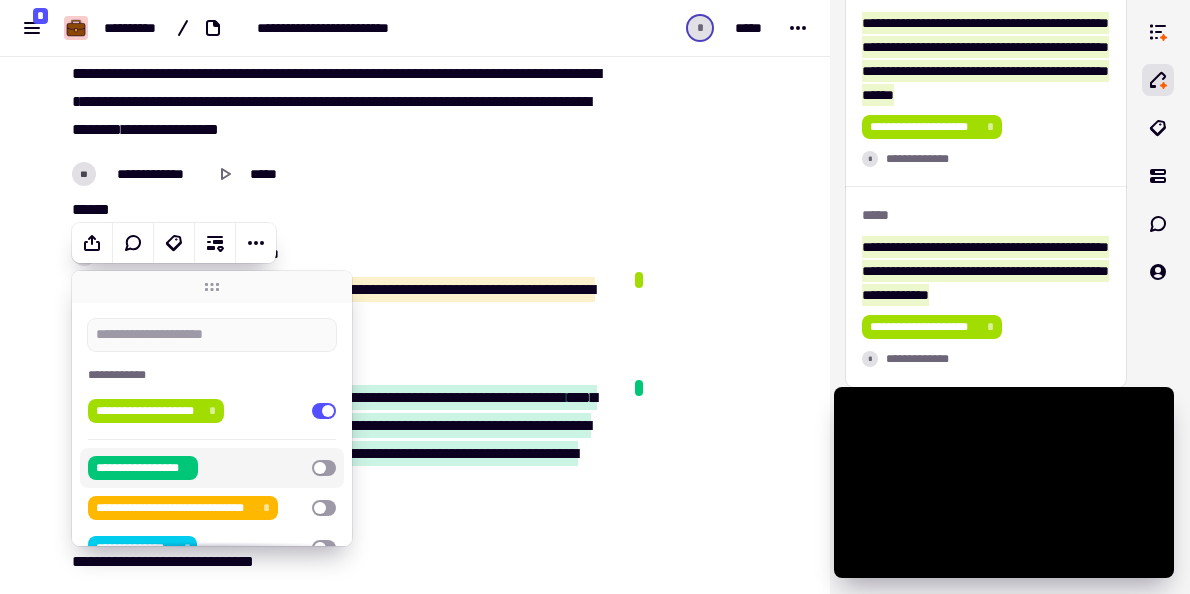 click on "**********" at bounding box center [143, 468] 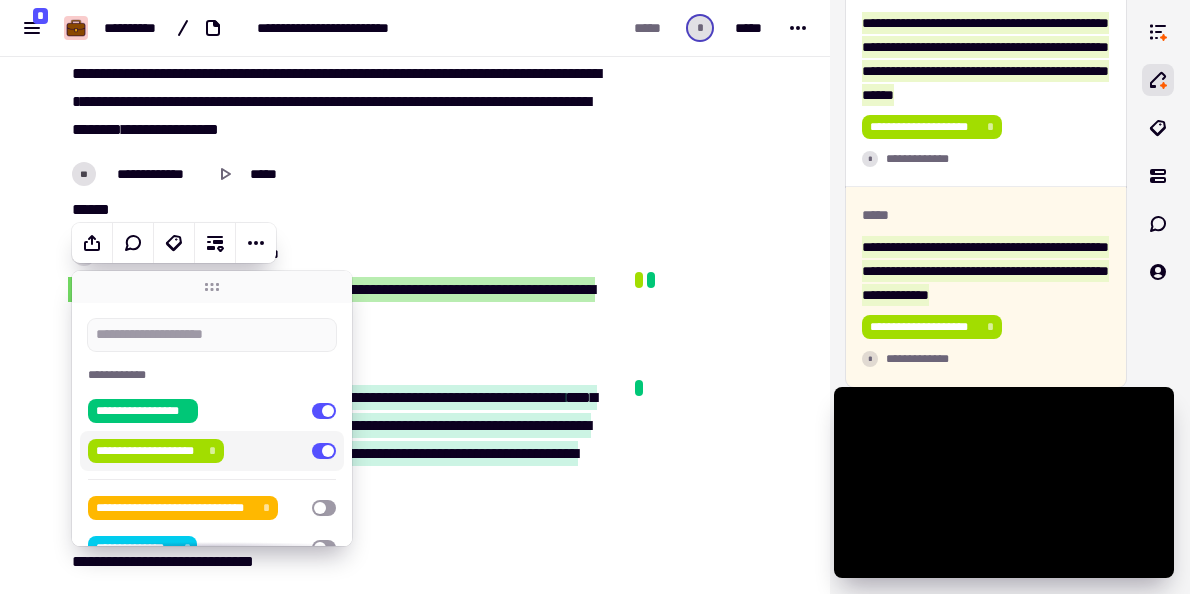 click at bounding box center [324, 451] 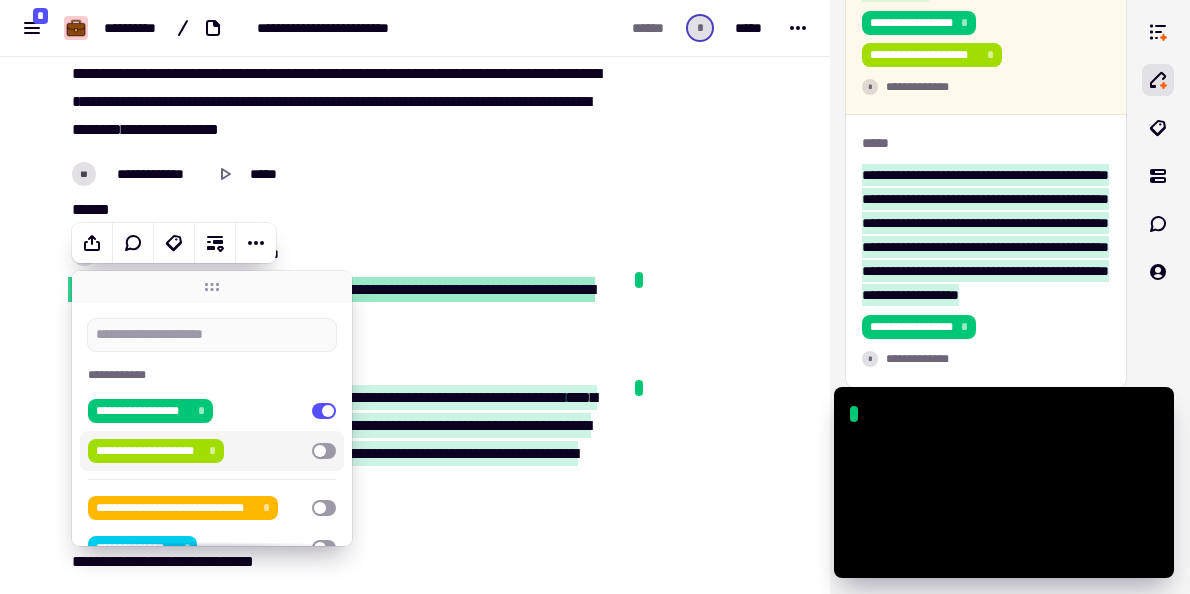 click at bounding box center (716, -15458) 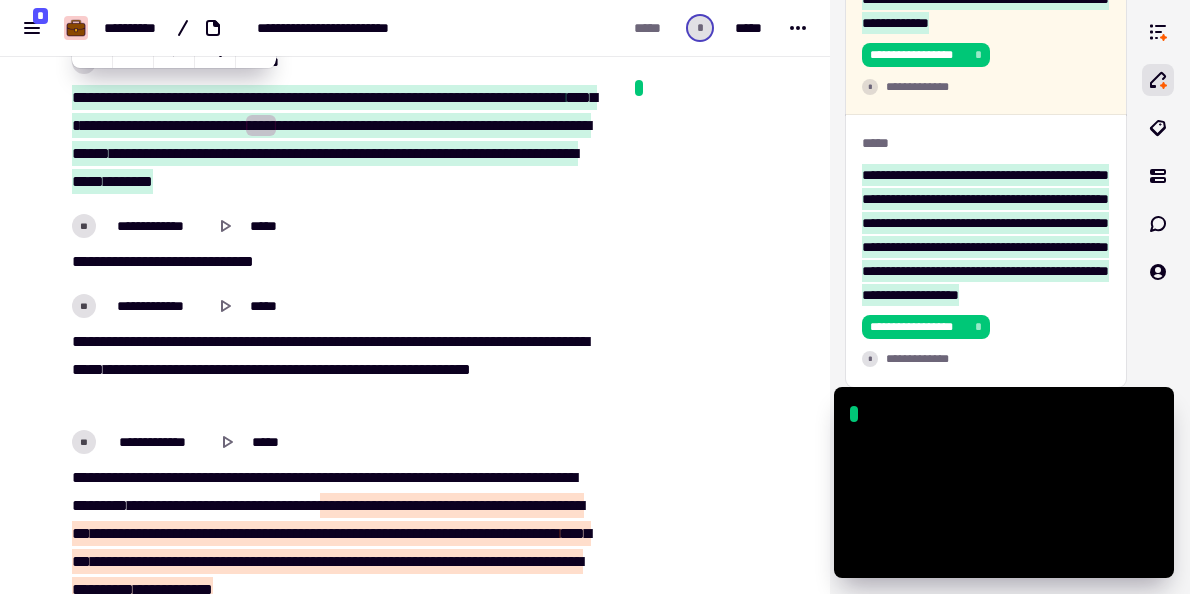 scroll, scrollTop: 31843, scrollLeft: 0, axis: vertical 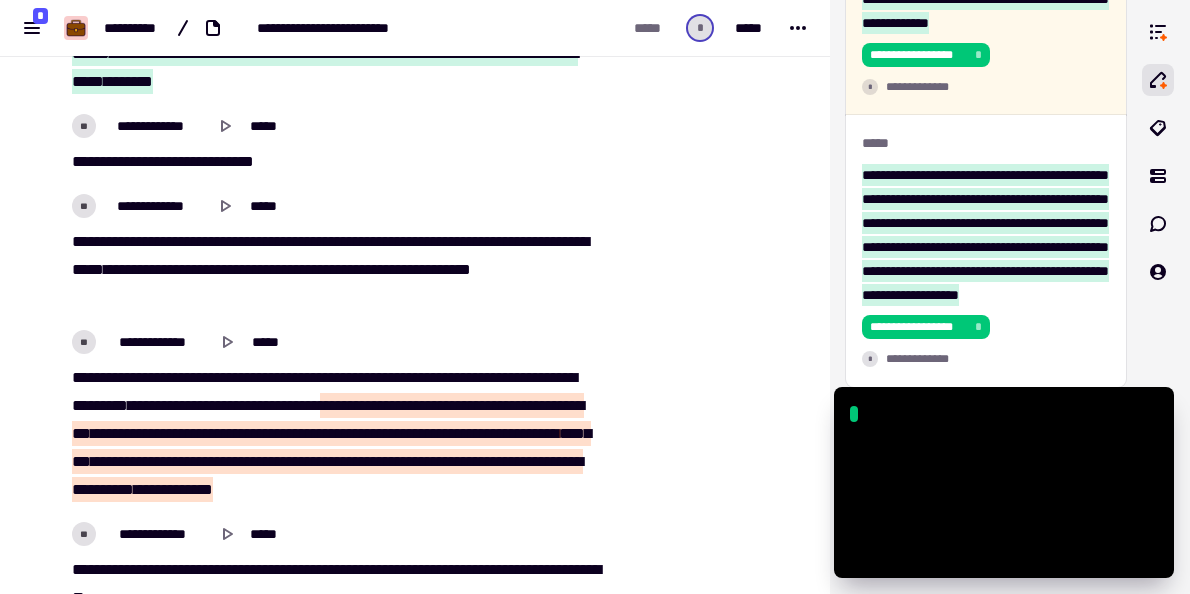 drag, startPoint x: 247, startPoint y: 263, endPoint x: 261, endPoint y: 262, distance: 14.035668 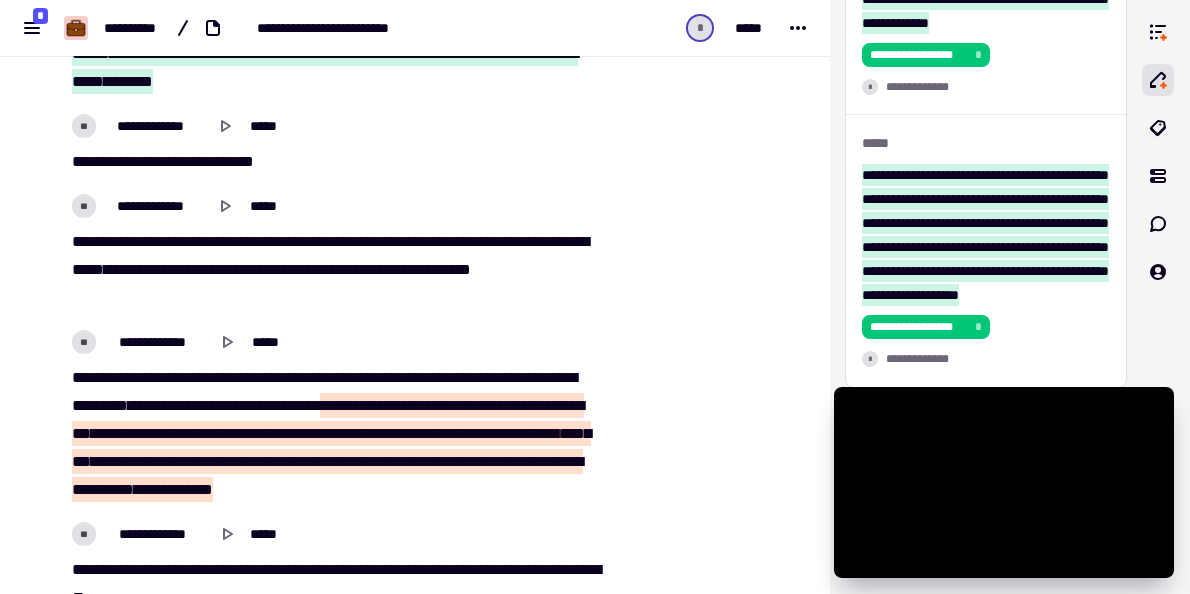 type on "******" 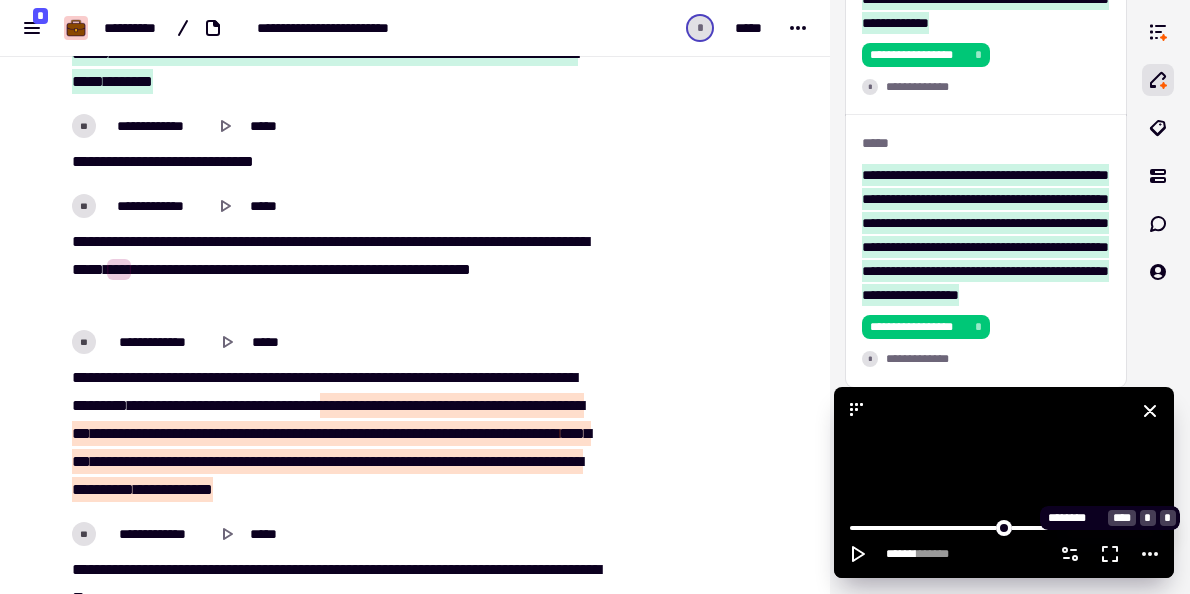 click 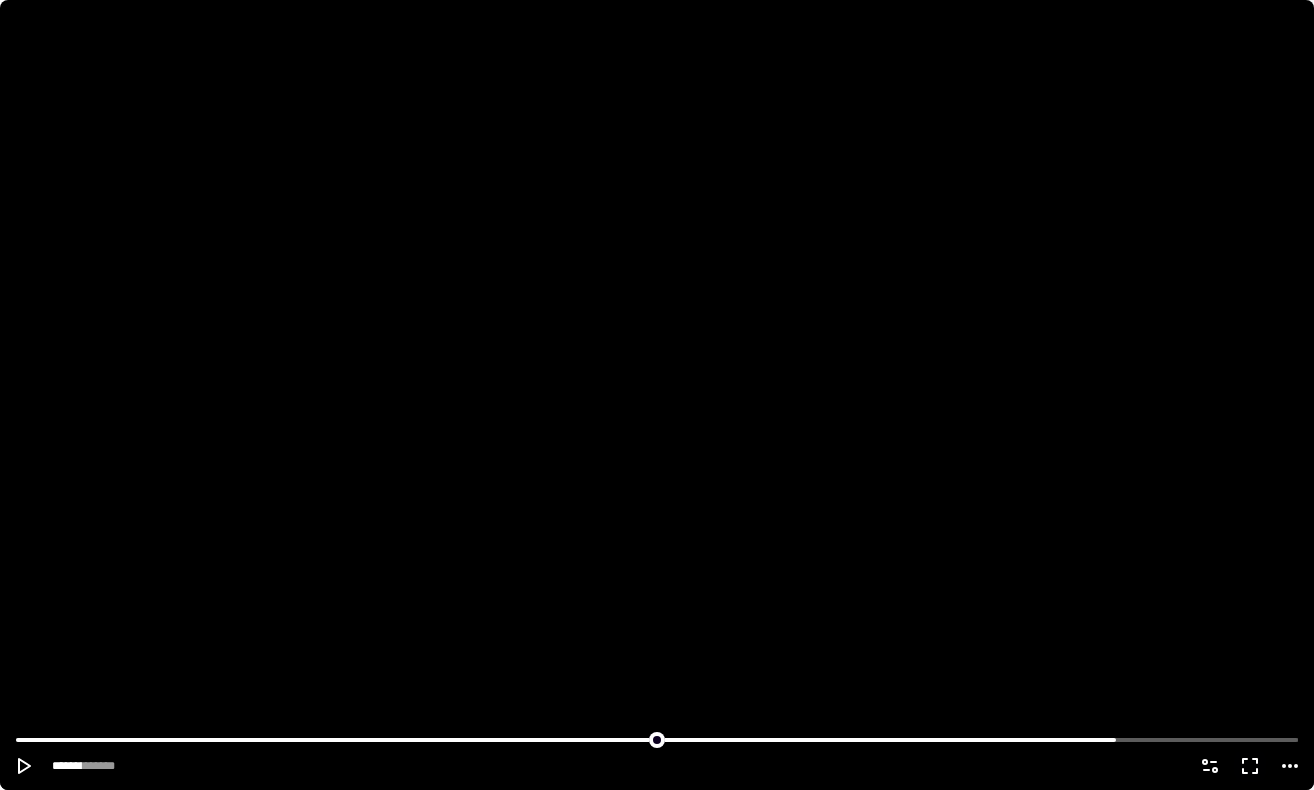 click 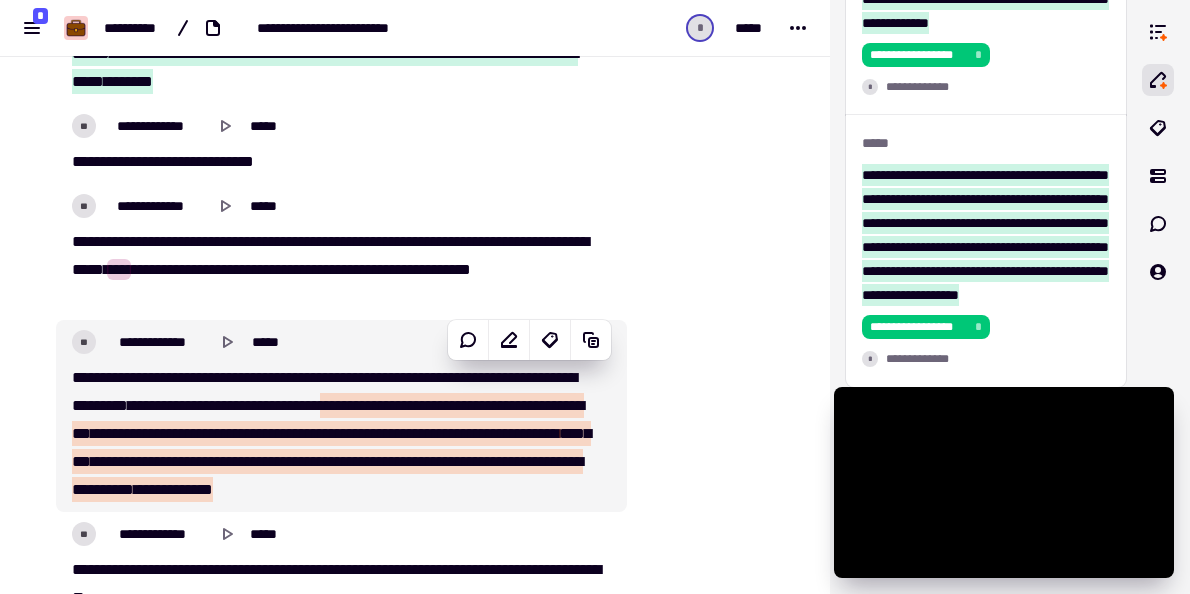 click on "*****" at bounding box center (112, 461) 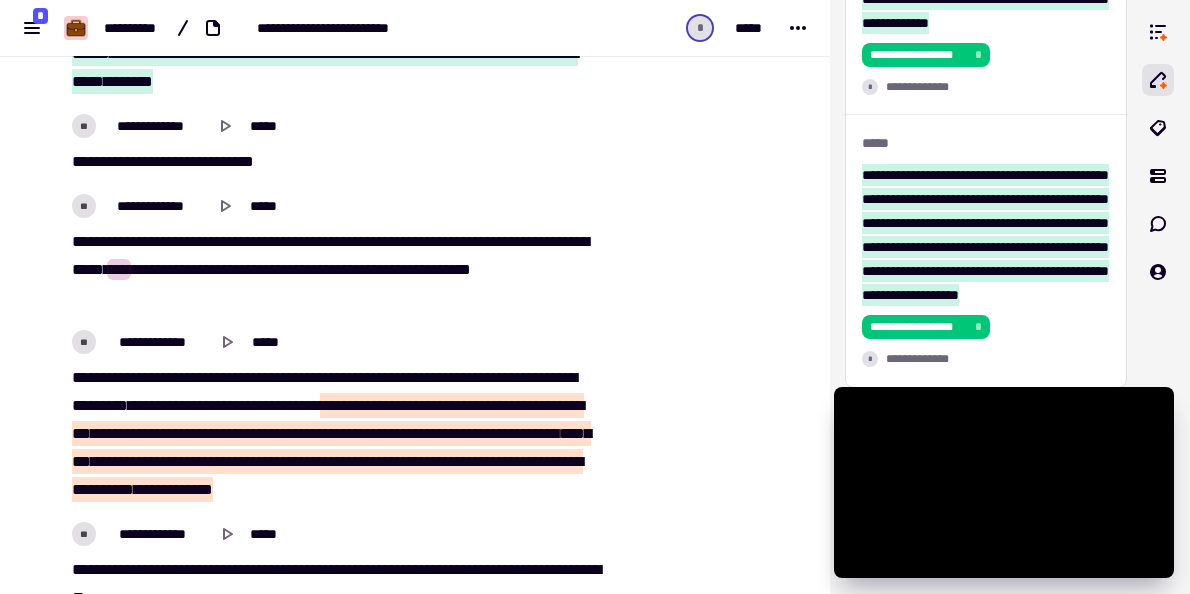 click on "*****" at bounding box center (112, 461) 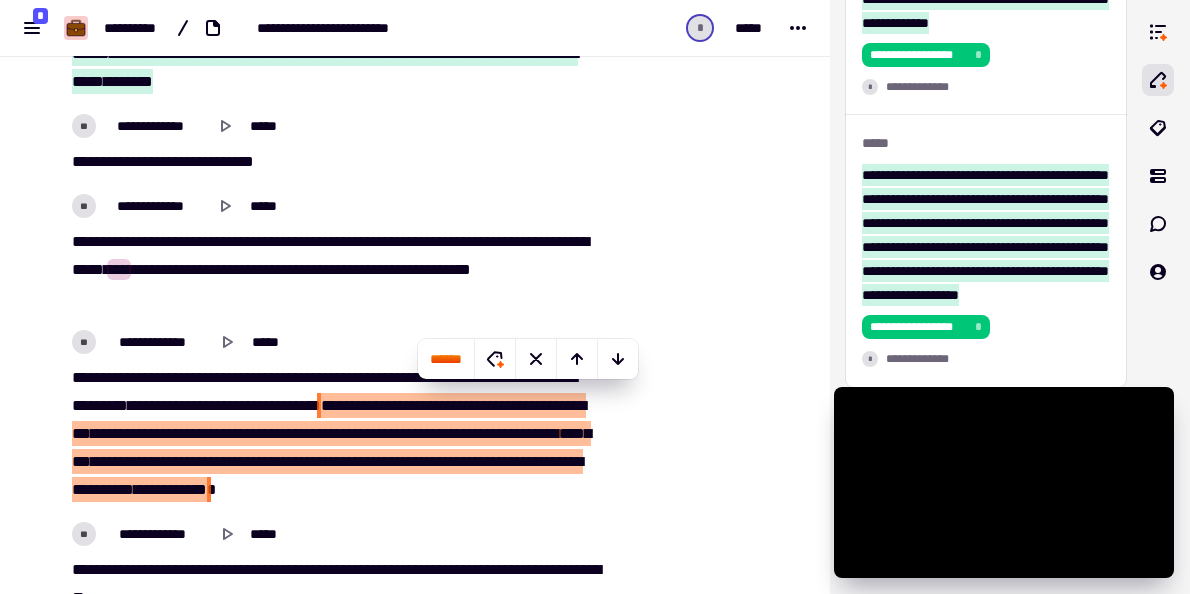 scroll, scrollTop: 10582, scrollLeft: 0, axis: vertical 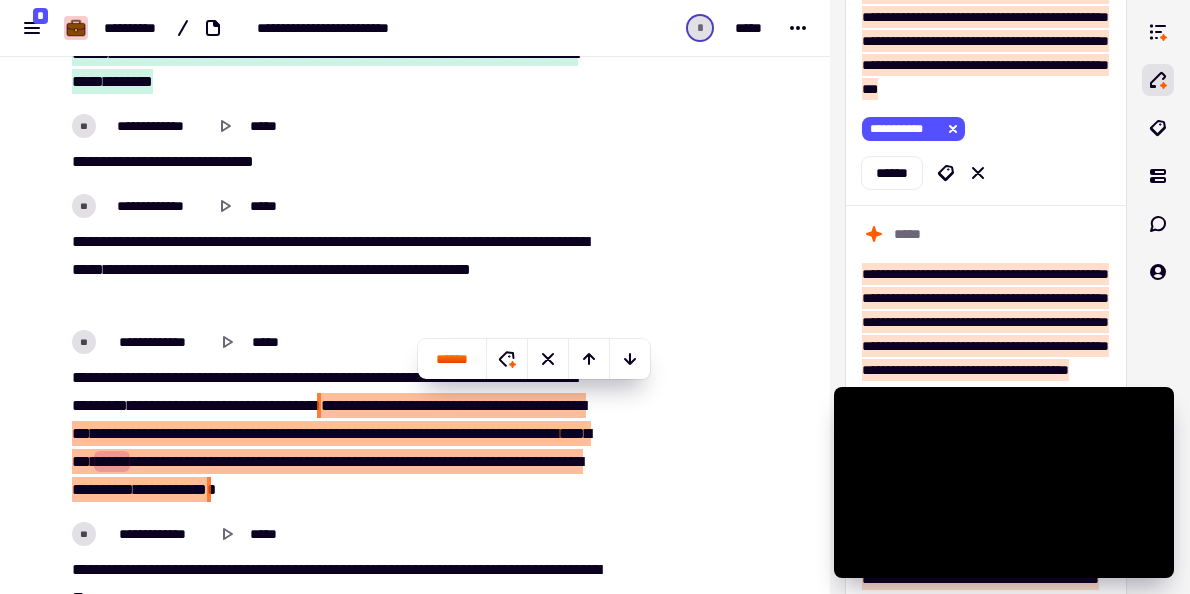 click on "**********" at bounding box center [336, 434] 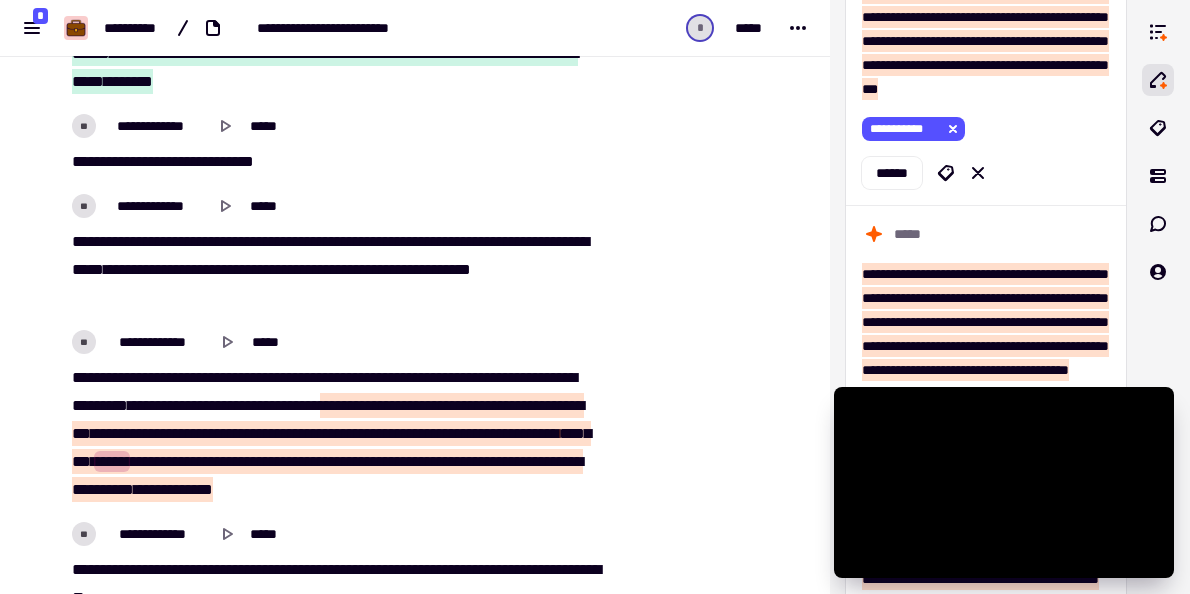 drag, startPoint x: 510, startPoint y: 482, endPoint x: 75, endPoint y: 370, distance: 449.18704 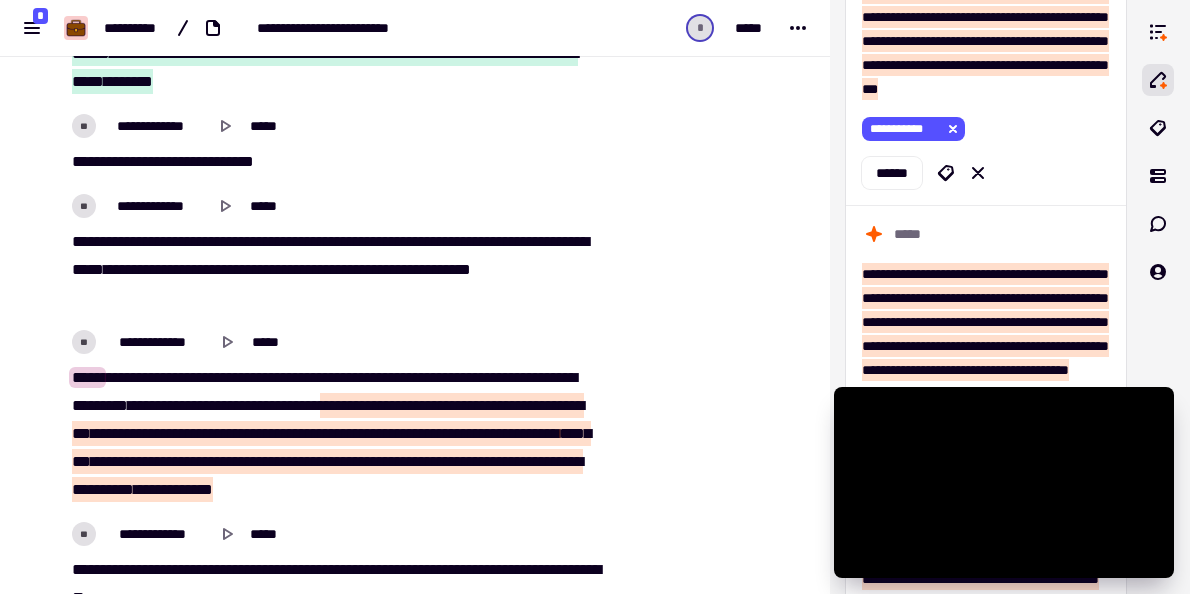 drag, startPoint x: 507, startPoint y: 480, endPoint x: 506, endPoint y: 445, distance: 35.014282 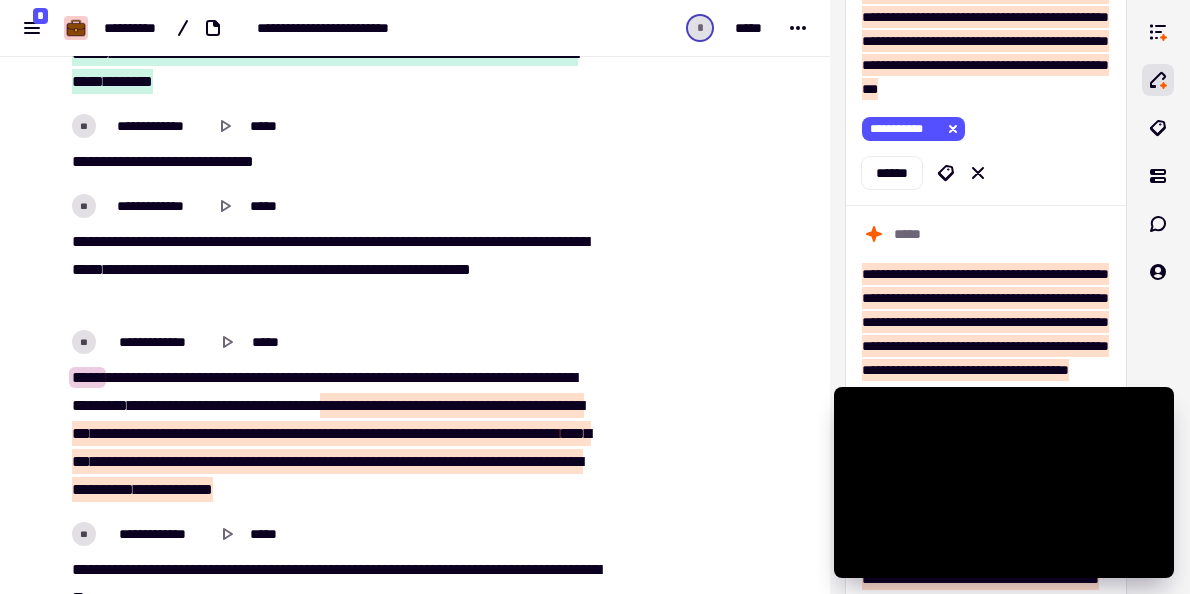 click on "**********" at bounding box center (336, 434) 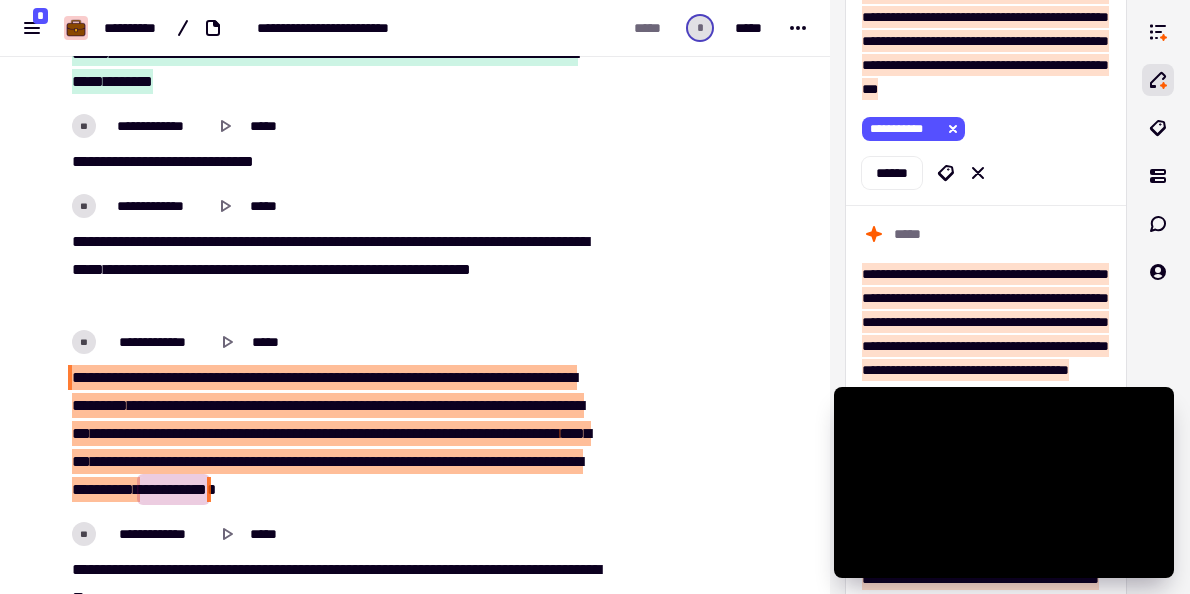 drag, startPoint x: 515, startPoint y: 480, endPoint x: 67, endPoint y: 368, distance: 461.78784 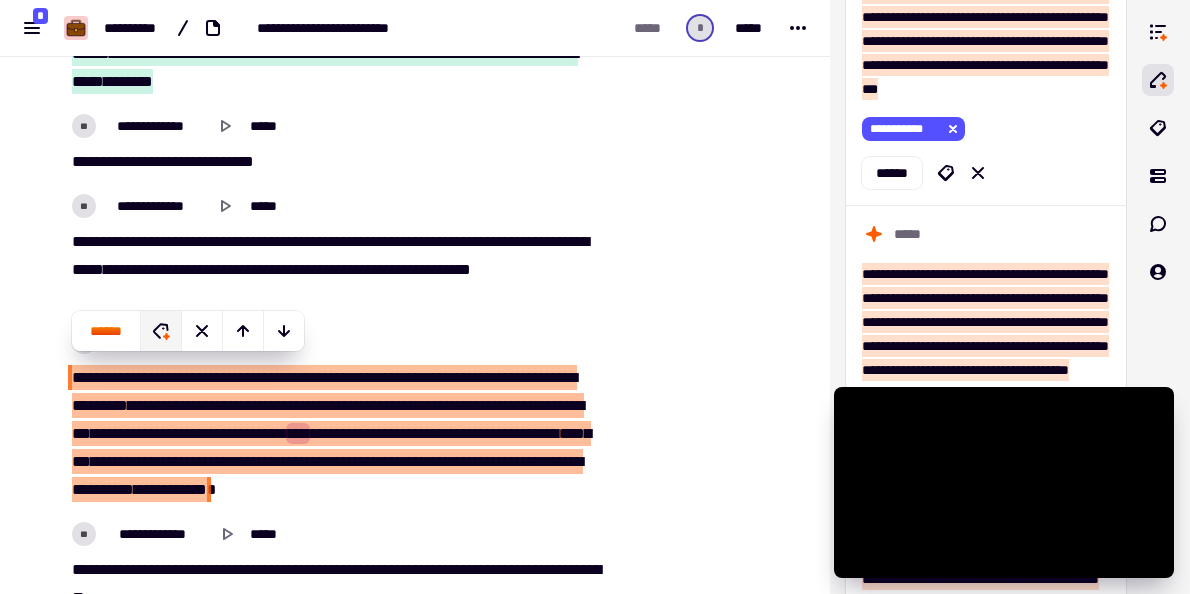 click 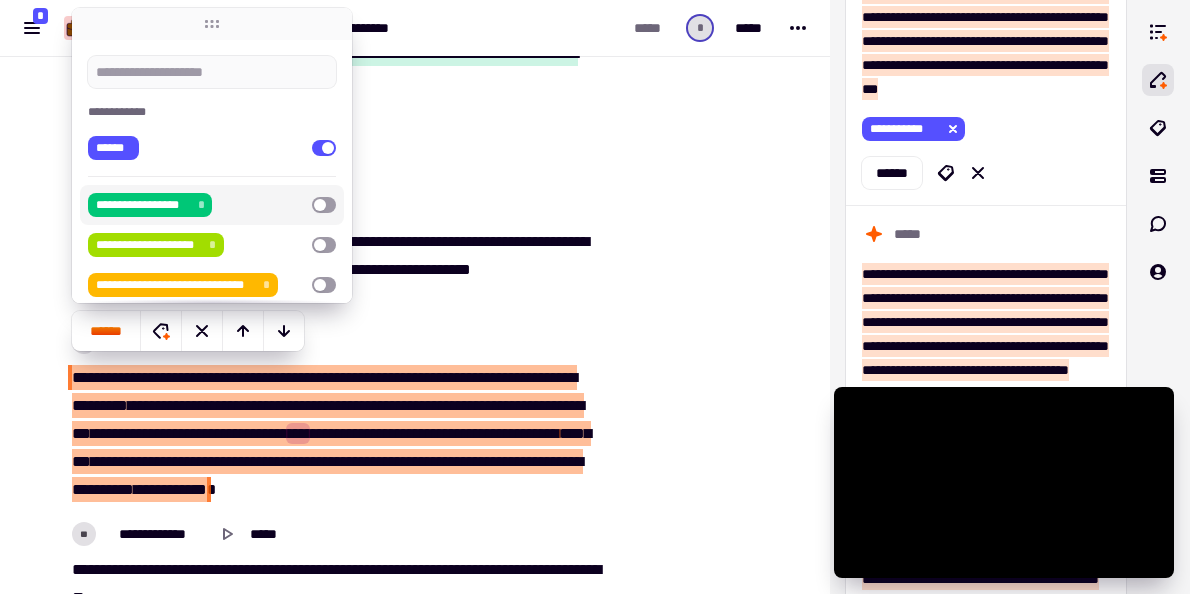 click on "**********" at bounding box center [143, 205] 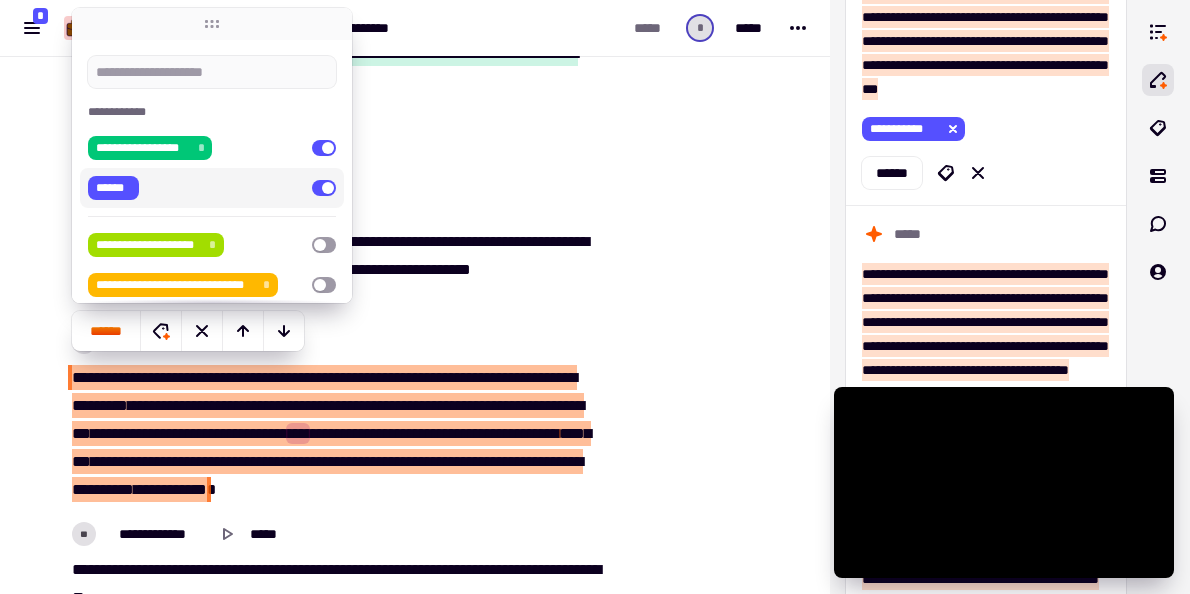 click at bounding box center [714, -13061] 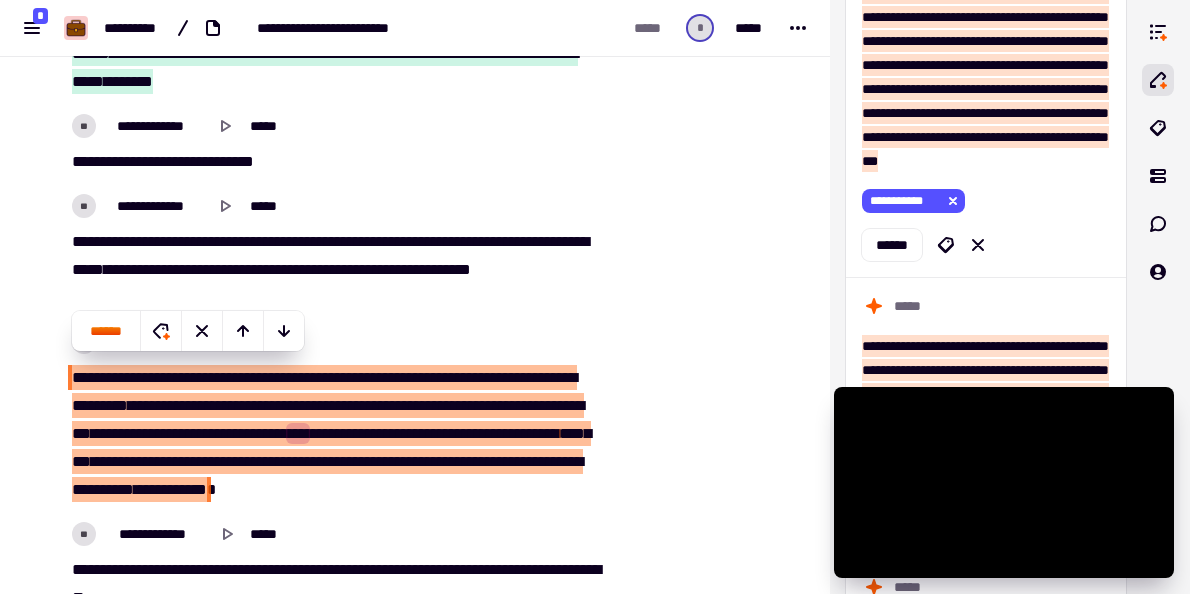 scroll, scrollTop: 31943, scrollLeft: 0, axis: vertical 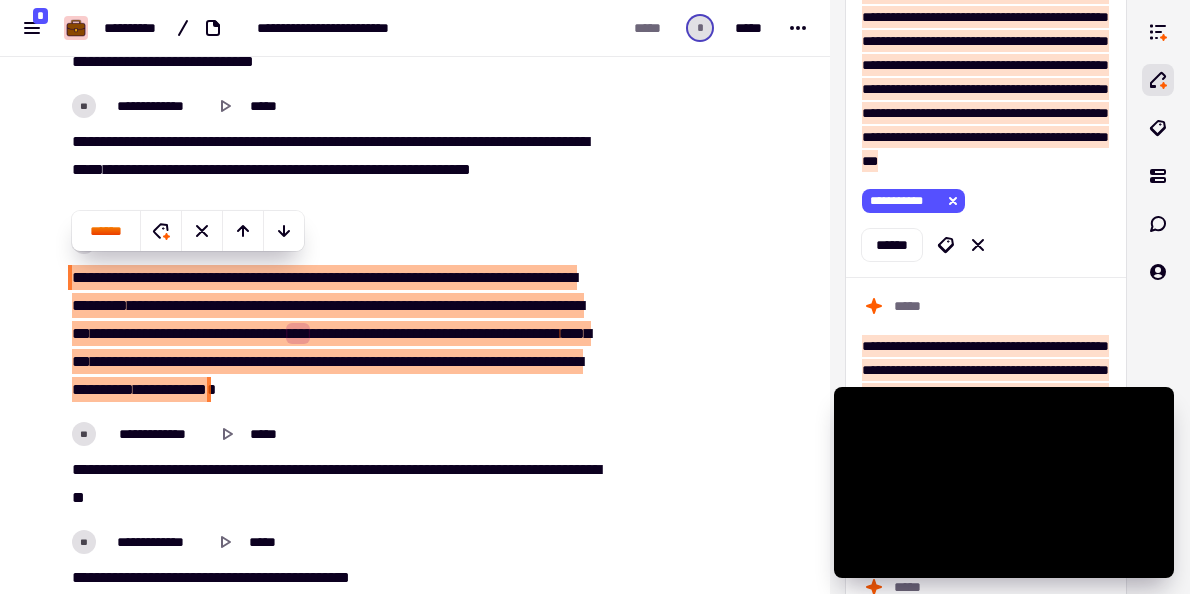 click on "****" at bounding box center [295, 469] 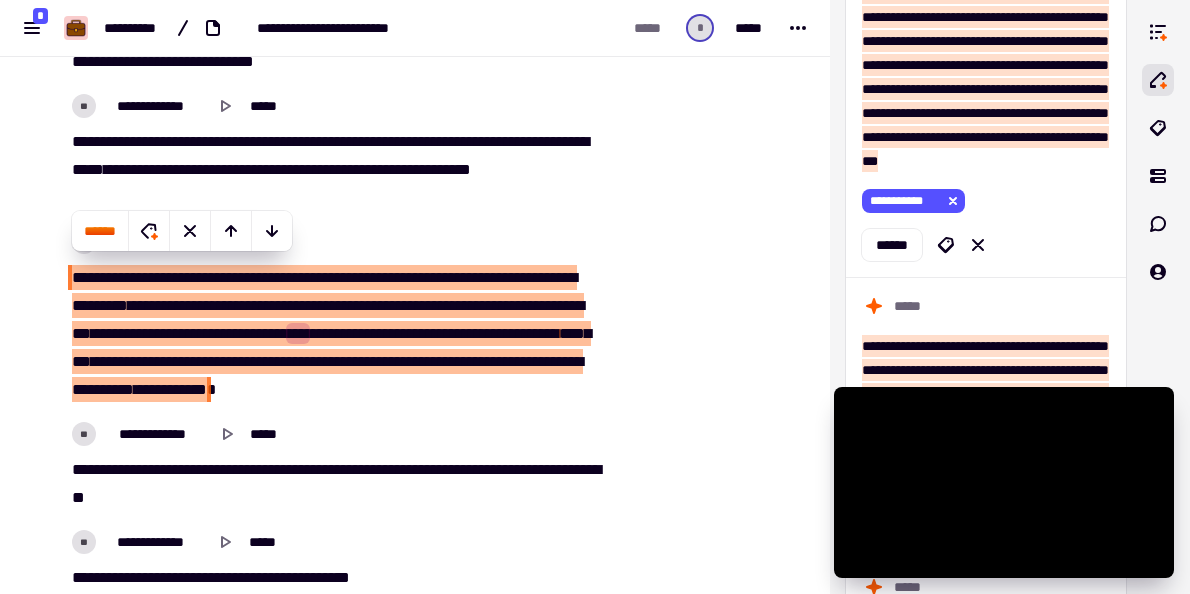 click on "****" at bounding box center [295, 469] 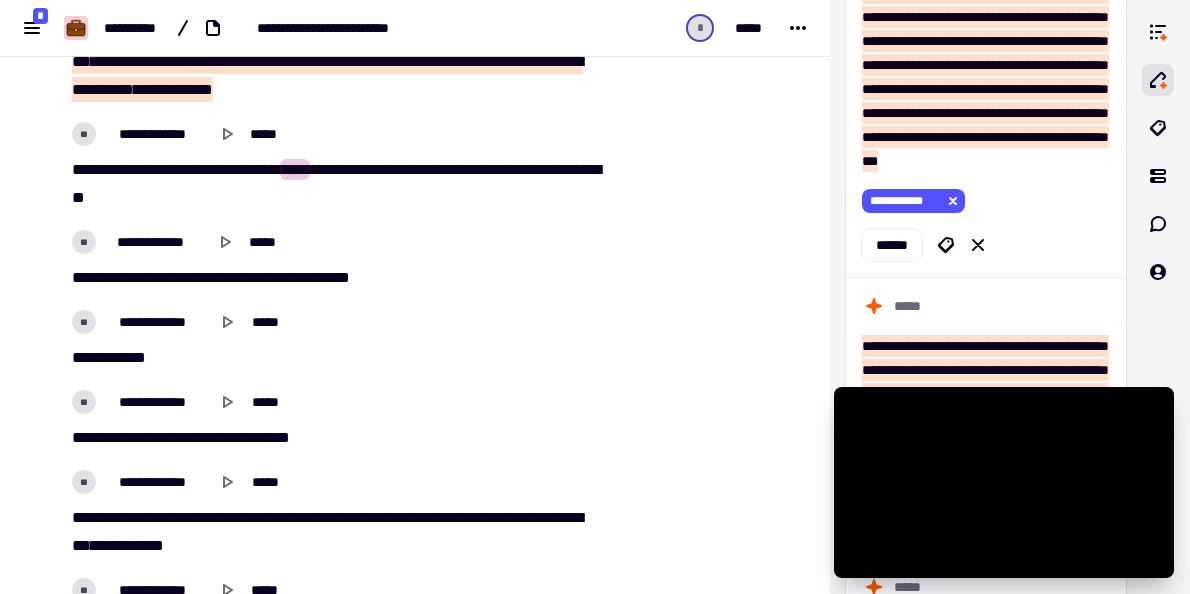 scroll, scrollTop: 32343, scrollLeft: 0, axis: vertical 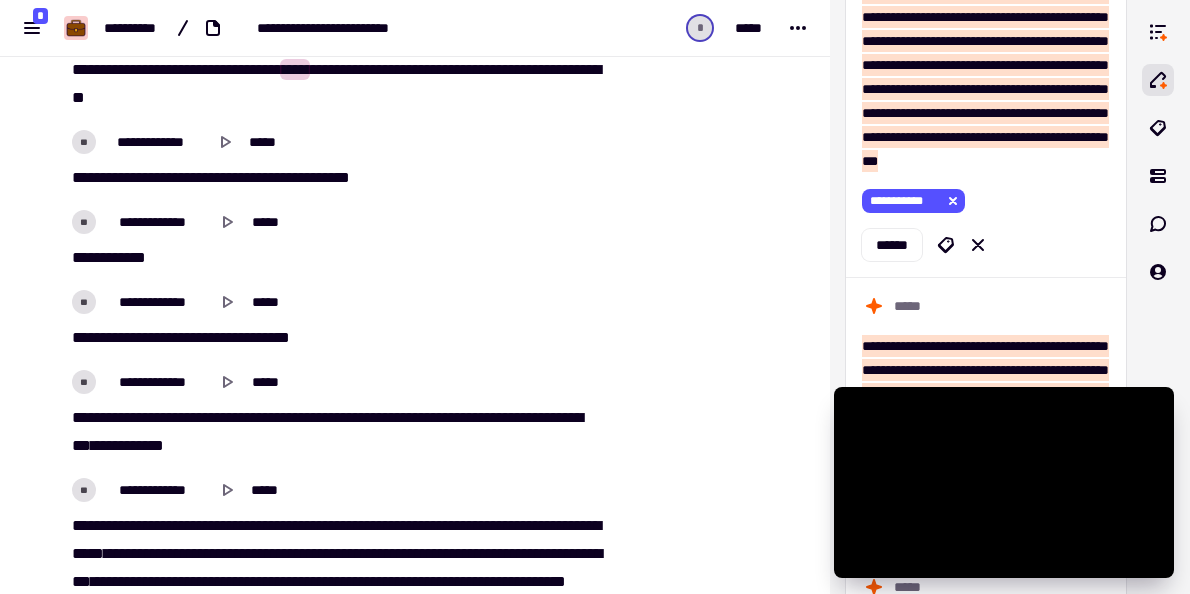 click on "********" at bounding box center [427, 417] 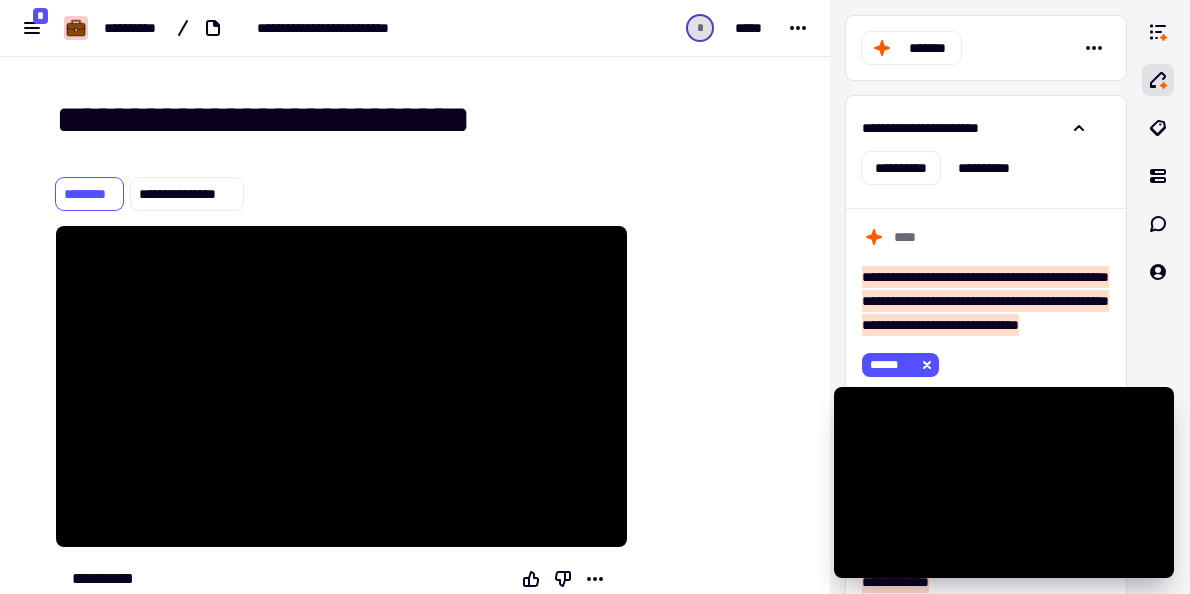 scroll, scrollTop: 0, scrollLeft: 0, axis: both 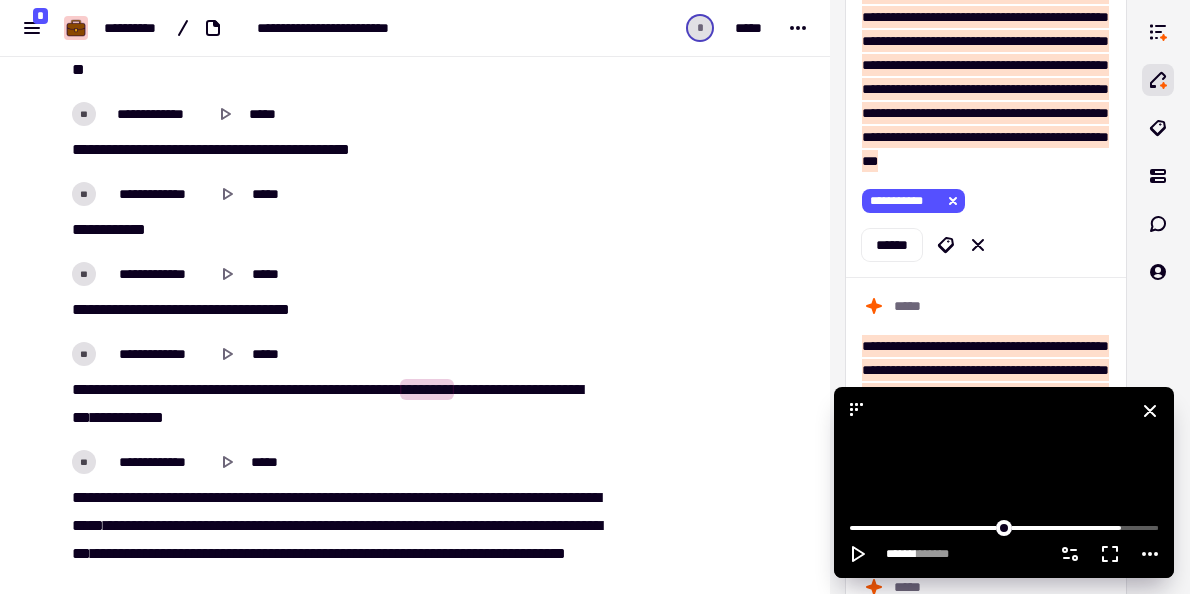 click 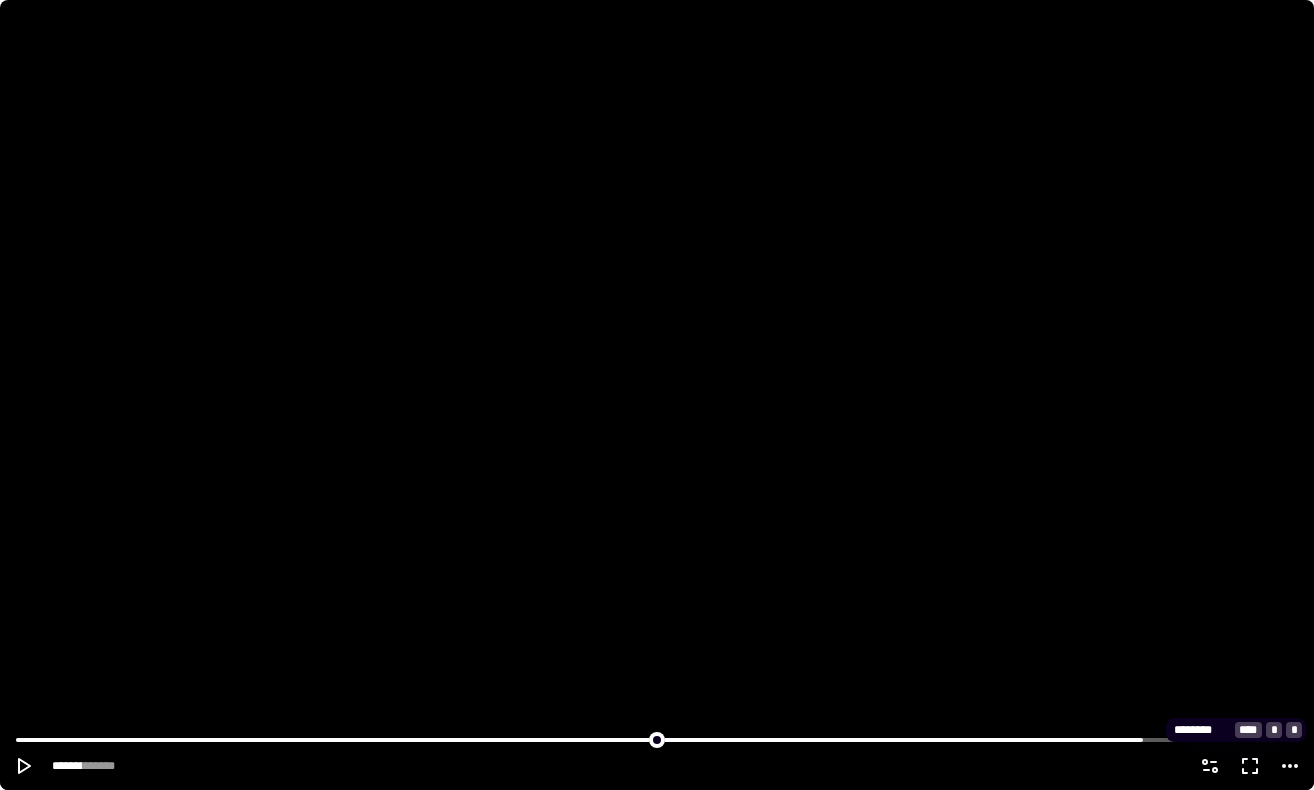 click 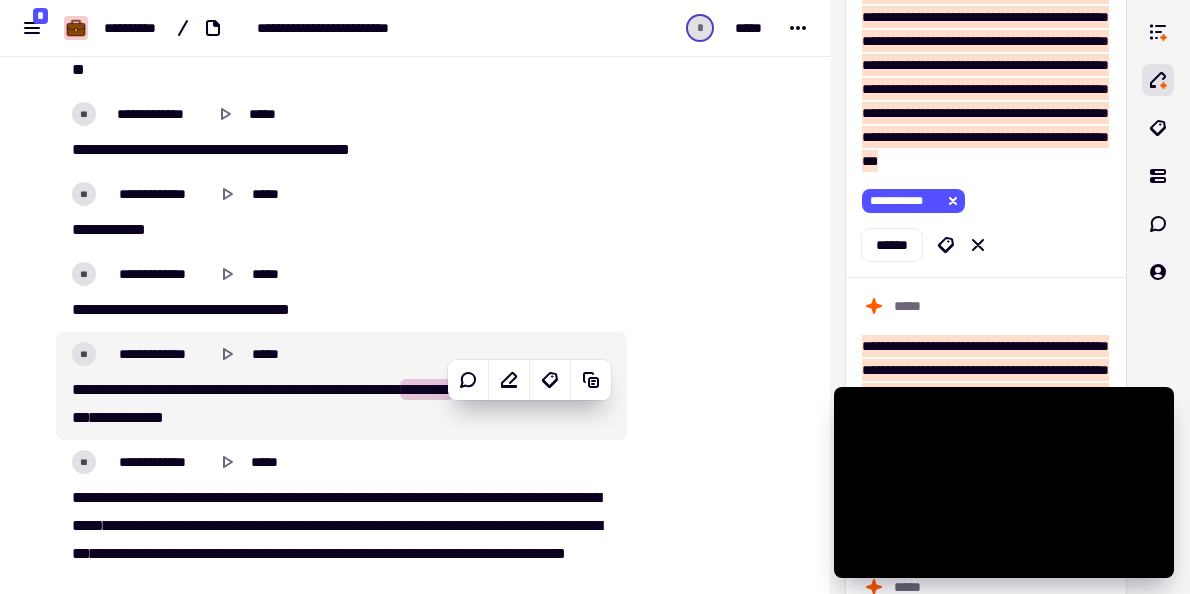 click on "*****" at bounding box center [520, 389] 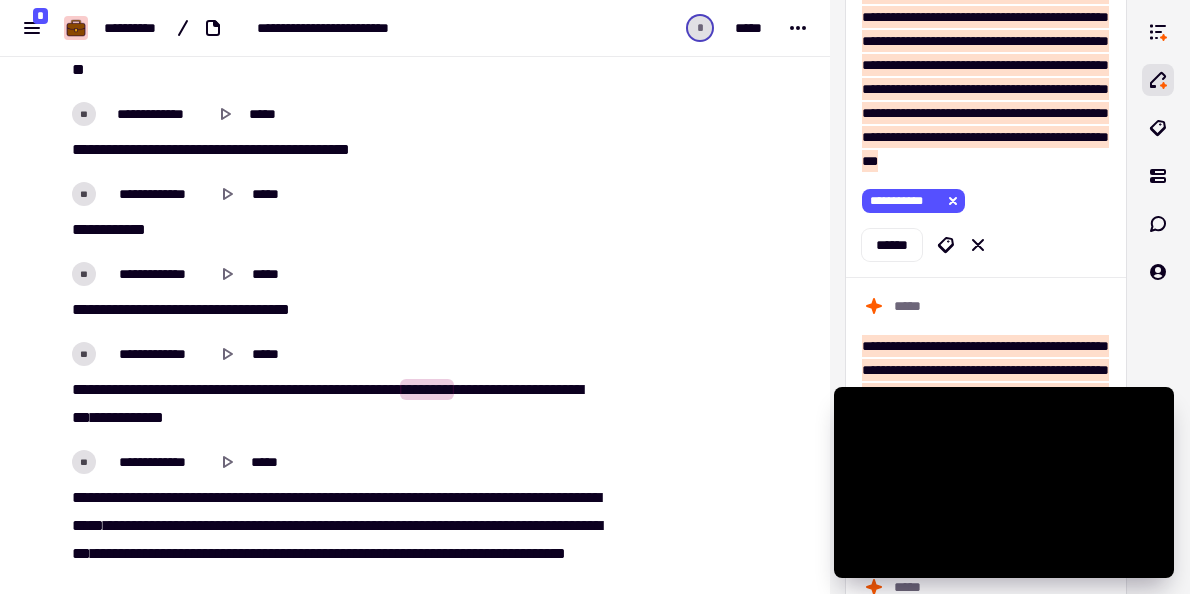 click on "*****" at bounding box center (340, 389) 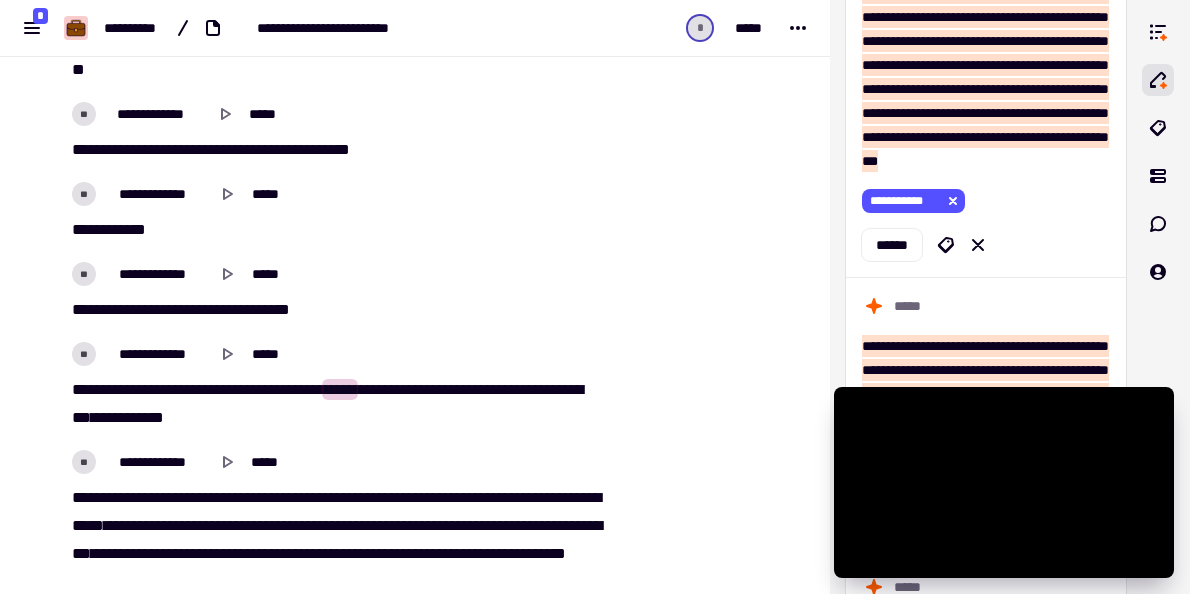 scroll, scrollTop: 32443, scrollLeft: 0, axis: vertical 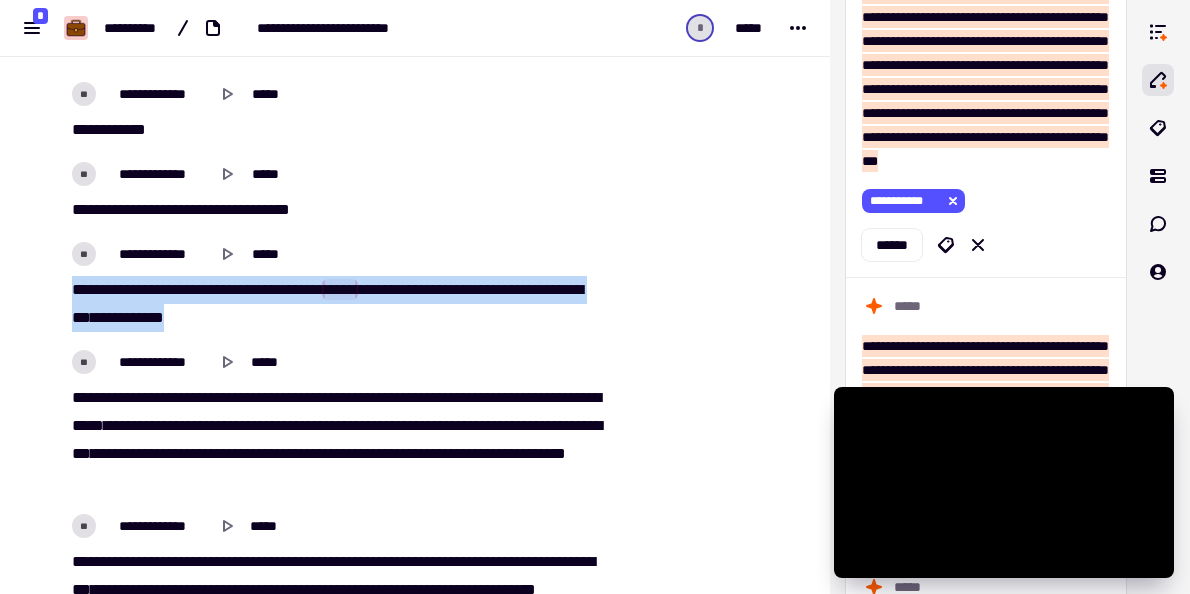 drag, startPoint x: 215, startPoint y: 337, endPoint x: 71, endPoint y: 312, distance: 146.15402 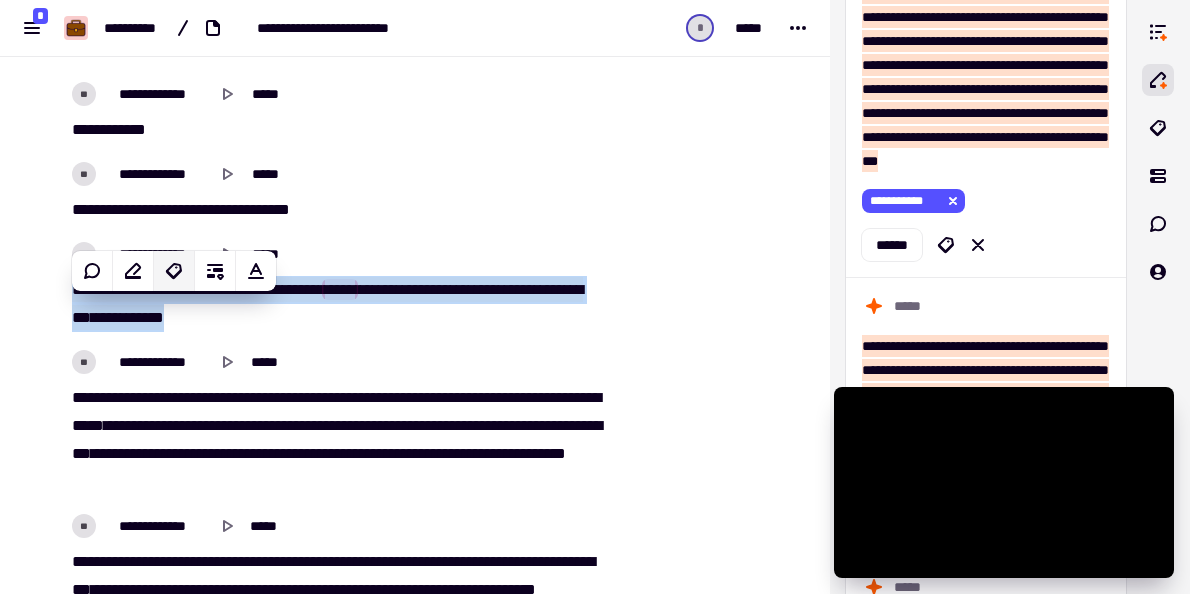click 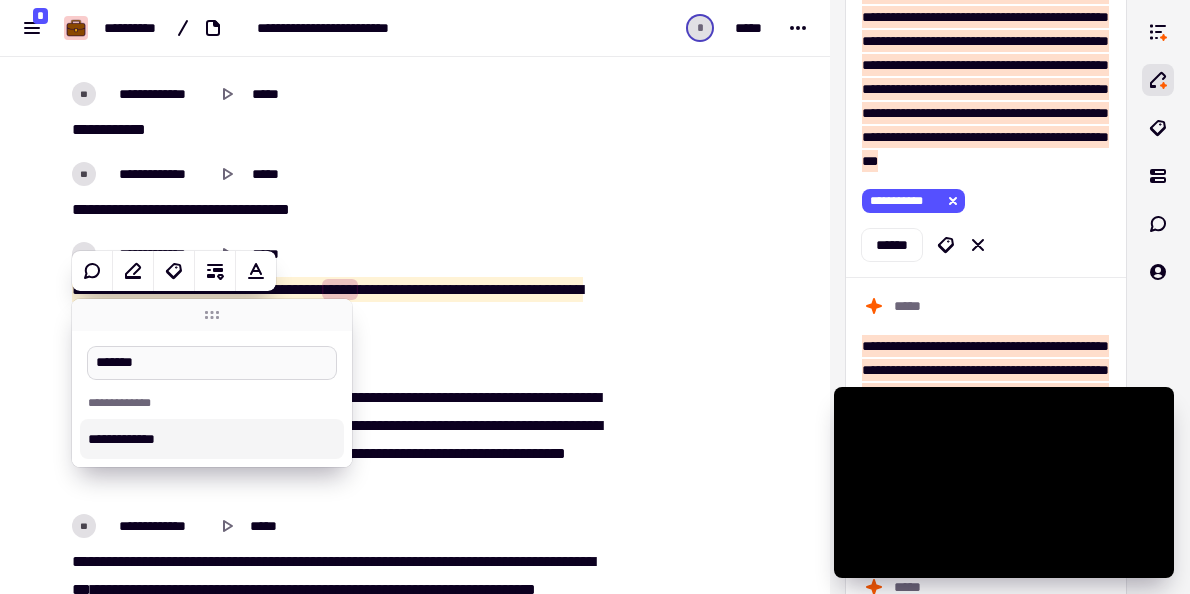 type on "********" 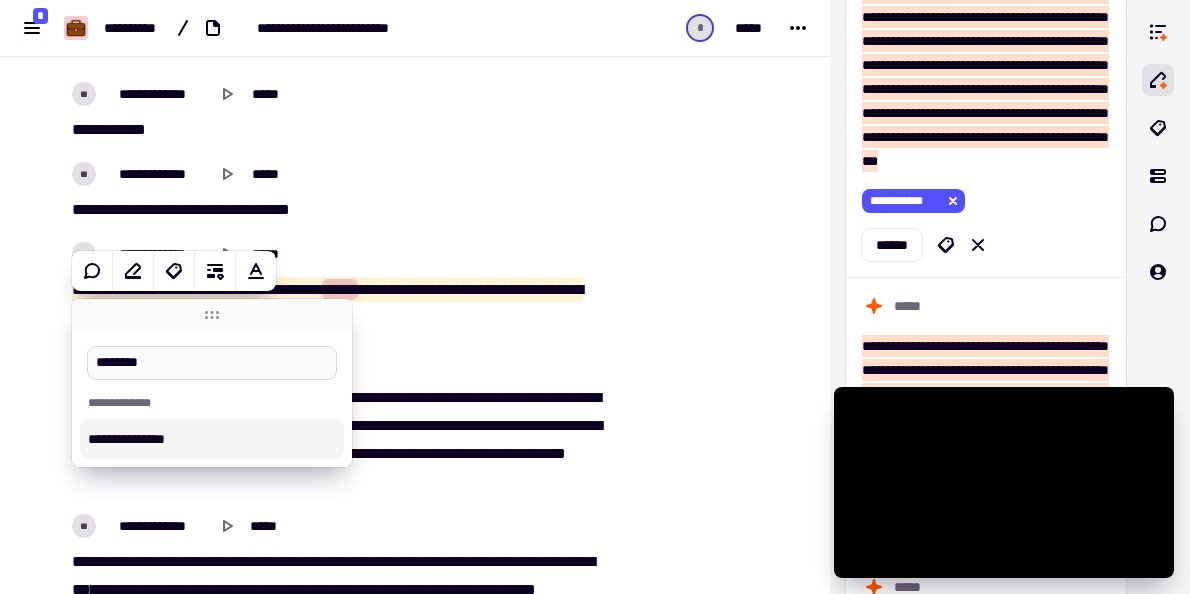type 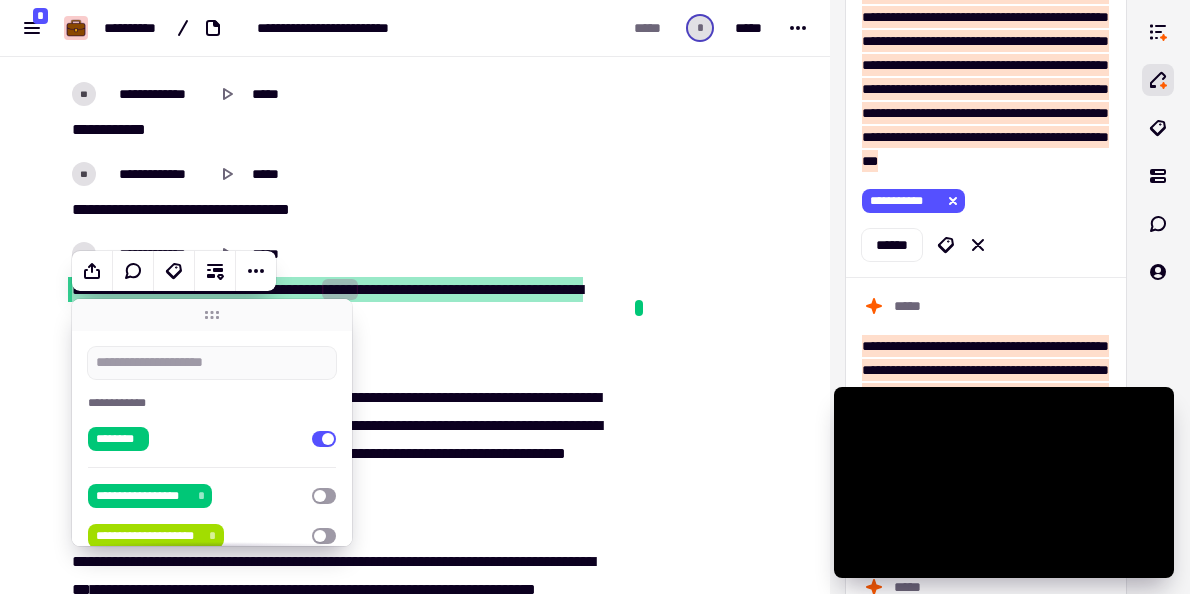 click at bounding box center [714, -13675] 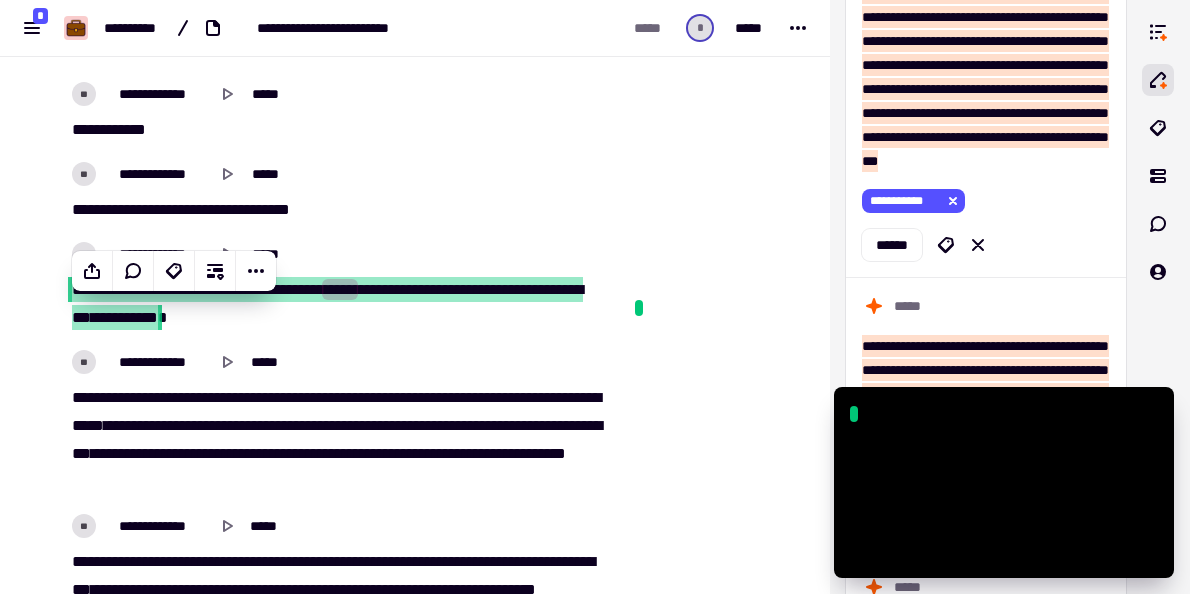 scroll, scrollTop: 18604, scrollLeft: 0, axis: vertical 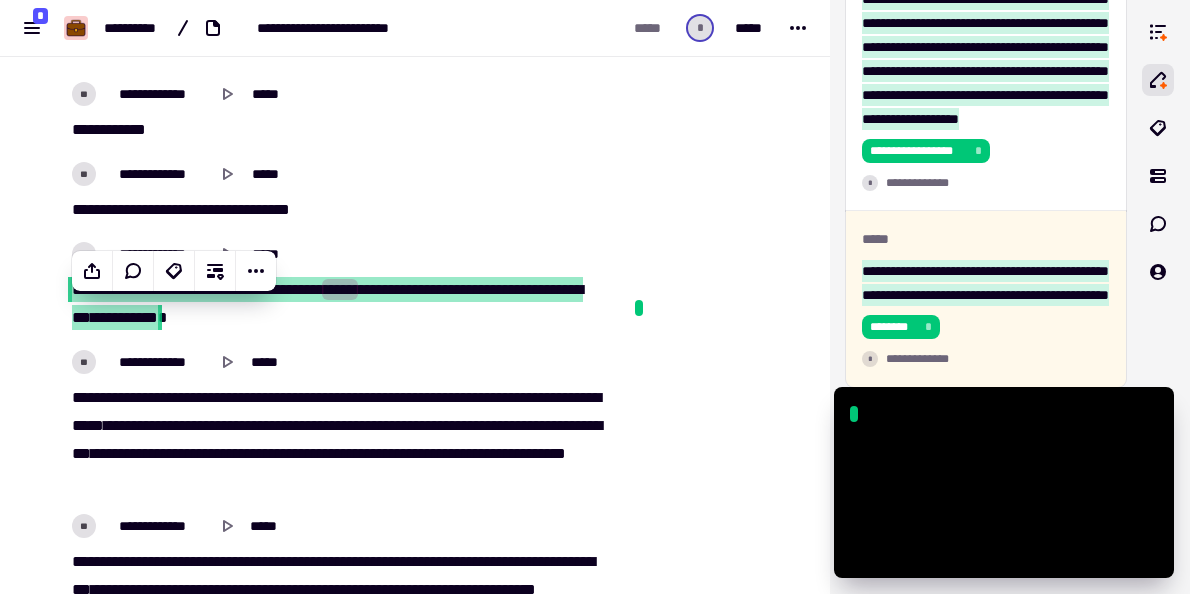 click on "*****" at bounding box center (448, 397) 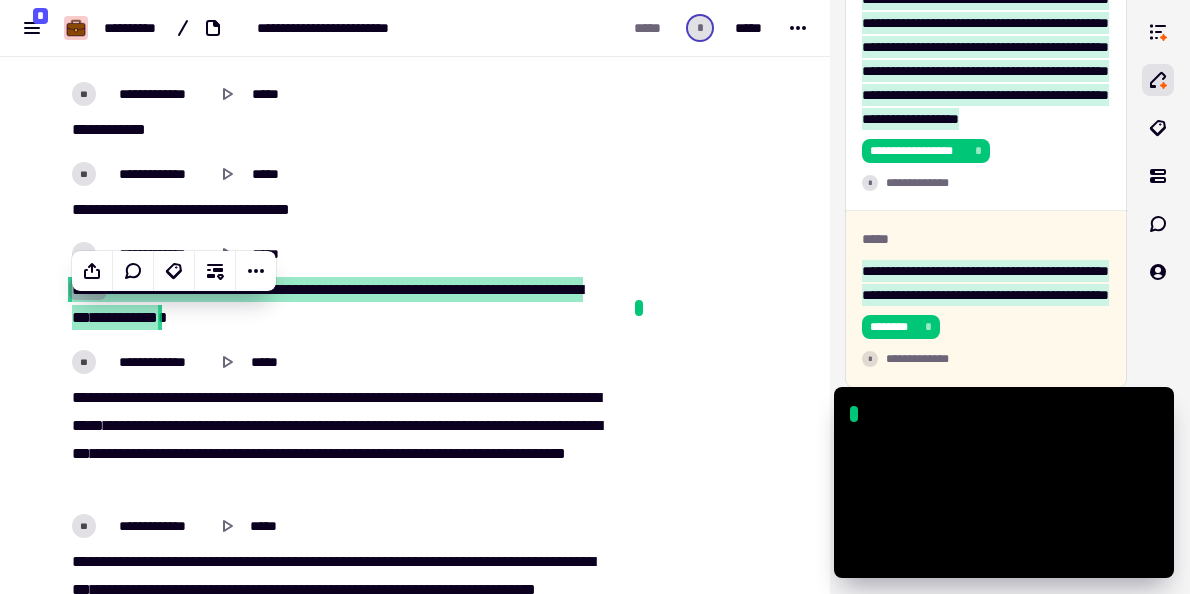 scroll, scrollTop: 32543, scrollLeft: 0, axis: vertical 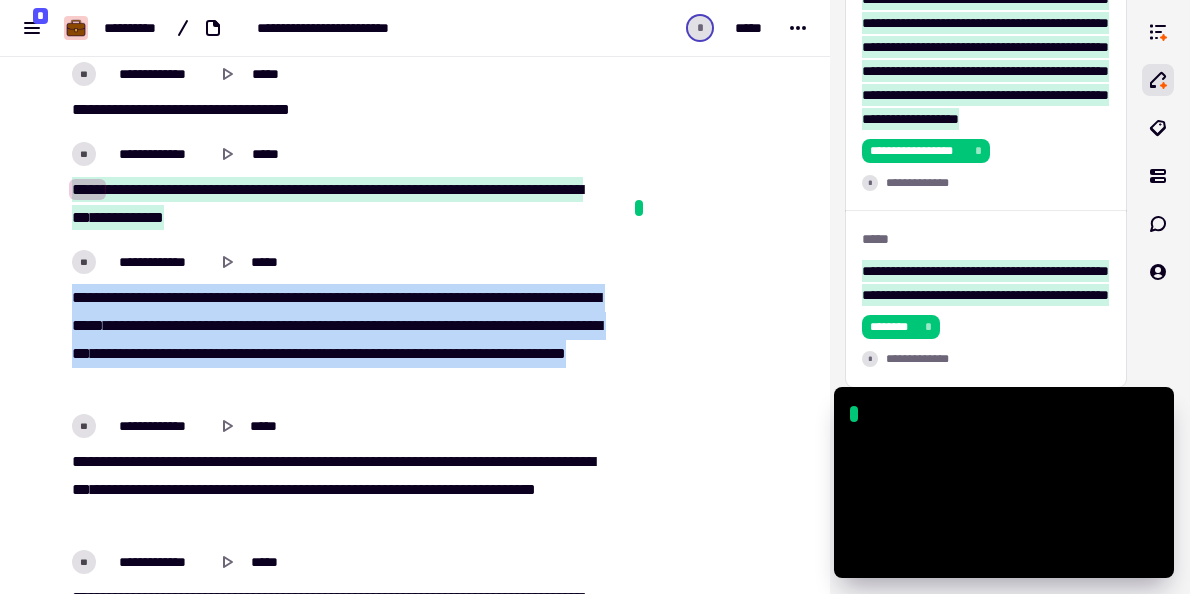 drag, startPoint x: 289, startPoint y: 401, endPoint x: 75, endPoint y: 322, distance: 228.1162 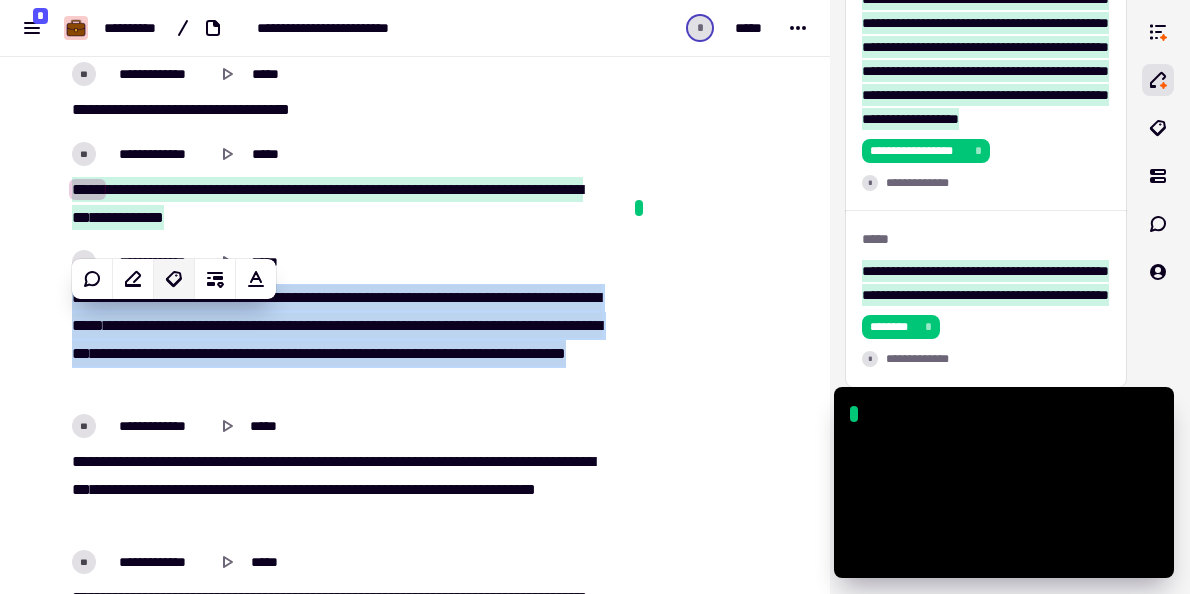click 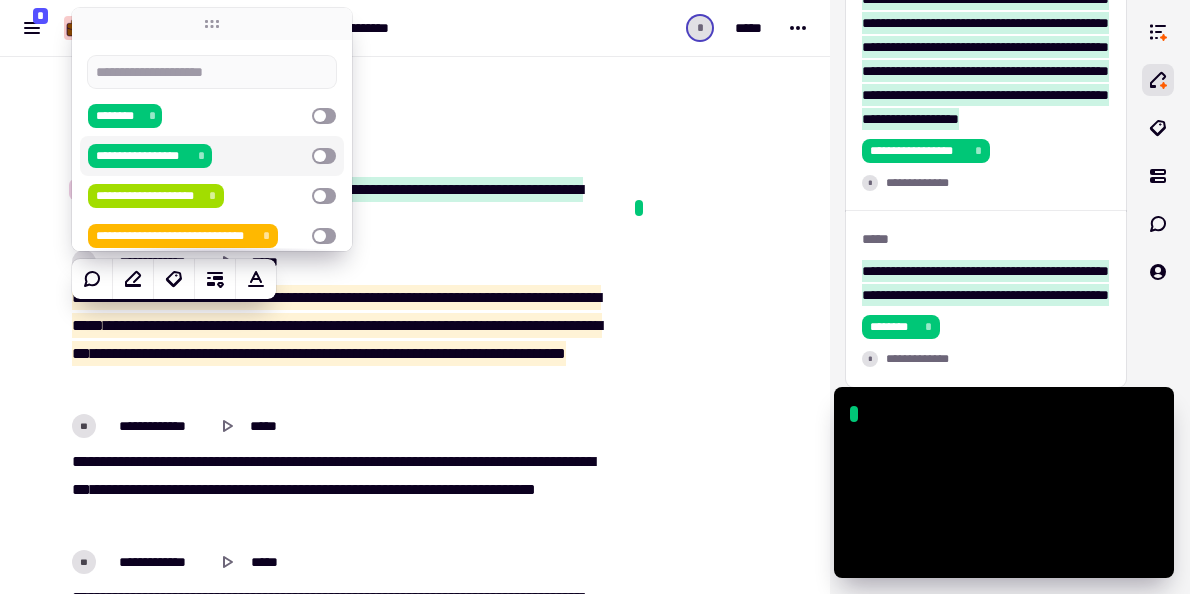 click on "**********" at bounding box center [143, 156] 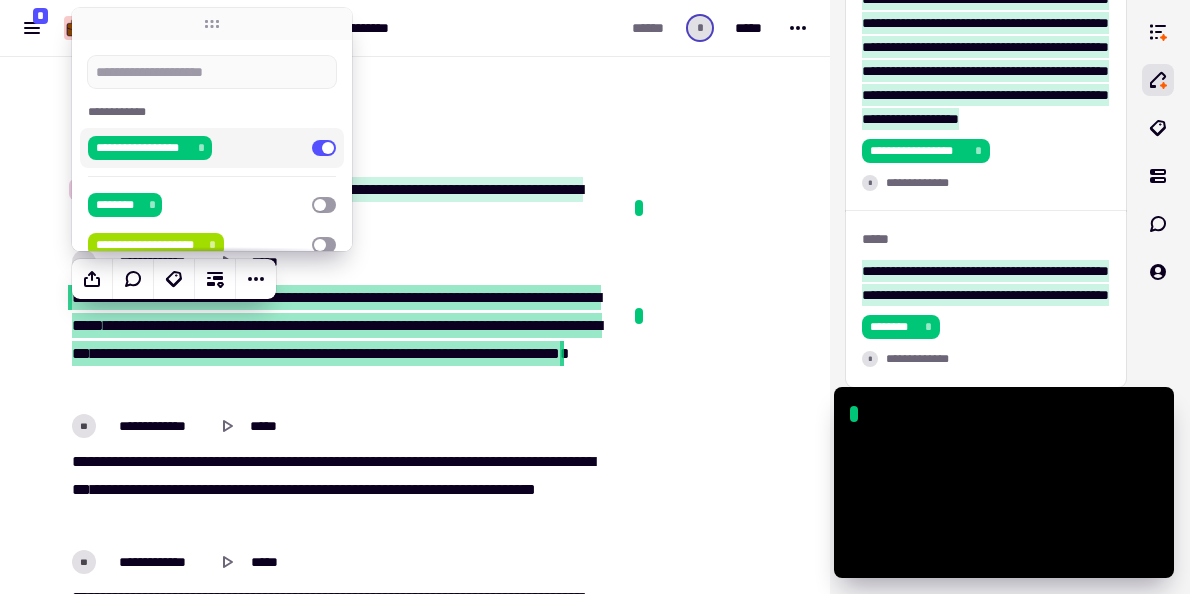 click on "**********" at bounding box center (415, -13784) 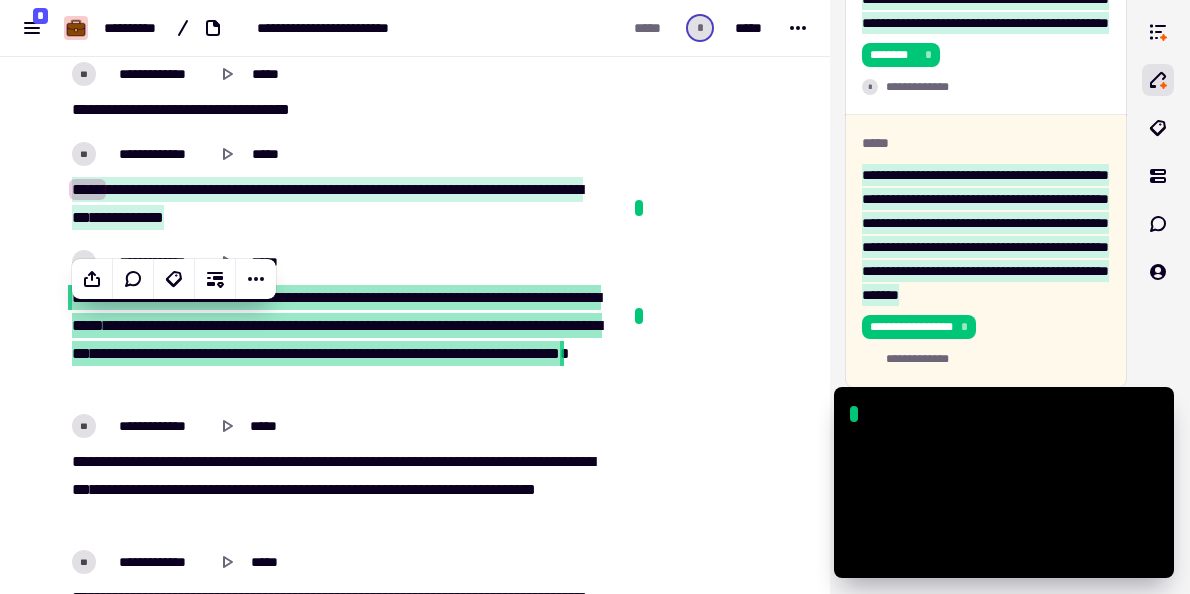scroll, scrollTop: 18924, scrollLeft: 0, axis: vertical 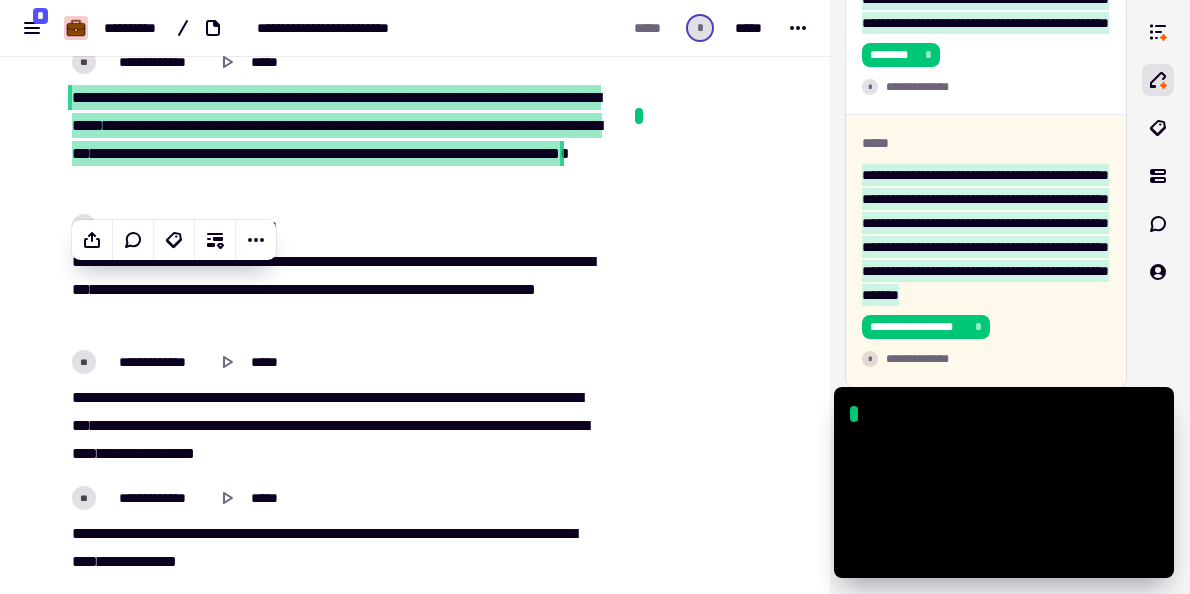click on "**********" at bounding box center [289, 261] 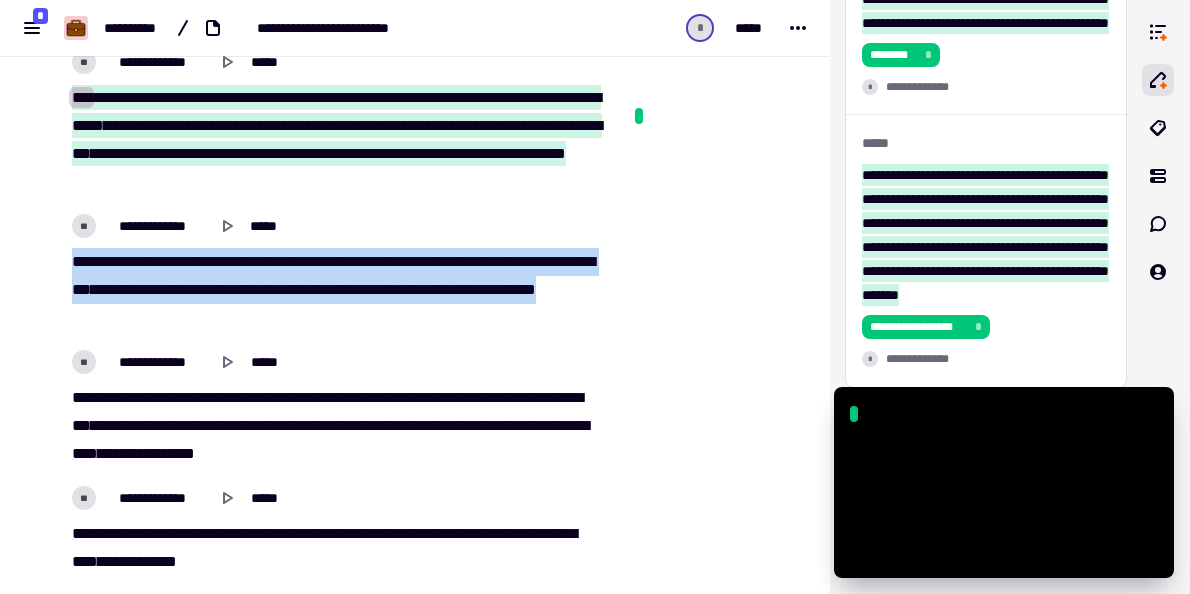 drag, startPoint x: 191, startPoint y: 335, endPoint x: 69, endPoint y: 286, distance: 131.47243 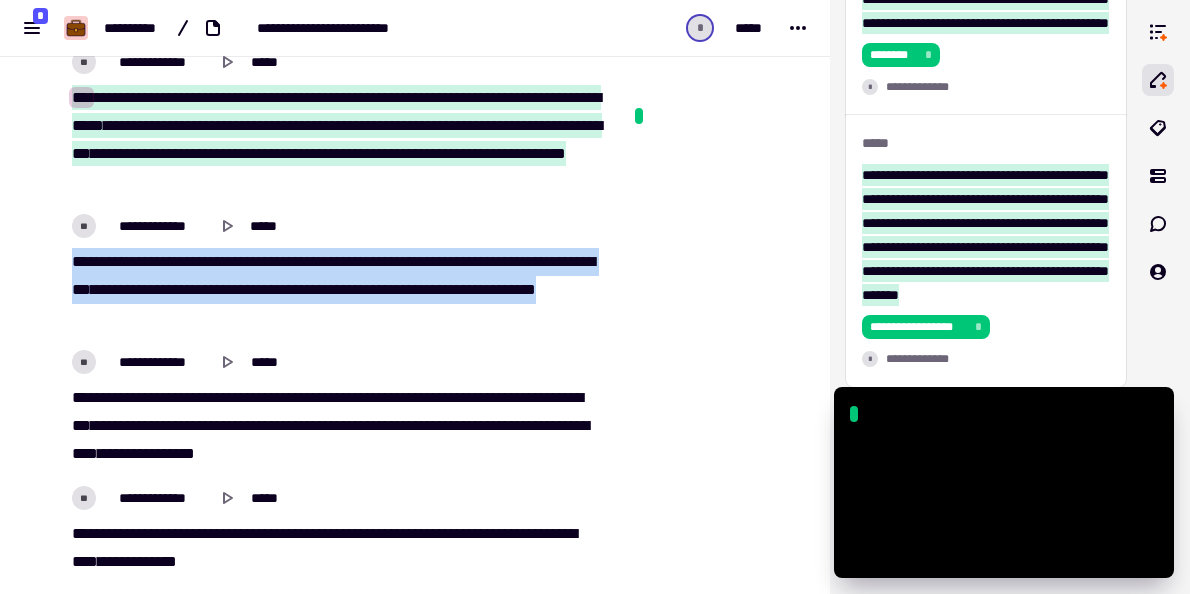 click on "**********" at bounding box center [336, 290] 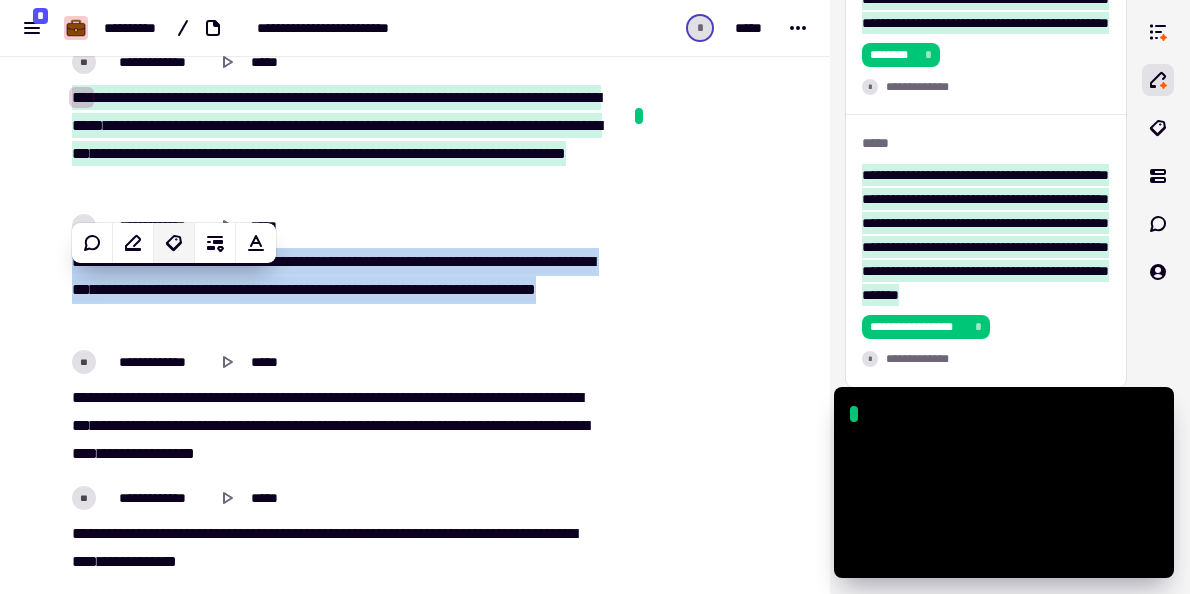 click 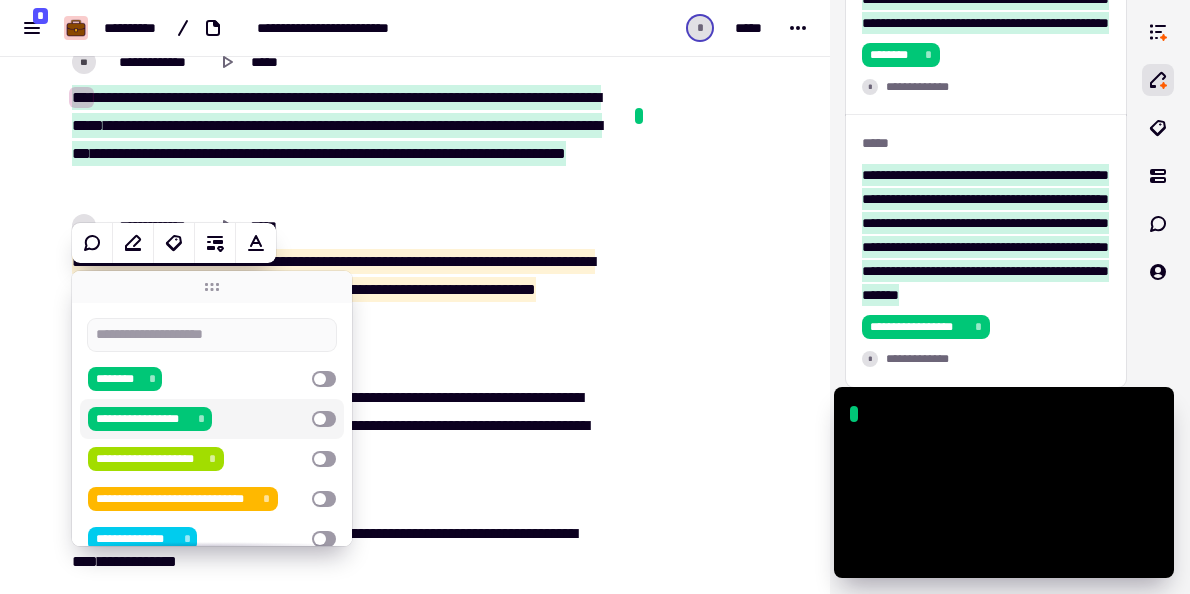 click on "**********" at bounding box center (143, 419) 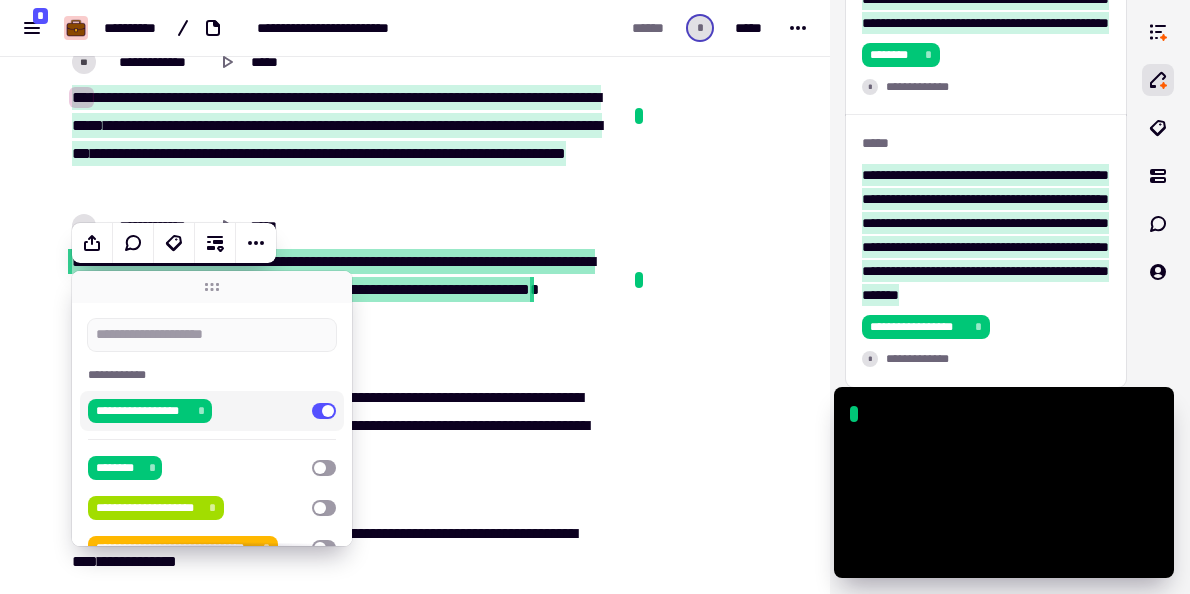 click on "**********" at bounding box center [415, -13984] 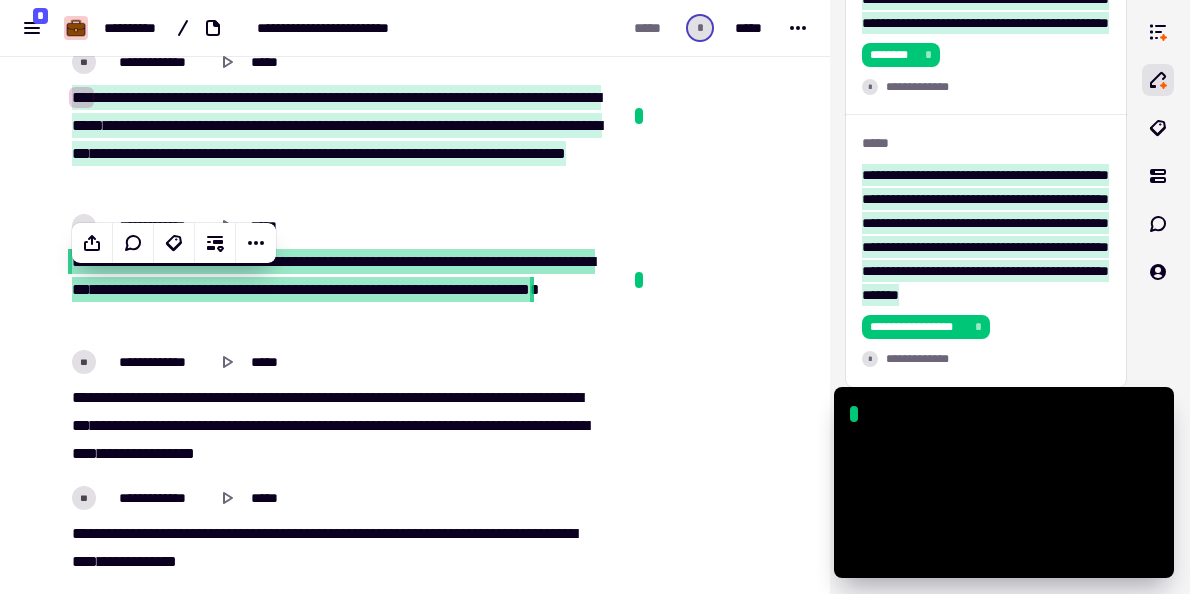 scroll, scrollTop: 32843, scrollLeft: 0, axis: vertical 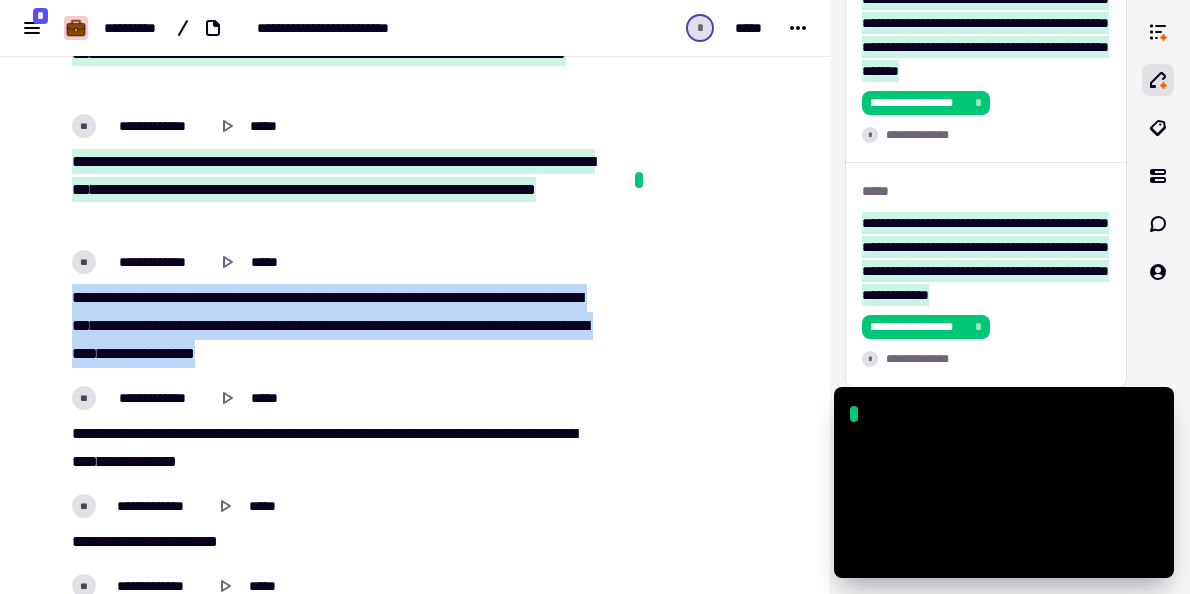 drag, startPoint x: 280, startPoint y: 373, endPoint x: 75, endPoint y: 322, distance: 211.24867 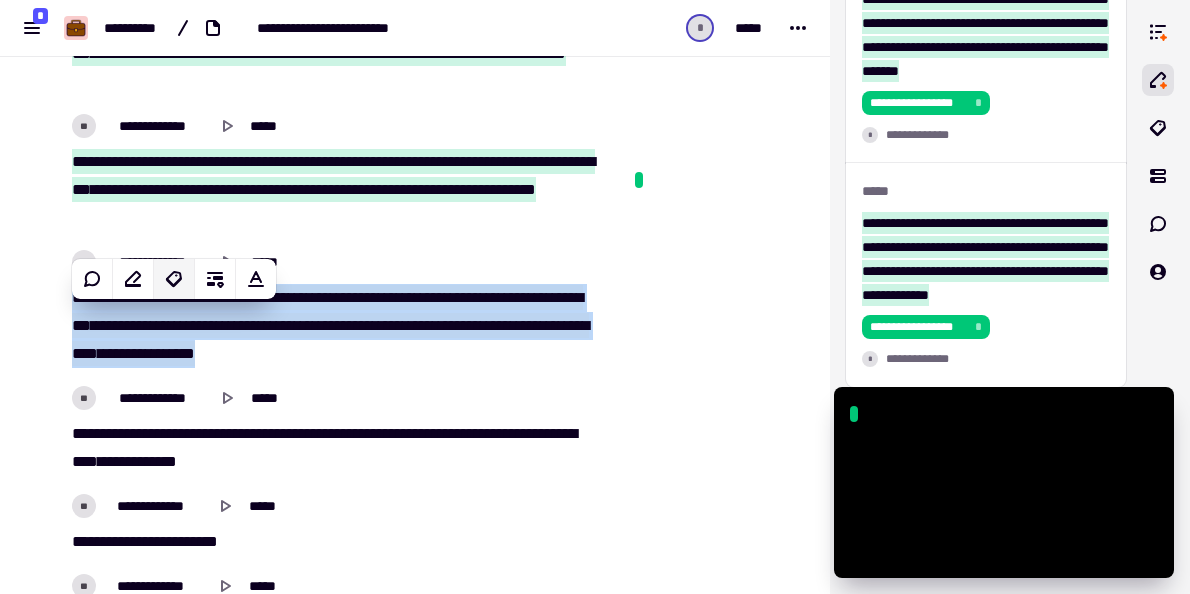 click 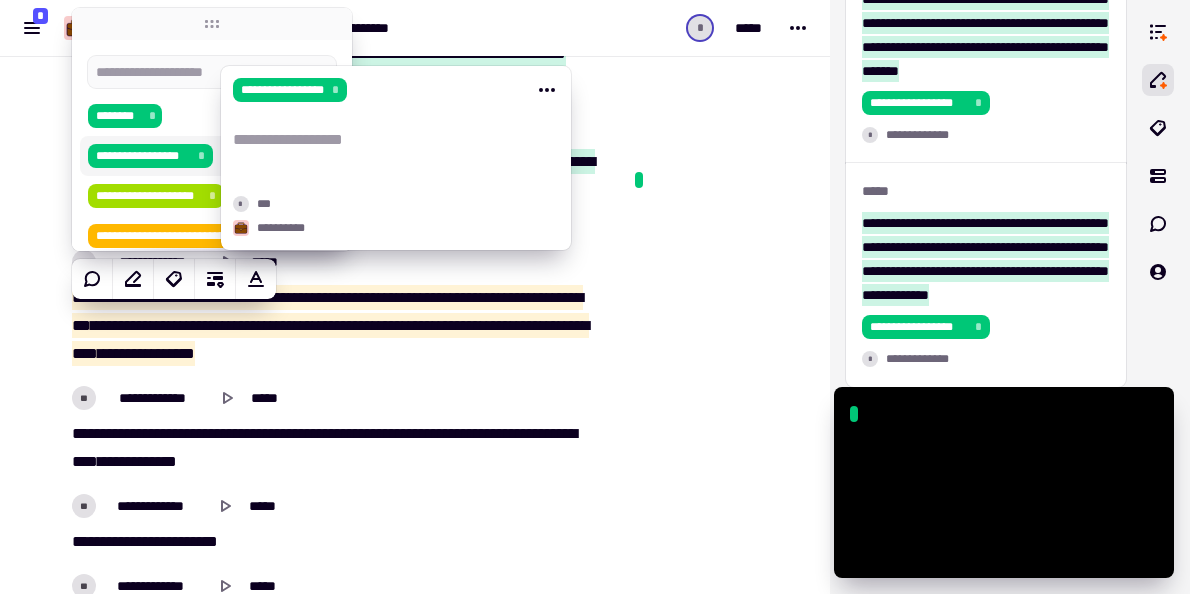click on "**********" at bounding box center (143, 156) 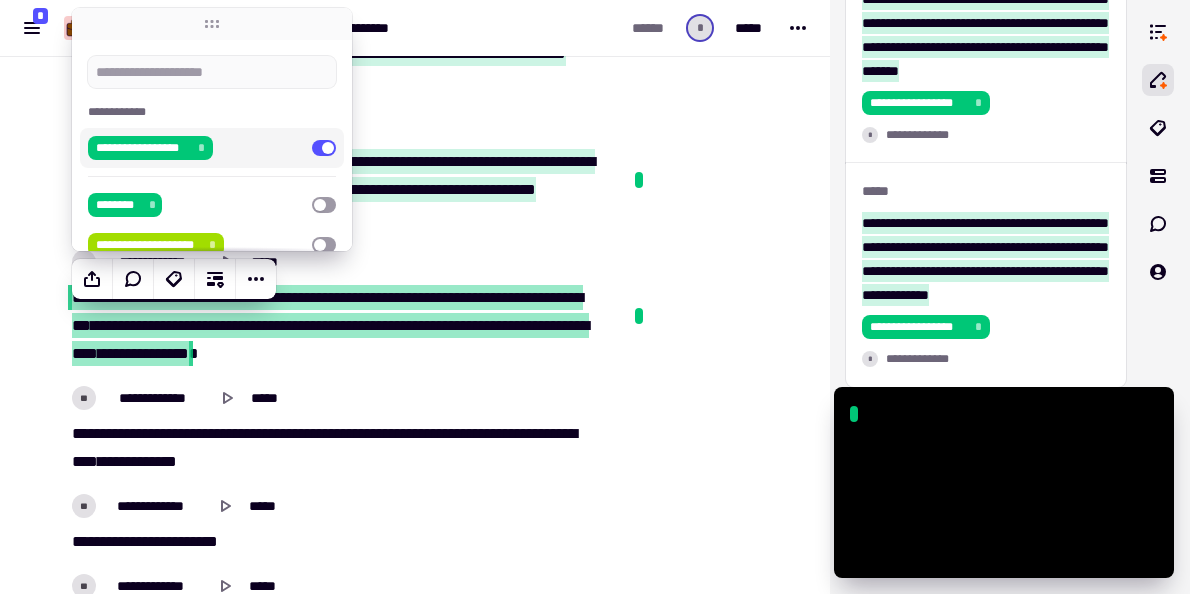 click at bounding box center (714, -14075) 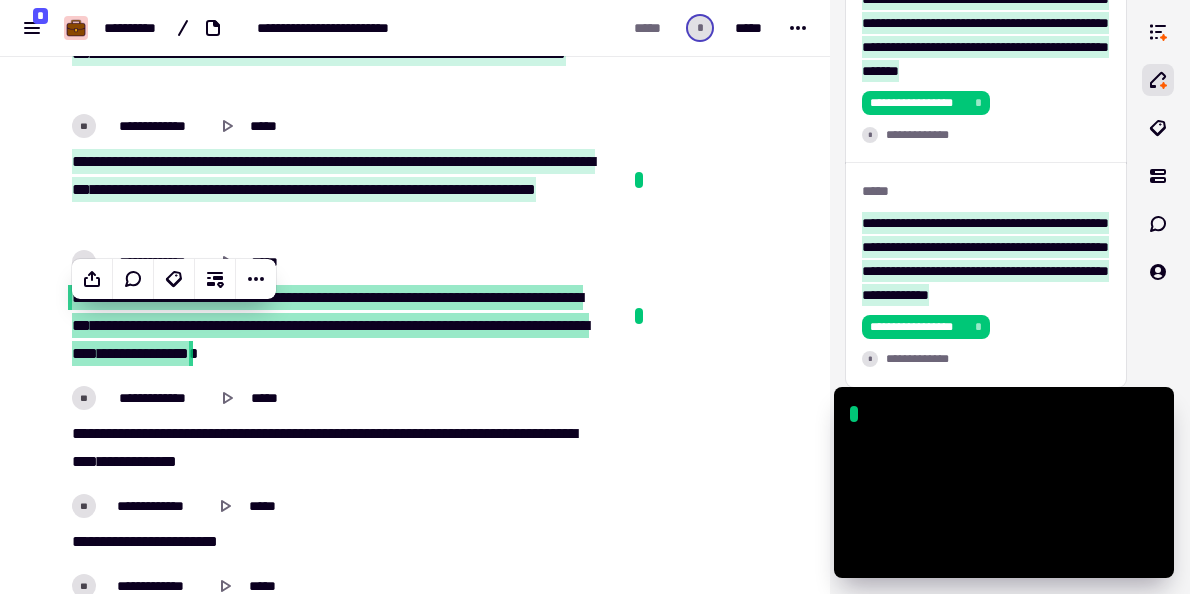 scroll, scrollTop: 32943, scrollLeft: 0, axis: vertical 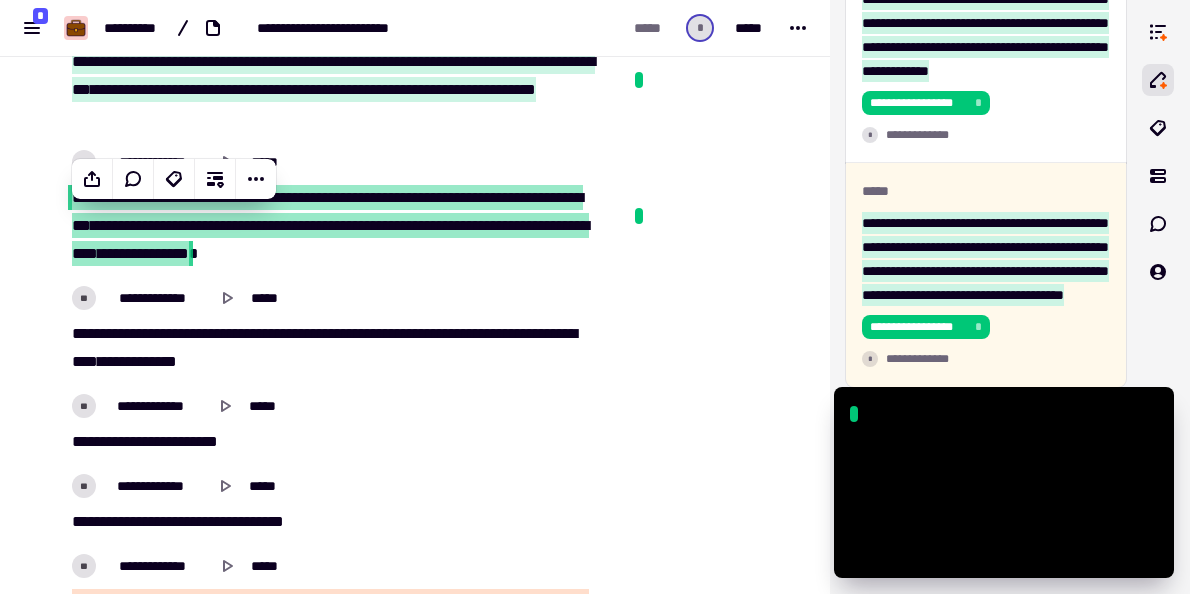 click on "********" at bounding box center (149, 361) 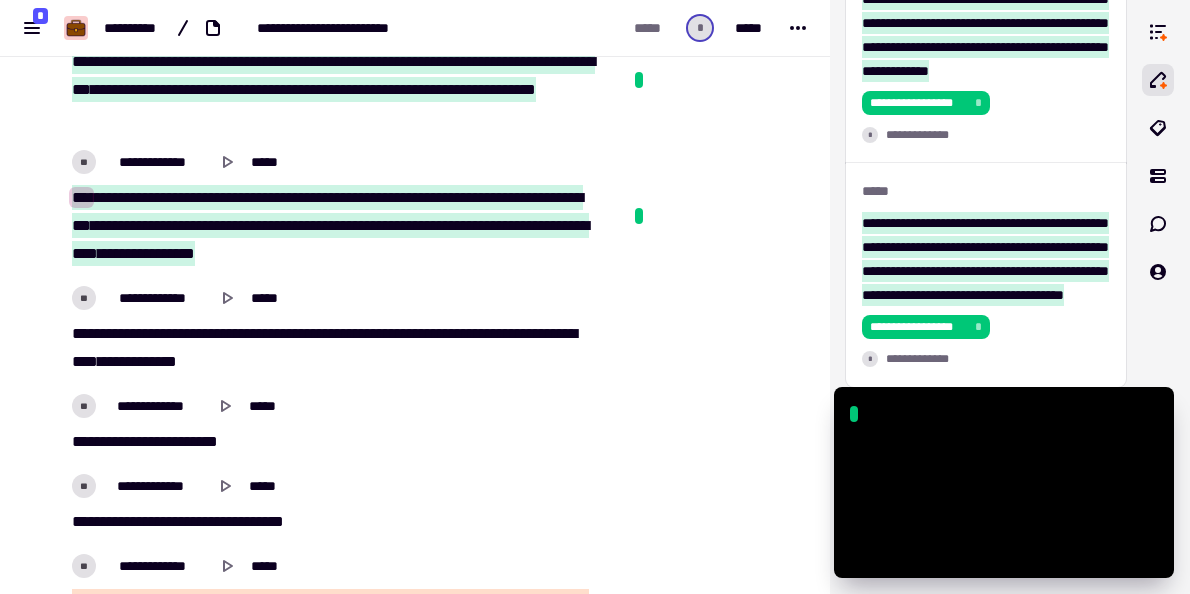 click on "********" at bounding box center [149, 361] 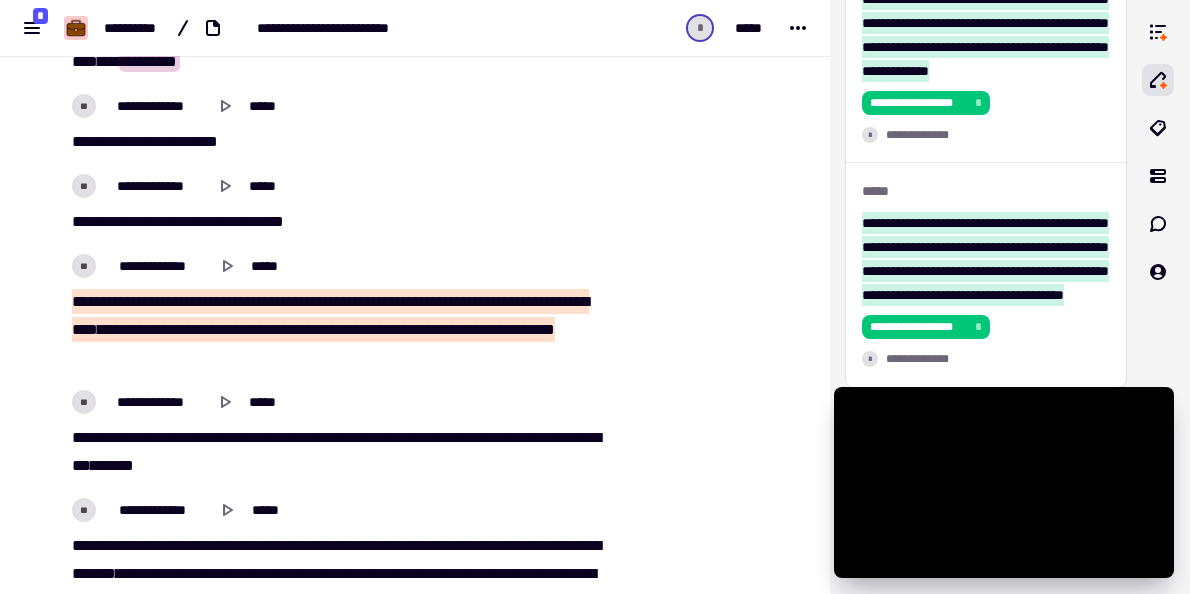 scroll, scrollTop: 33343, scrollLeft: 0, axis: vertical 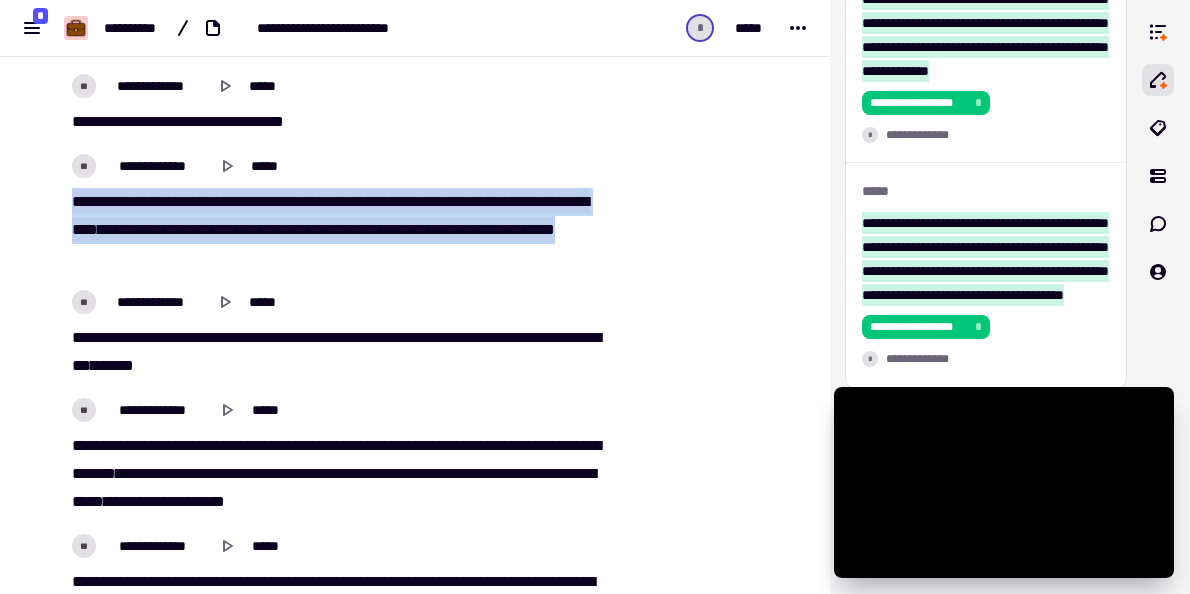 drag, startPoint x: 178, startPoint y: 277, endPoint x: 66, endPoint y: 213, distance: 128.99612 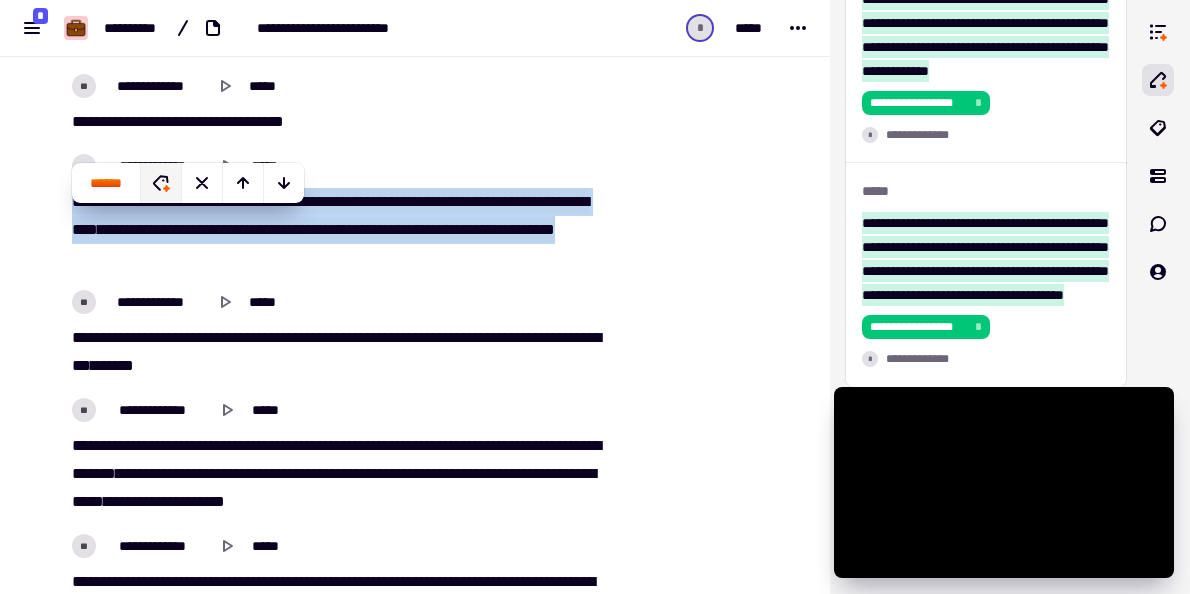 click 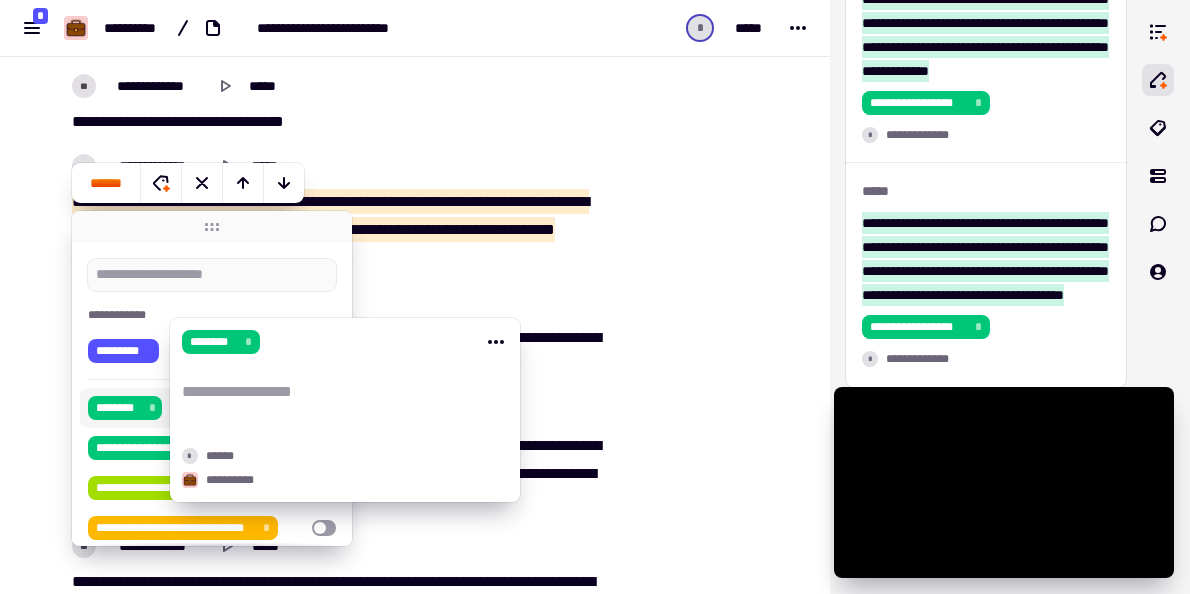 click on "********" at bounding box center [118, 408] 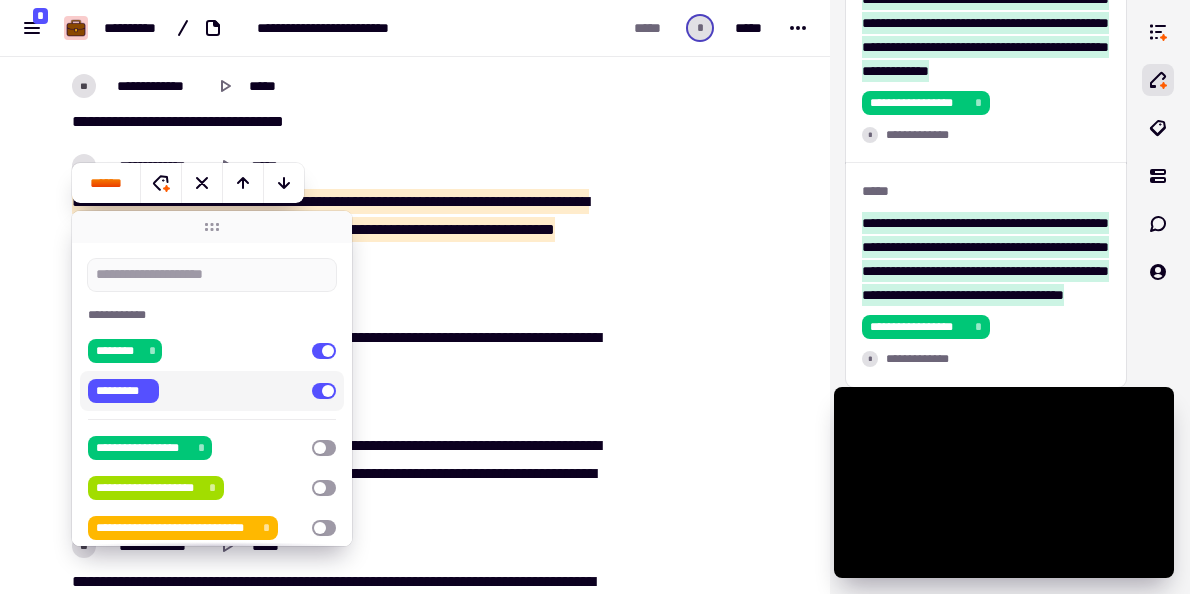 click at bounding box center (714, -14575) 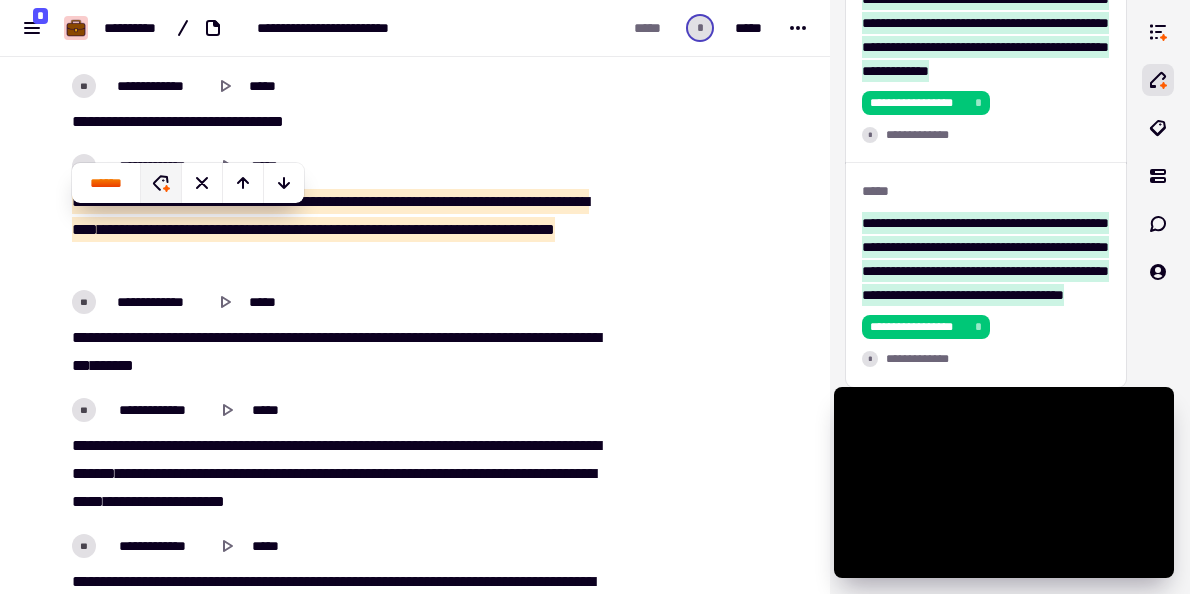 click 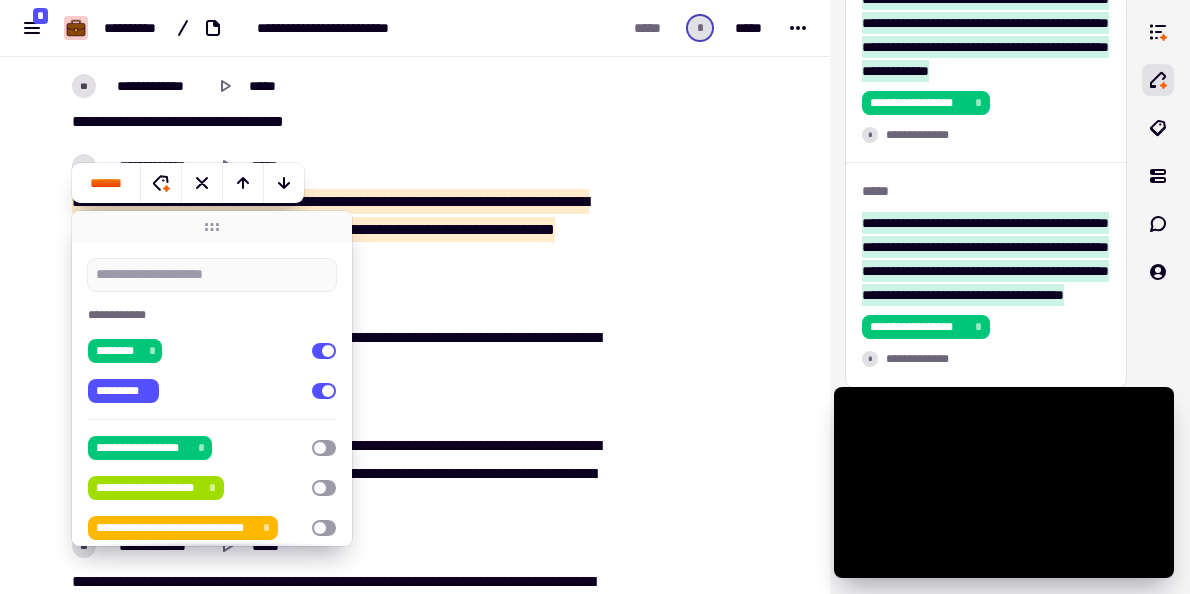 click on "**********" at bounding box center [415, -14584] 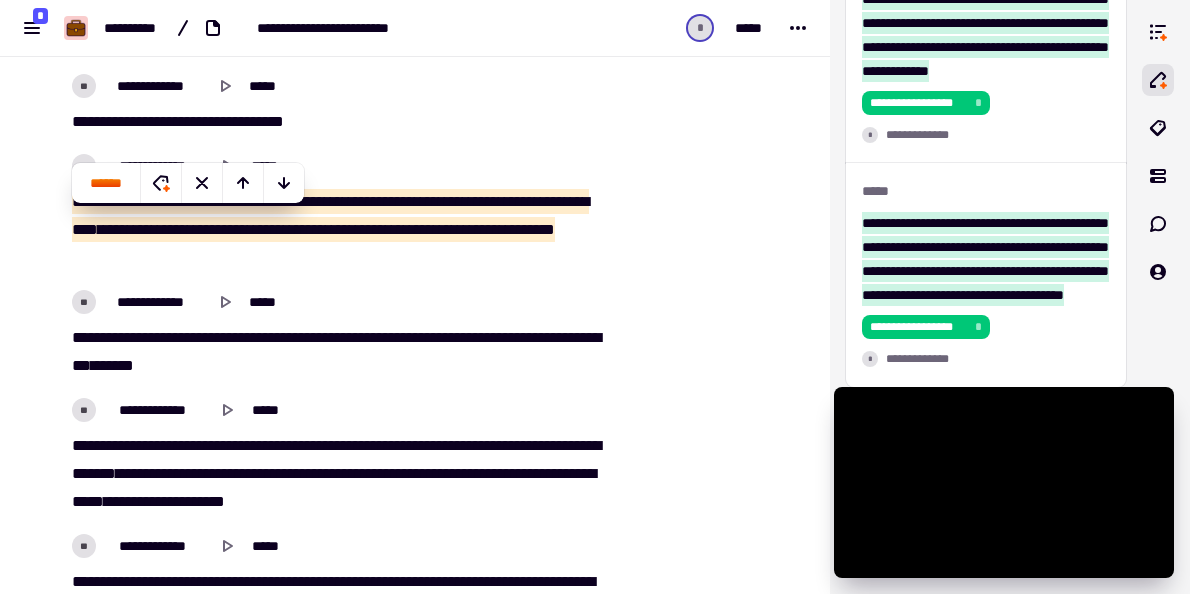 click on "****" at bounding box center [578, 473] 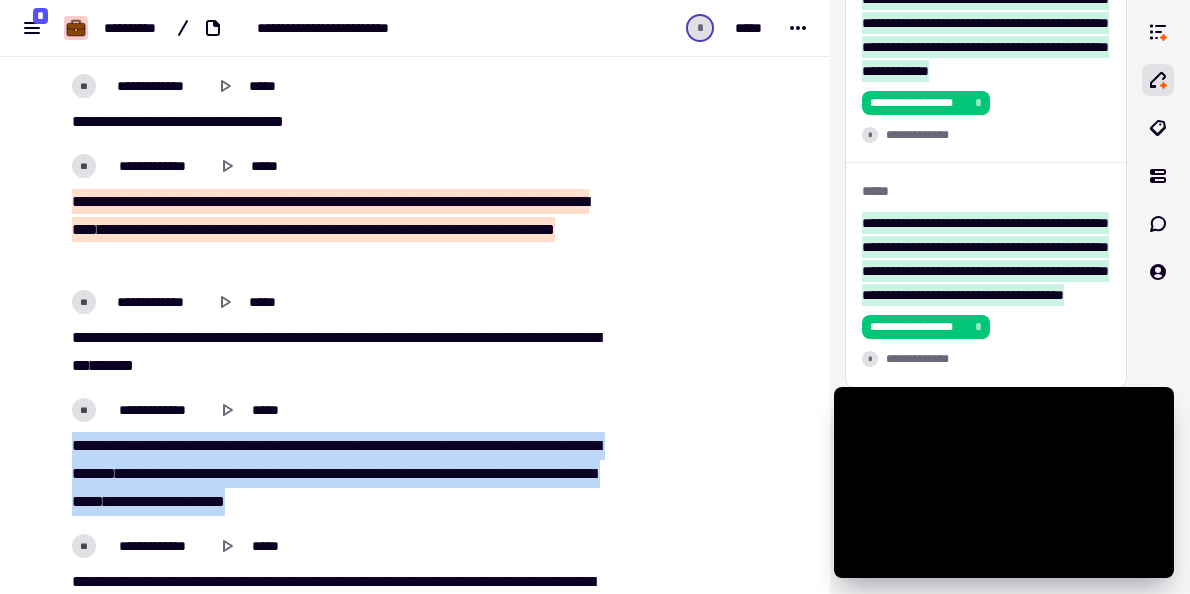 drag, startPoint x: 437, startPoint y: 524, endPoint x: 74, endPoint y: 461, distance: 368.4264 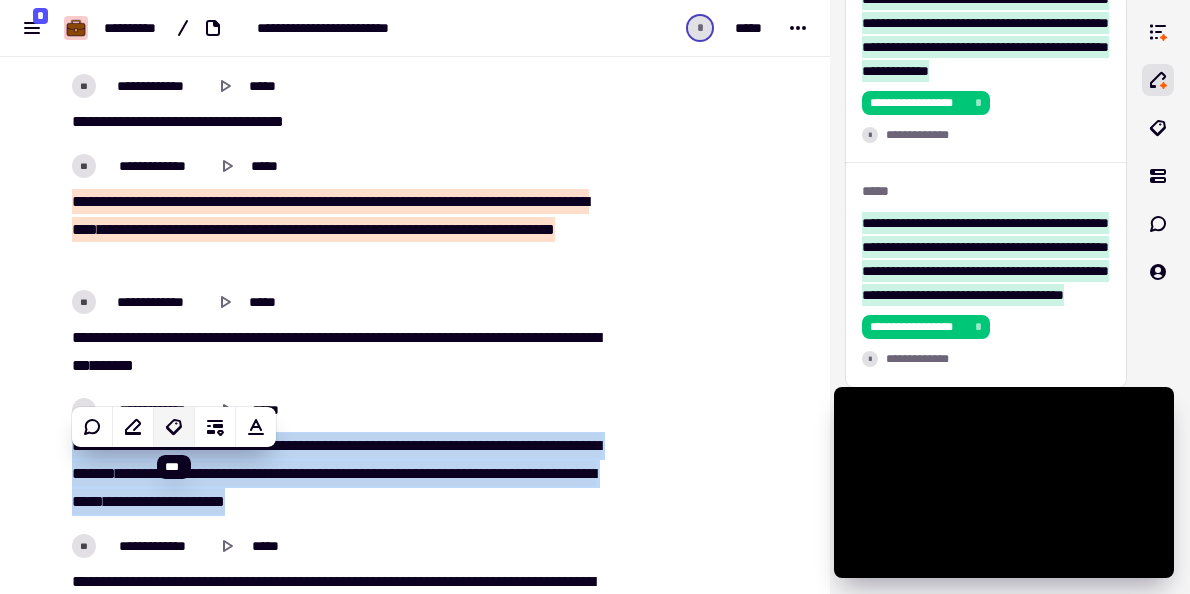 click 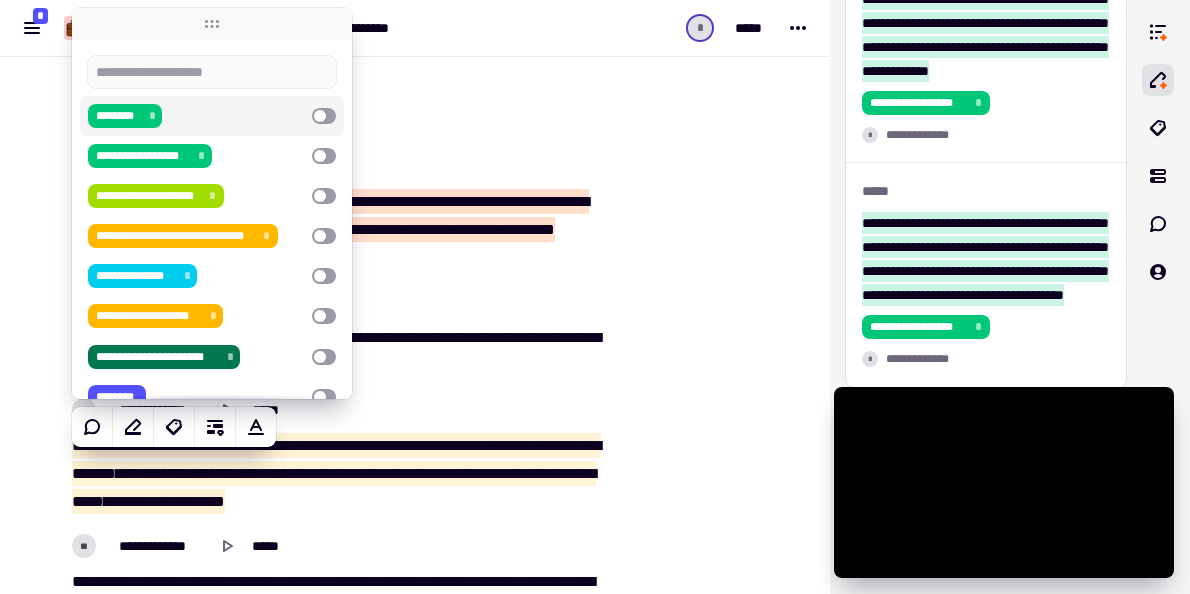 click on "********" at bounding box center [118, 116] 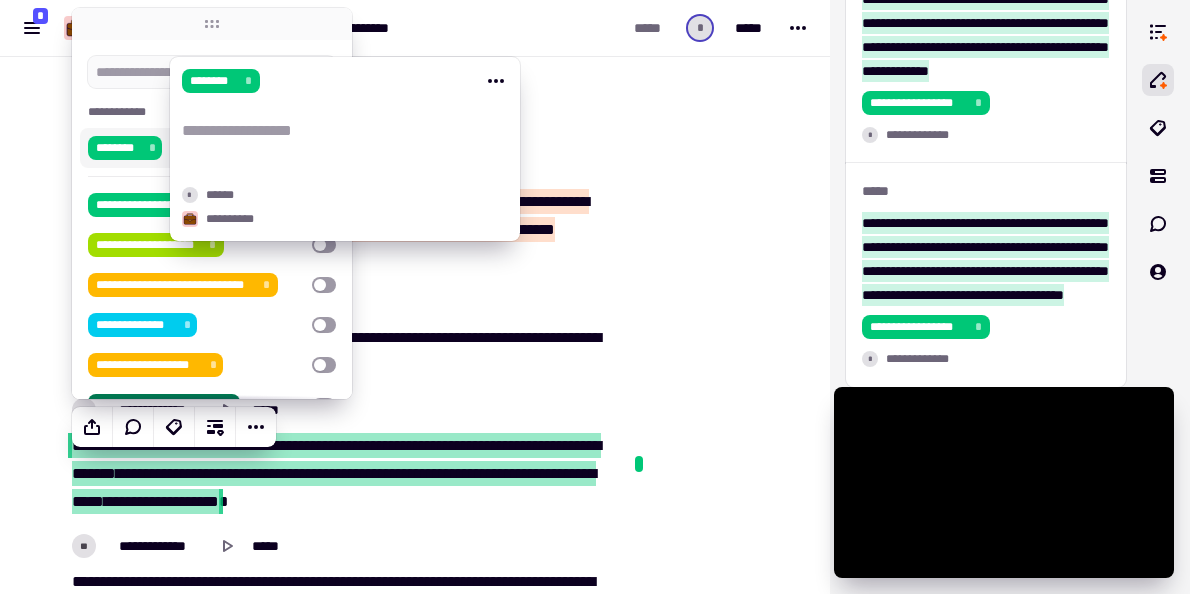 click on "********" at bounding box center (118, 148) 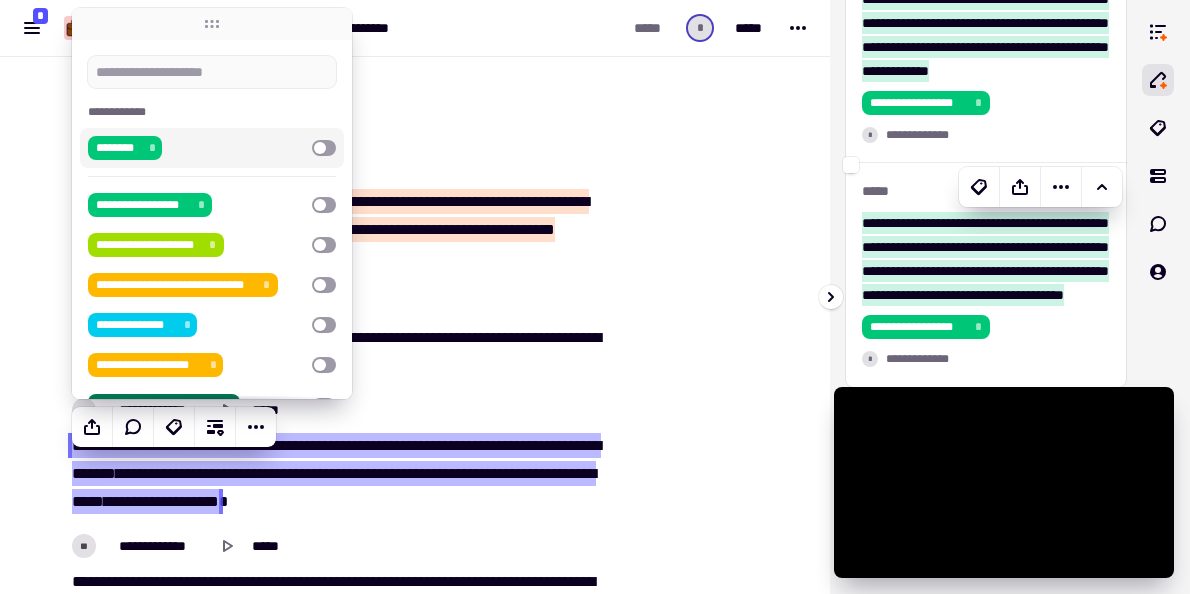 click at bounding box center (714, -14575) 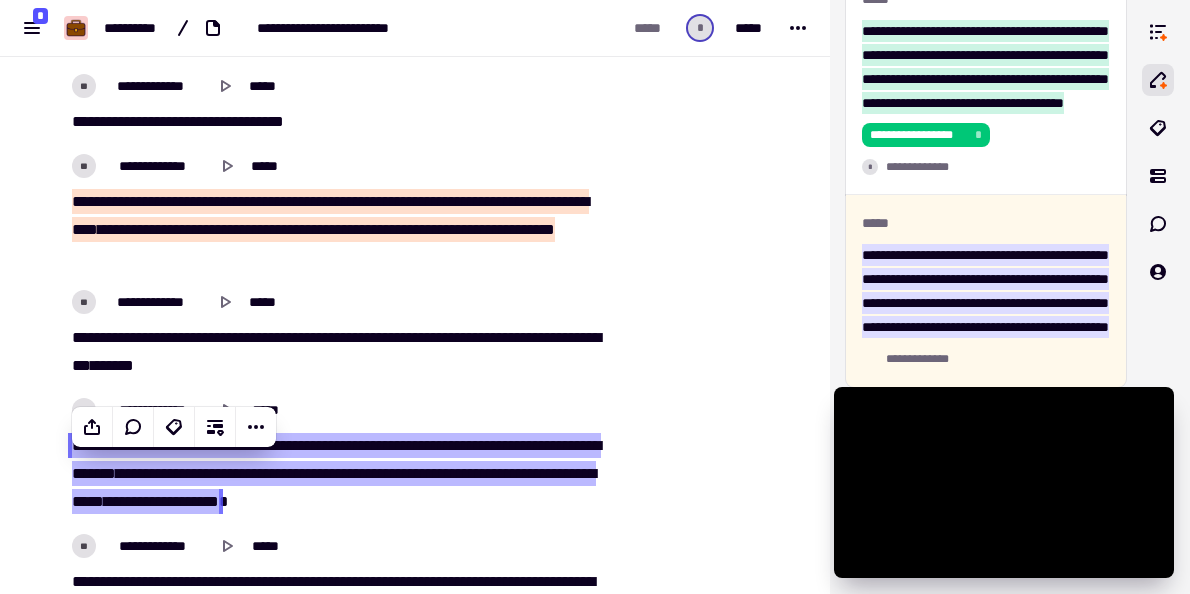scroll, scrollTop: 19660, scrollLeft: 0, axis: vertical 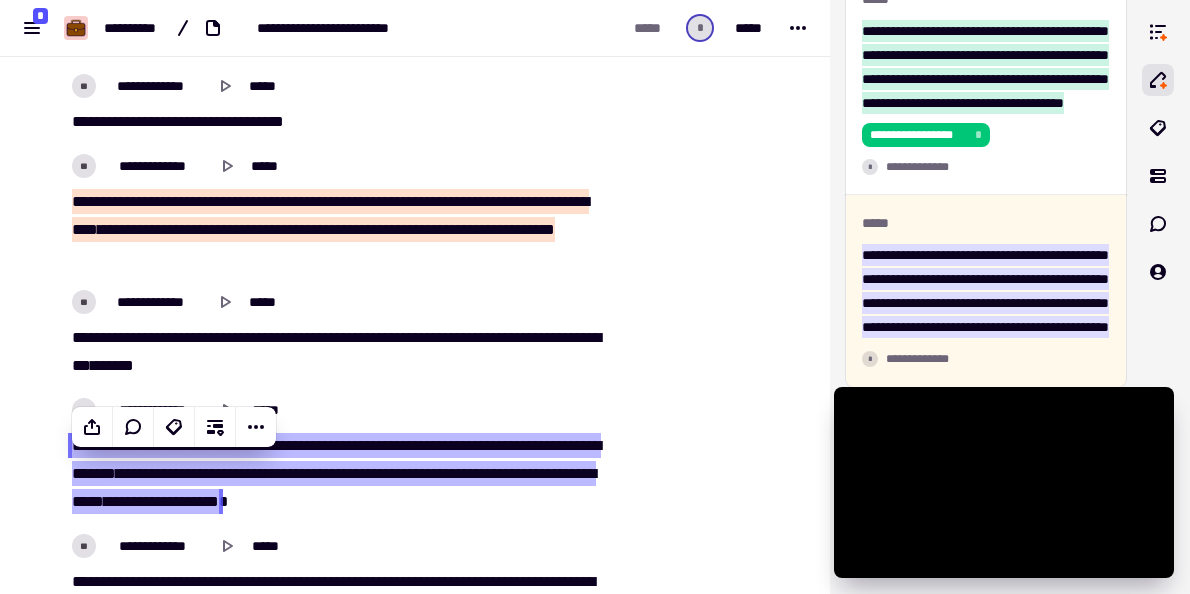 click on "***" at bounding box center (395, 473) 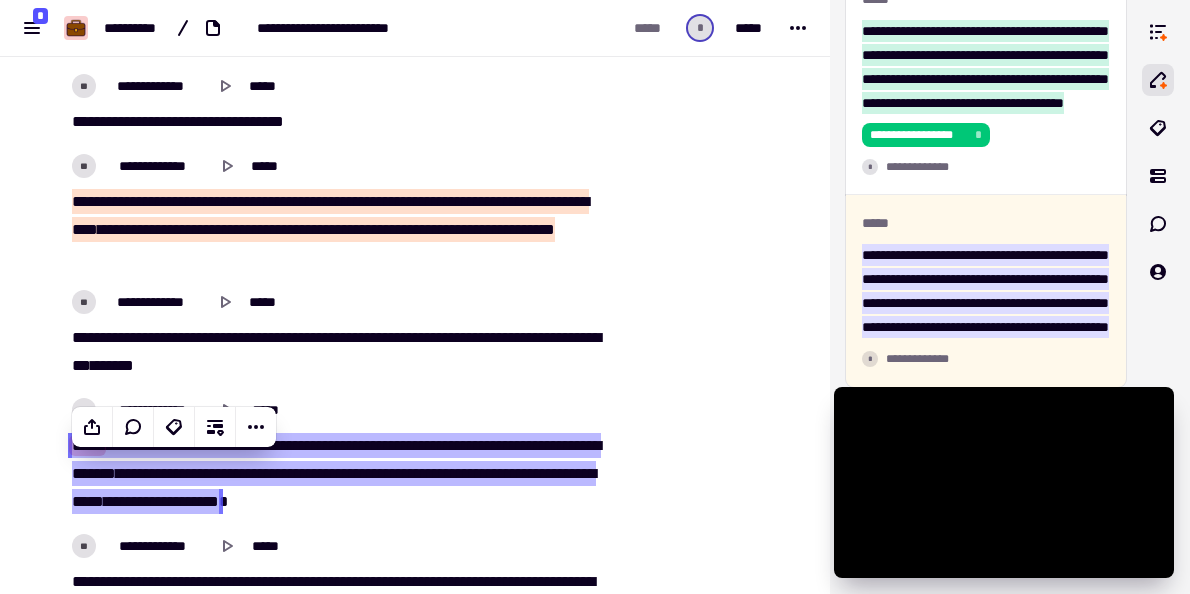 click on "*********" at bounding box center [155, 501] 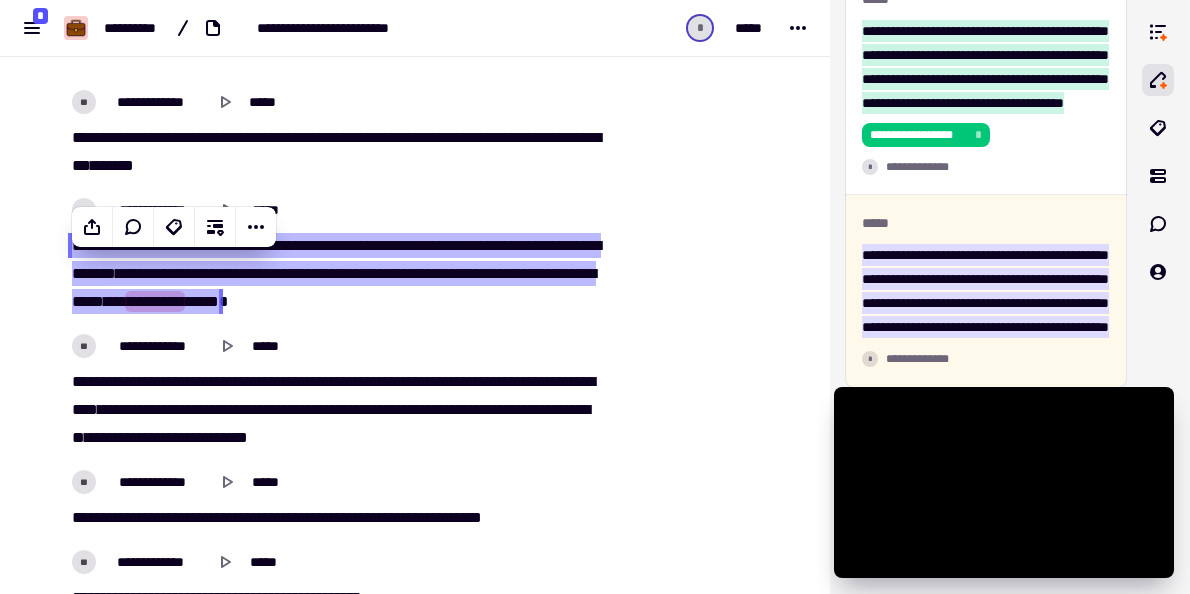 scroll, scrollTop: 33643, scrollLeft: 0, axis: vertical 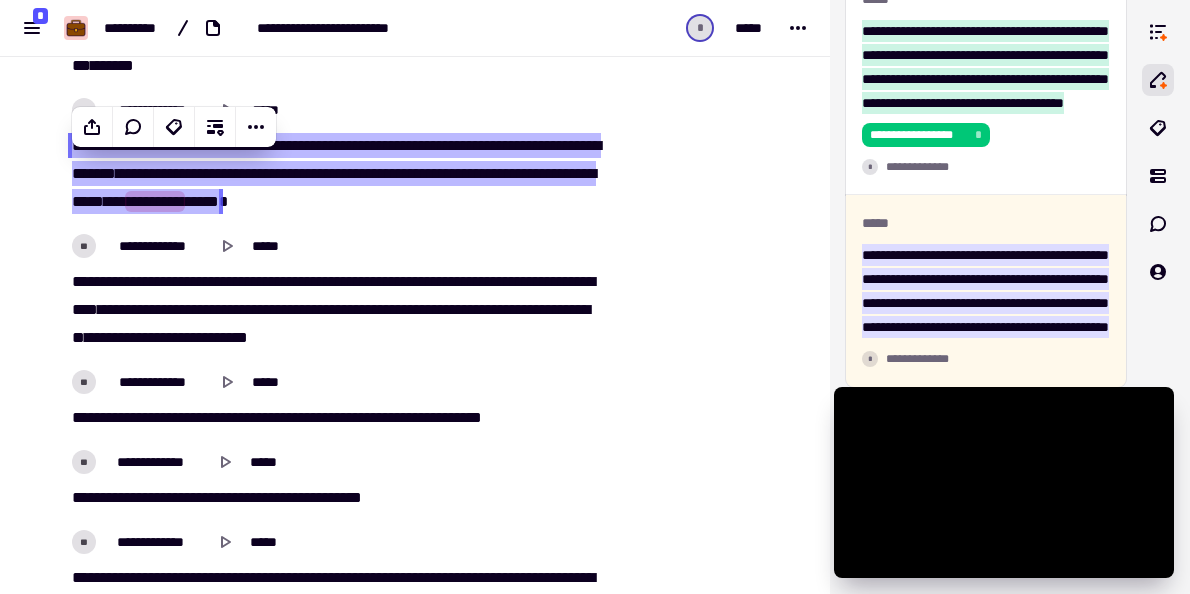 click on "*******" at bounding box center [364, 417] 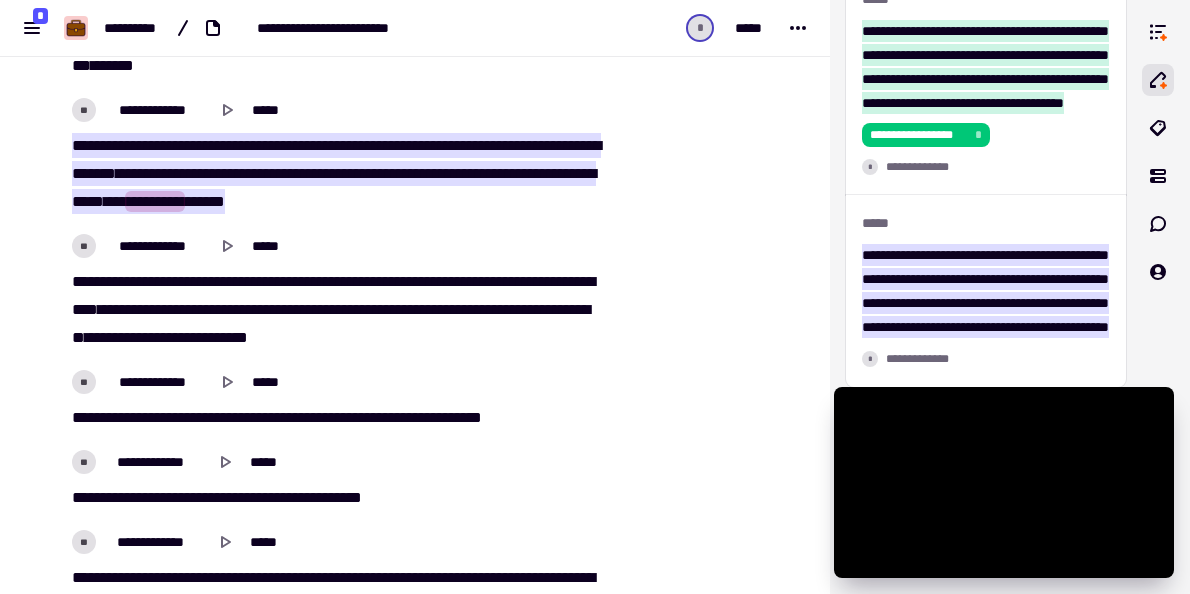 type on "*******" 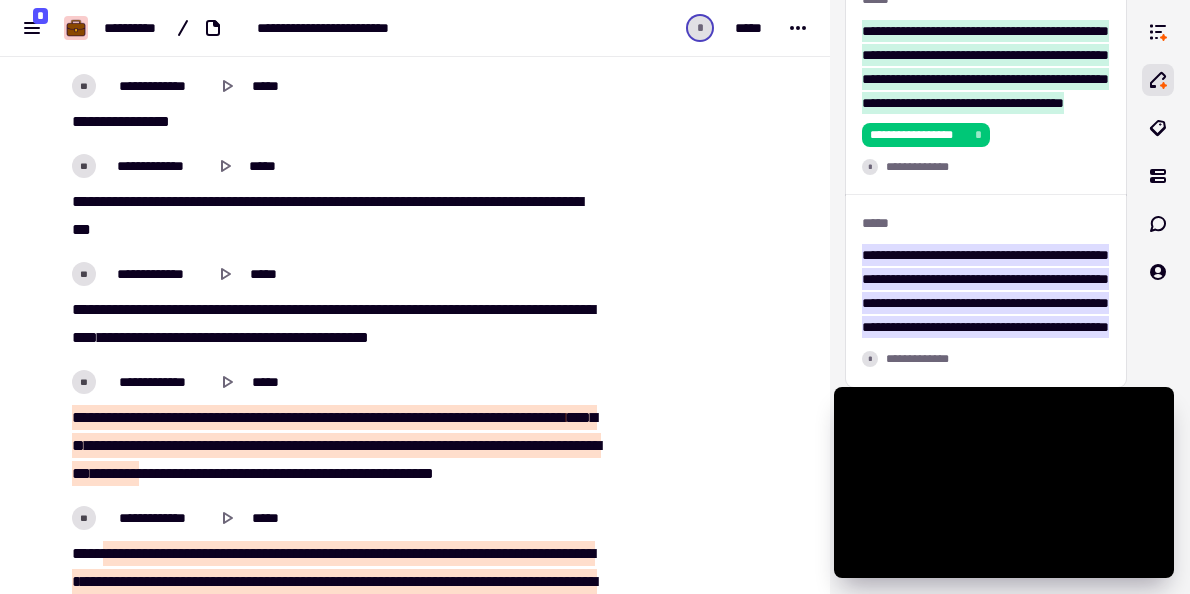 scroll, scrollTop: 34443, scrollLeft: 0, axis: vertical 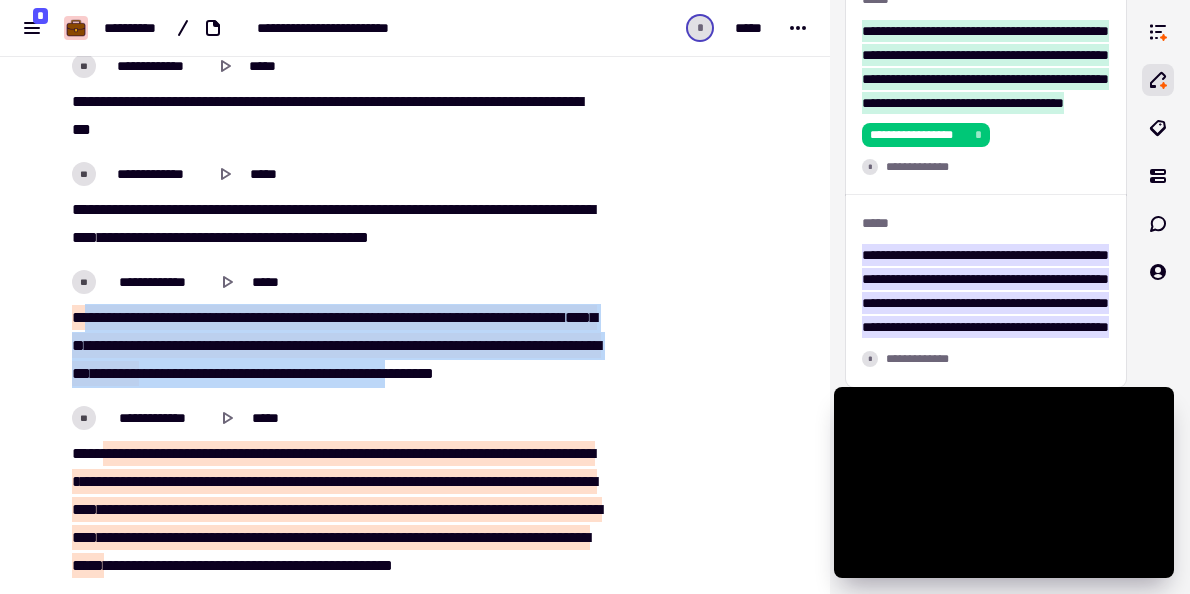drag, startPoint x: 560, startPoint y: 395, endPoint x: 72, endPoint y: 324, distance: 493.1379 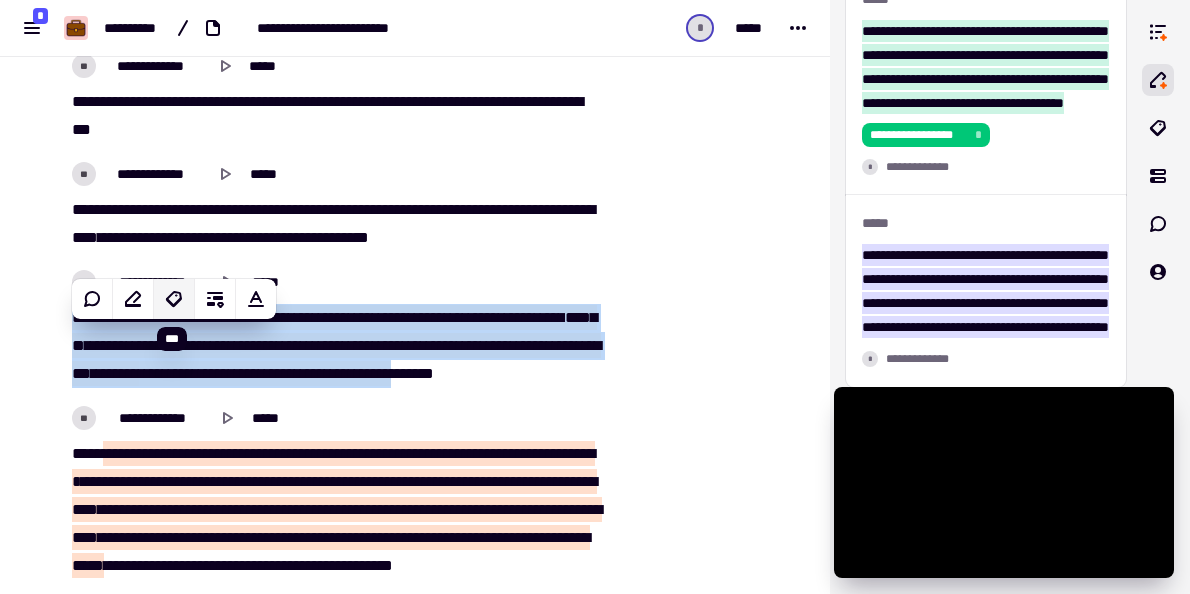 click 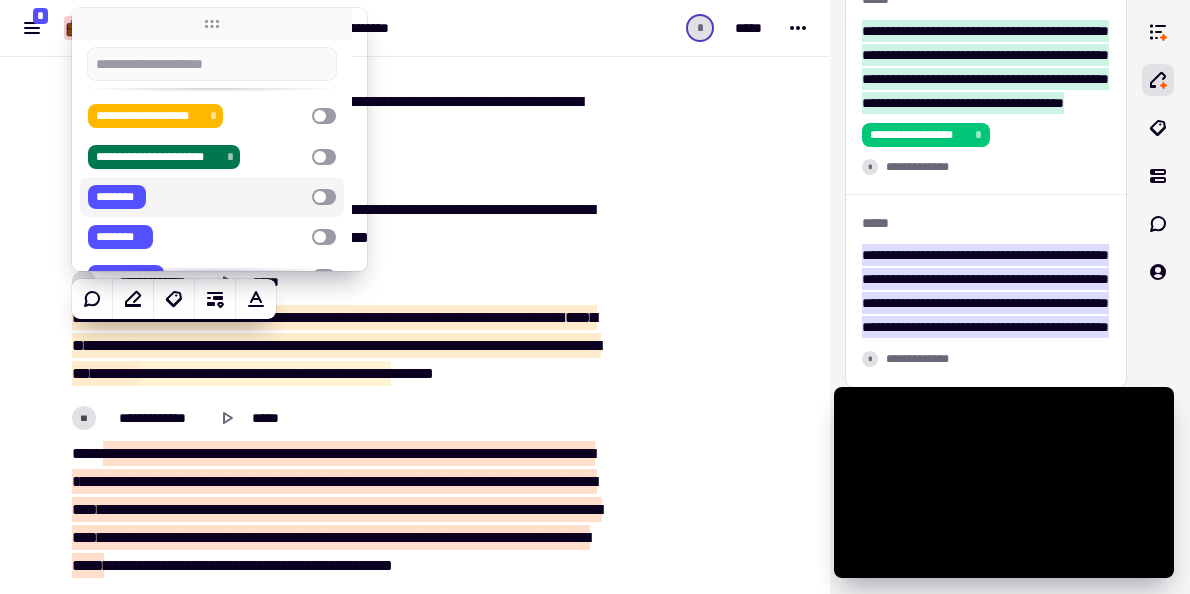 scroll, scrollTop: 100, scrollLeft: 0, axis: vertical 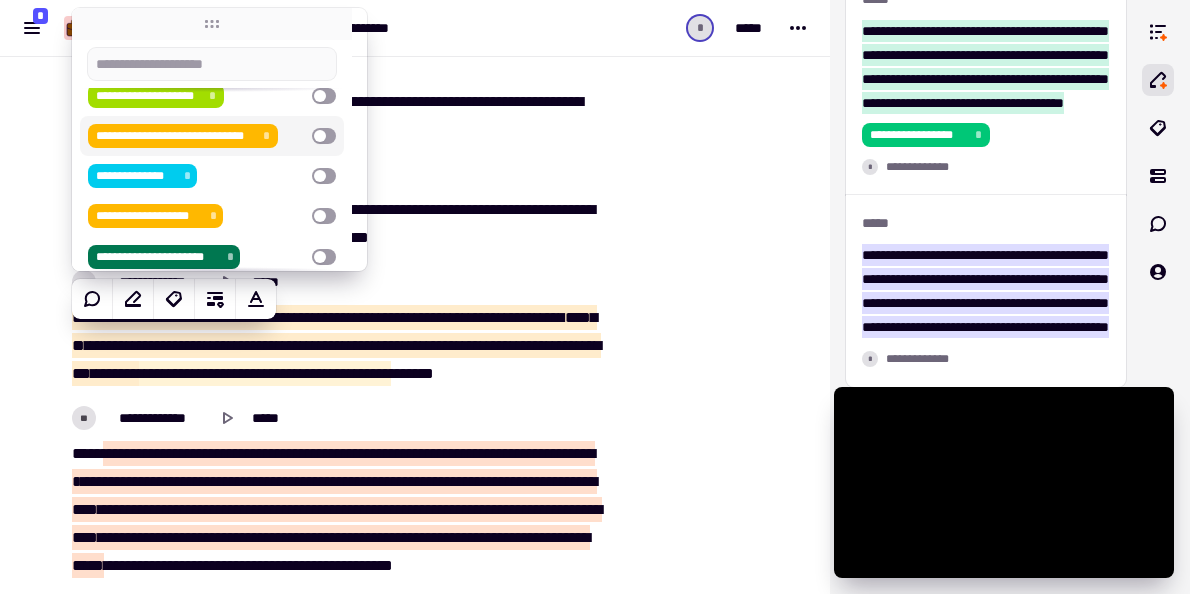 click on "**********" at bounding box center (175, 136) 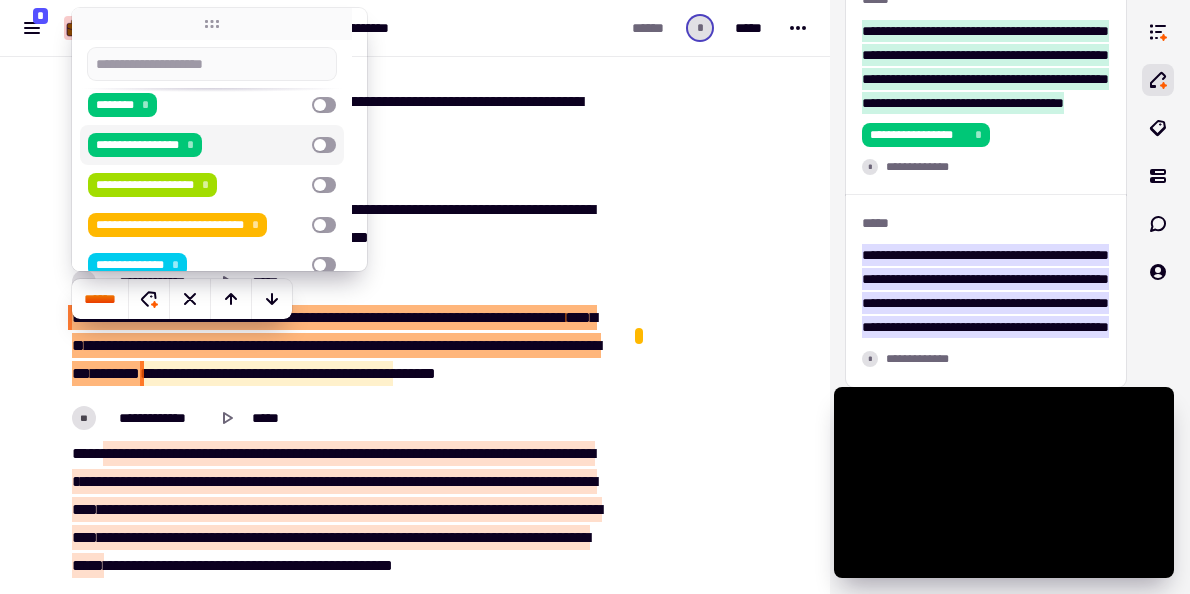 scroll, scrollTop: 11296, scrollLeft: 0, axis: vertical 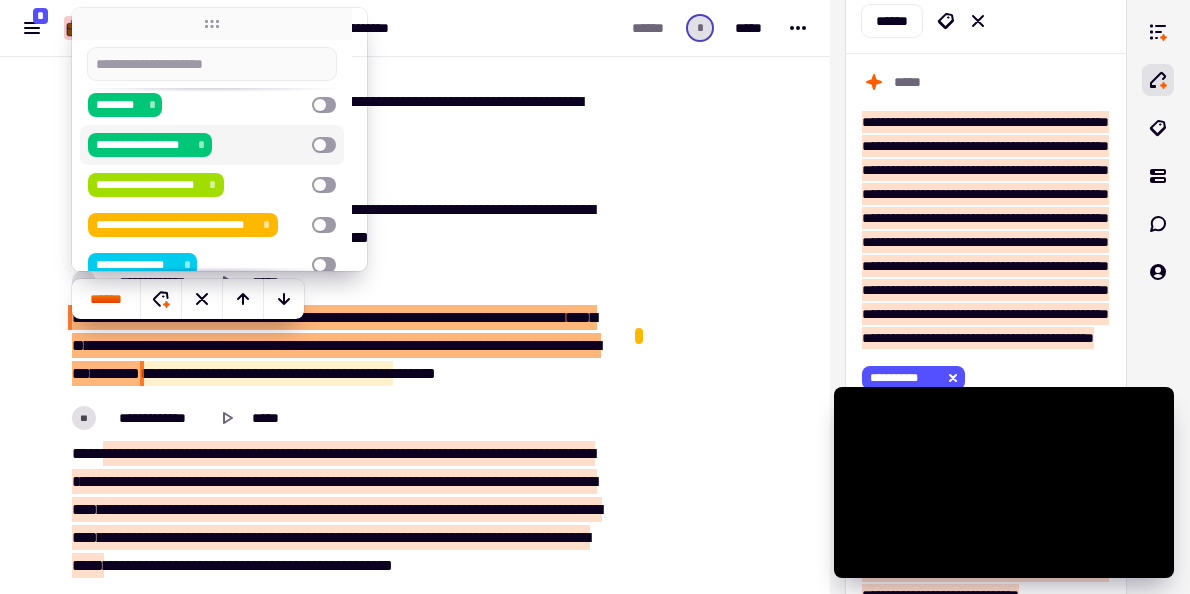 click on "**********" at bounding box center [415, -15684] 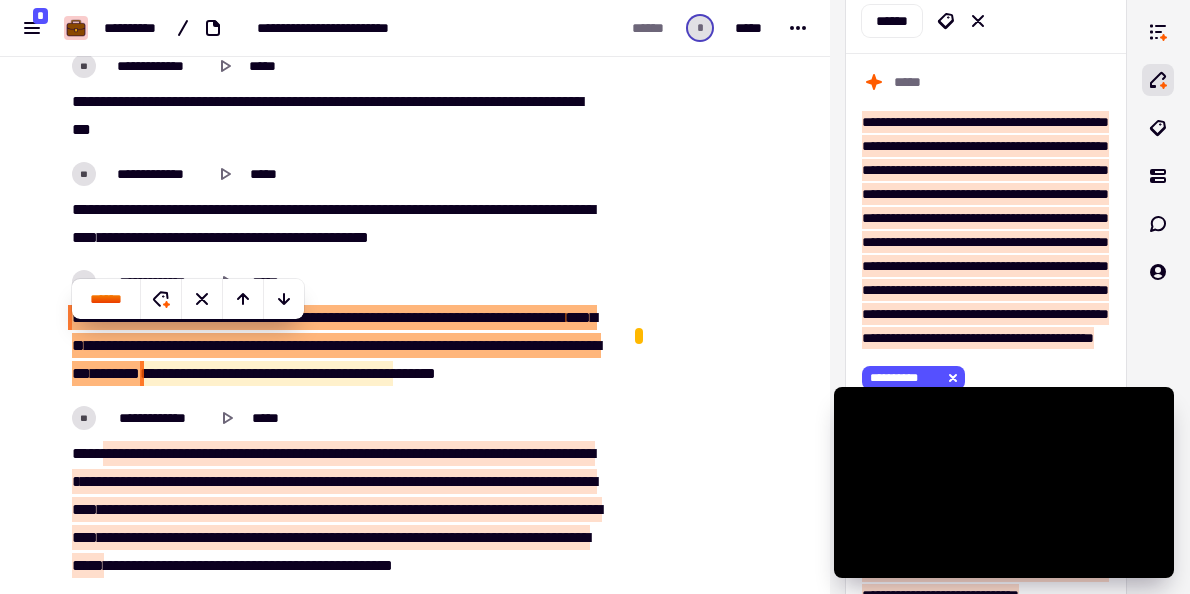 scroll, scrollTop: 34643, scrollLeft: 0, axis: vertical 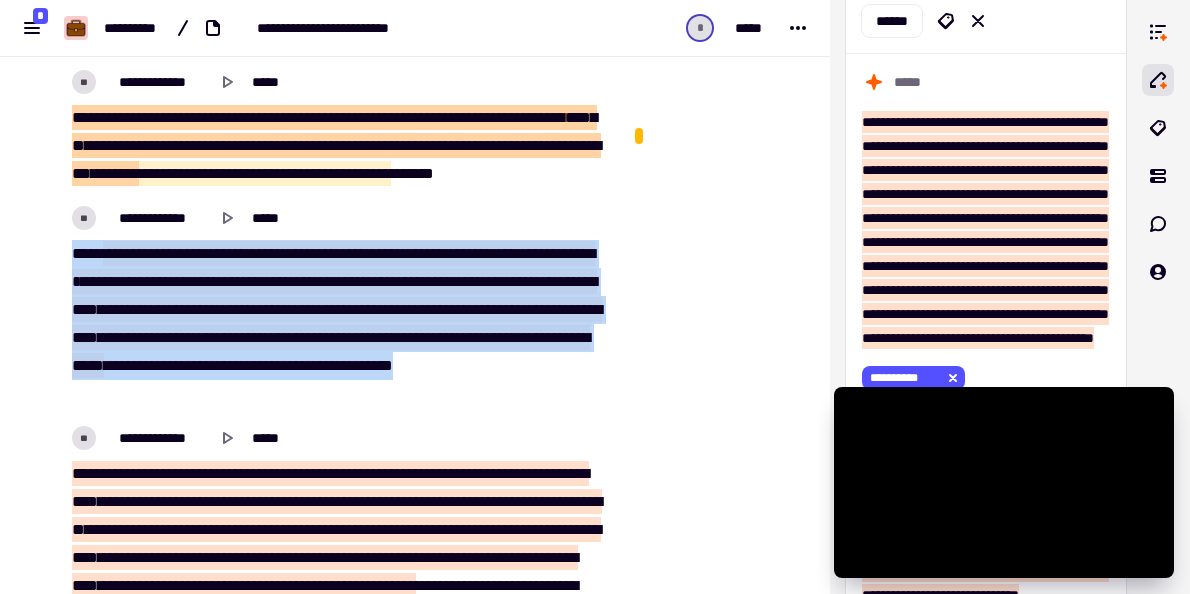 drag, startPoint x: 275, startPoint y: 414, endPoint x: 69, endPoint y: 261, distance: 256.6028 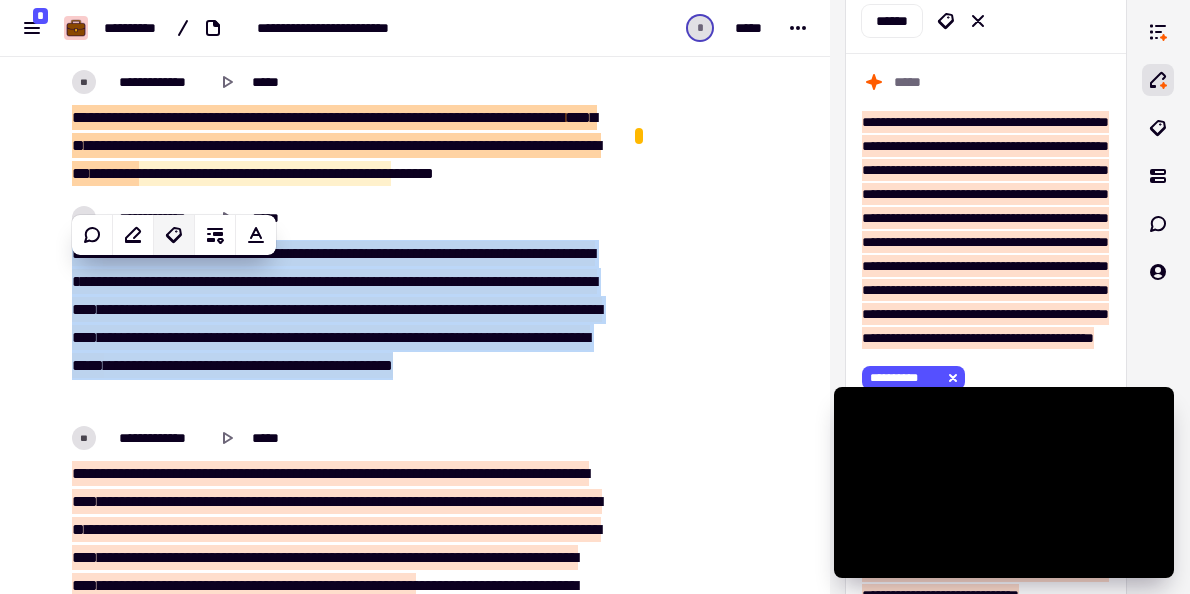 click 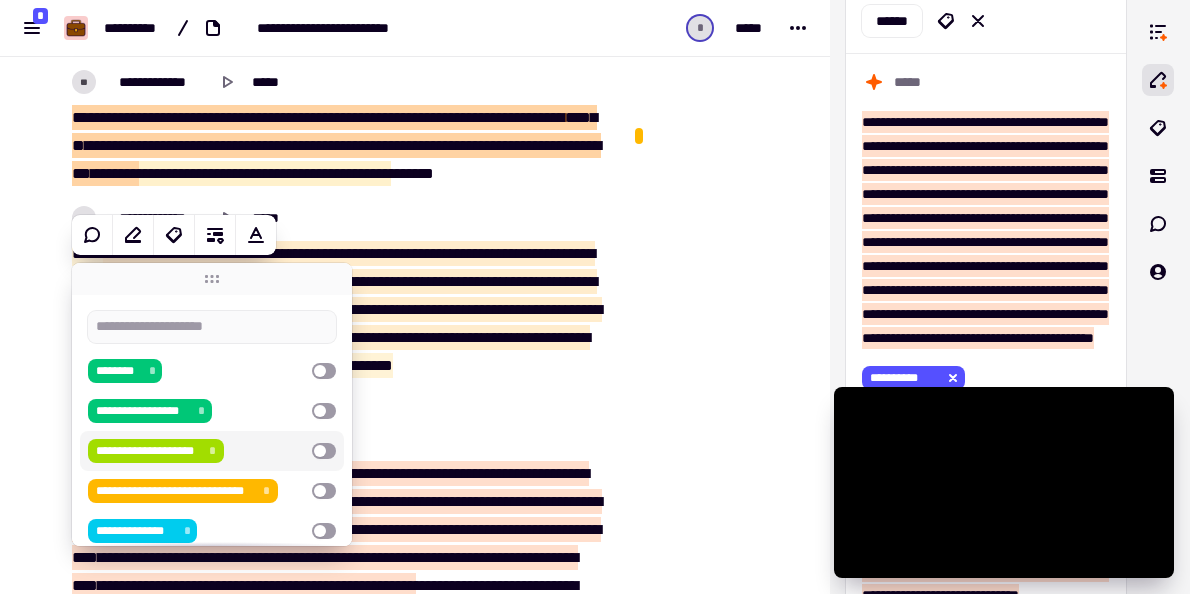 click on "**********" at bounding box center (148, 451) 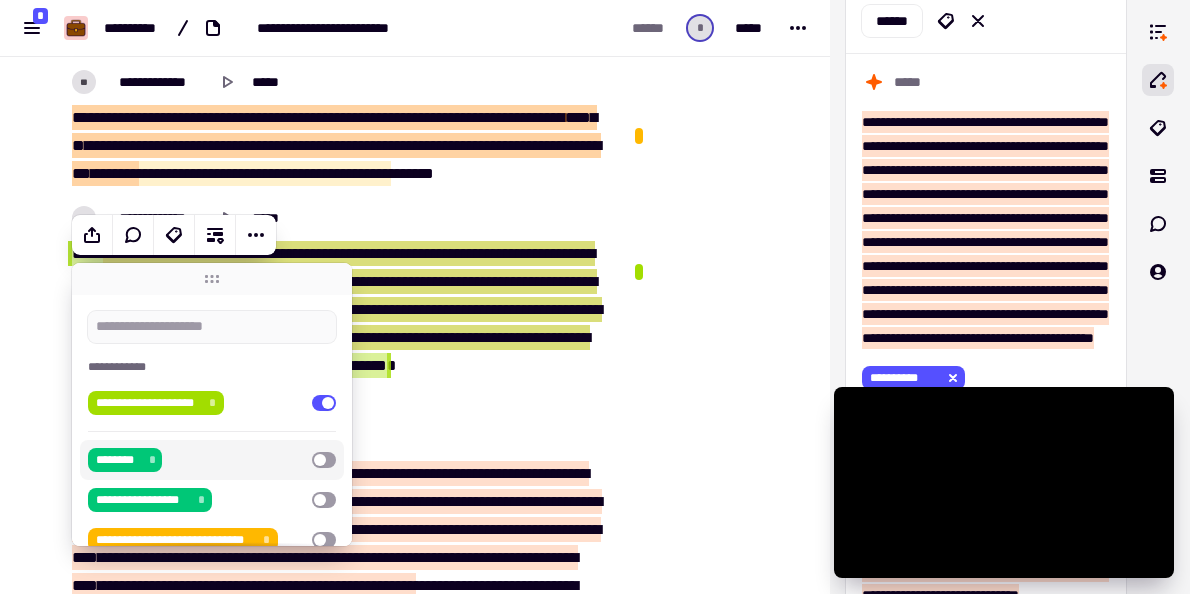 click at bounding box center (714, -15875) 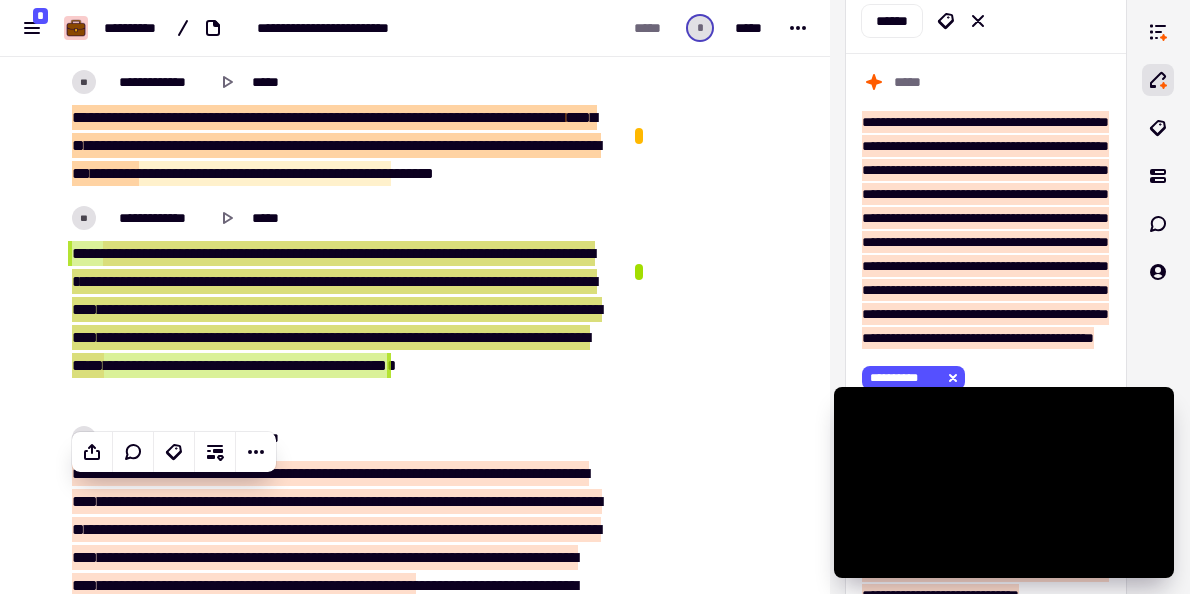 scroll, scrollTop: 20319, scrollLeft: 0, axis: vertical 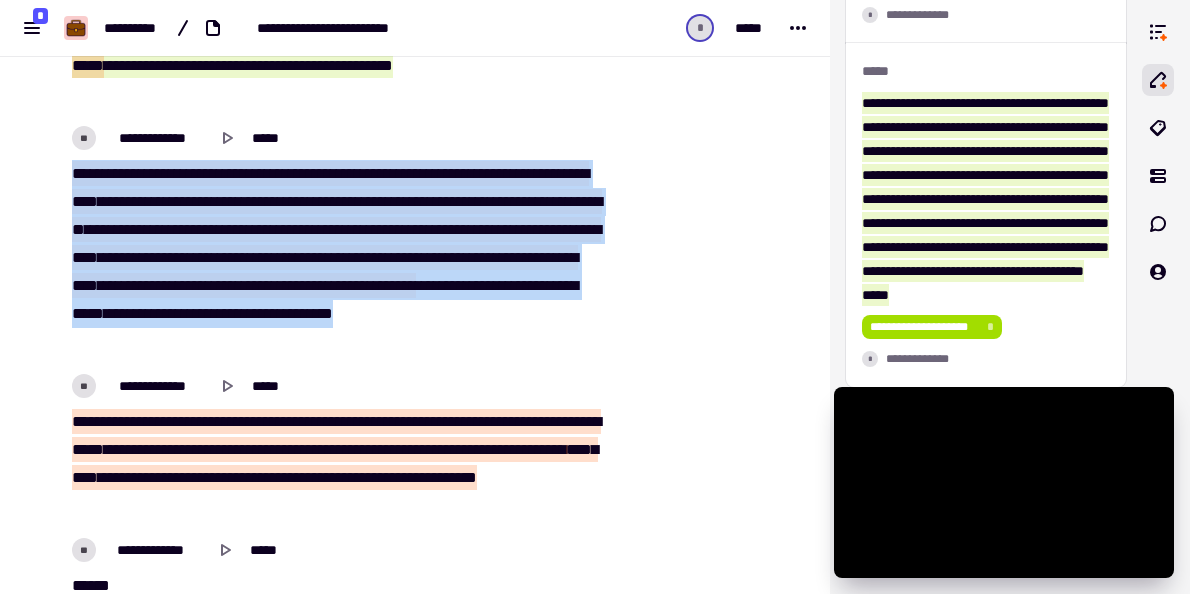 drag, startPoint x: 261, startPoint y: 361, endPoint x: 56, endPoint y: 191, distance: 266.31747 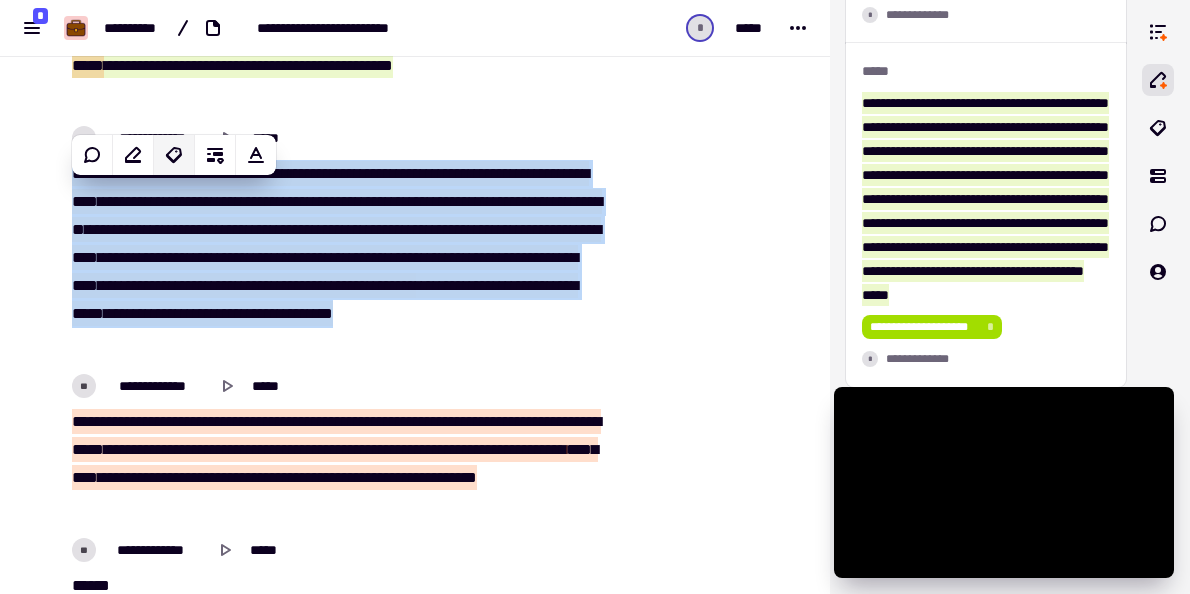 click 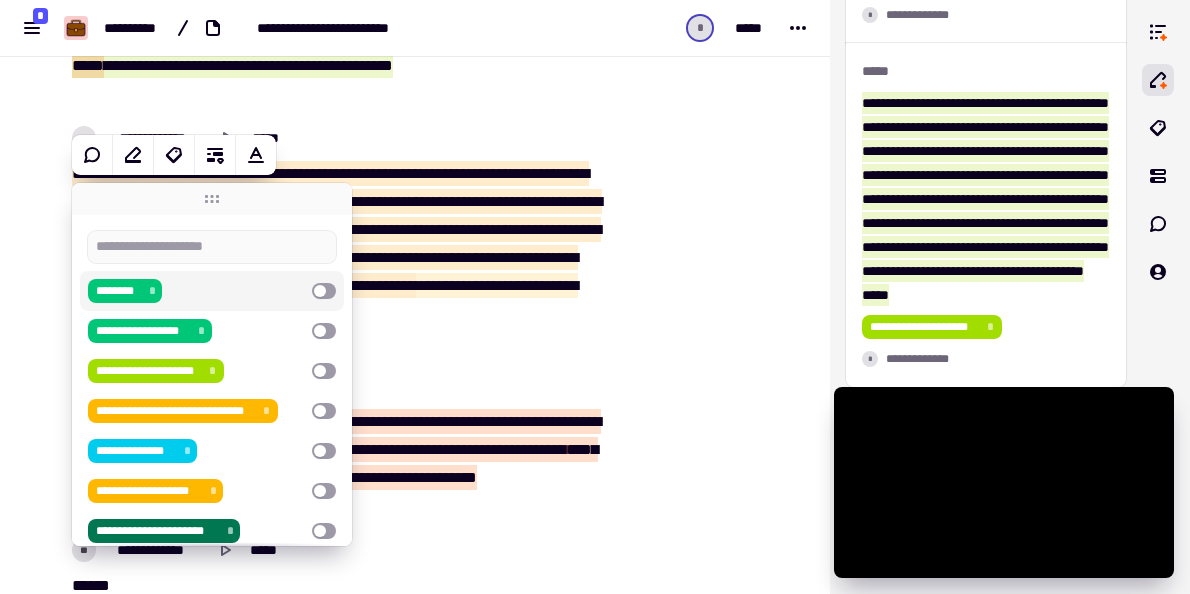 click on "********" at bounding box center (118, 291) 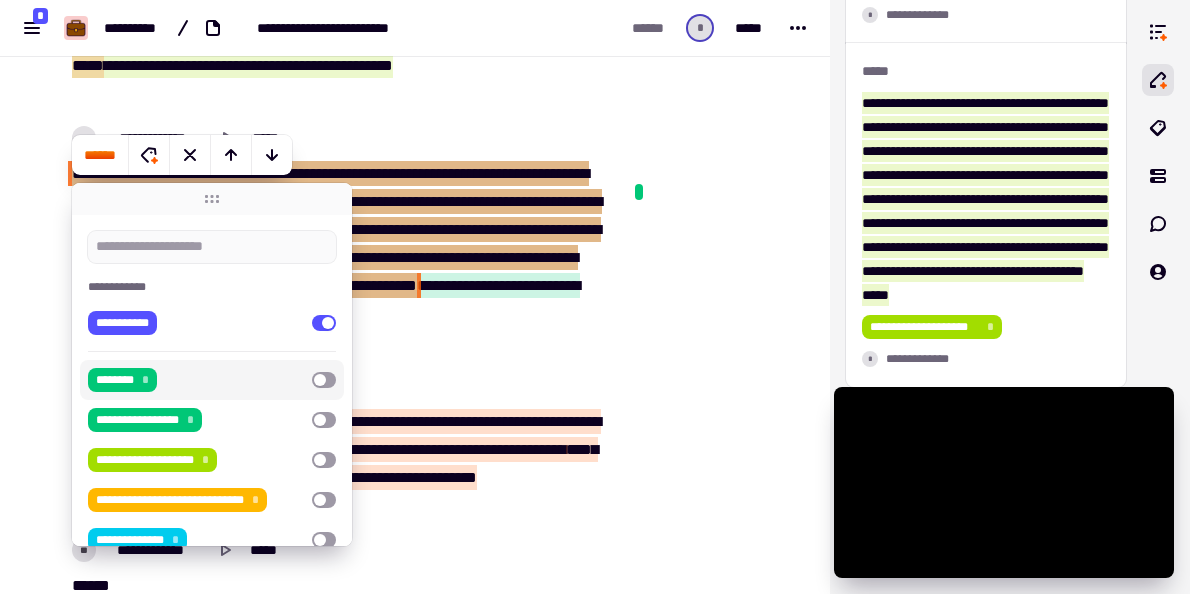 scroll, scrollTop: 11978, scrollLeft: 0, axis: vertical 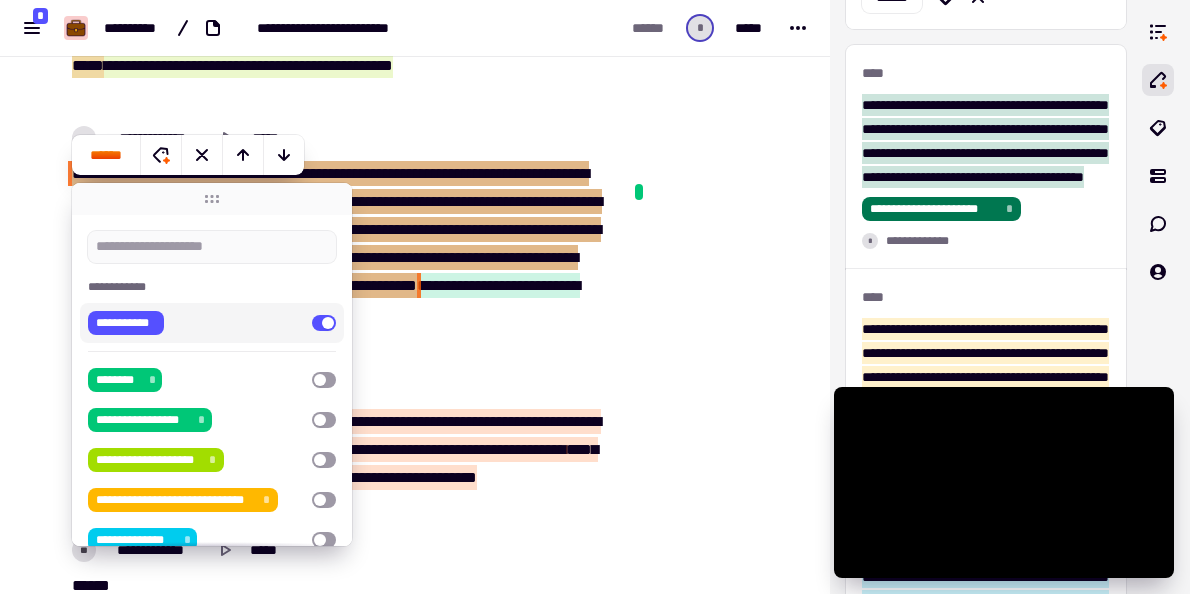 click at bounding box center (714, -16175) 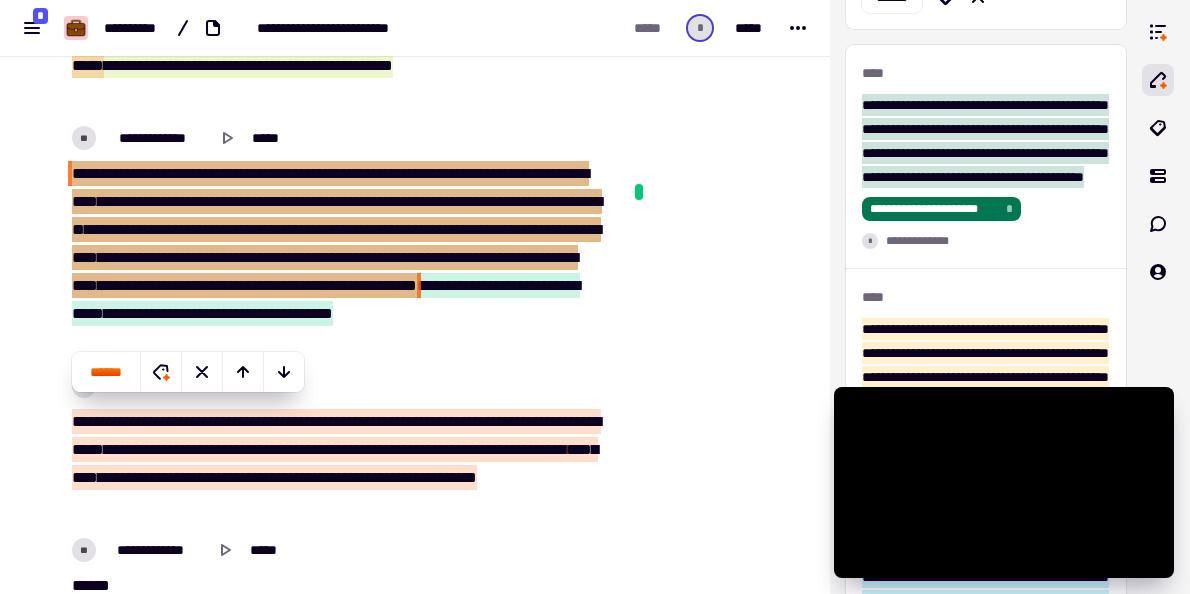 scroll, scrollTop: 35143, scrollLeft: 0, axis: vertical 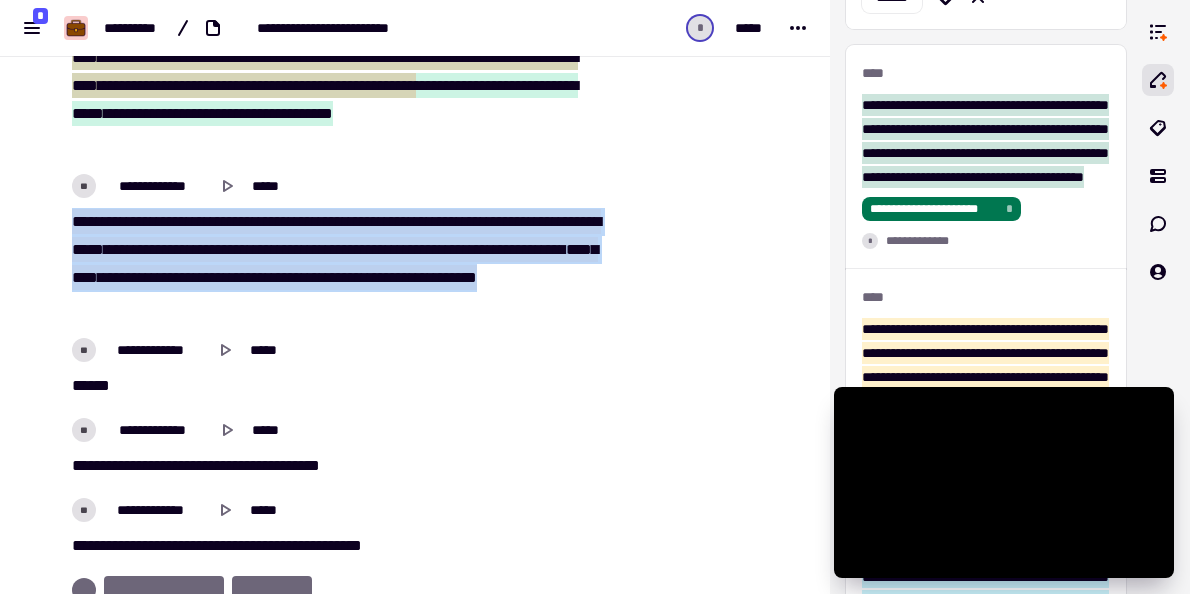 drag, startPoint x: 127, startPoint y: 290, endPoint x: 70, endPoint y: 238, distance: 77.155685 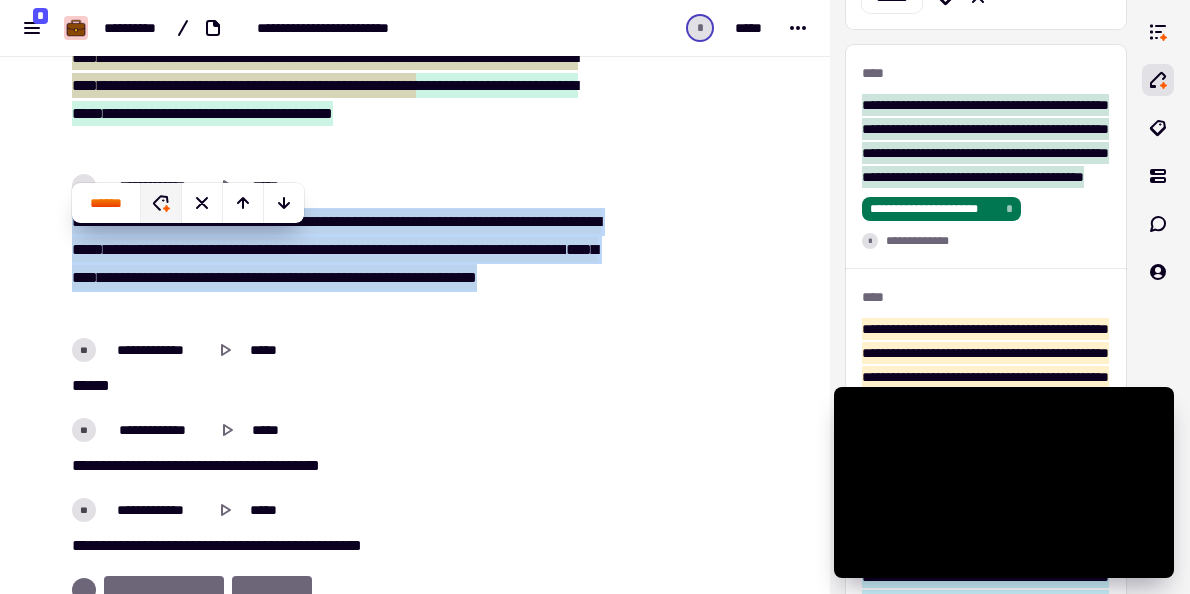 click 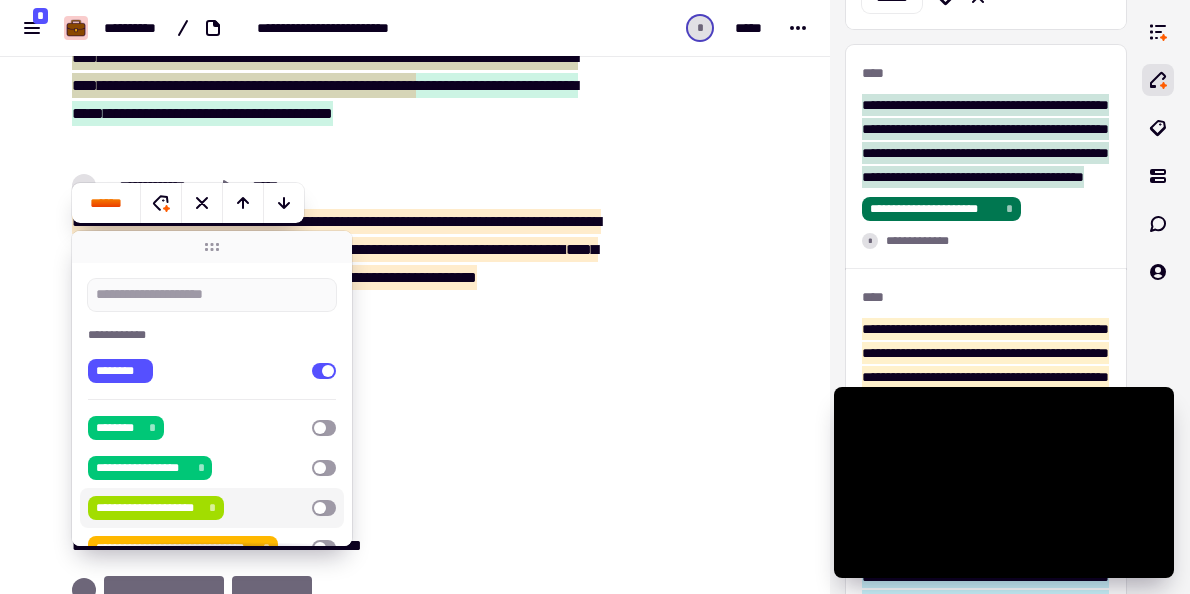 click on "**********" at bounding box center (148, 508) 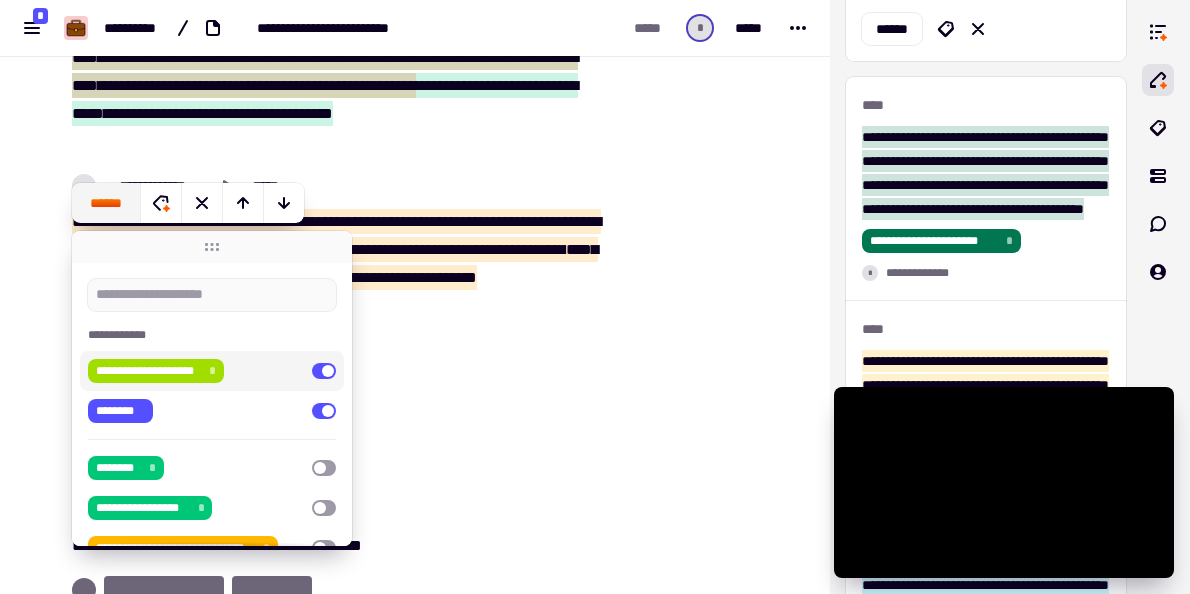 click on "******" 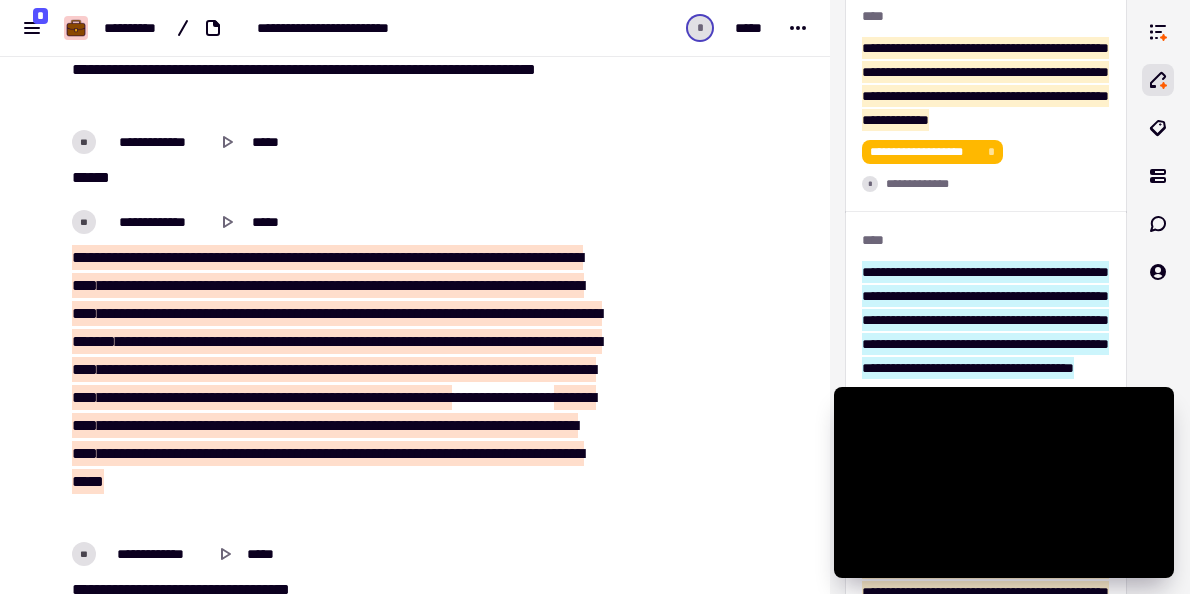 scroll, scrollTop: 36343, scrollLeft: 0, axis: vertical 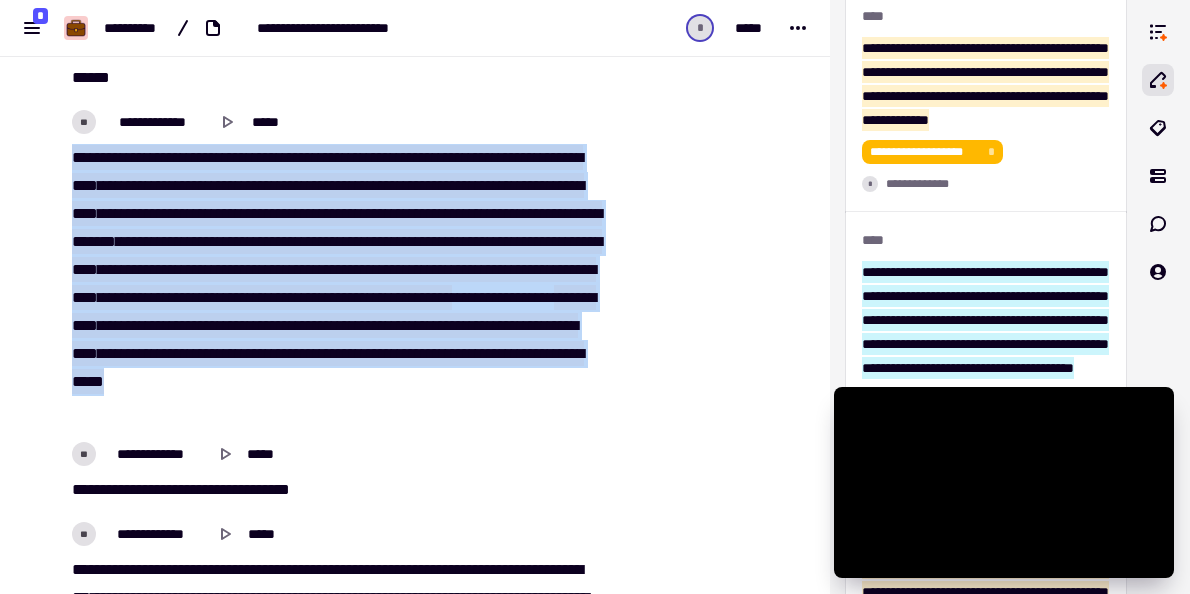 drag, startPoint x: 233, startPoint y: 431, endPoint x: 67, endPoint y: 182, distance: 299.26074 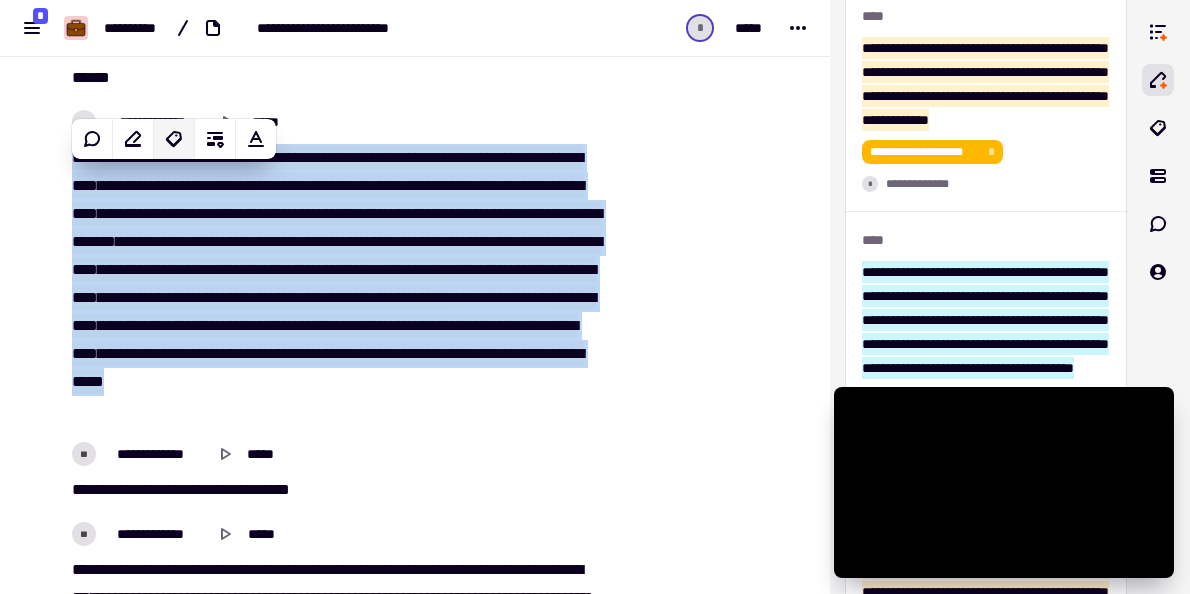click 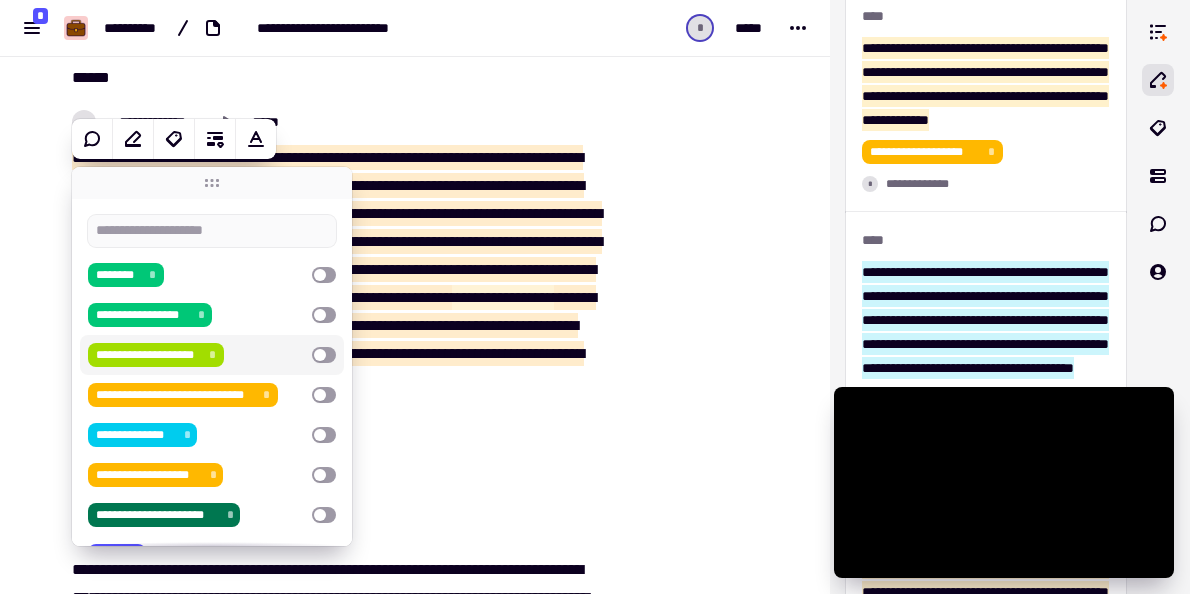 click on "**********" at bounding box center (148, 355) 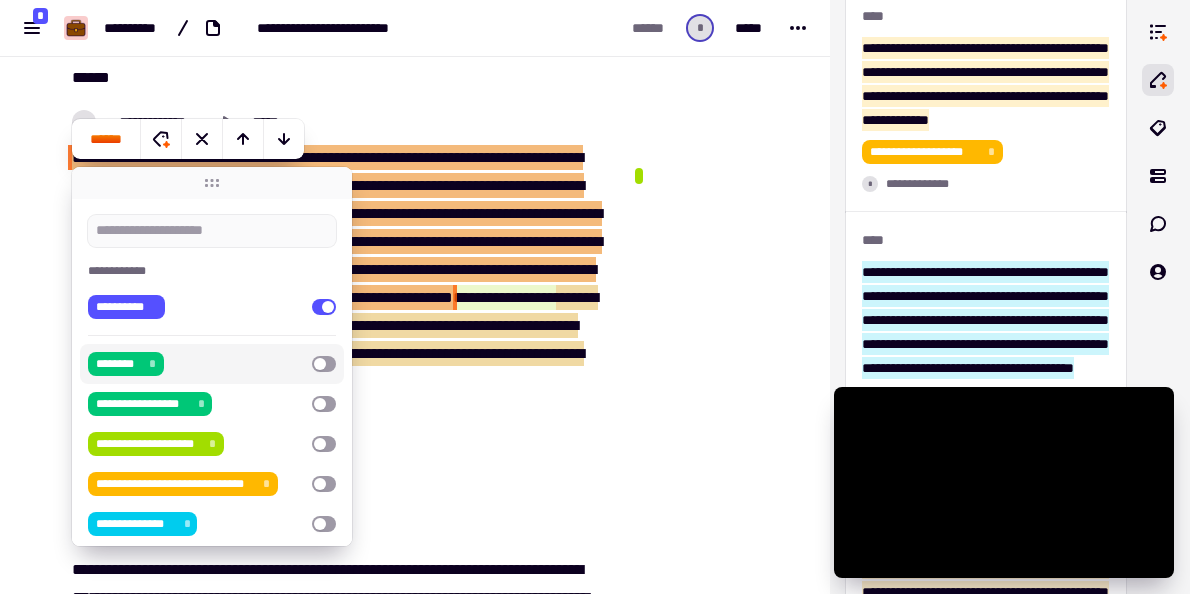scroll, scrollTop: 12636, scrollLeft: 0, axis: vertical 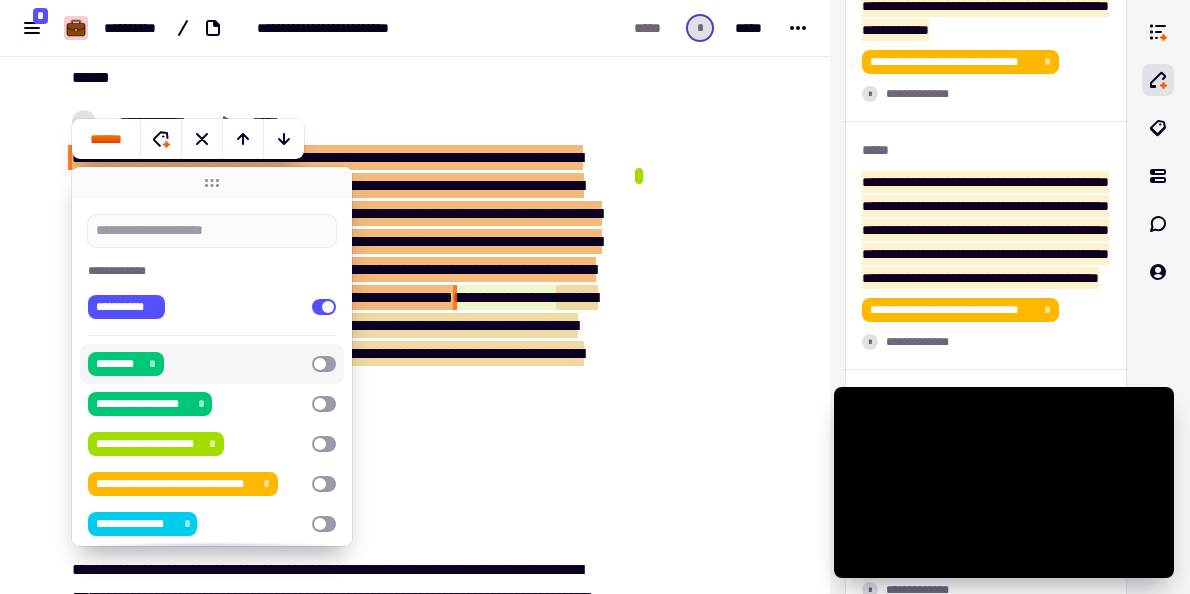 click at bounding box center (714, -17575) 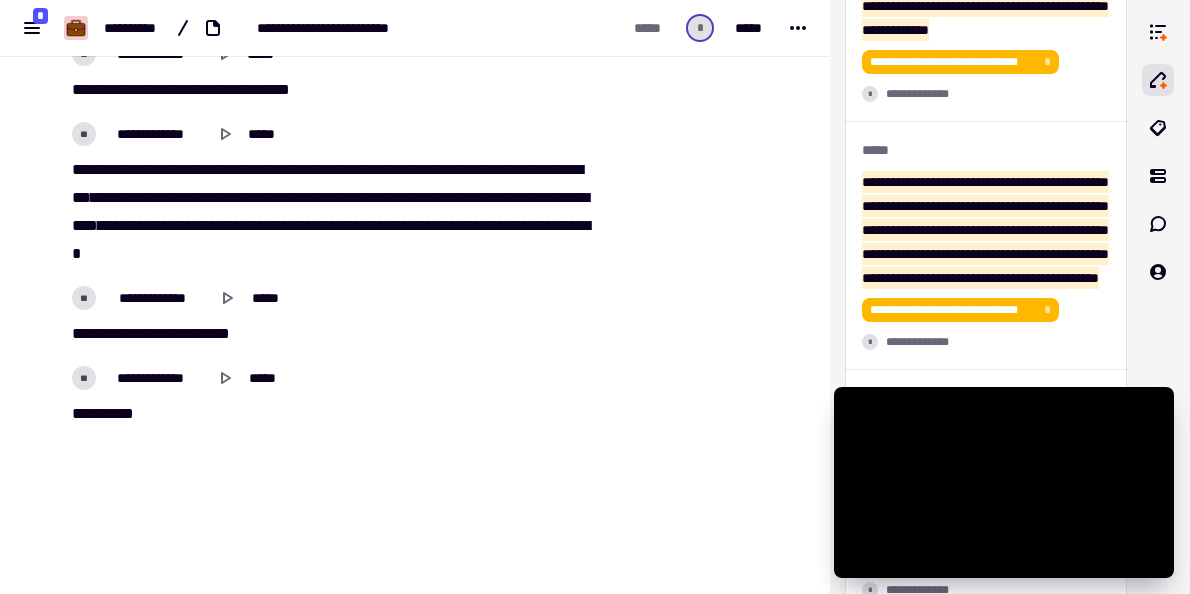scroll, scrollTop: 36843, scrollLeft: 0, axis: vertical 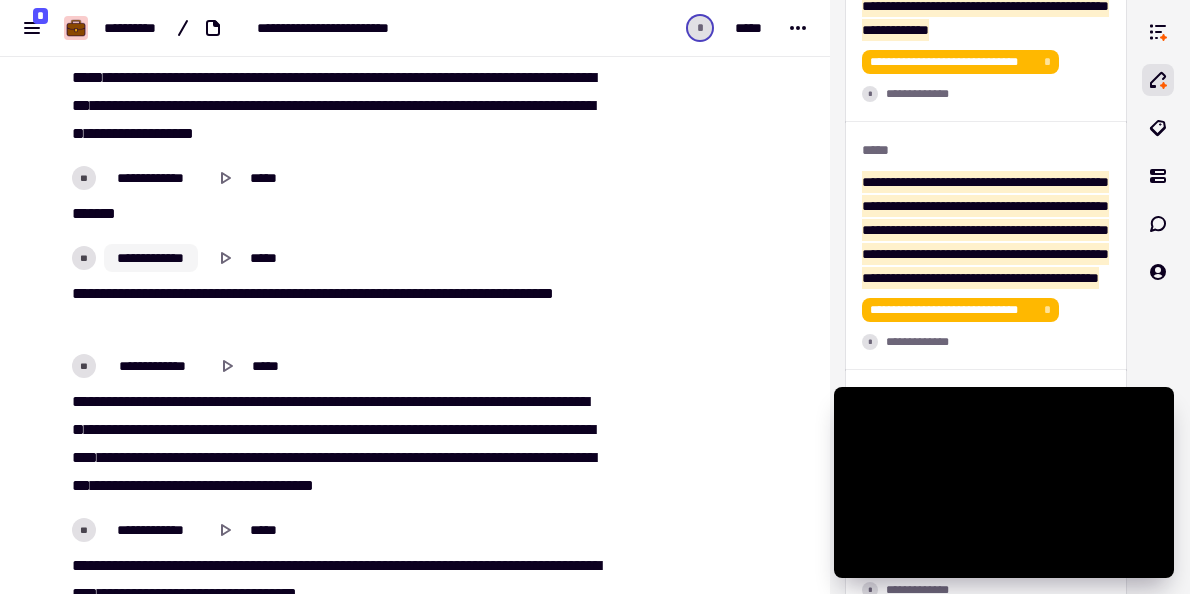drag, startPoint x: 157, startPoint y: 338, endPoint x: 156, endPoint y: 184, distance: 154.00325 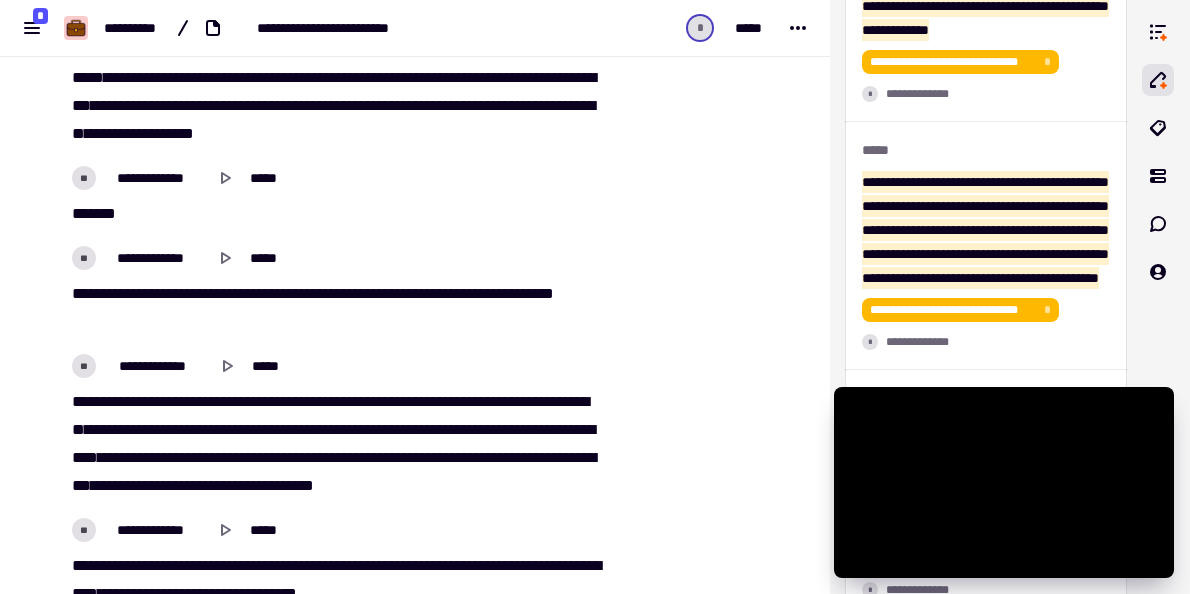click on "**********" at bounding box center (341, -4252) 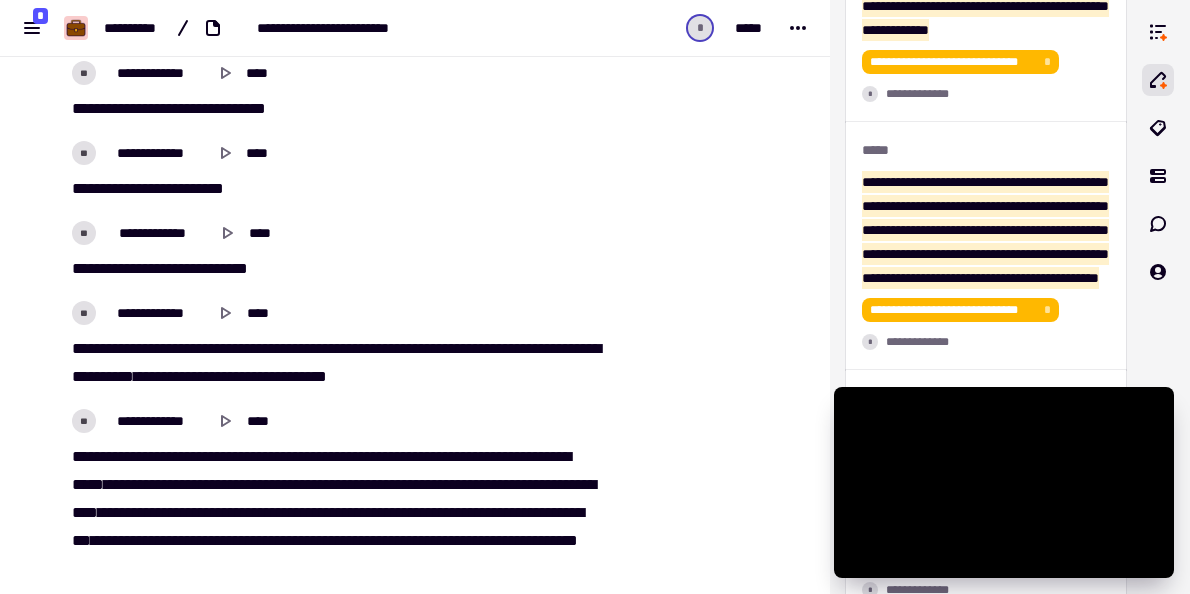 scroll, scrollTop: 870, scrollLeft: 0, axis: vertical 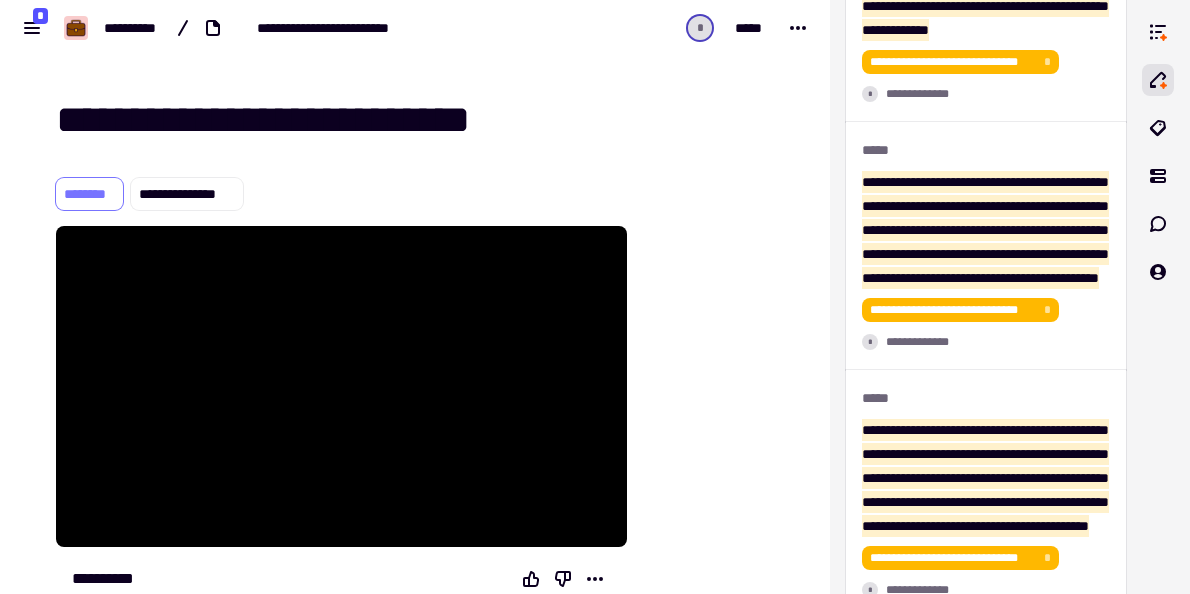 click on "********" 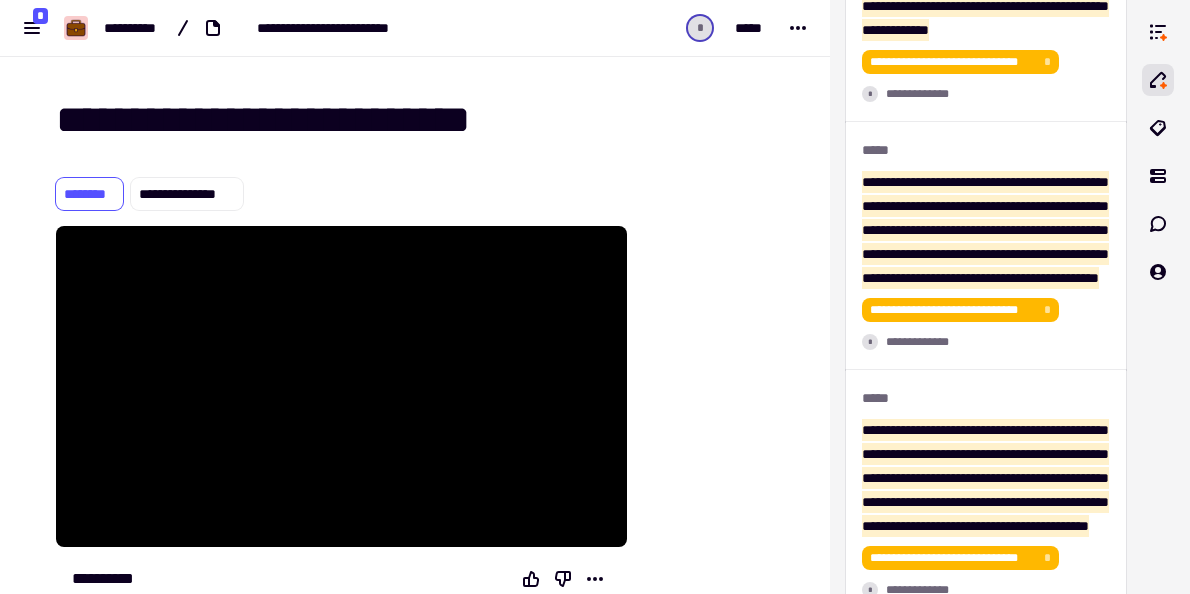 scroll, scrollTop: 300, scrollLeft: 0, axis: vertical 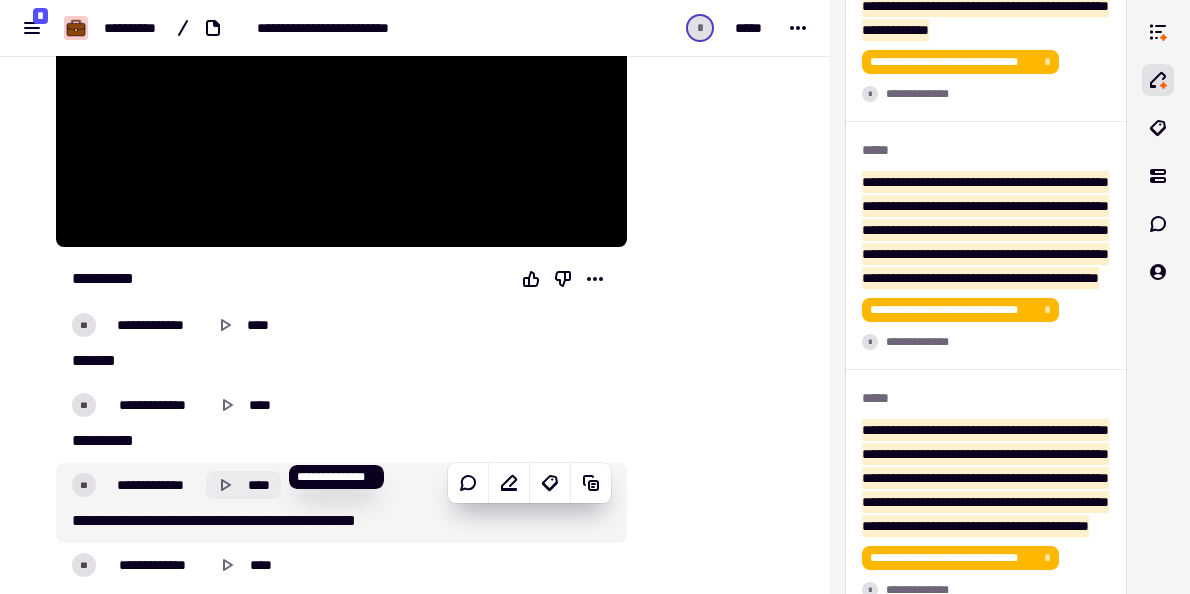 drag, startPoint x: 108, startPoint y: 312, endPoint x: 211, endPoint y: 474, distance: 191.97136 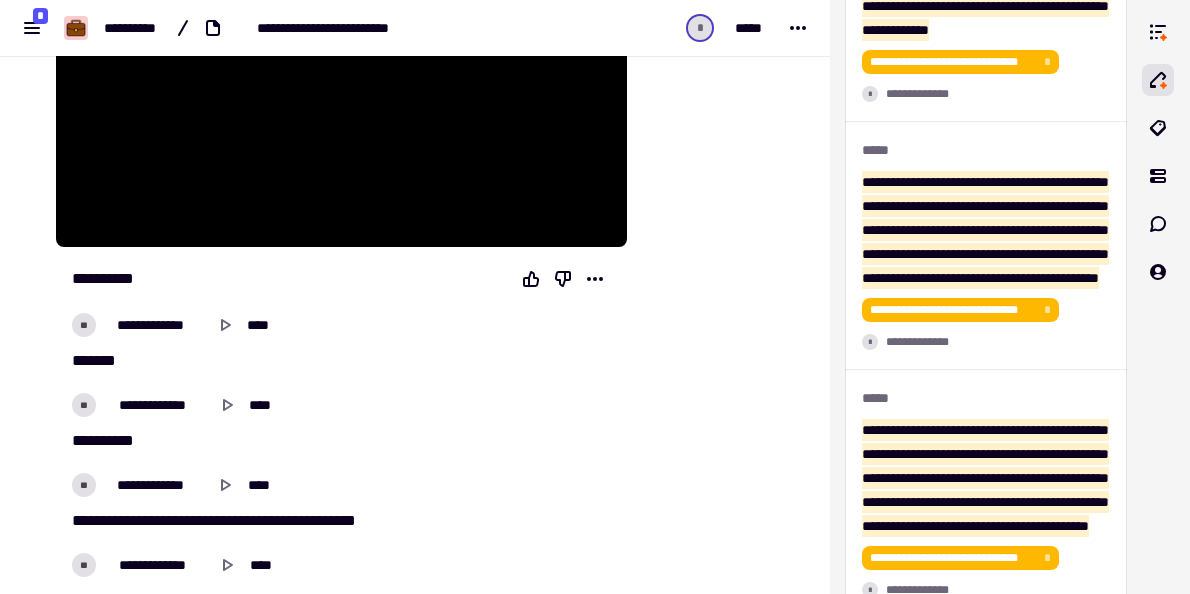 drag, startPoint x: 65, startPoint y: 349, endPoint x: 201, endPoint y: 547, distance: 240.20824 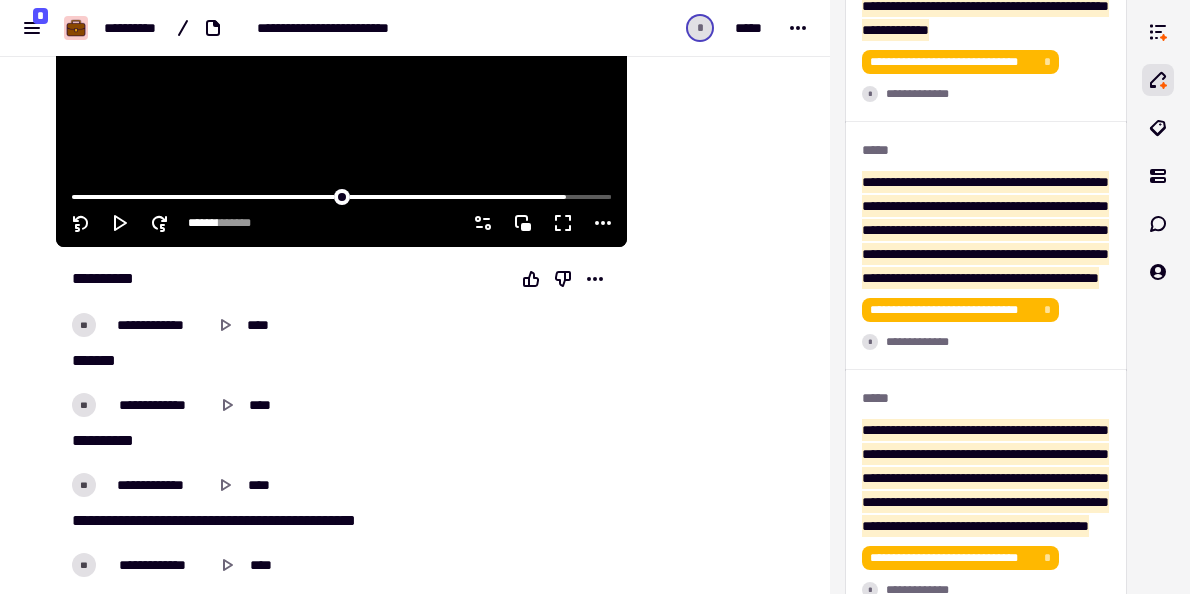 scroll, scrollTop: 200, scrollLeft: 0, axis: vertical 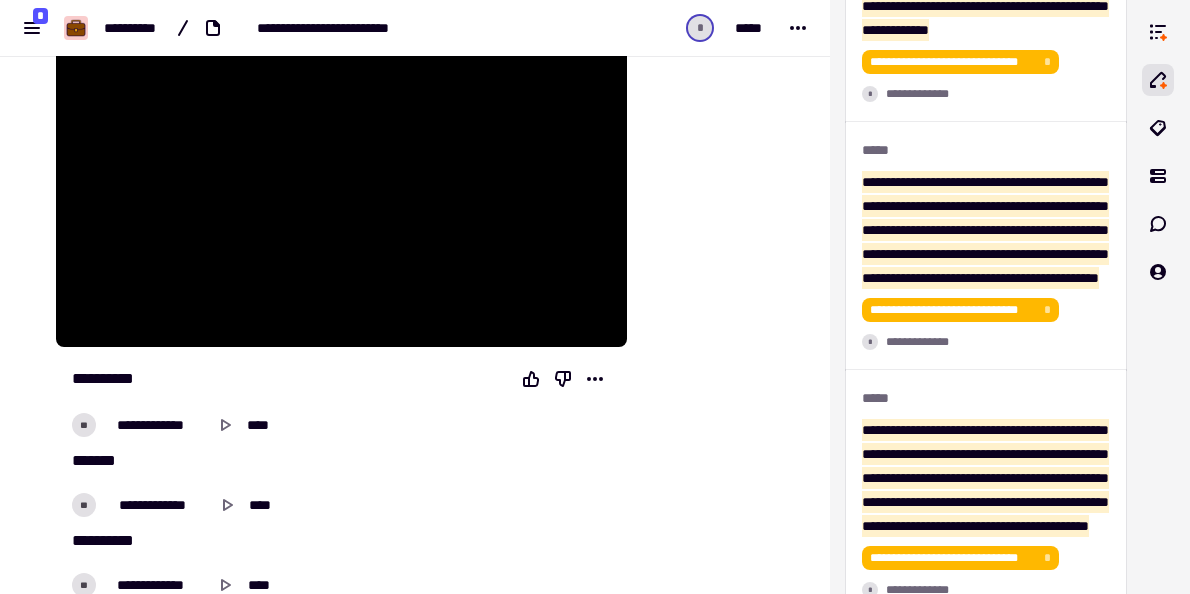 click on "******" at bounding box center [94, 460] 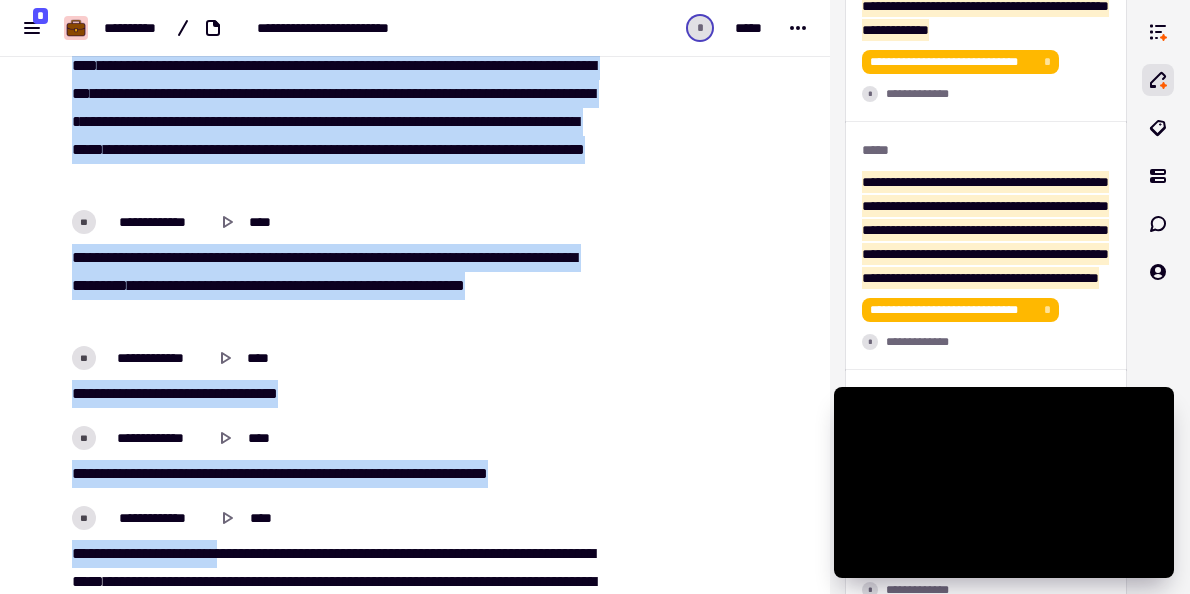 scroll, scrollTop: 5891, scrollLeft: 0, axis: vertical 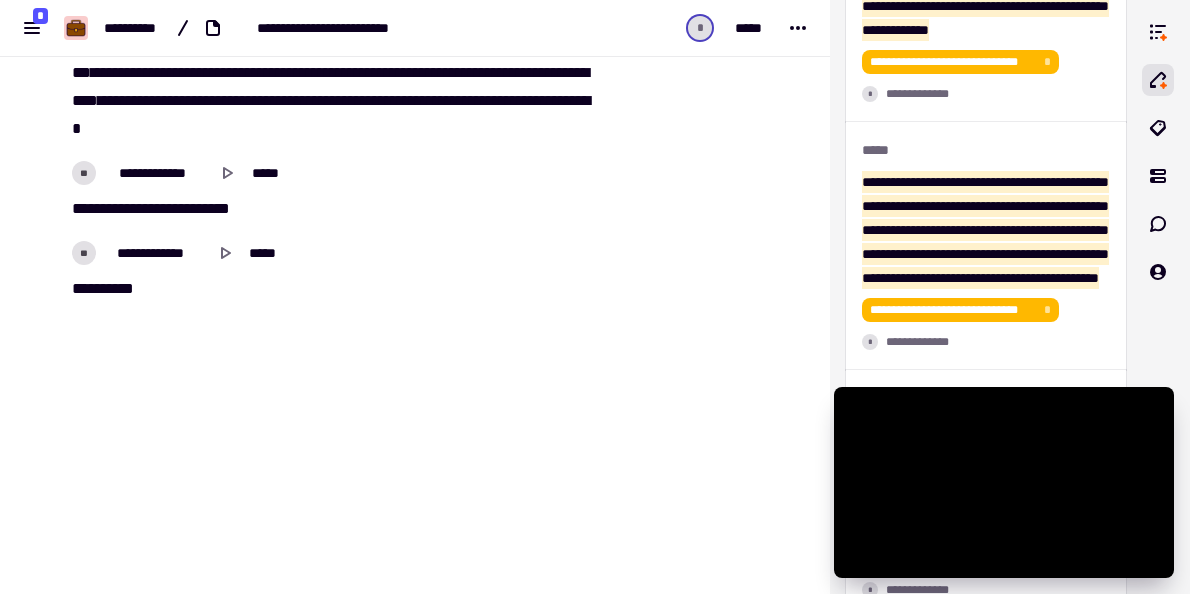 drag, startPoint x: 70, startPoint y: 449, endPoint x: 216, endPoint y: 407, distance: 151.92104 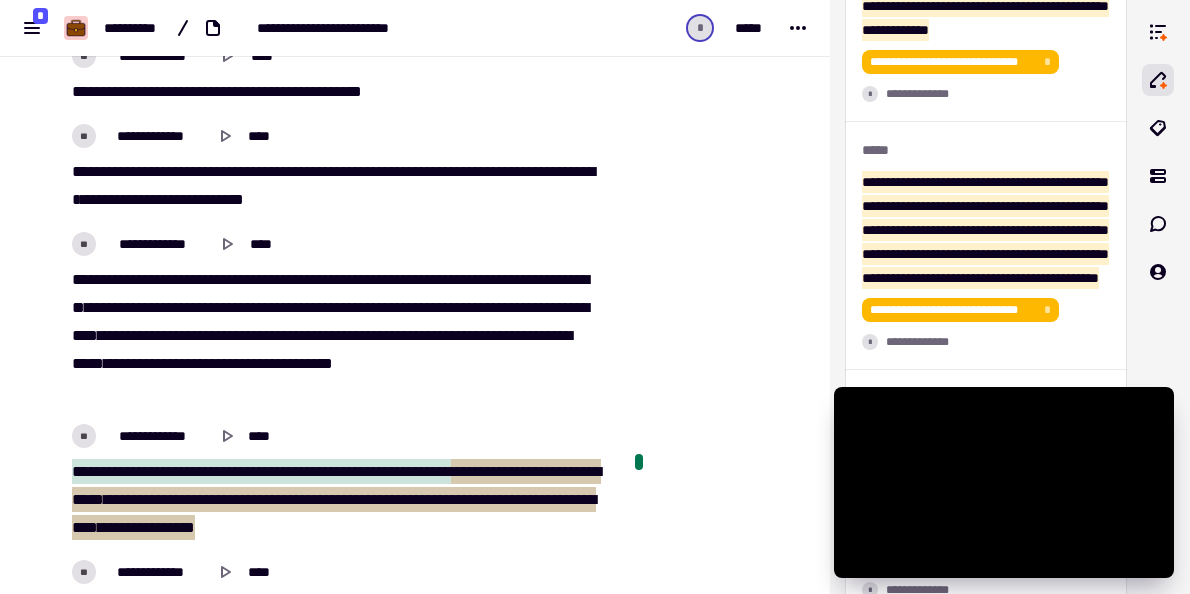scroll, scrollTop: 342, scrollLeft: 0, axis: vertical 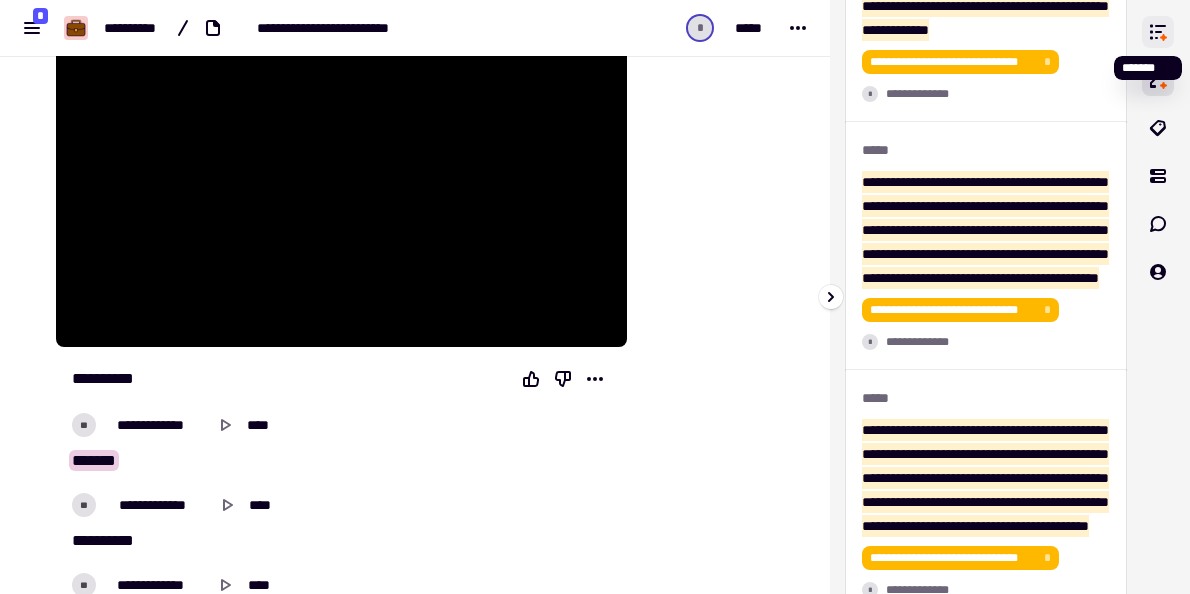 click 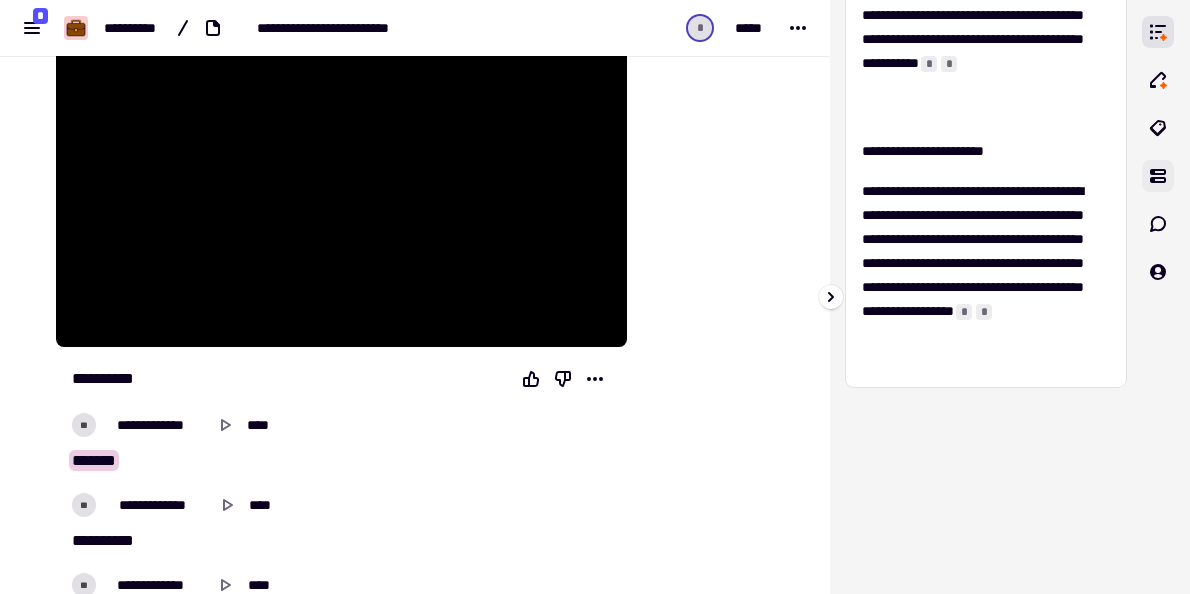 scroll, scrollTop: 781, scrollLeft: 0, axis: vertical 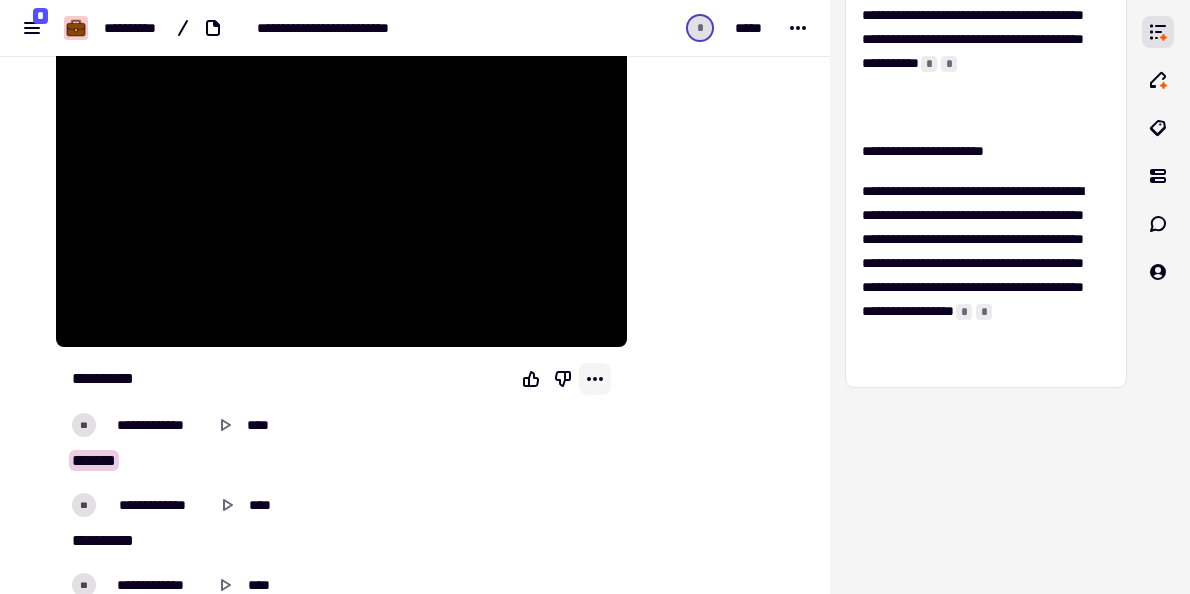 click 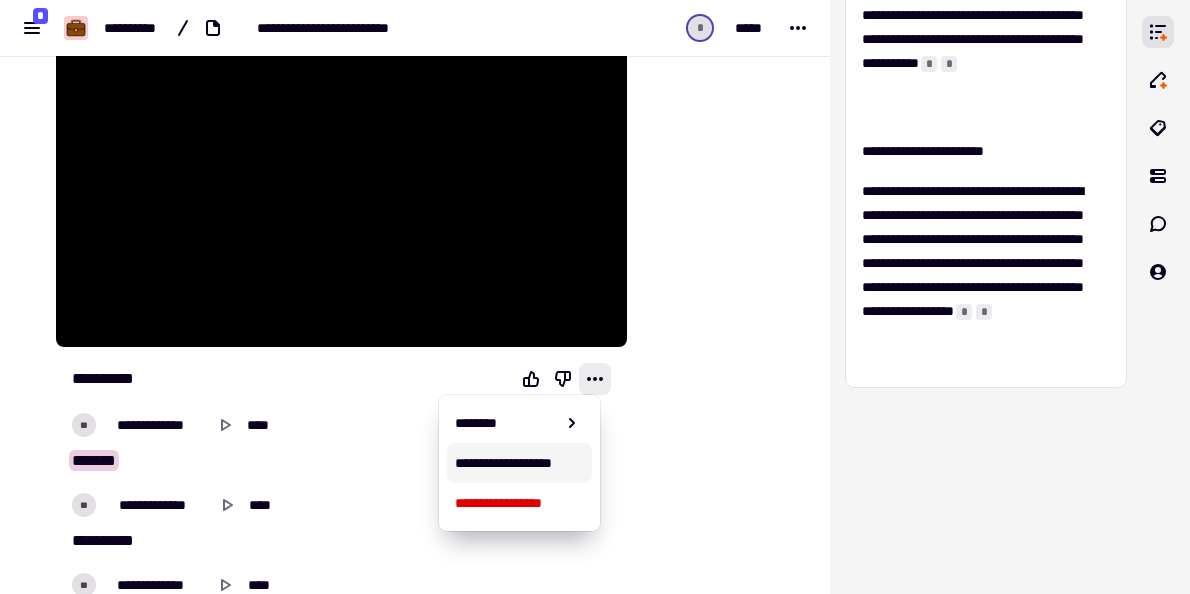 click on "**********" at bounding box center (519, 463) 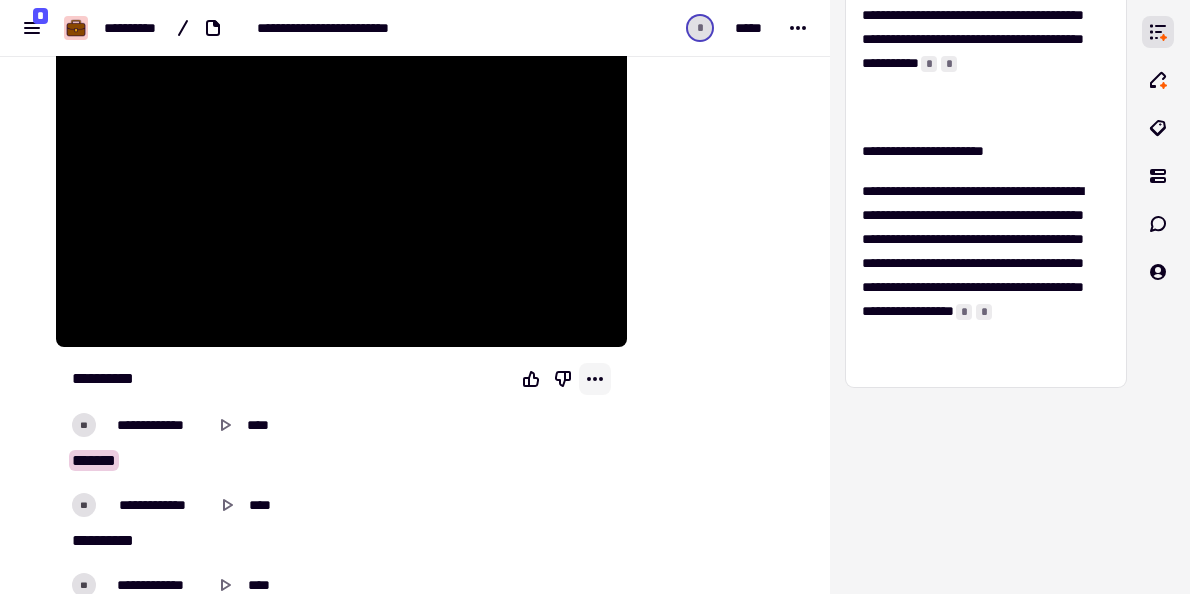 click 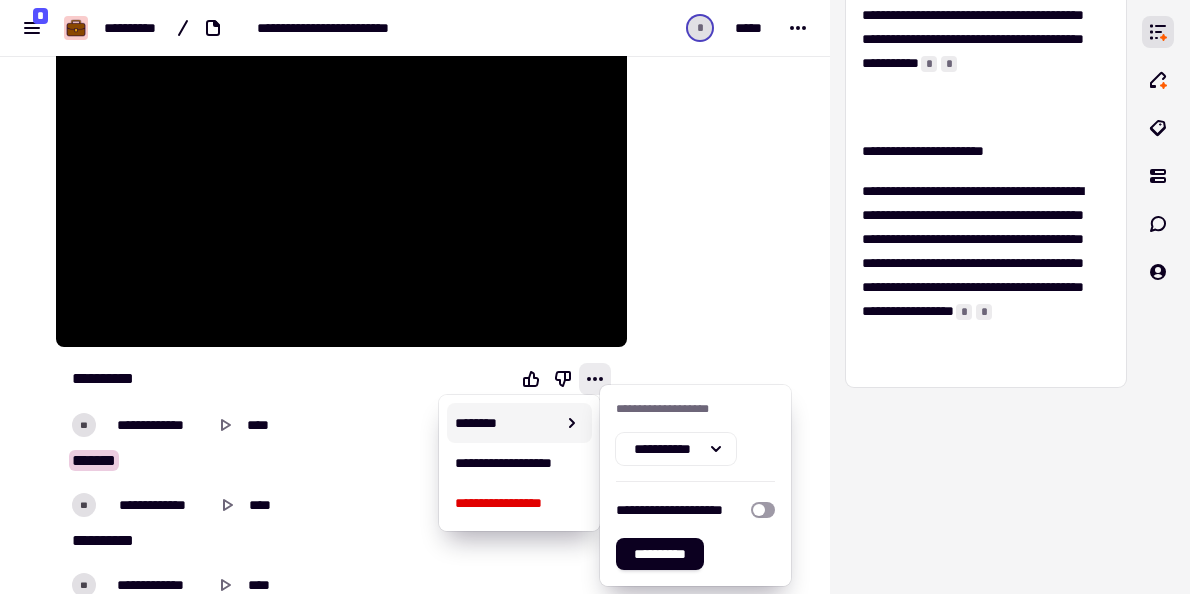 click on "**********" at bounding box center (415, 18581) 